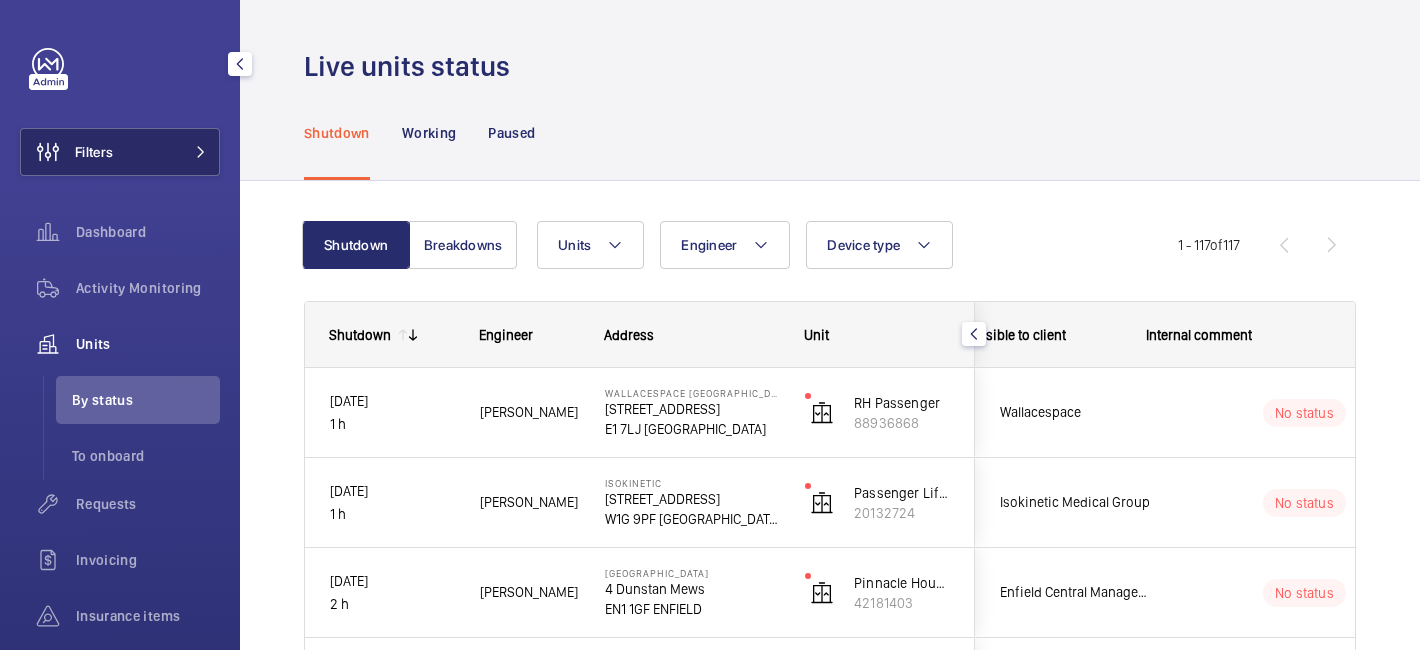 scroll, scrollTop: 0, scrollLeft: 0, axis: both 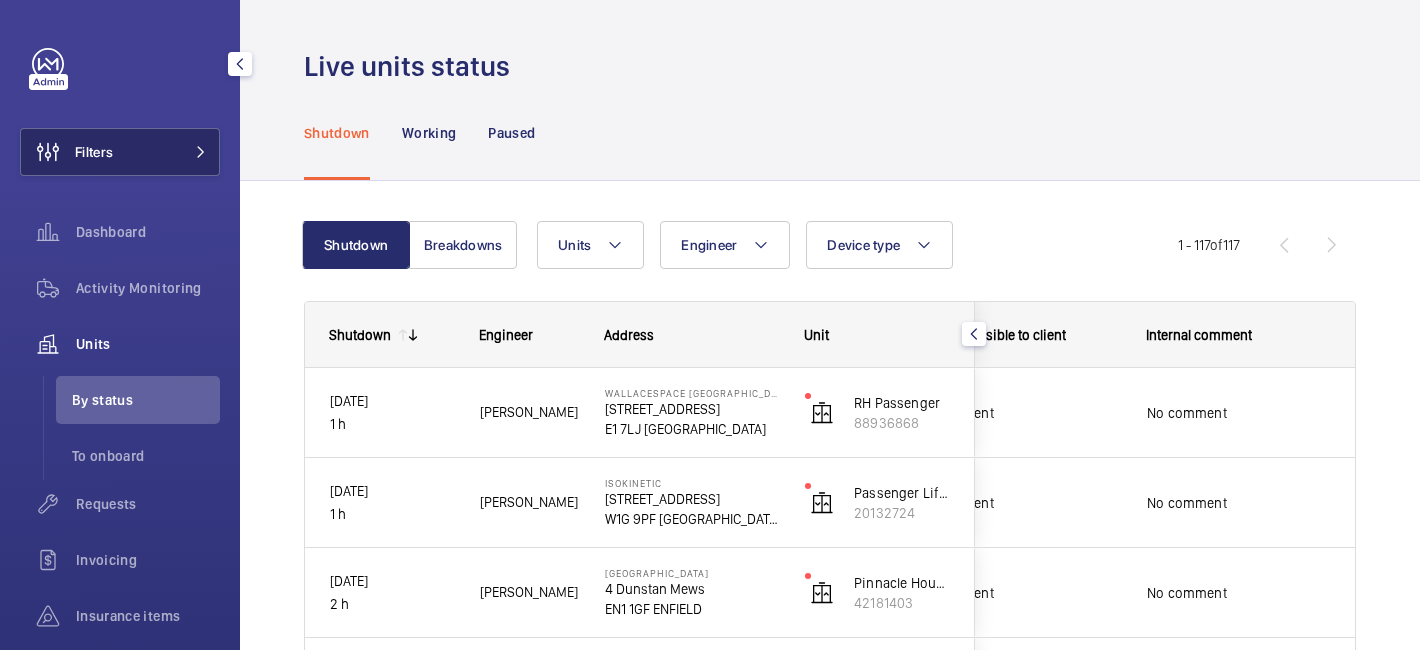 click on "Filters" 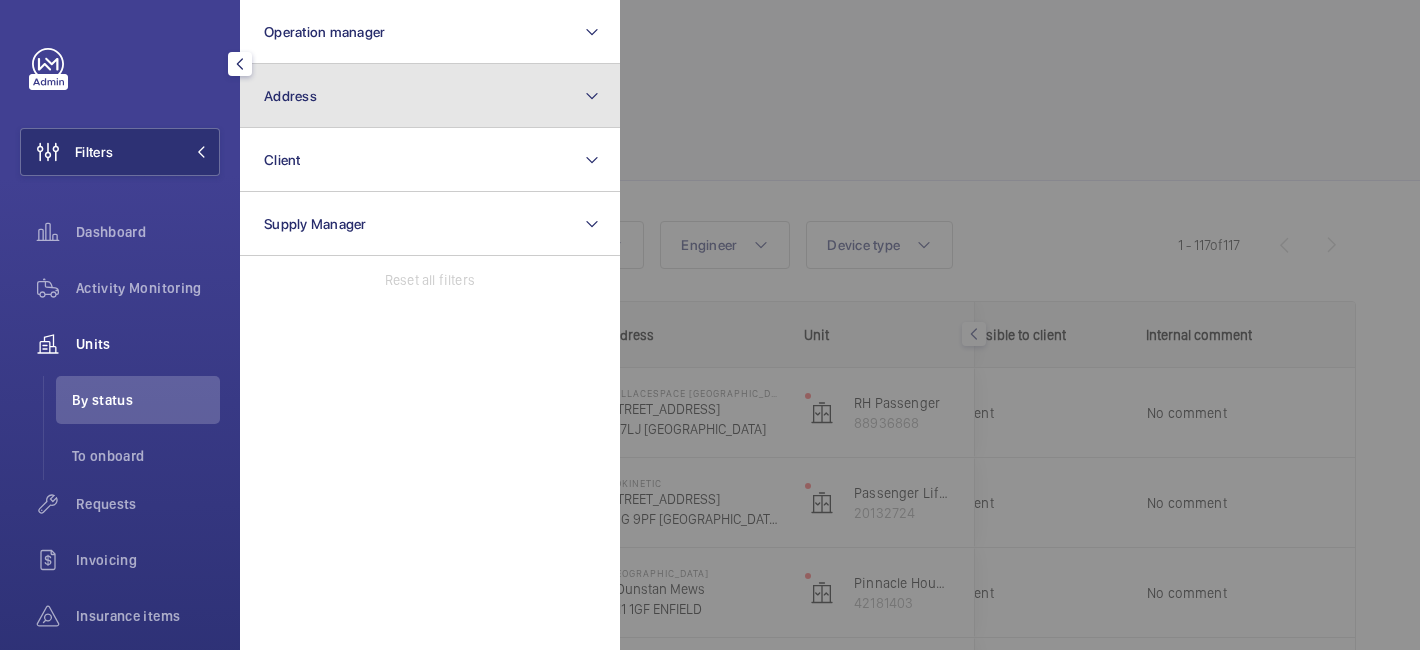 click on "Address" 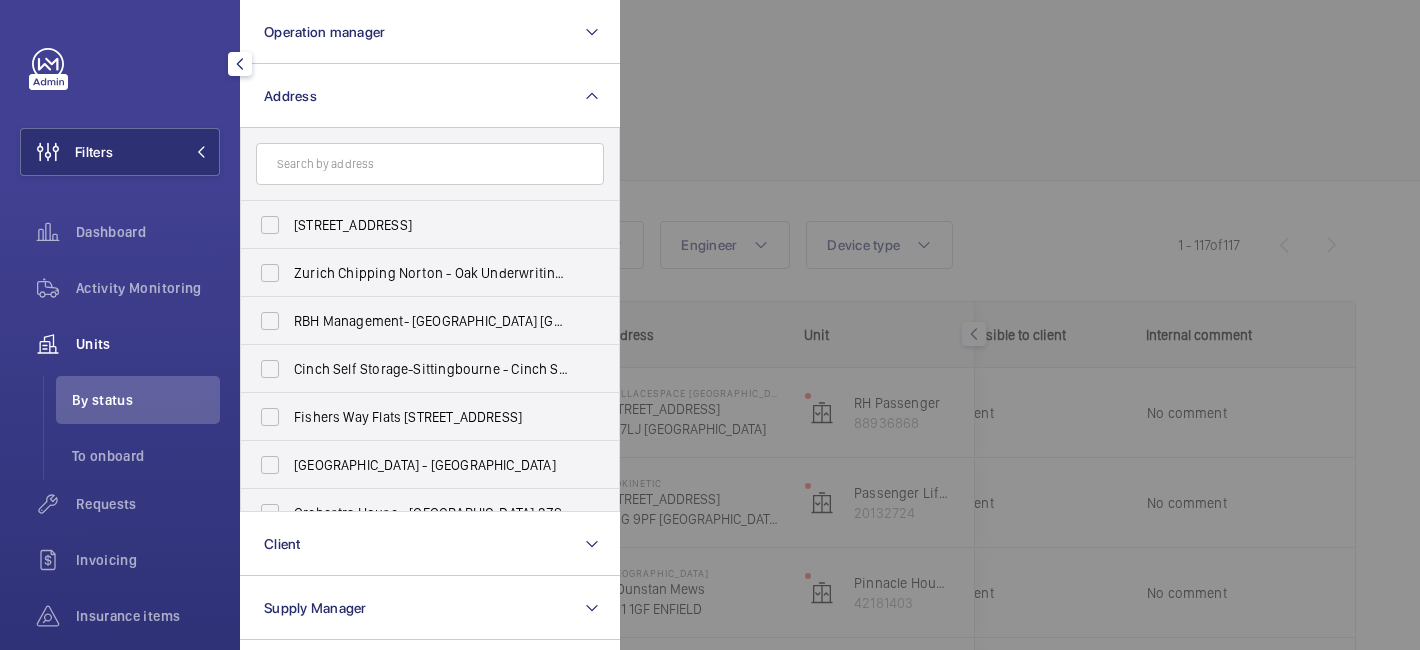 click 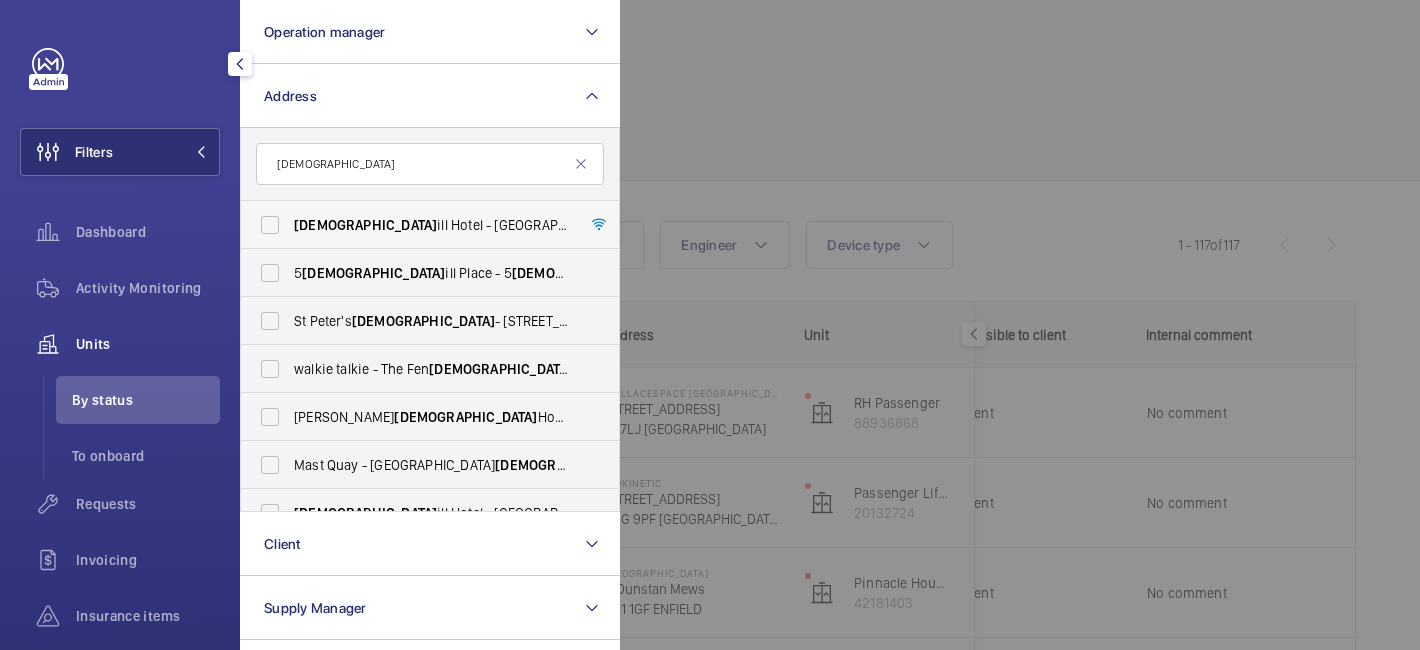 type on "[DEMOGRAPHIC_DATA]" 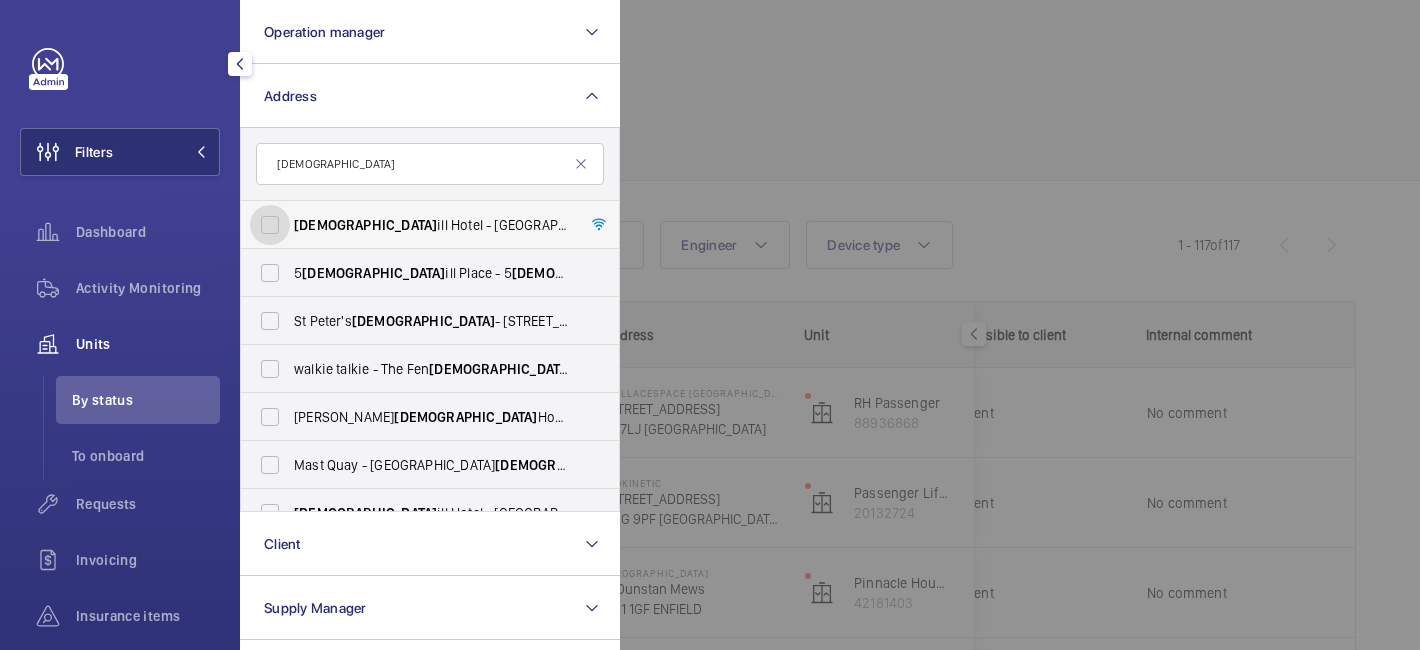 click on "[DEMOGRAPHIC_DATA] [GEOGRAPHIC_DATA] - [GEOGRAPHIC_DATA] - [STREET_ADDRESS]" at bounding box center (270, 225) 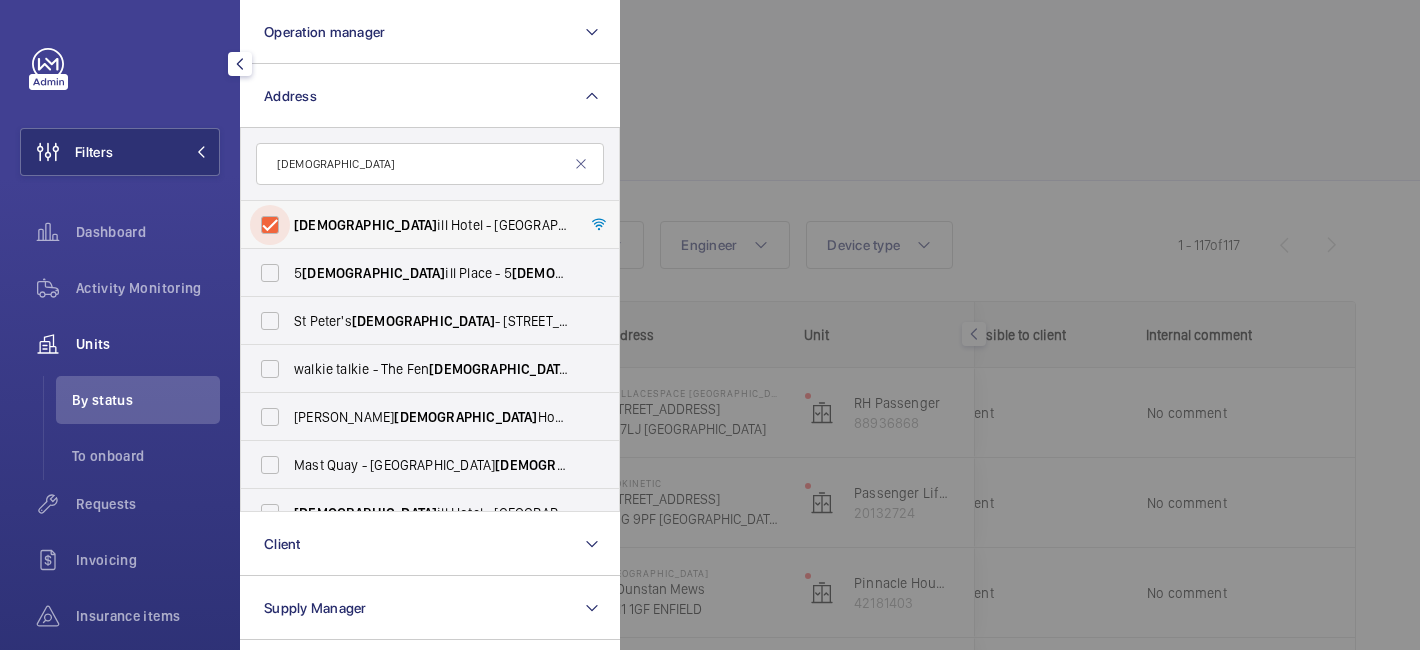 checkbox on "true" 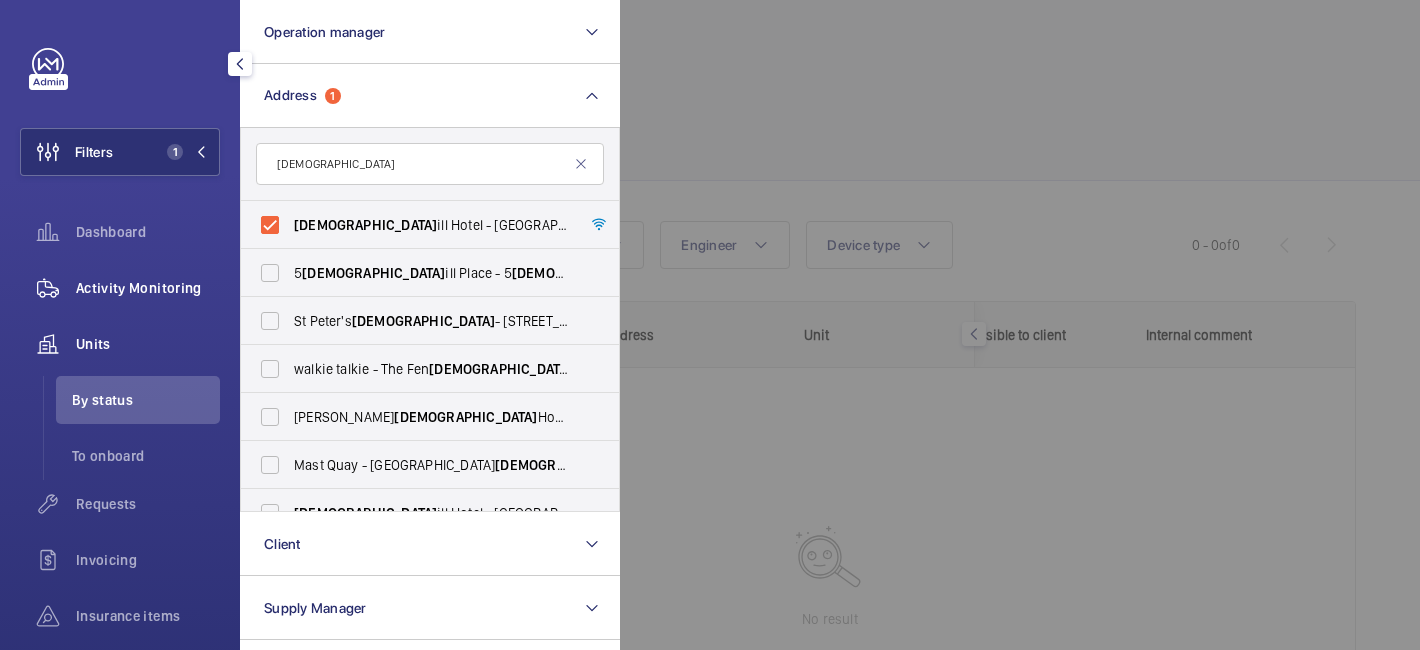 click on "Activity Monitoring" 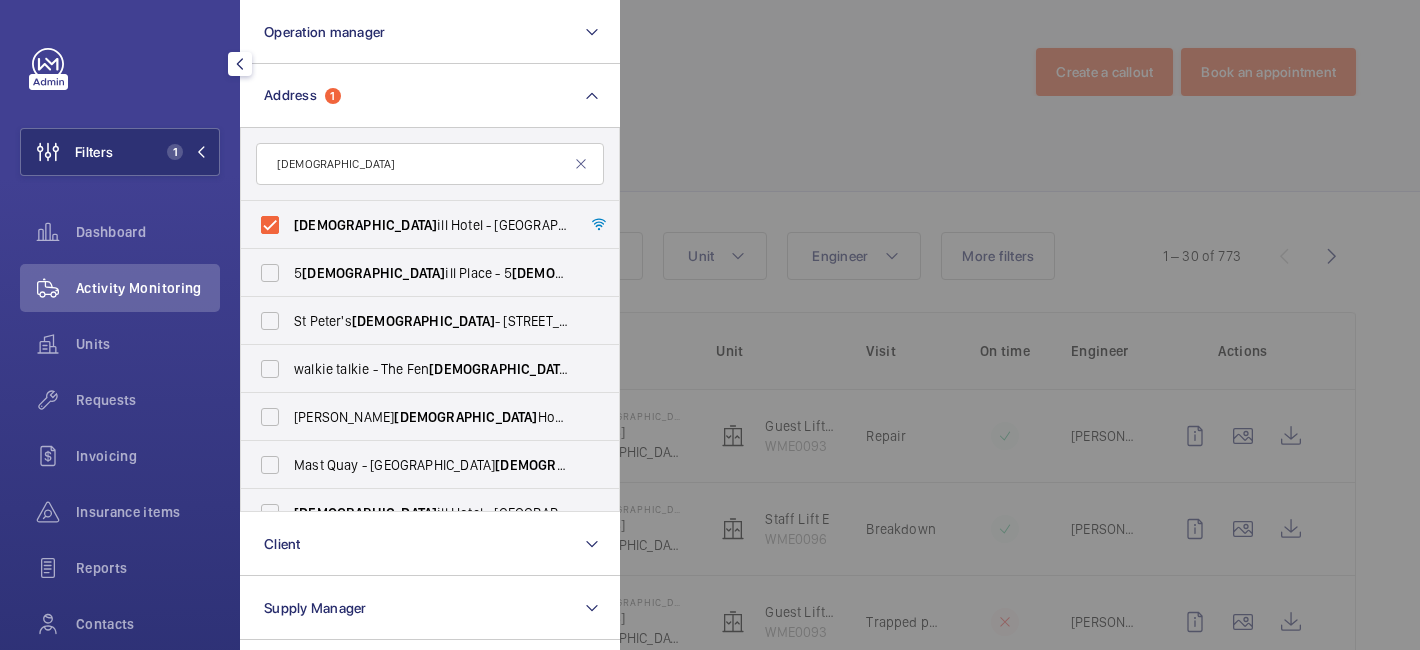 click 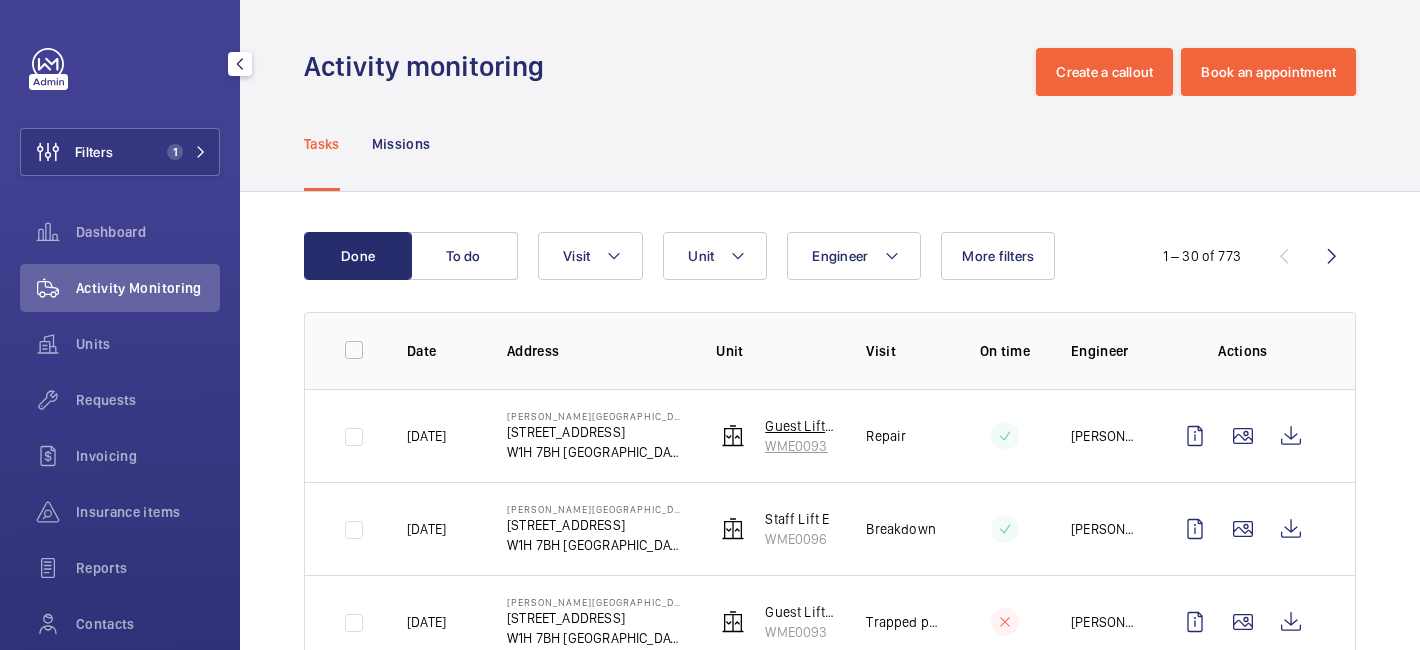 click 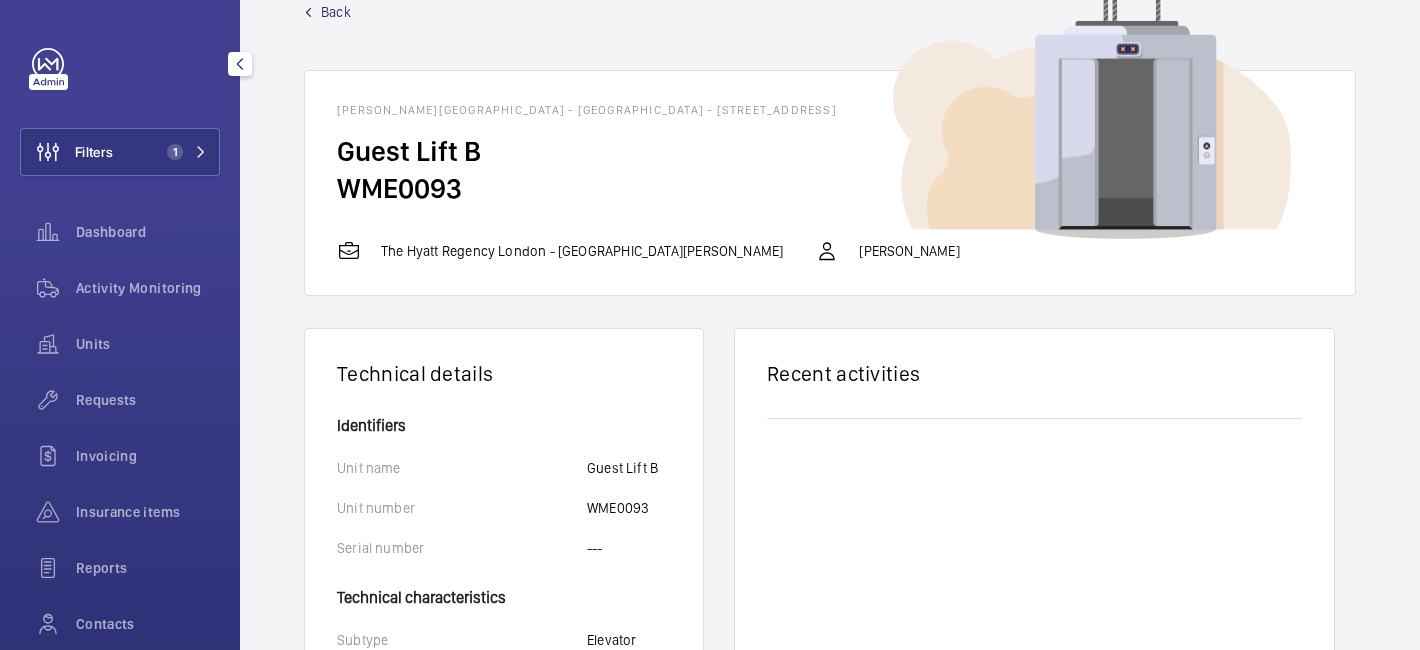 scroll, scrollTop: 0, scrollLeft: 0, axis: both 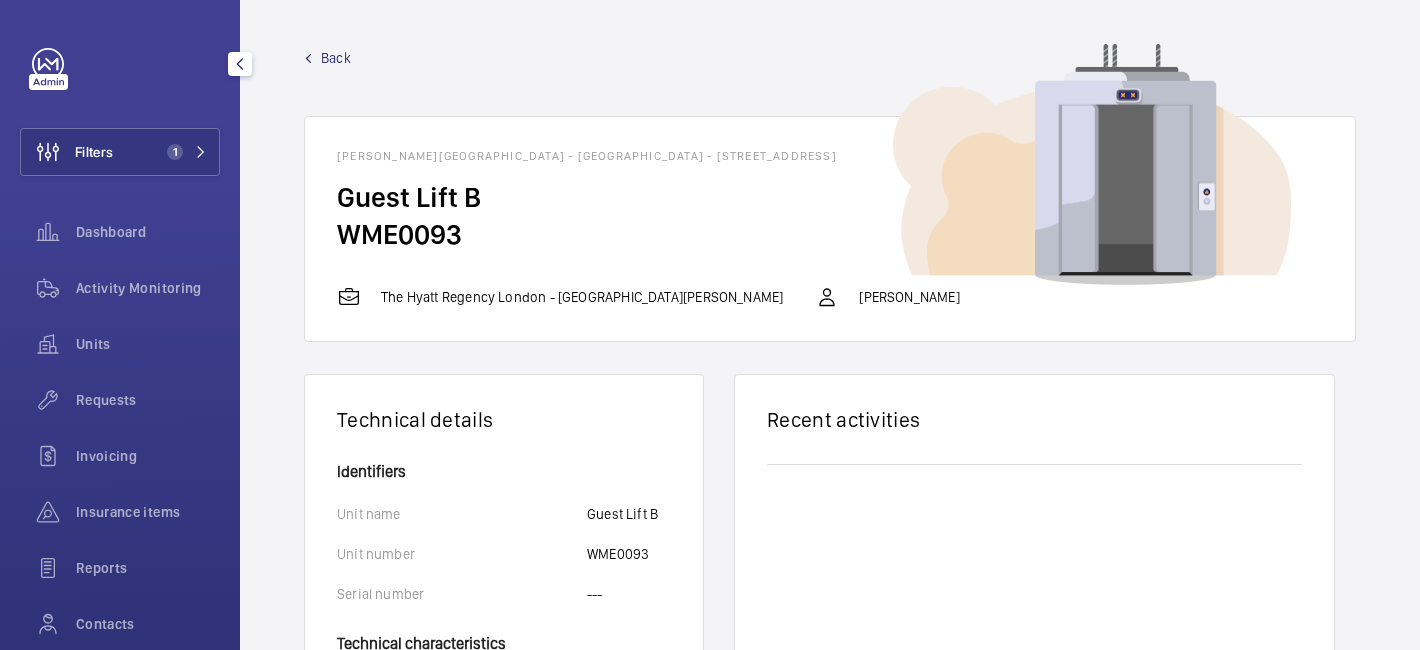 click on "Back" 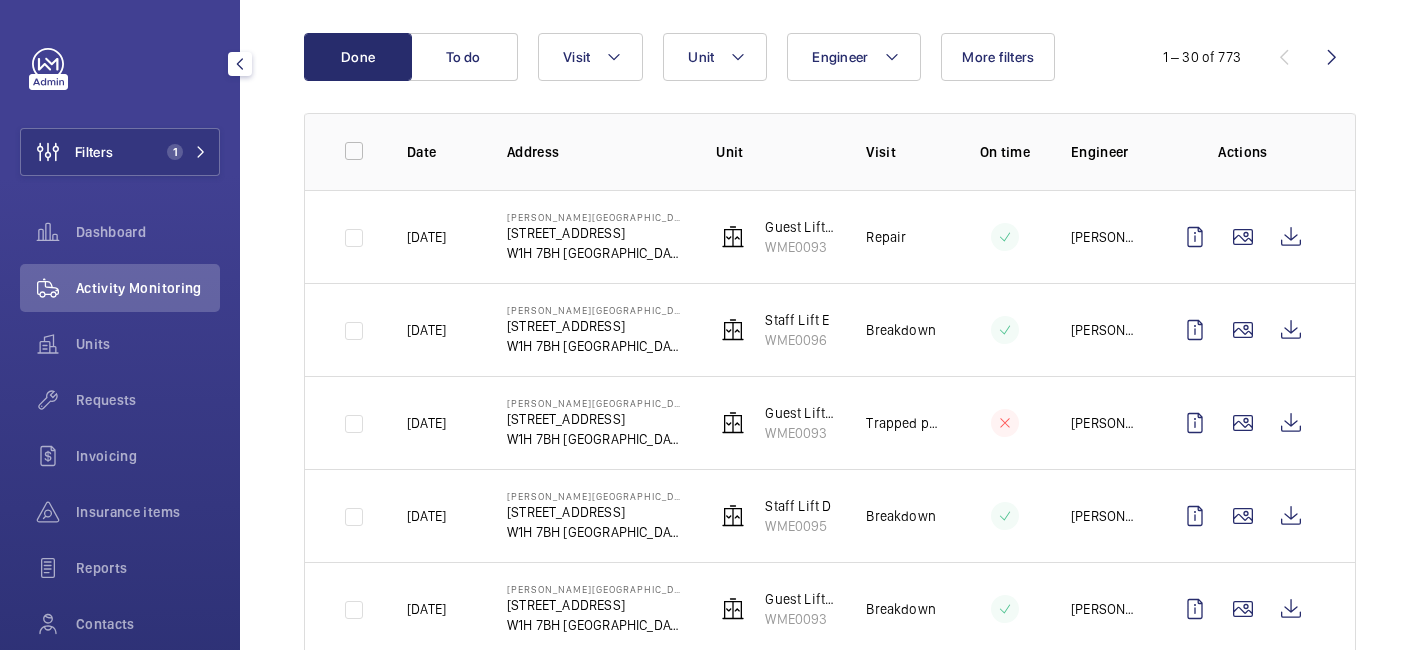 scroll, scrollTop: 203, scrollLeft: 0, axis: vertical 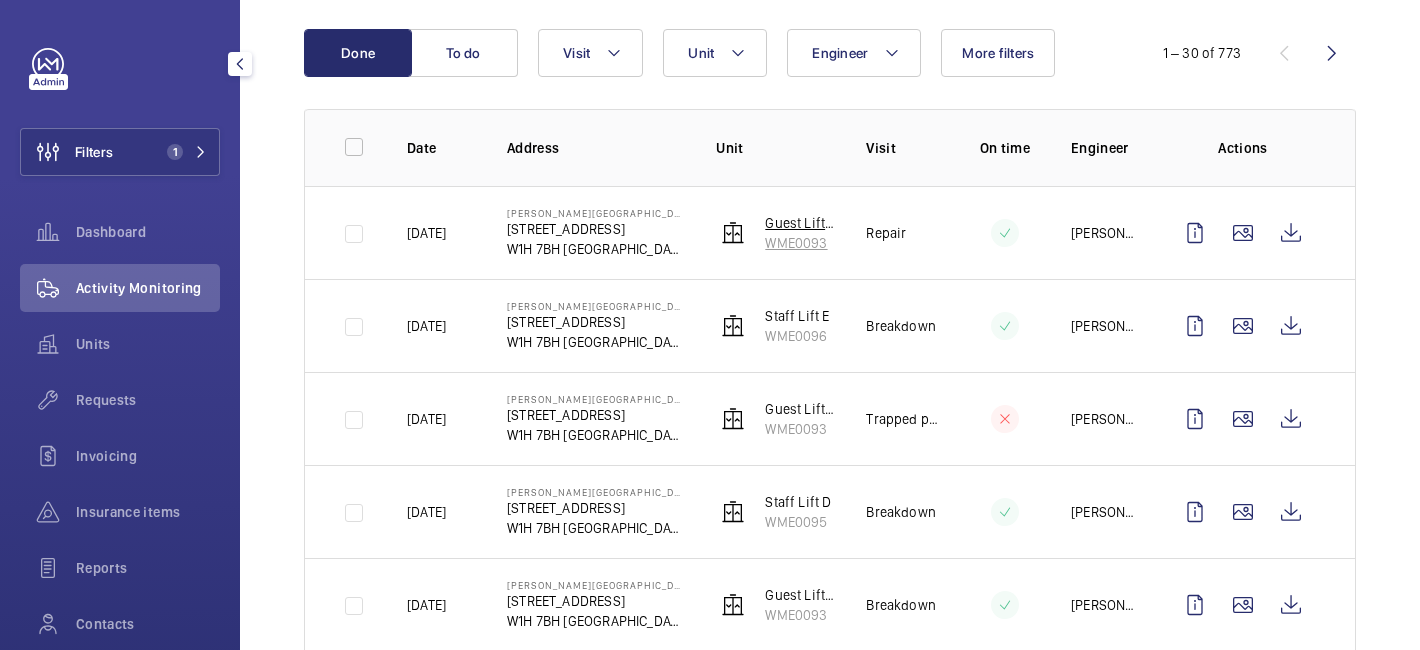 click on "Guest Lift B   WME0093" 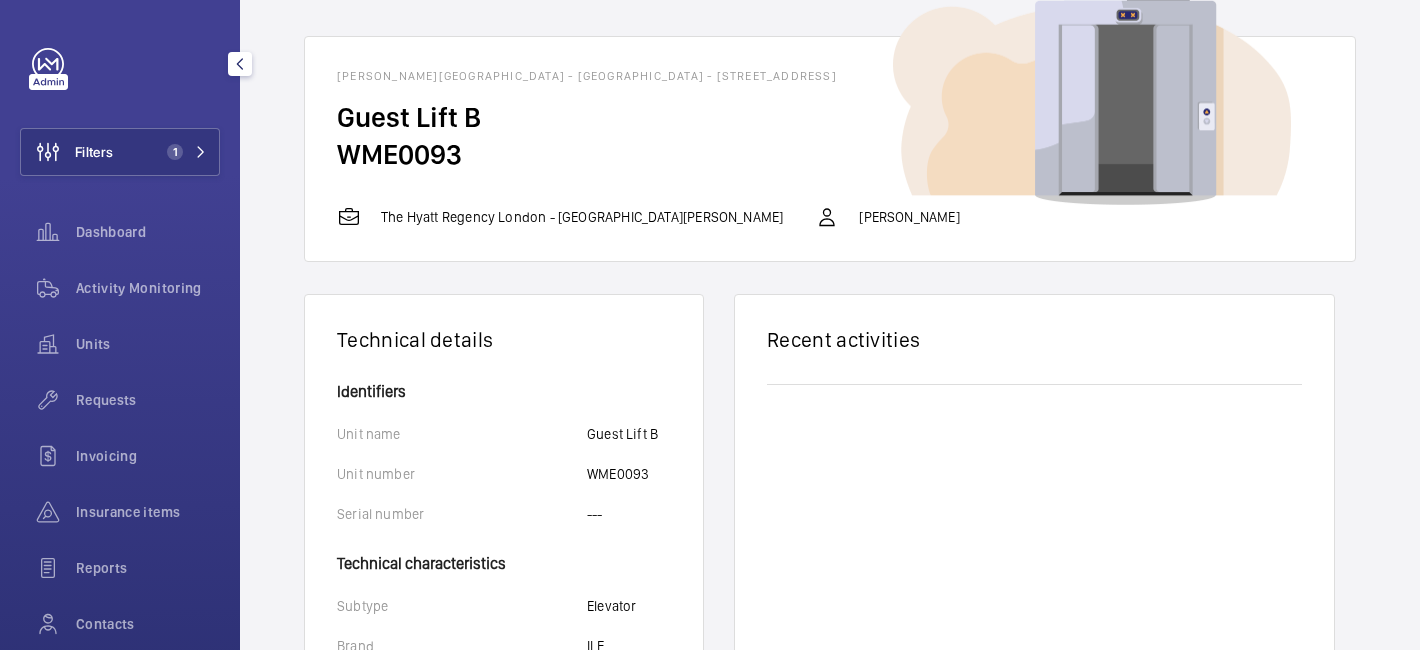 scroll, scrollTop: 0, scrollLeft: 0, axis: both 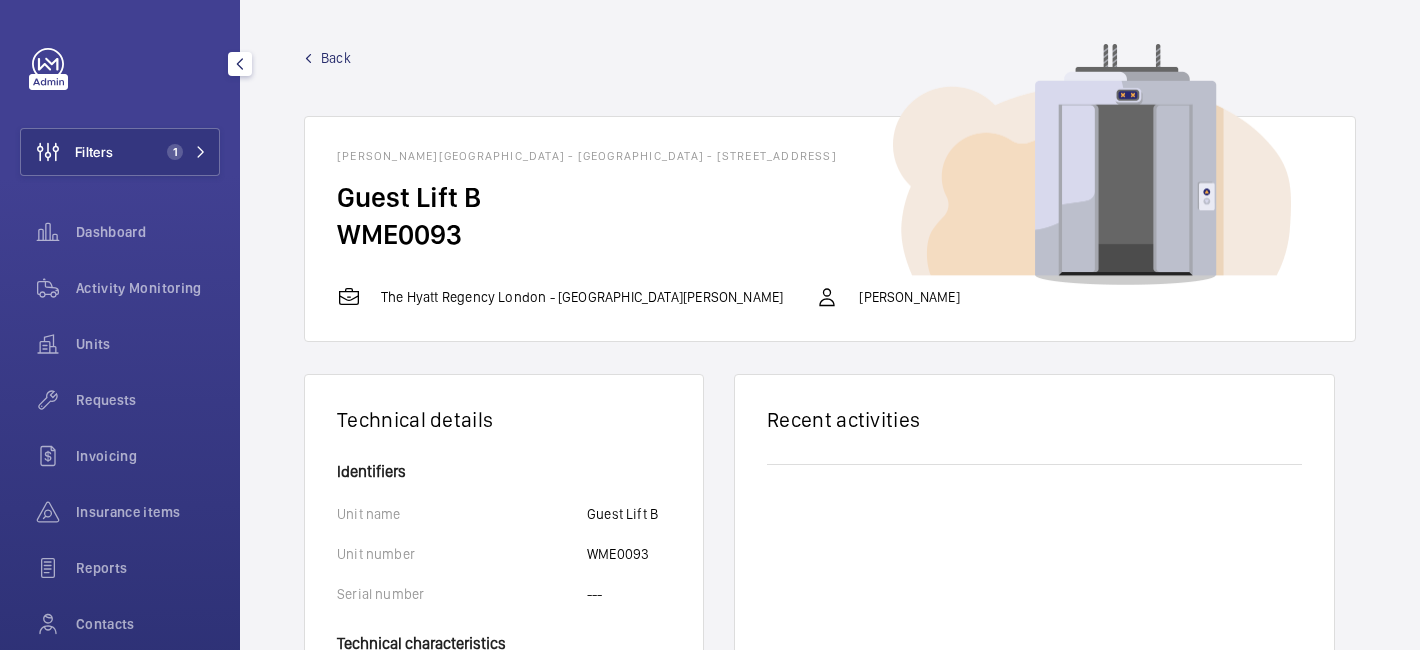 click on "Back" 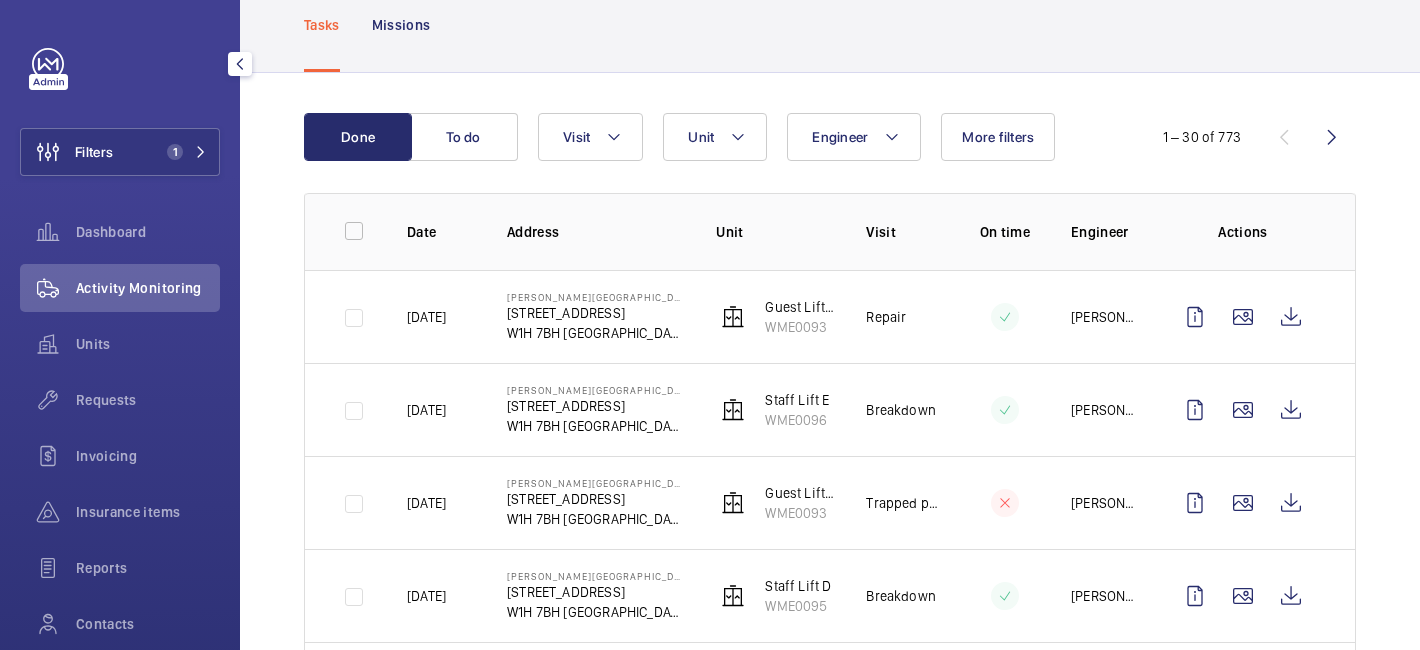 scroll, scrollTop: 127, scrollLeft: 0, axis: vertical 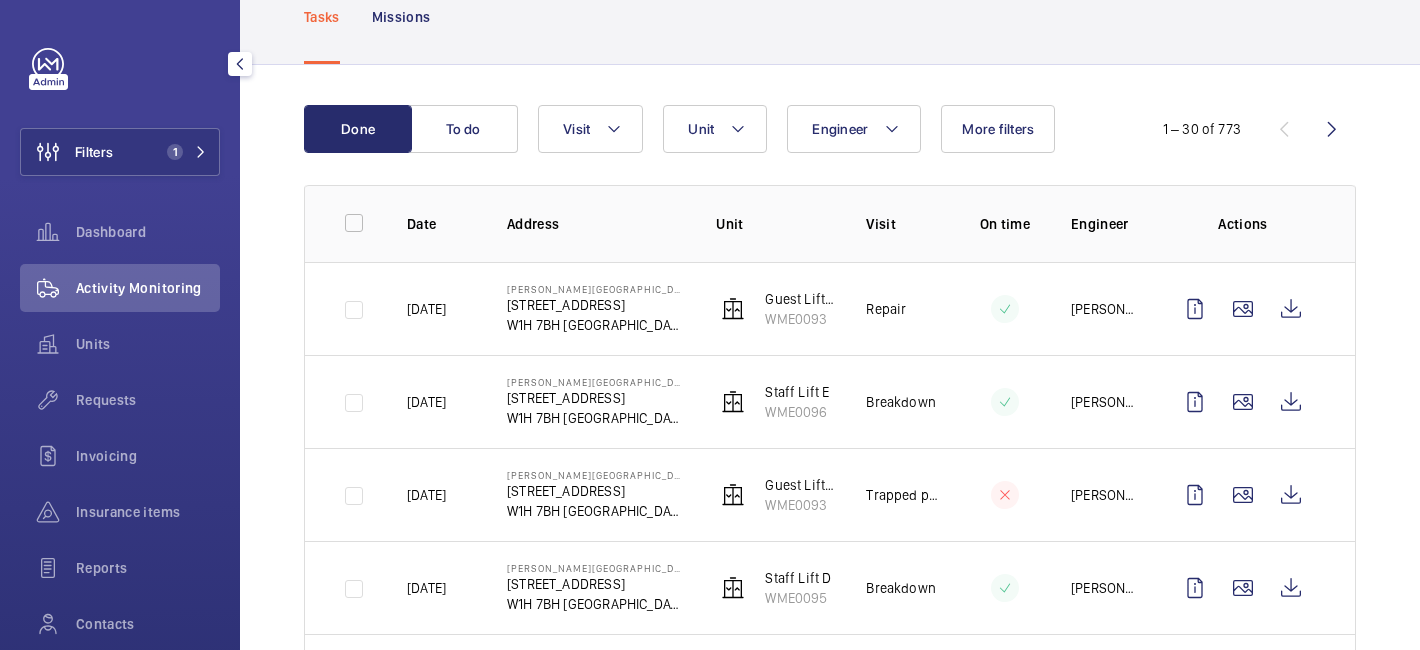 click on "Staff Lift D    WME0095" 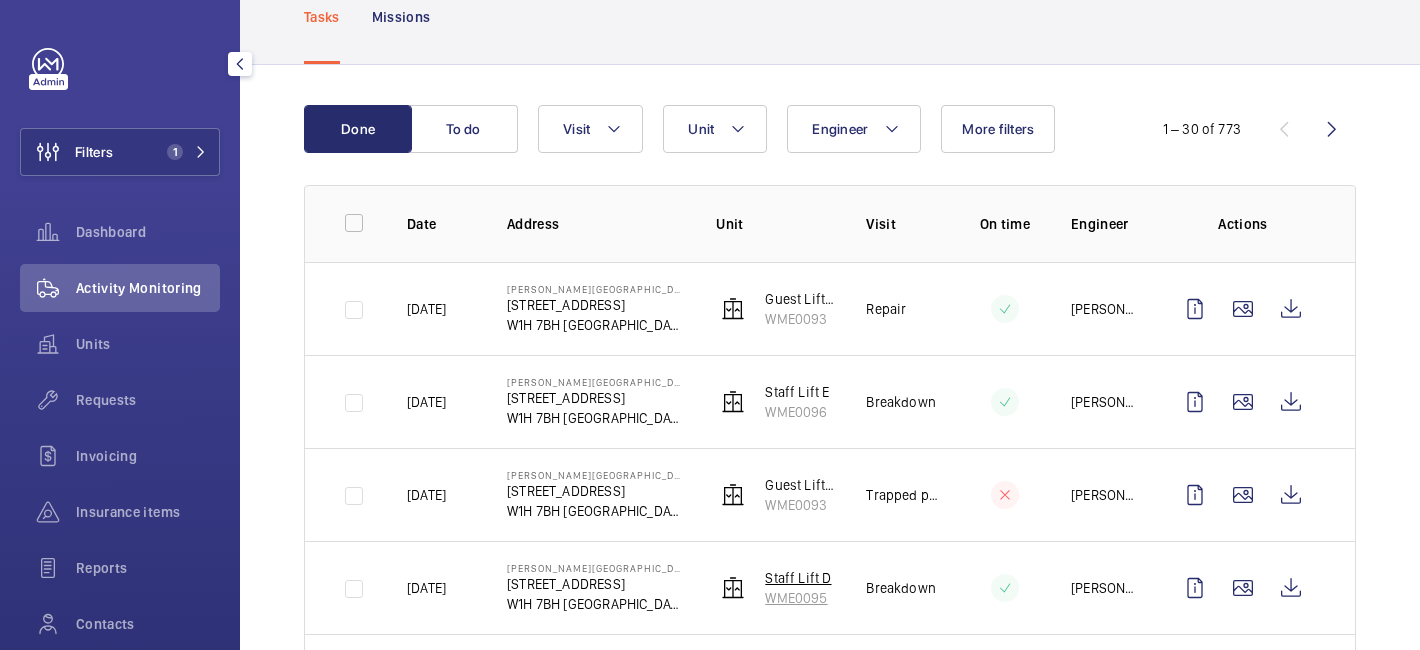 click 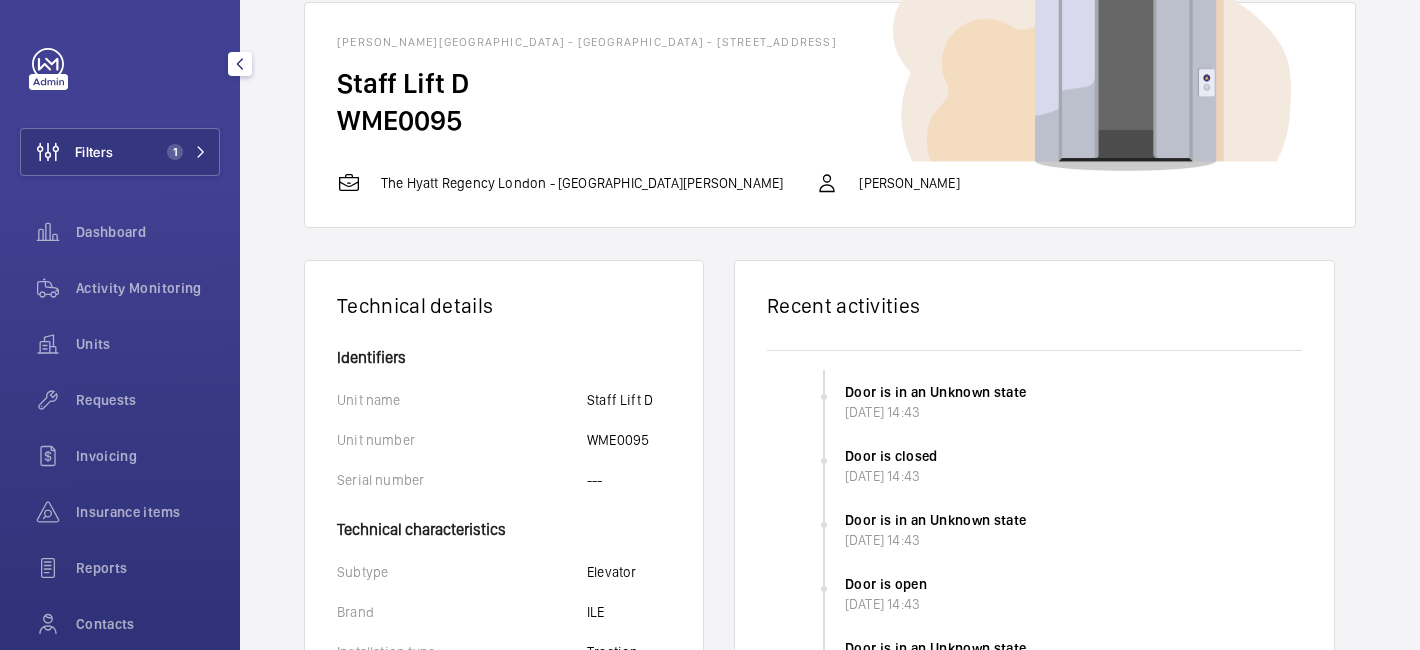 scroll, scrollTop: 0, scrollLeft: 0, axis: both 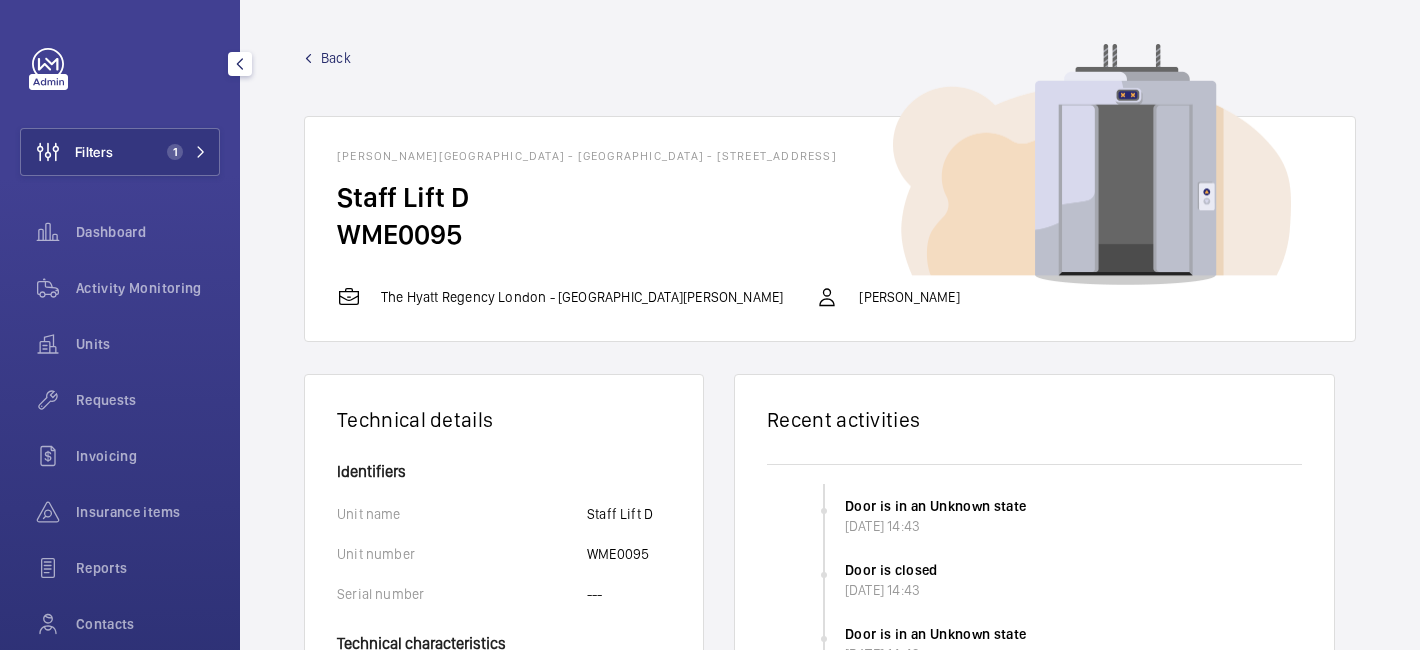 click on "Back" 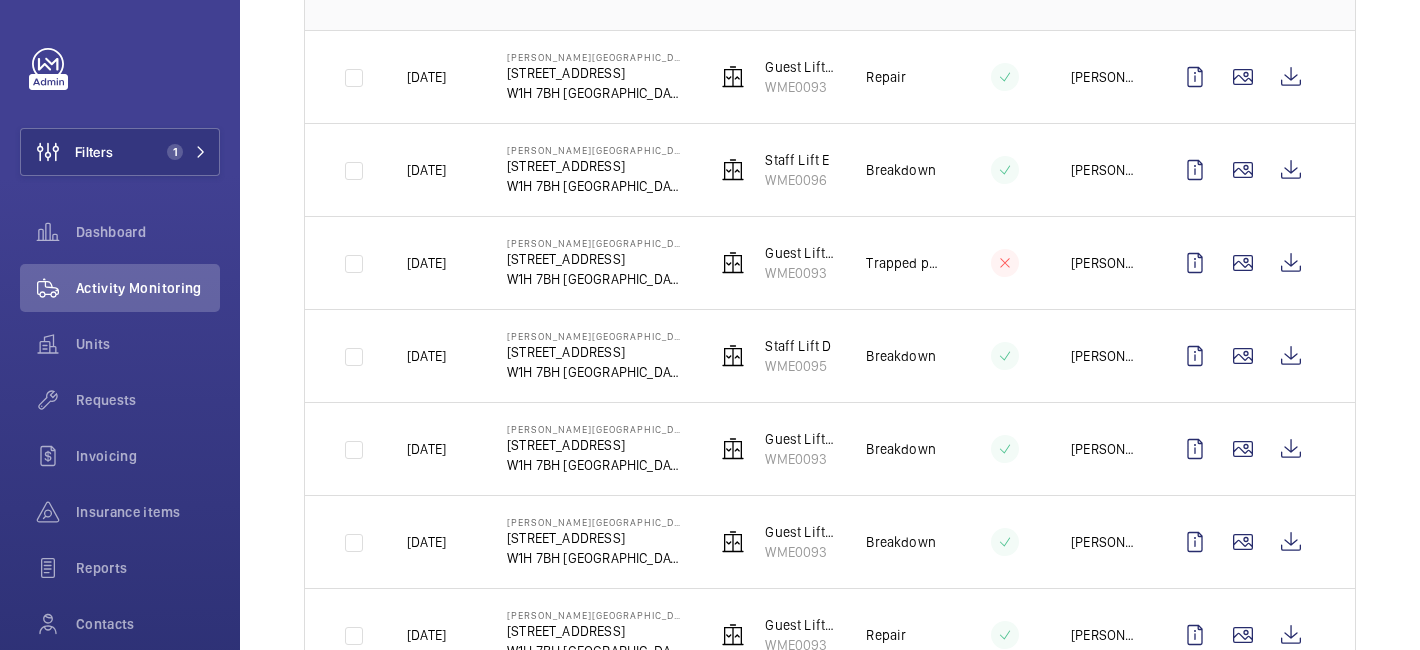 scroll, scrollTop: 463, scrollLeft: 0, axis: vertical 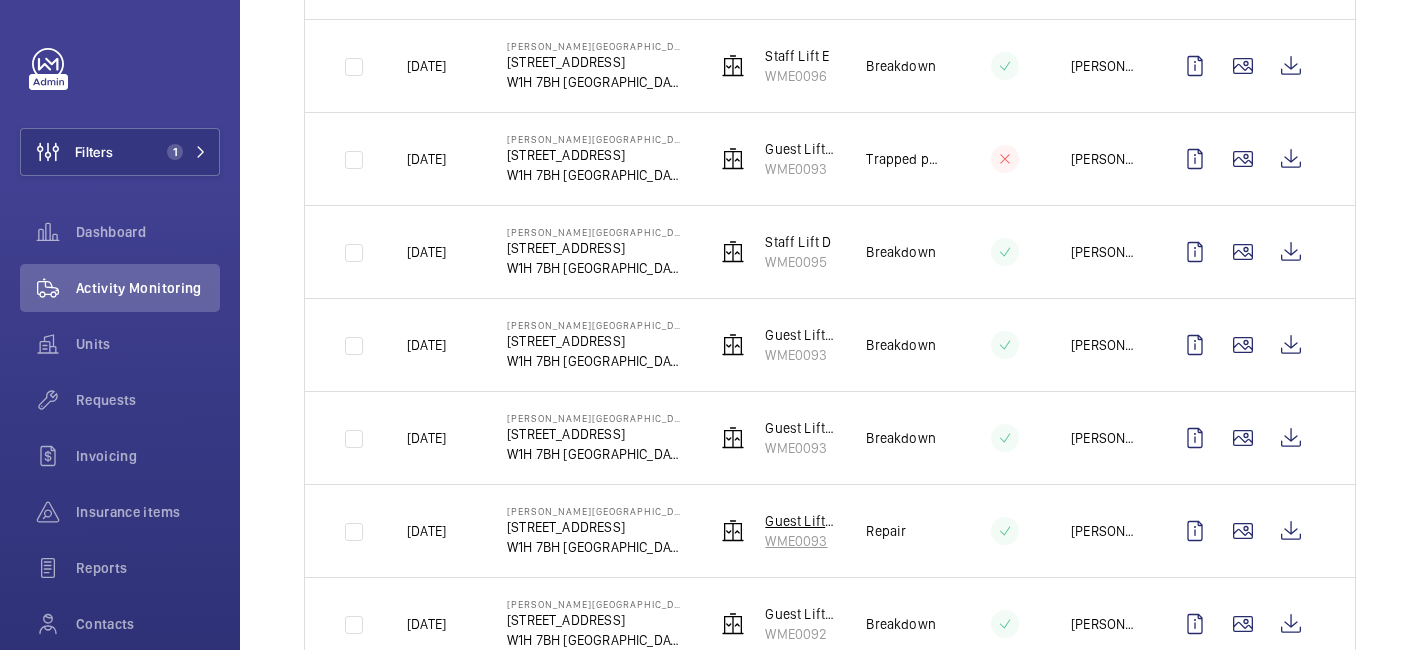 click 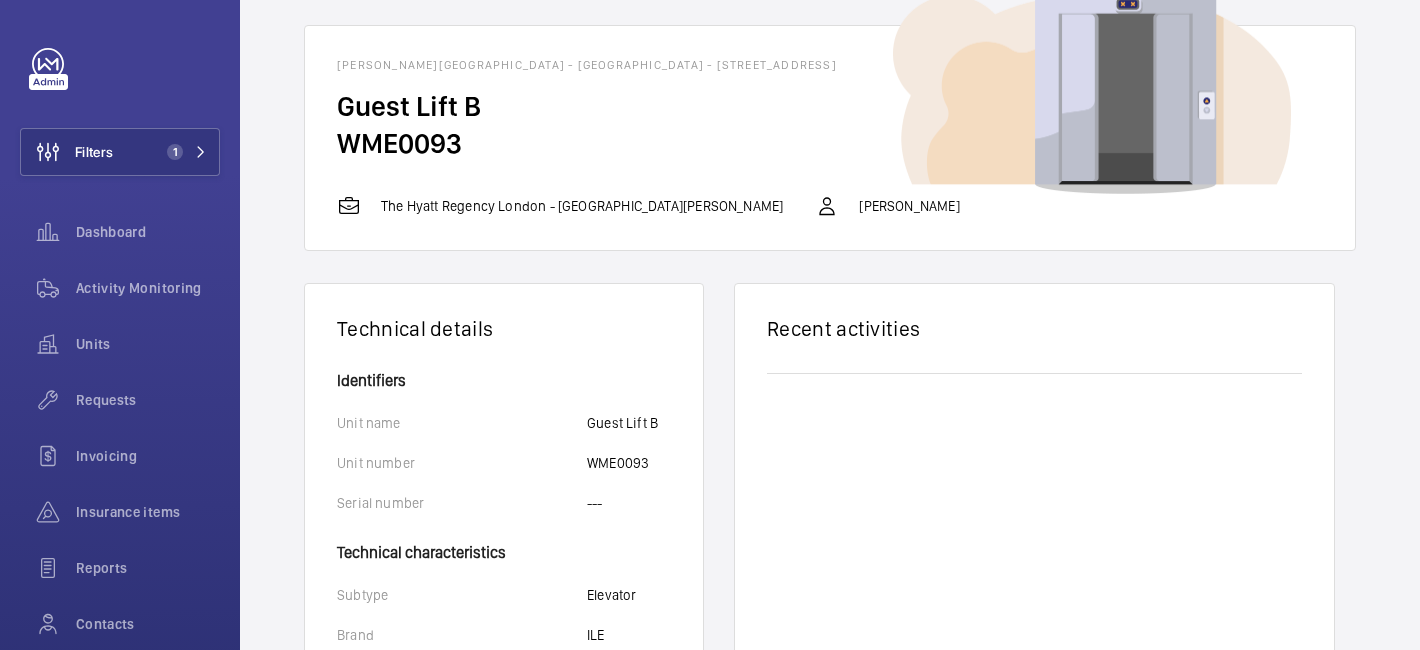 scroll, scrollTop: 0, scrollLeft: 0, axis: both 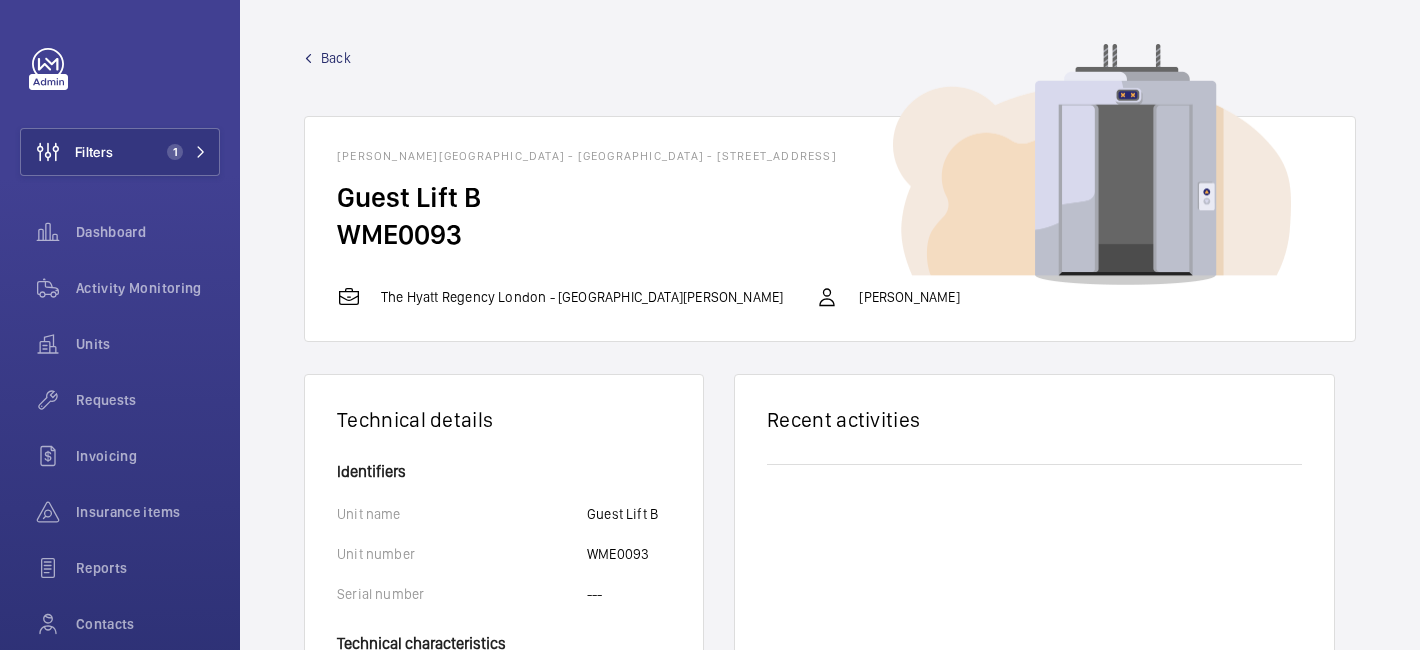 click on "Back" 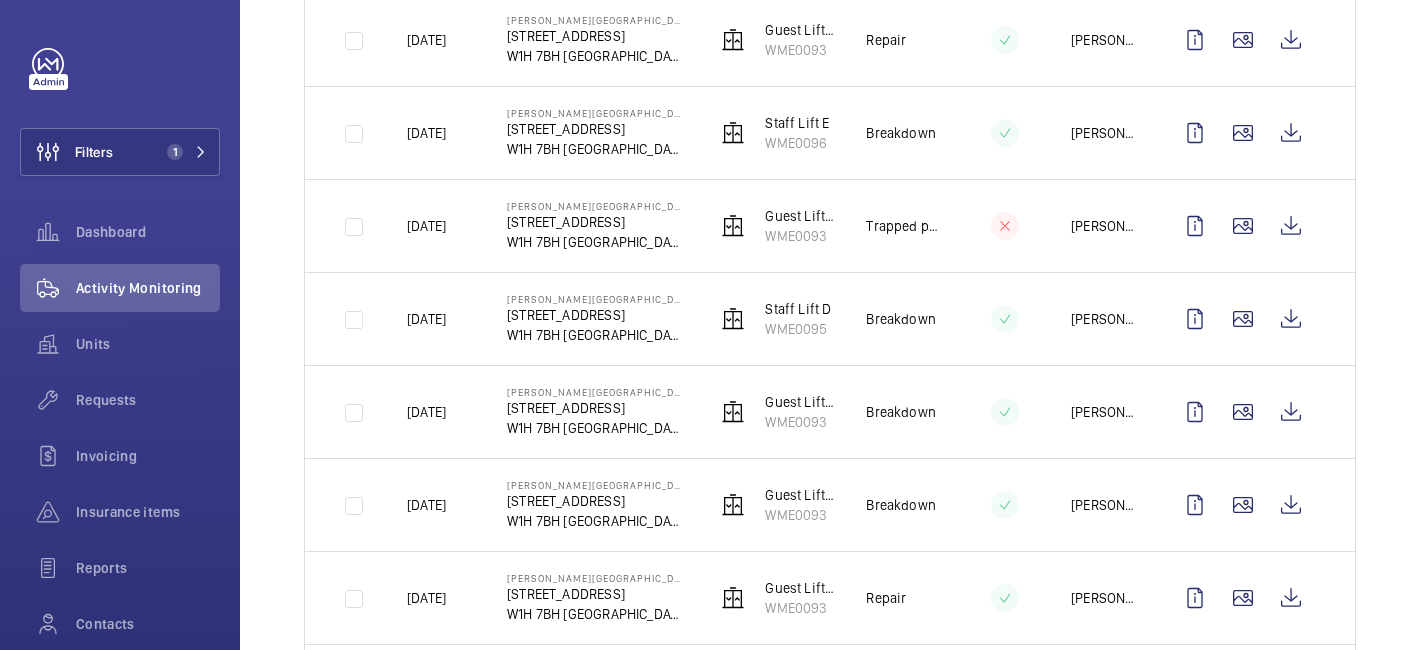 scroll, scrollTop: 0, scrollLeft: 0, axis: both 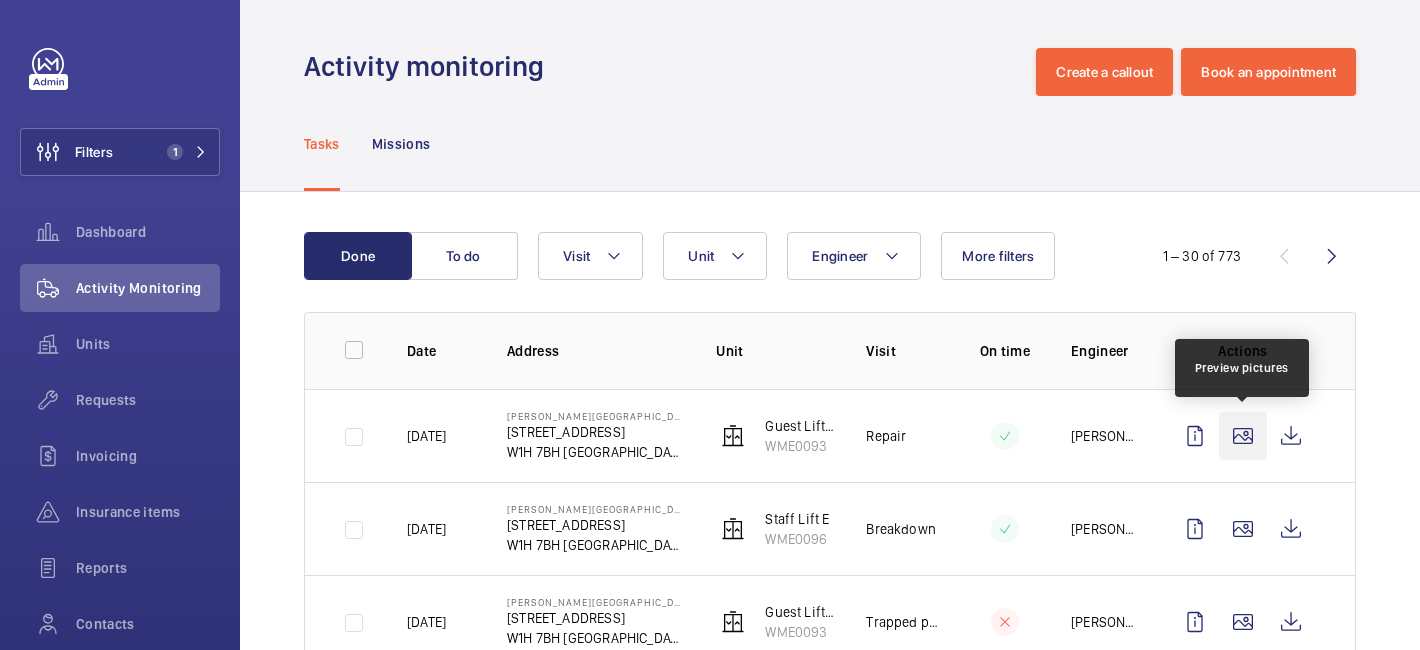 click 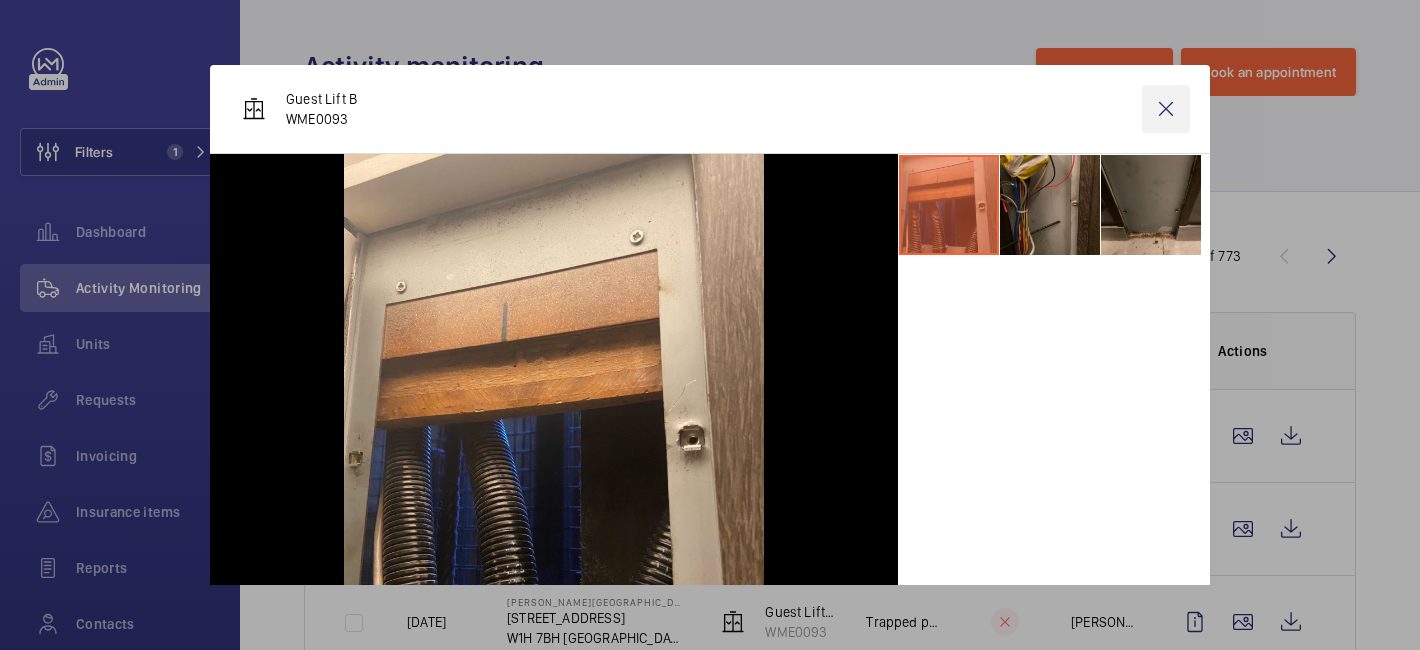 click at bounding box center (1166, 109) 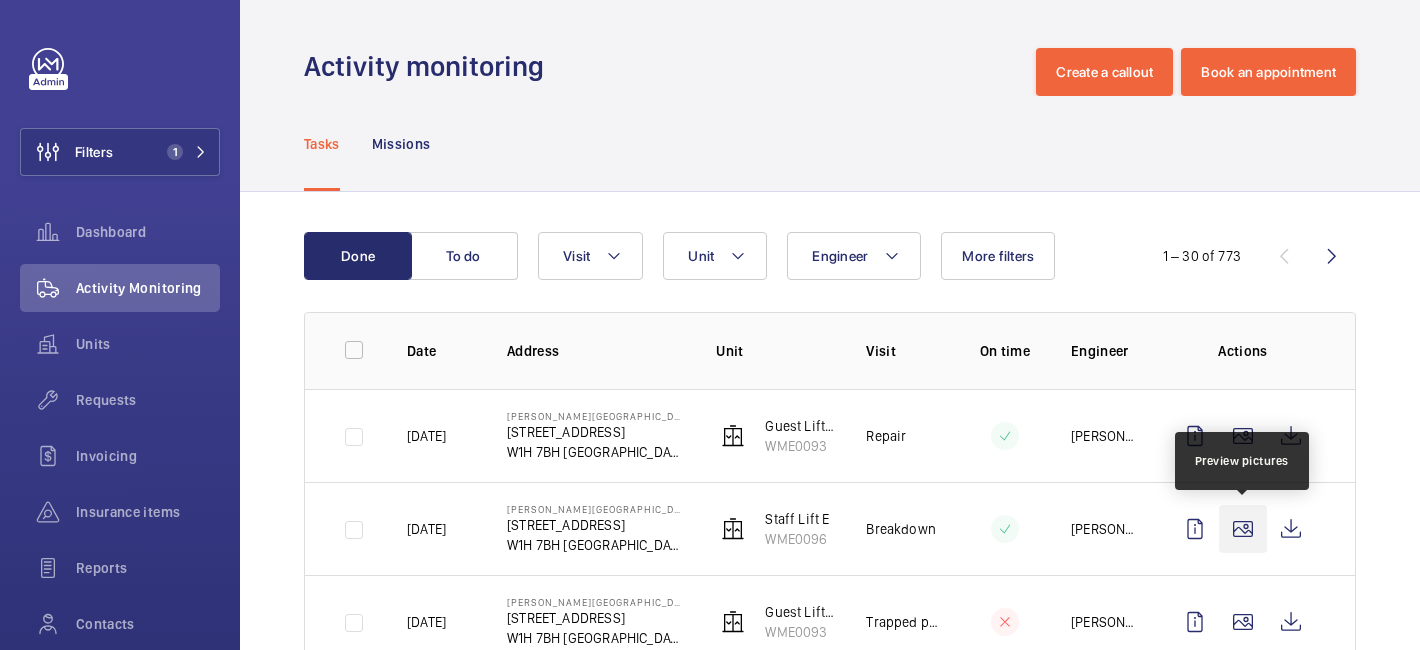 click 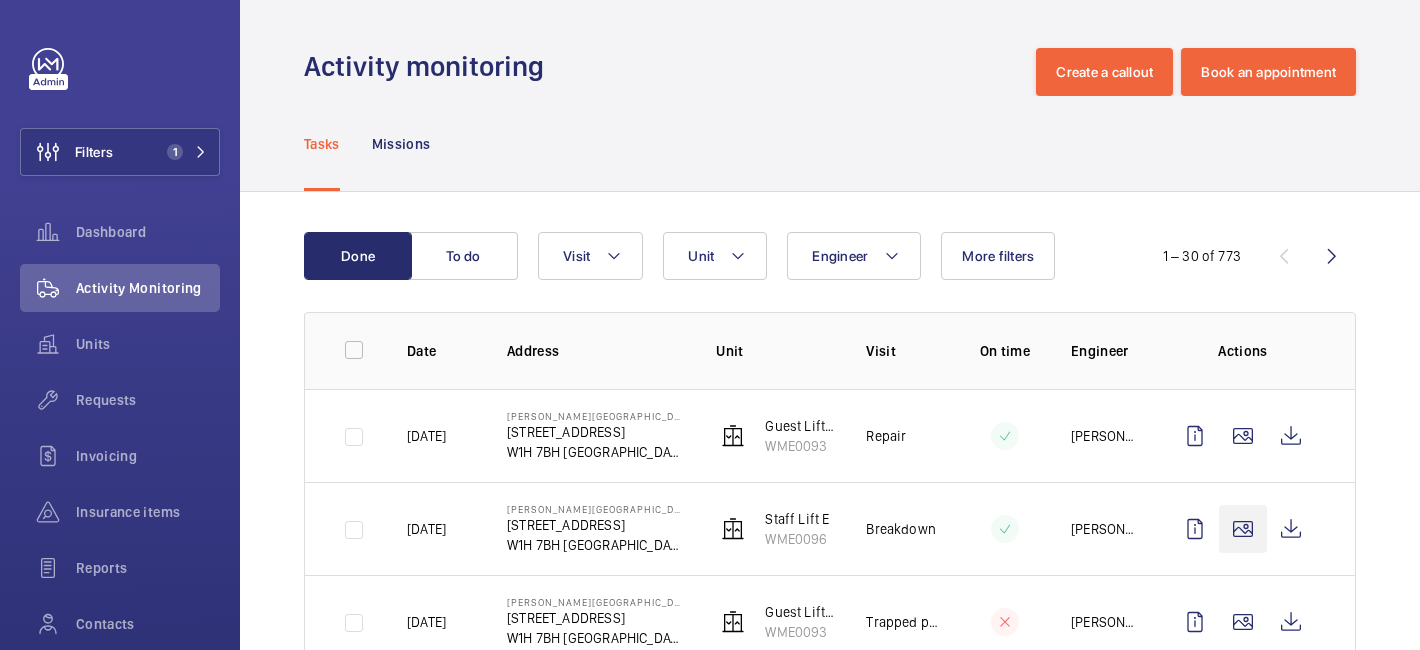 click 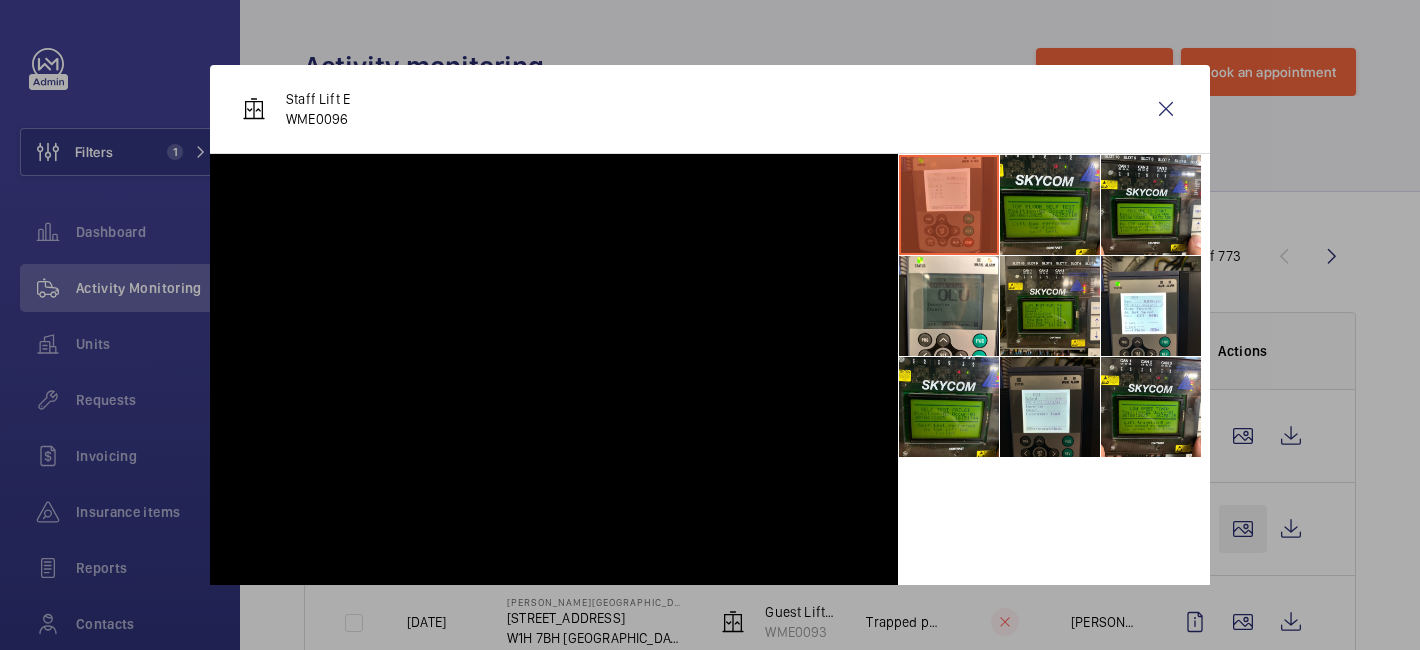 scroll, scrollTop: 115, scrollLeft: 0, axis: vertical 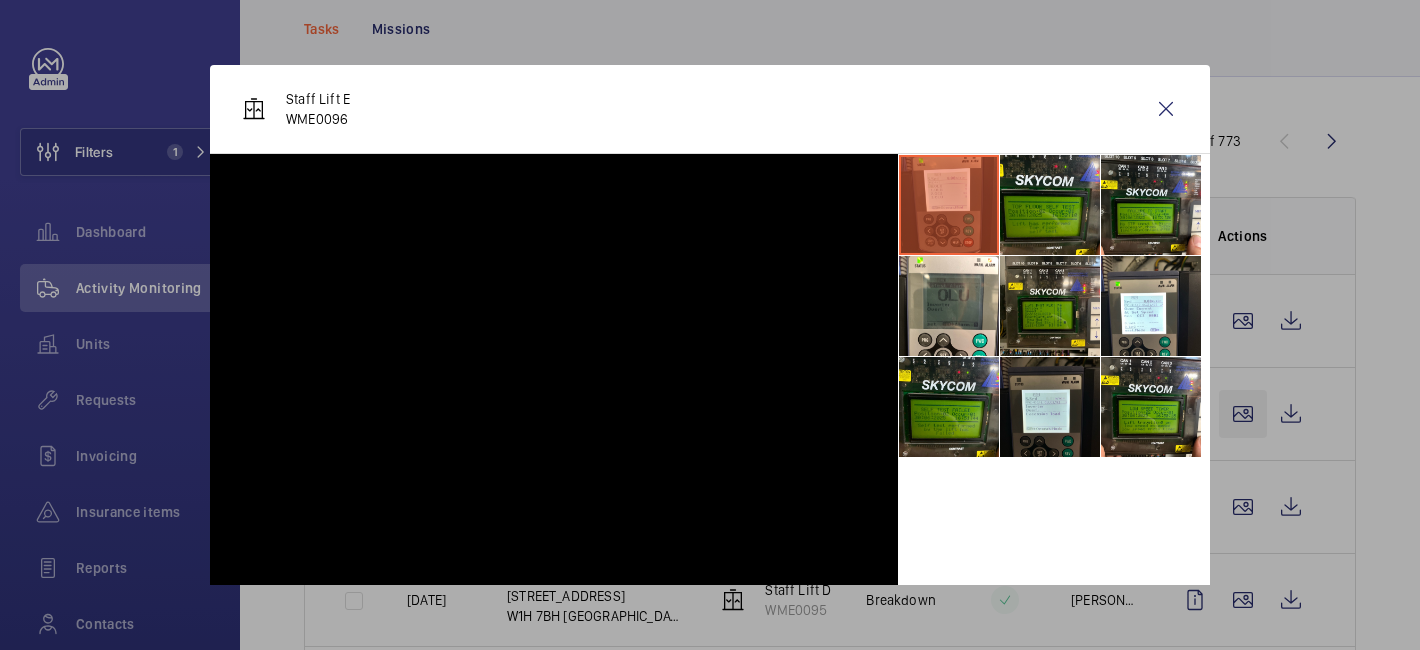 click at bounding box center (710, 325) 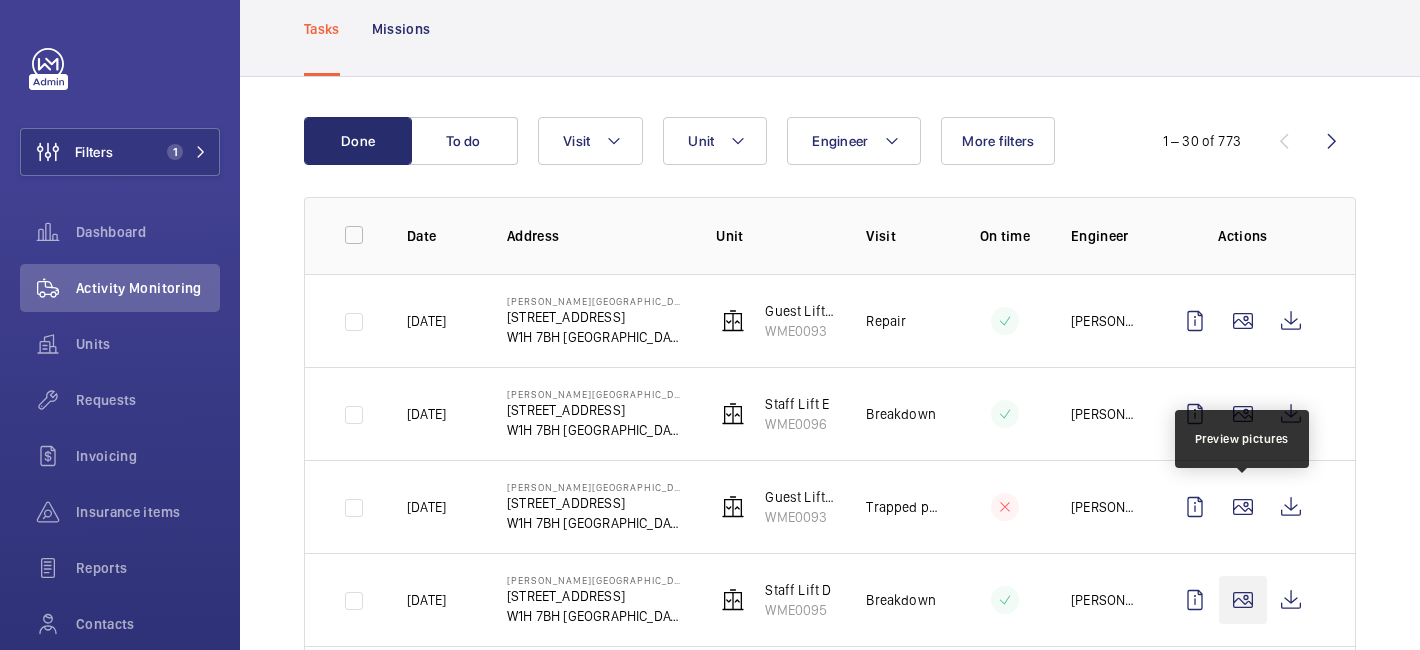 click 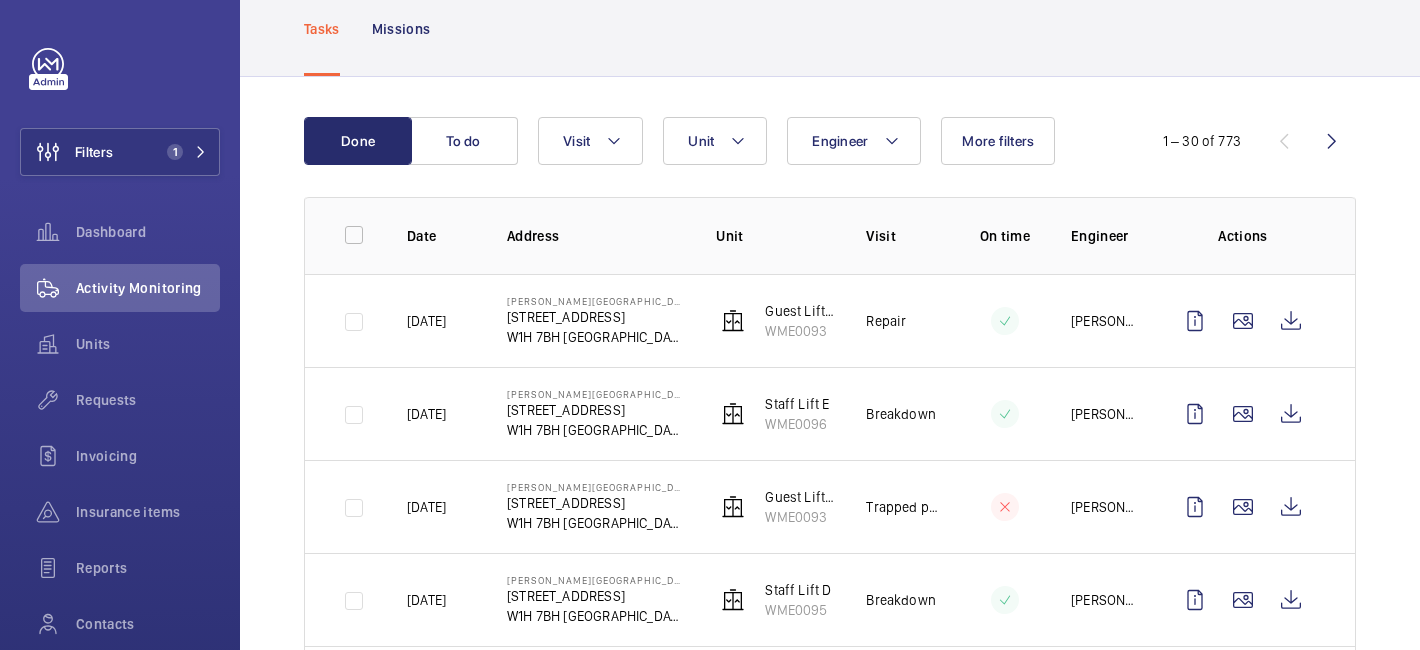 scroll, scrollTop: 337, scrollLeft: 0, axis: vertical 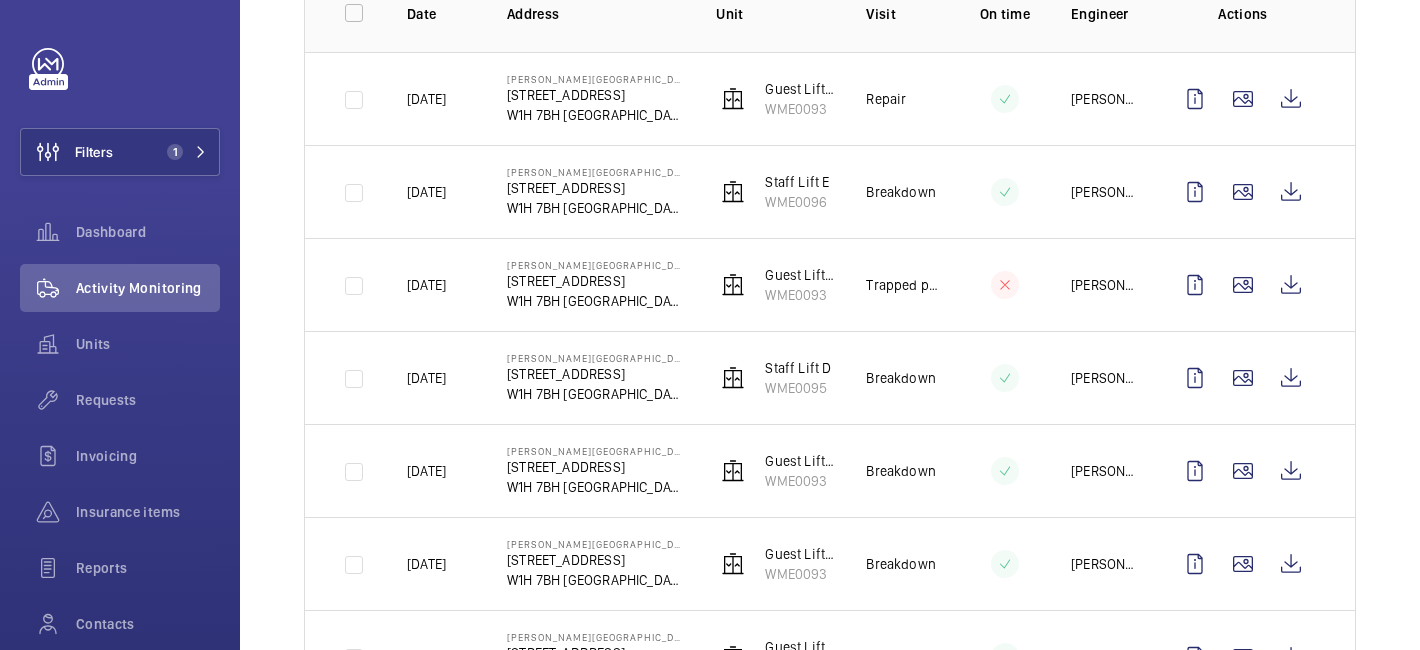 click 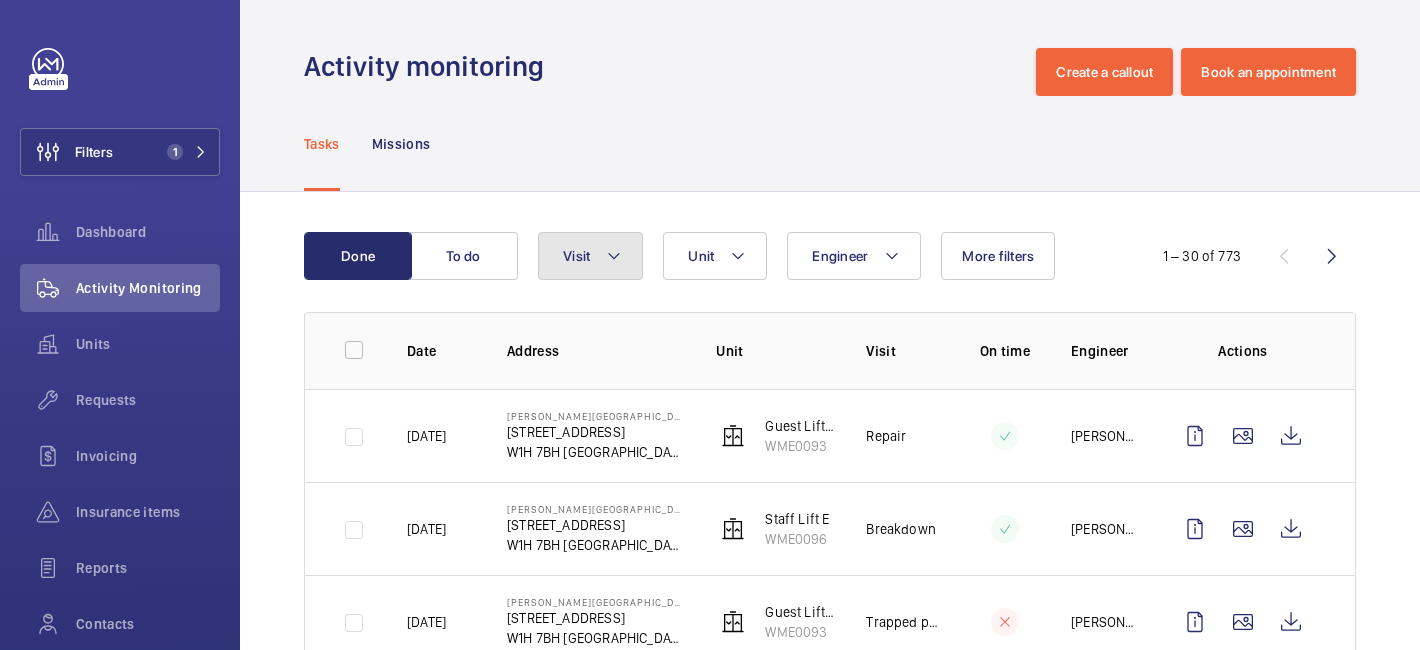 click 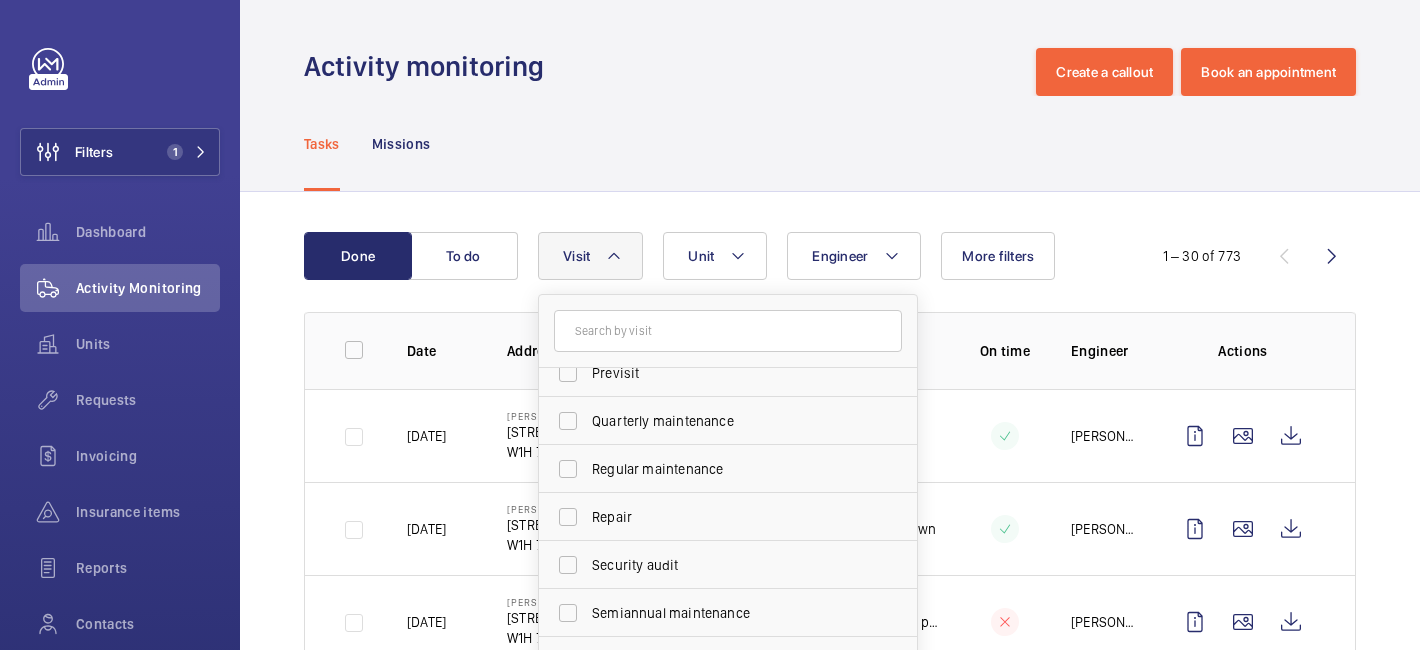 scroll, scrollTop: 314, scrollLeft: 0, axis: vertical 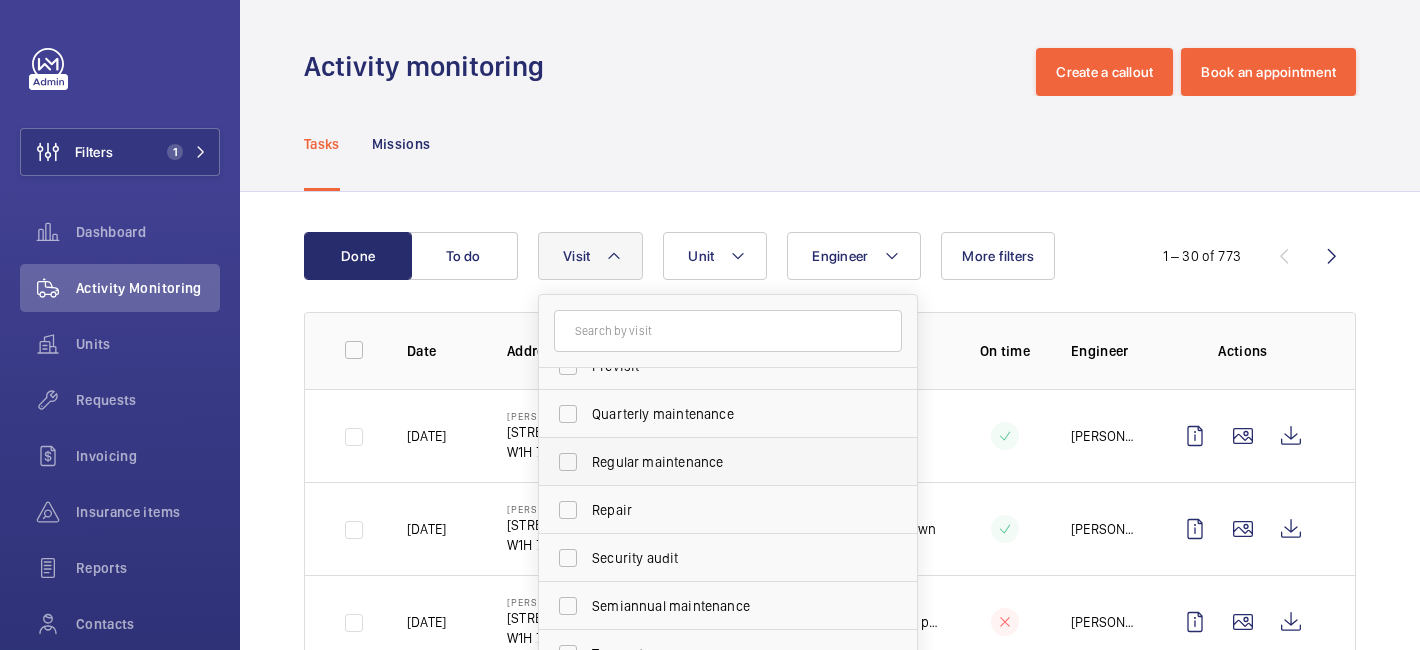 click on "Regular maintenance" at bounding box center (729, 462) 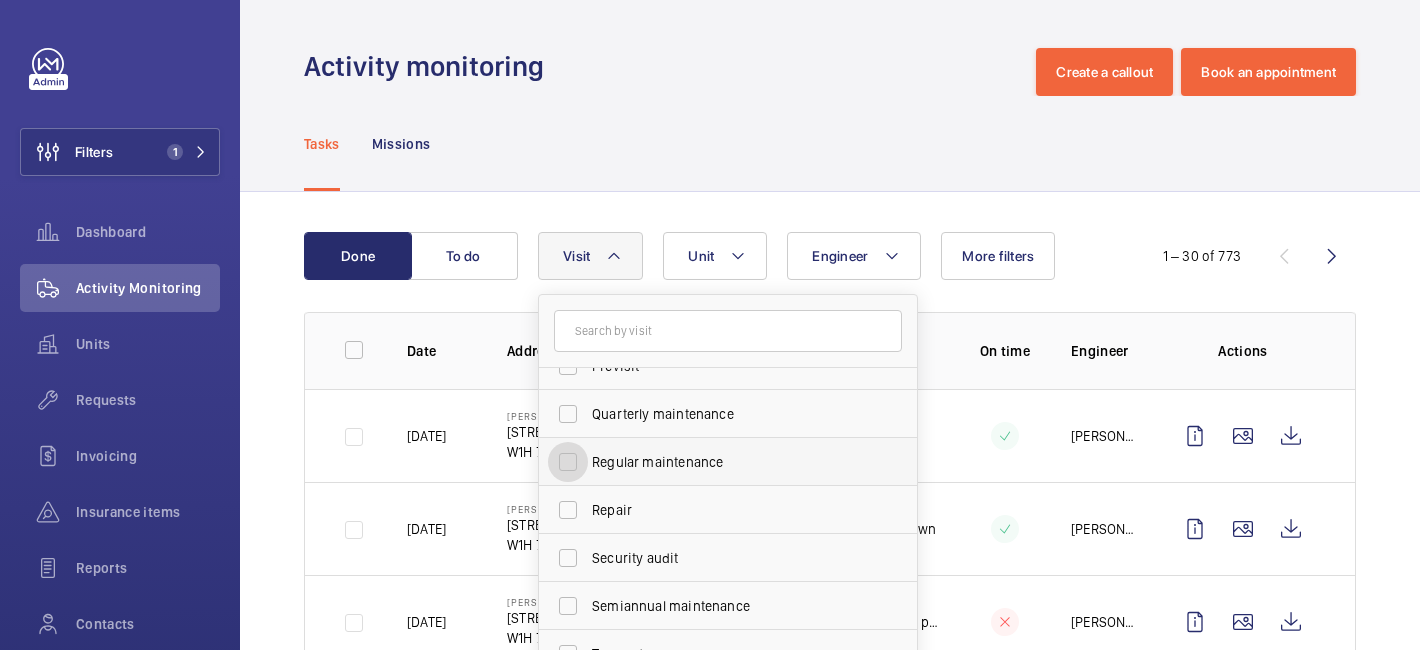 click on "Regular maintenance" at bounding box center [568, 462] 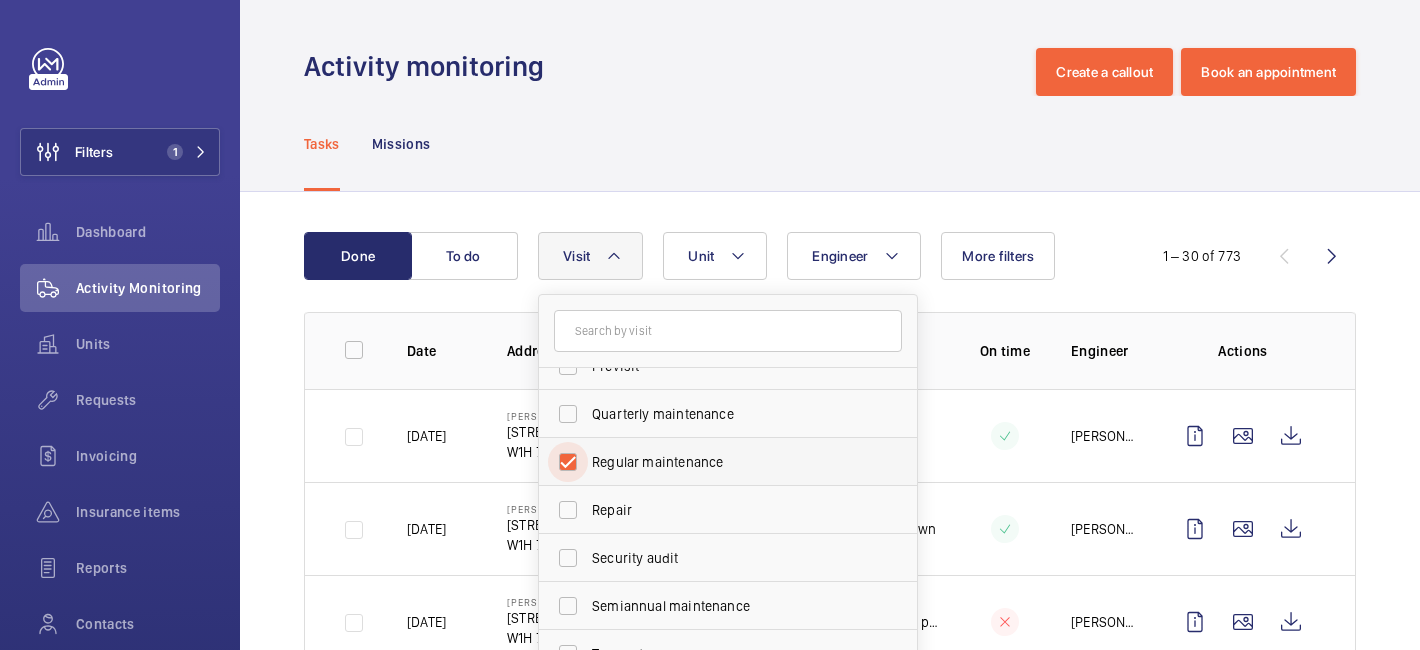 checkbox on "true" 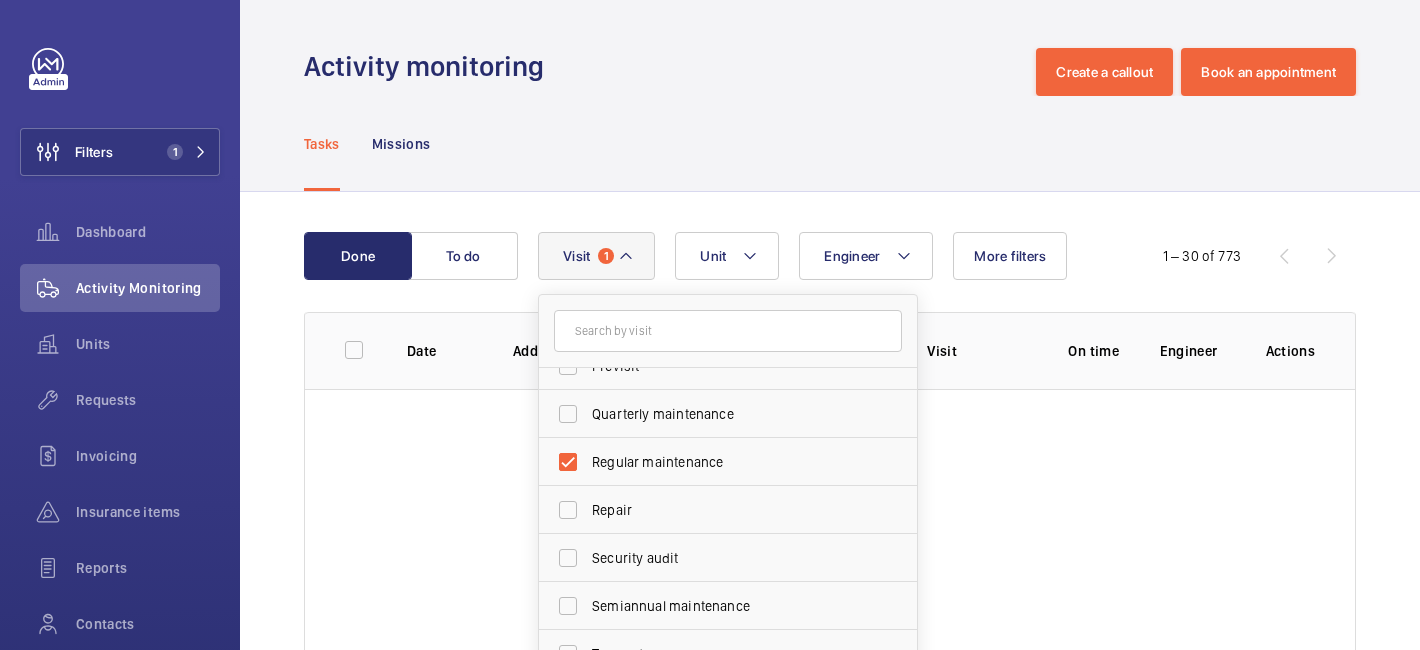 click on "Done To do Engineer Unit Visit 1 Annual maintenance Breakdown Client appointment Insurance company Handover IoT installation Previsit Quarterly maintenance Regular maintenance Repair Security audit Semiannual maintenance Trapped passenger Reset More filters  1 – 30 of 773  Date Address Unit Visit On time Engineer Actions" 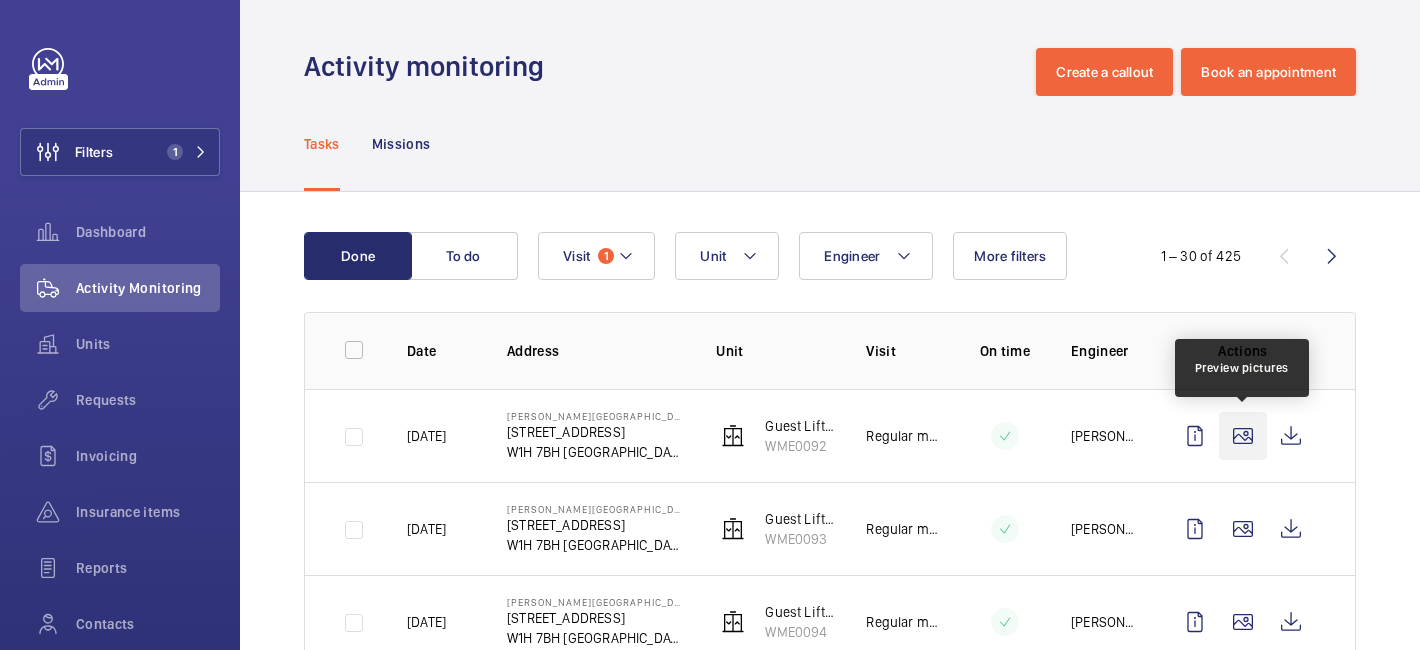 click 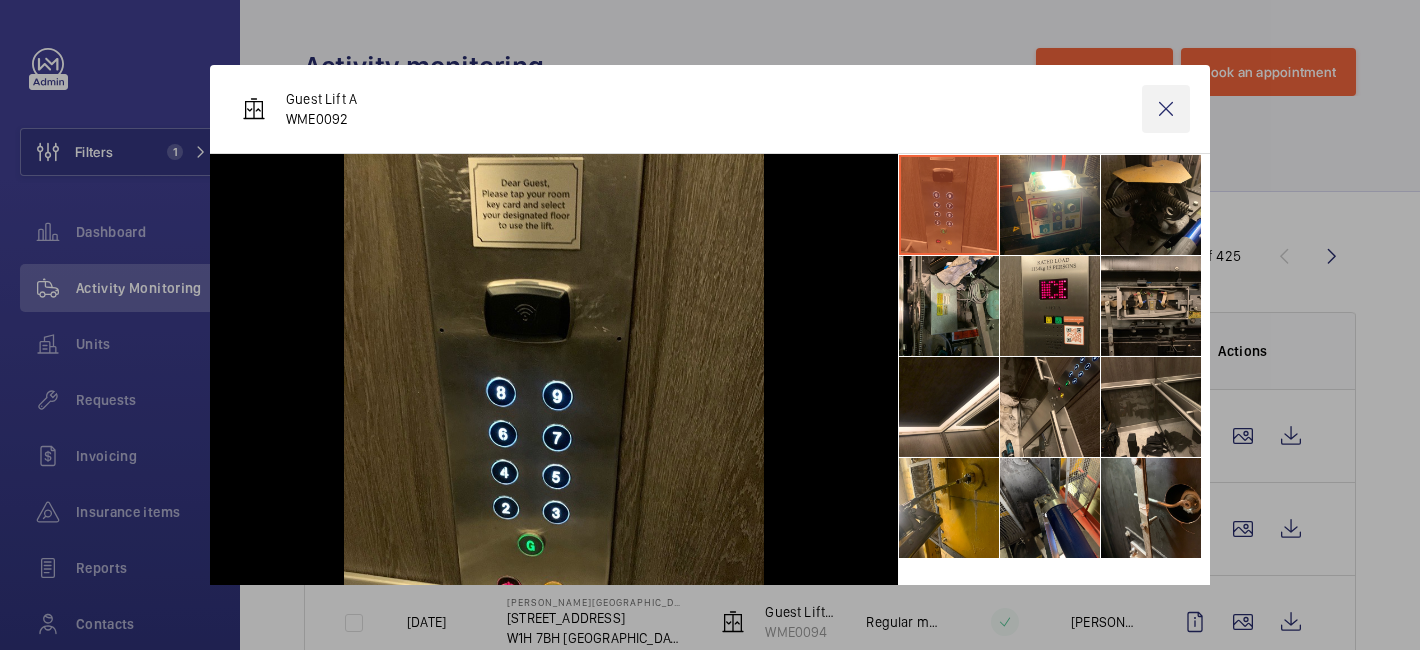 click at bounding box center (1166, 109) 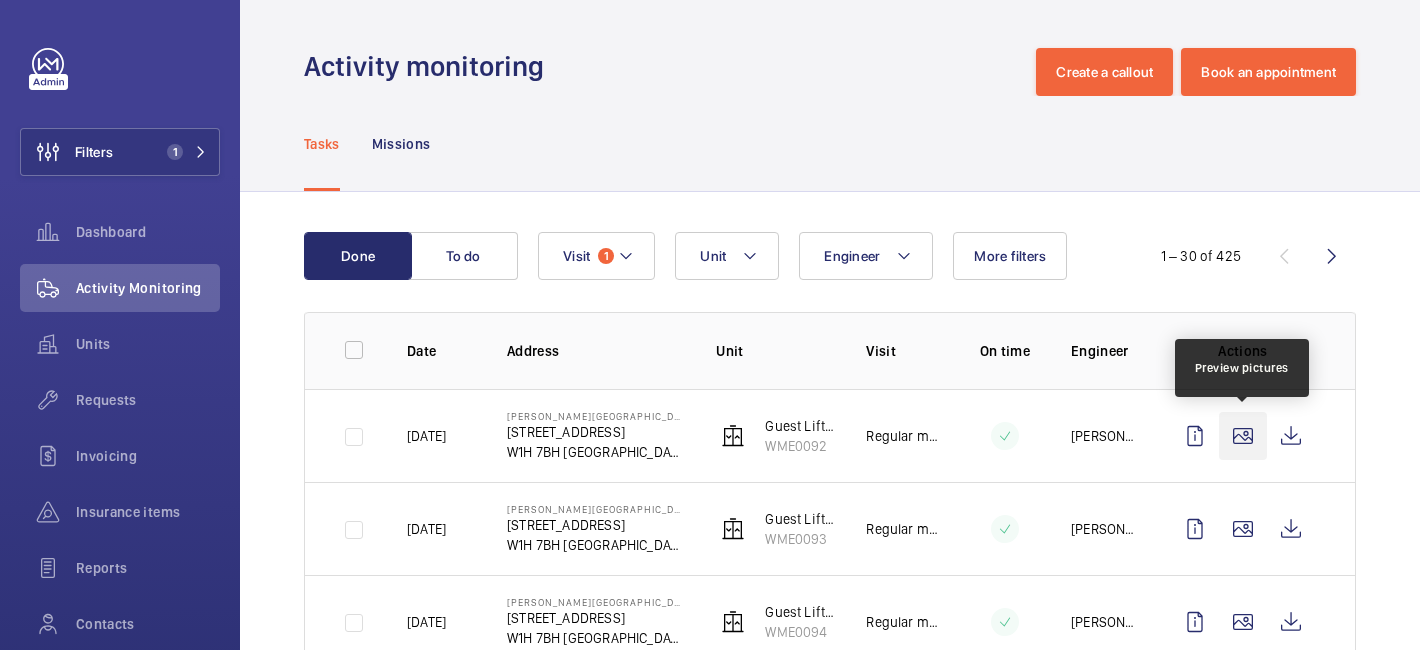 click 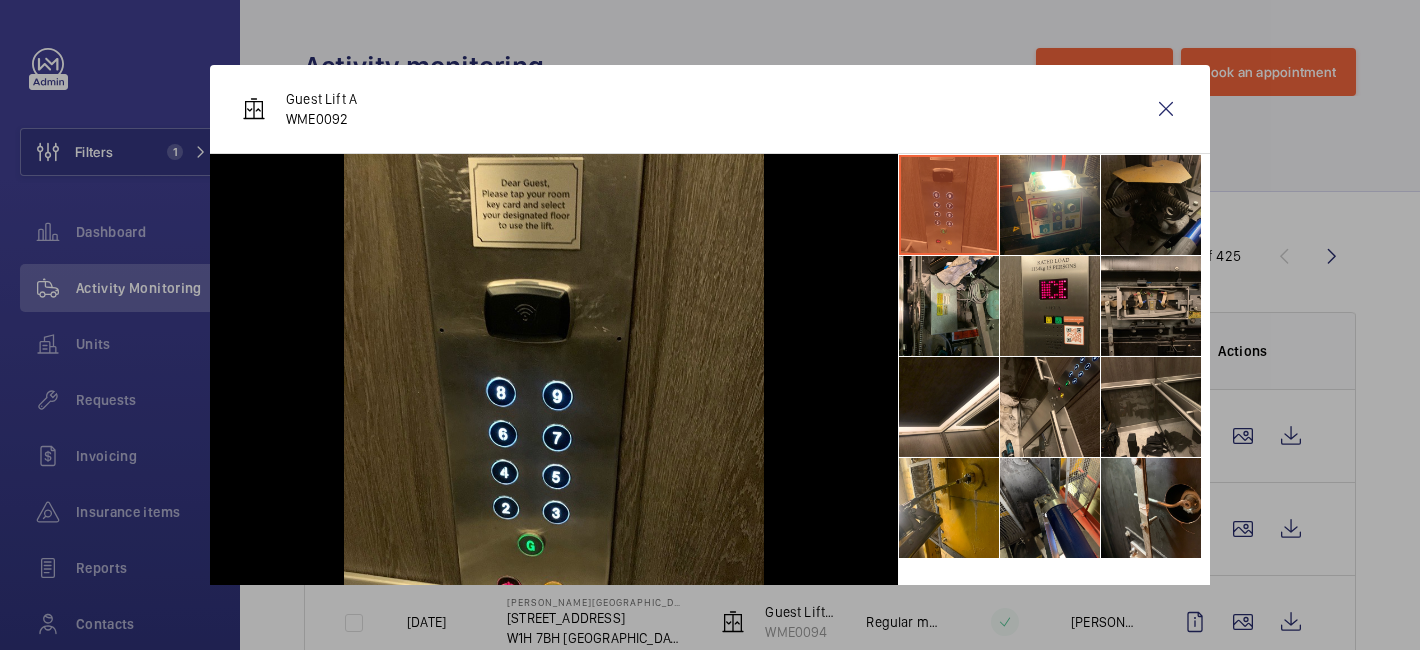 click at bounding box center [1151, 205] 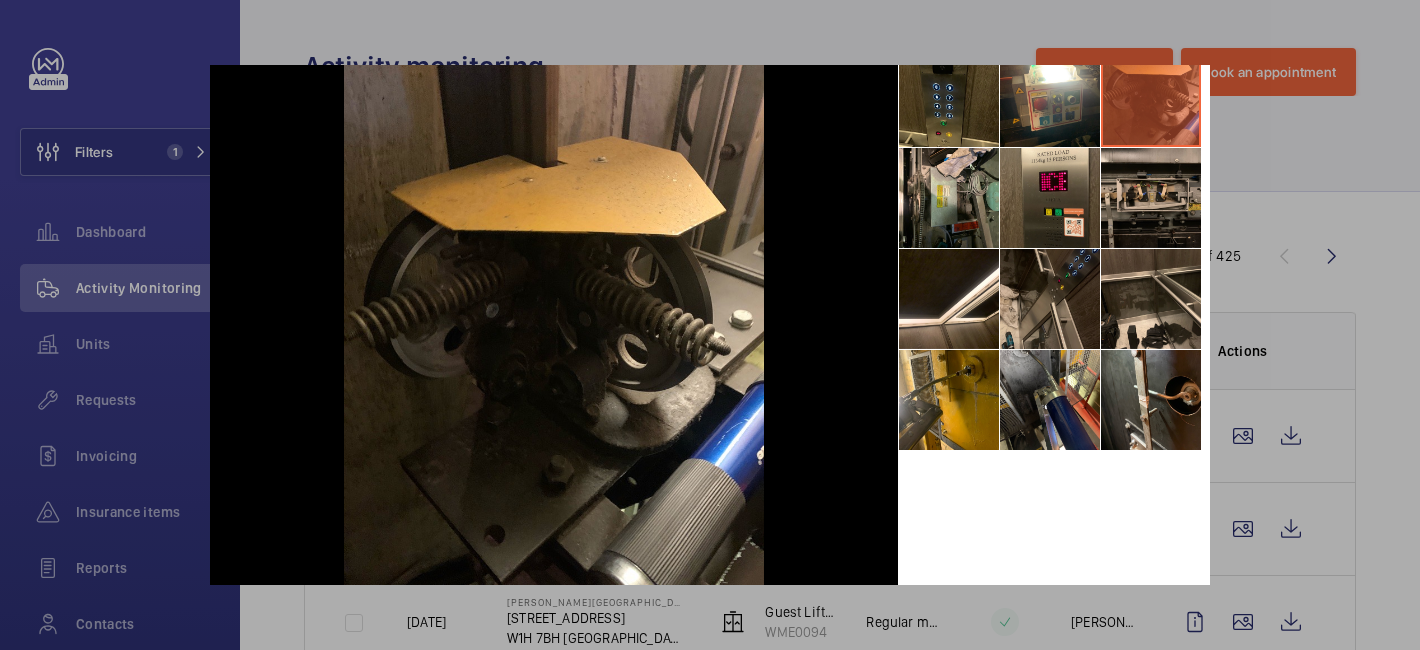 scroll, scrollTop: 129, scrollLeft: 0, axis: vertical 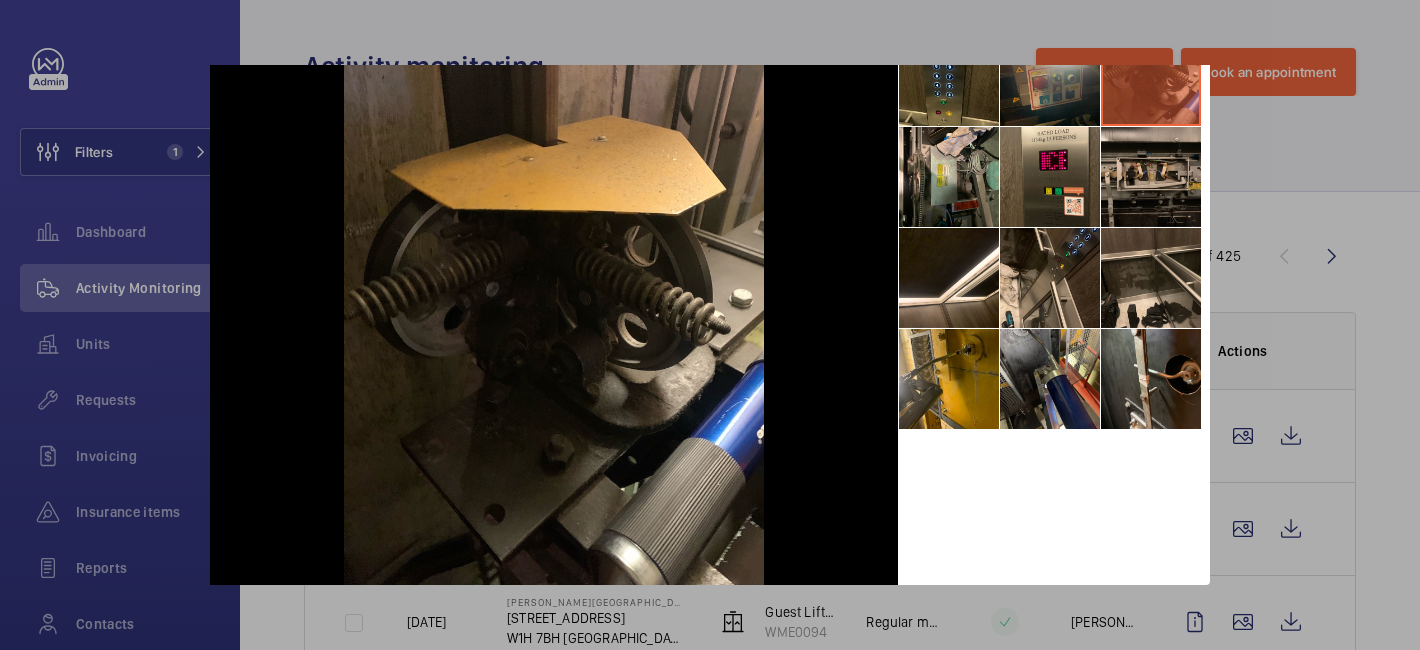 click at bounding box center (710, 325) 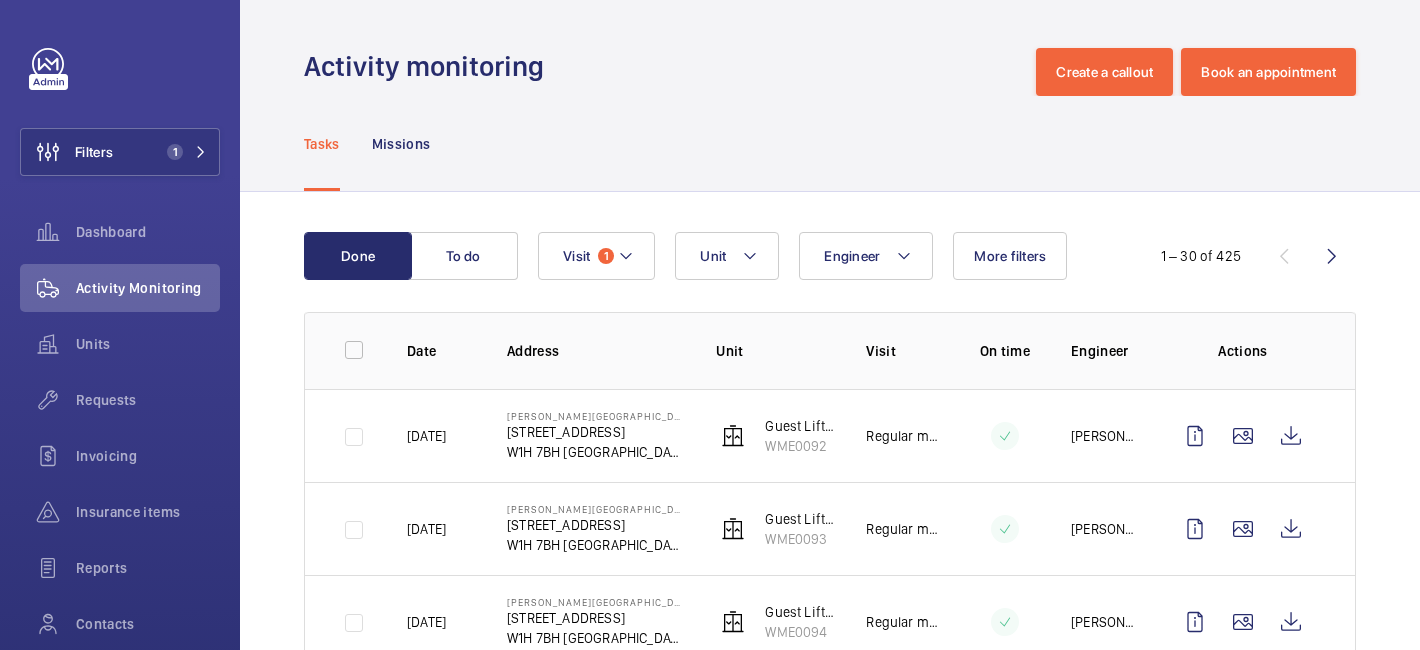 scroll, scrollTop: 392, scrollLeft: 0, axis: vertical 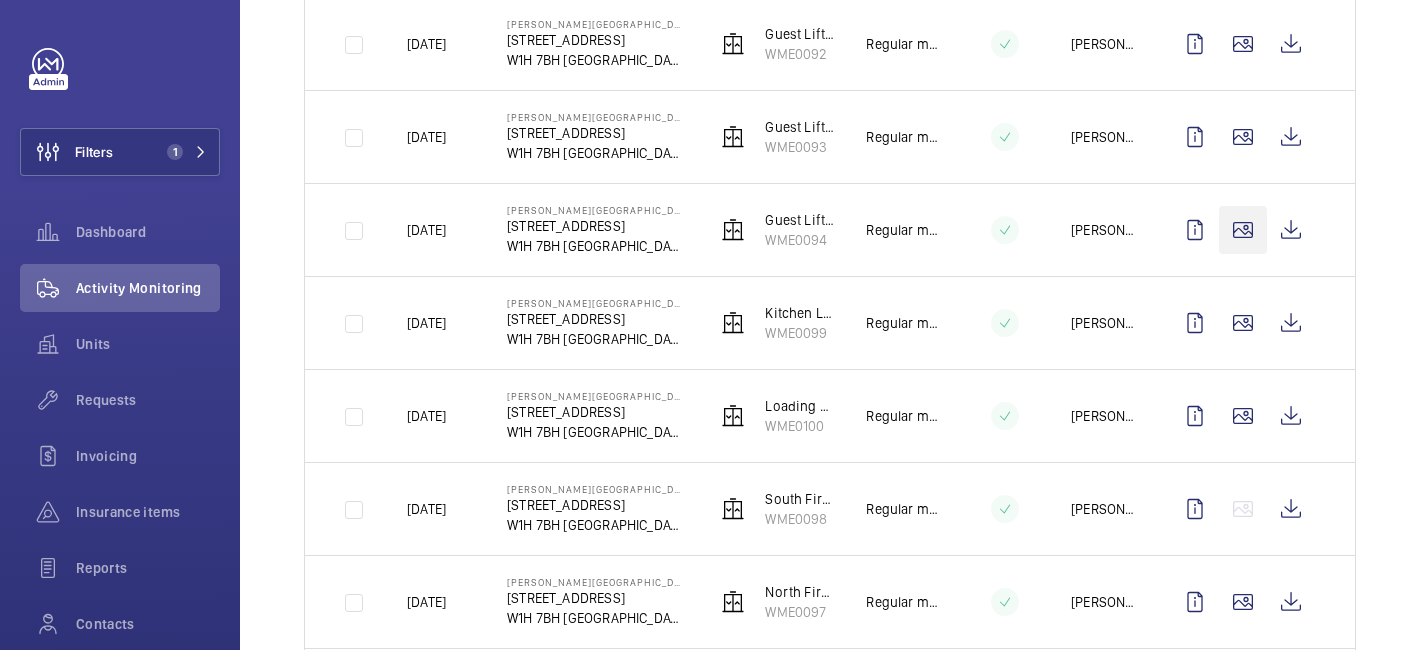 click 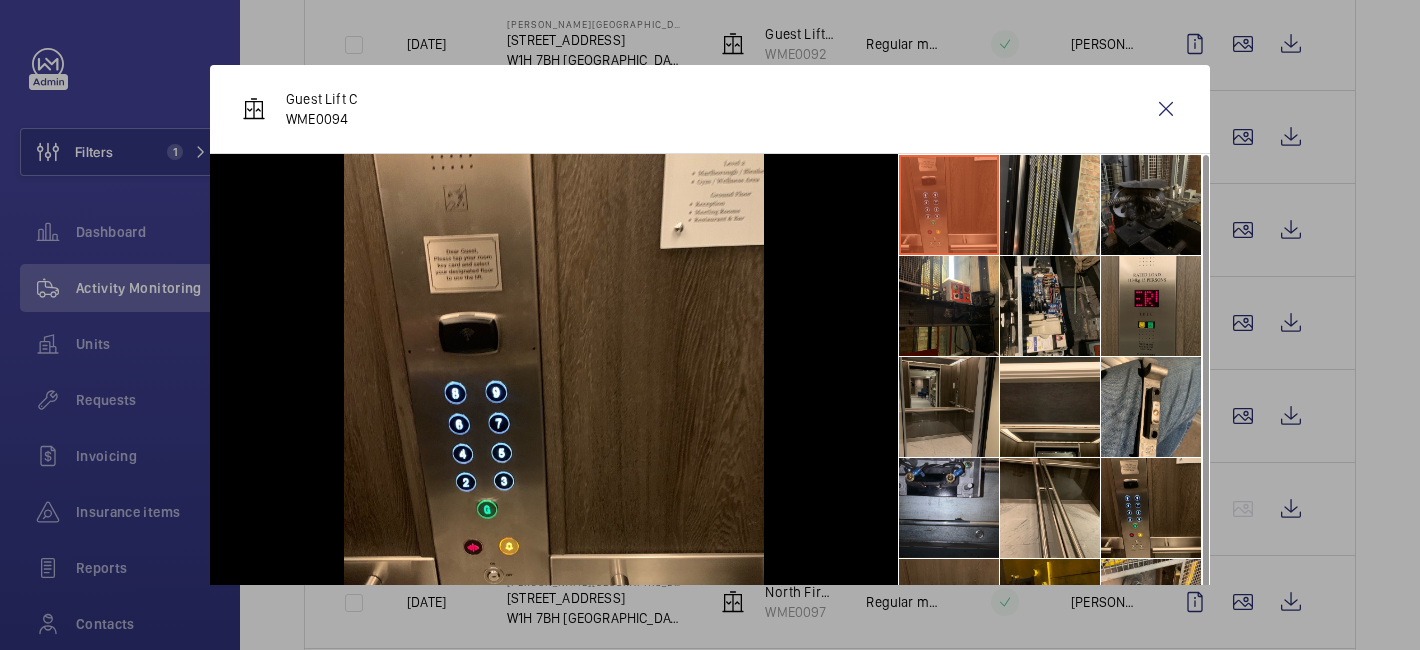 click at bounding box center (949, 407) 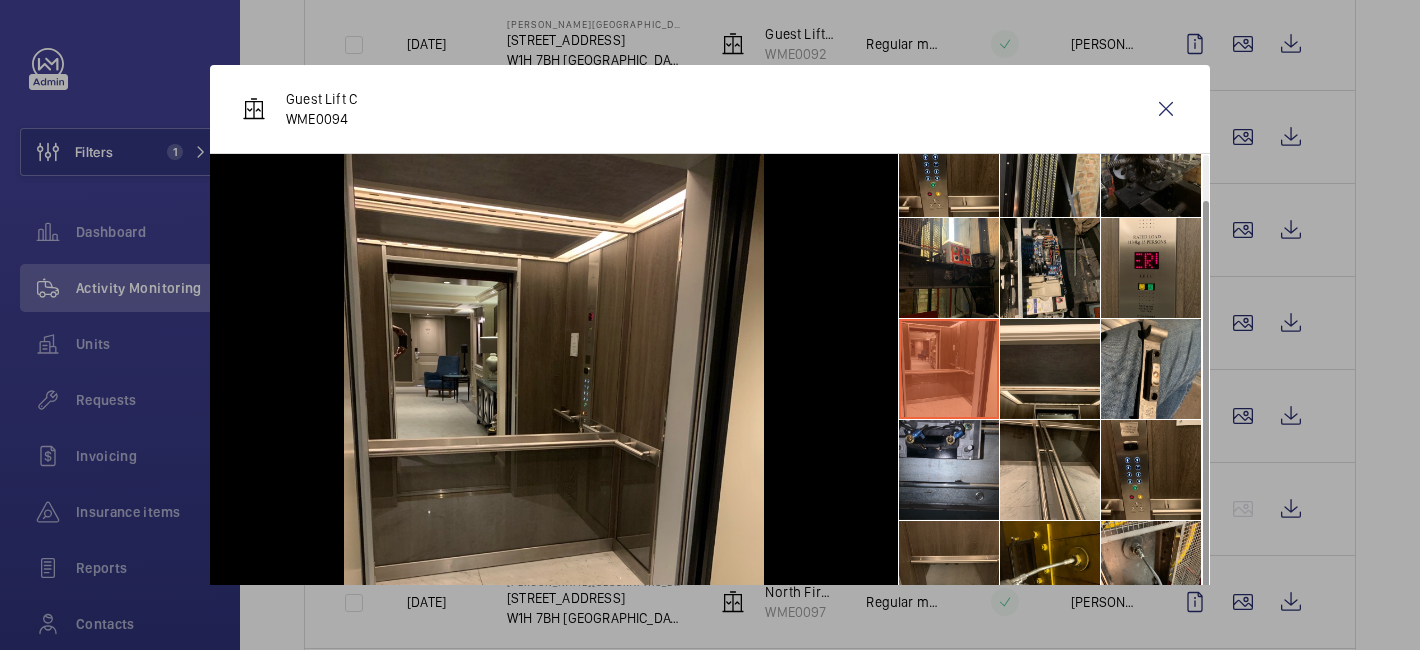 scroll, scrollTop: 47, scrollLeft: 0, axis: vertical 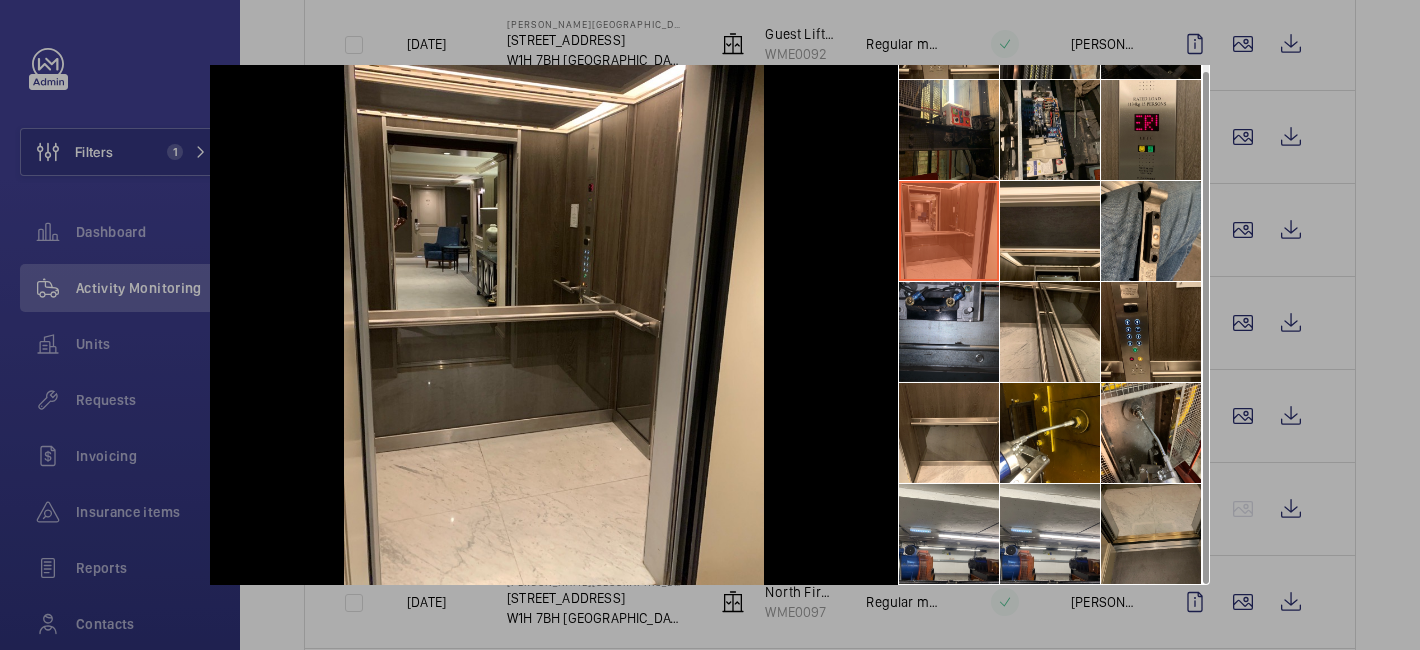 click at bounding box center (1151, 534) 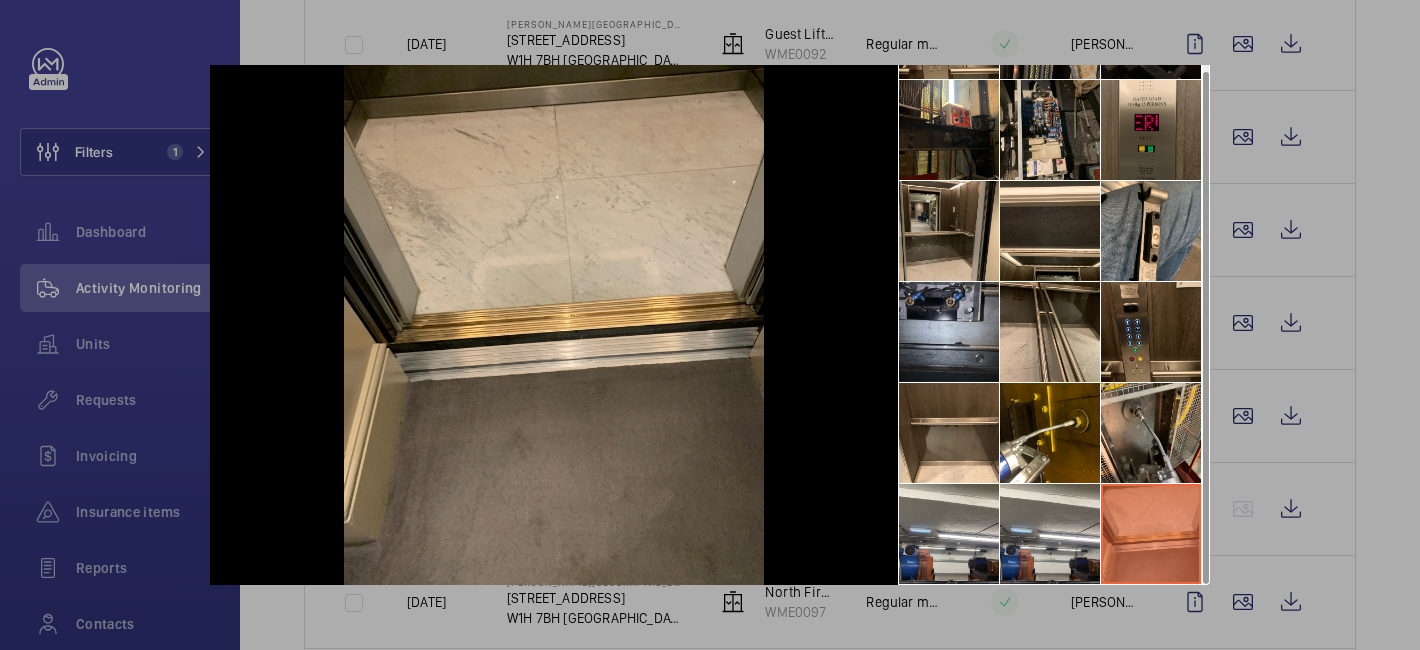 click at bounding box center [710, 325] 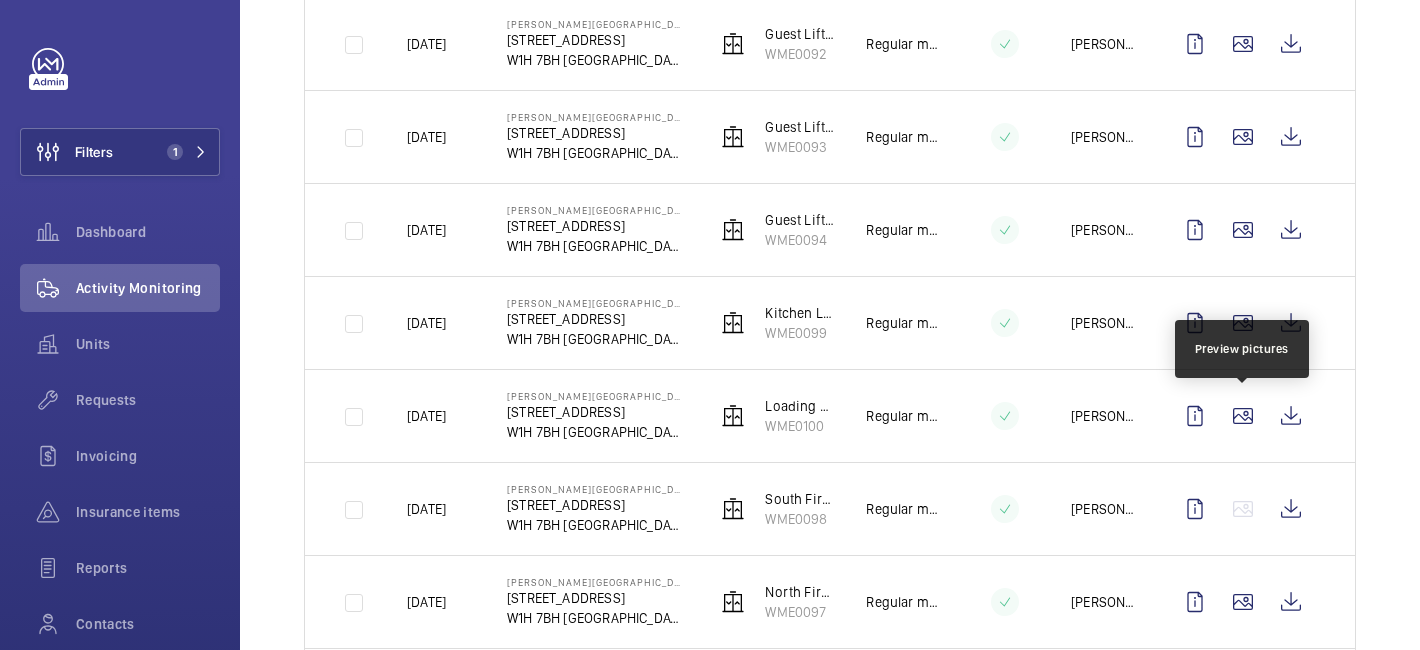 click 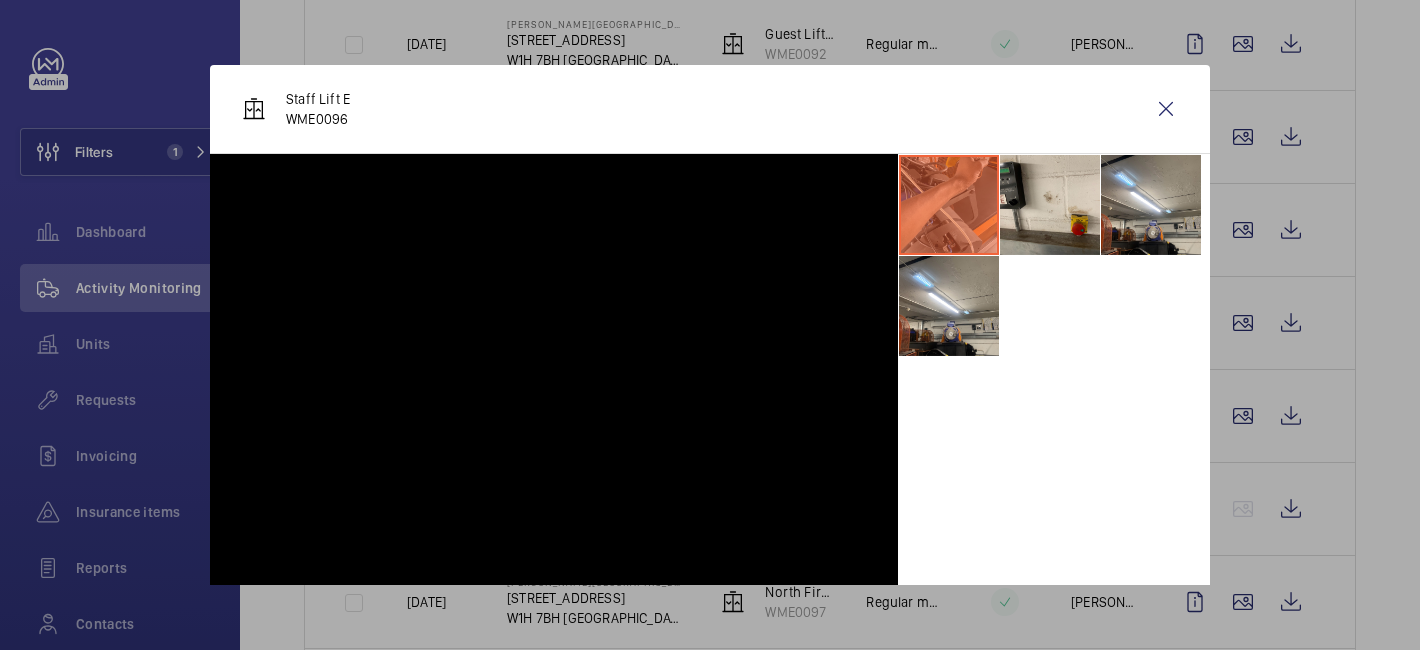 scroll, scrollTop: 670, scrollLeft: 0, axis: vertical 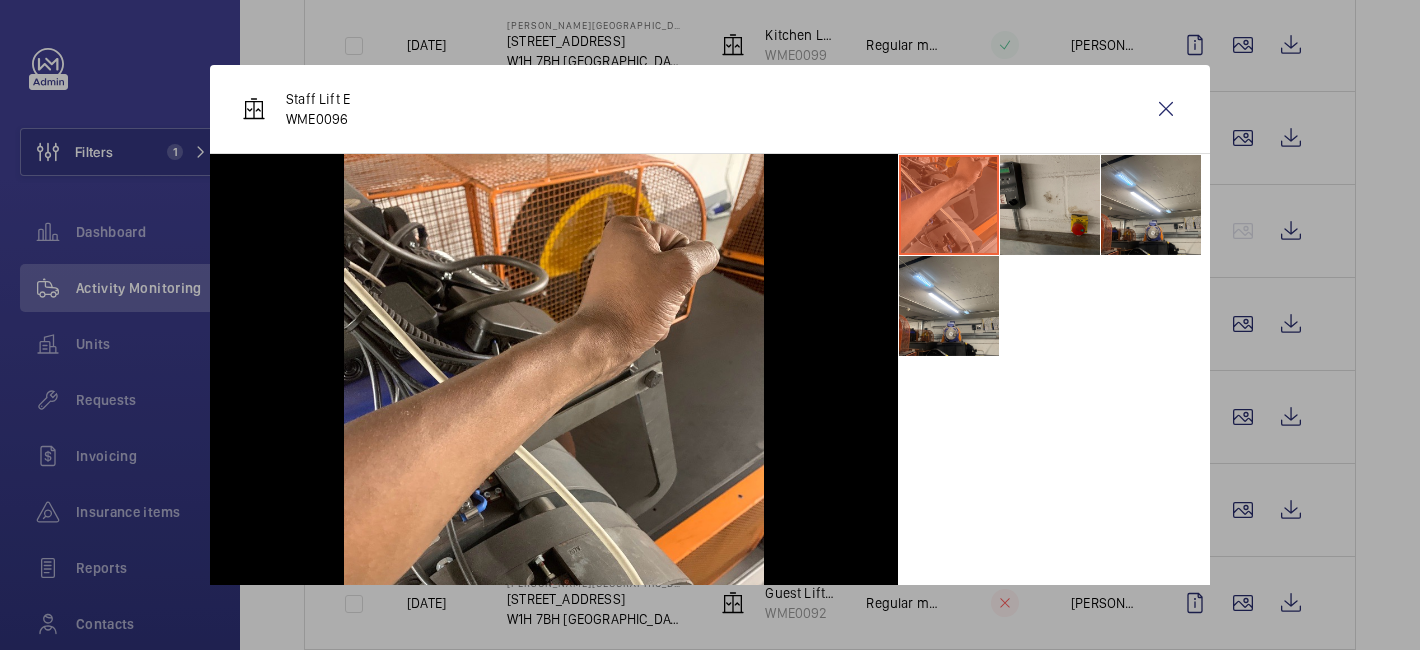 click at bounding box center [1050, 205] 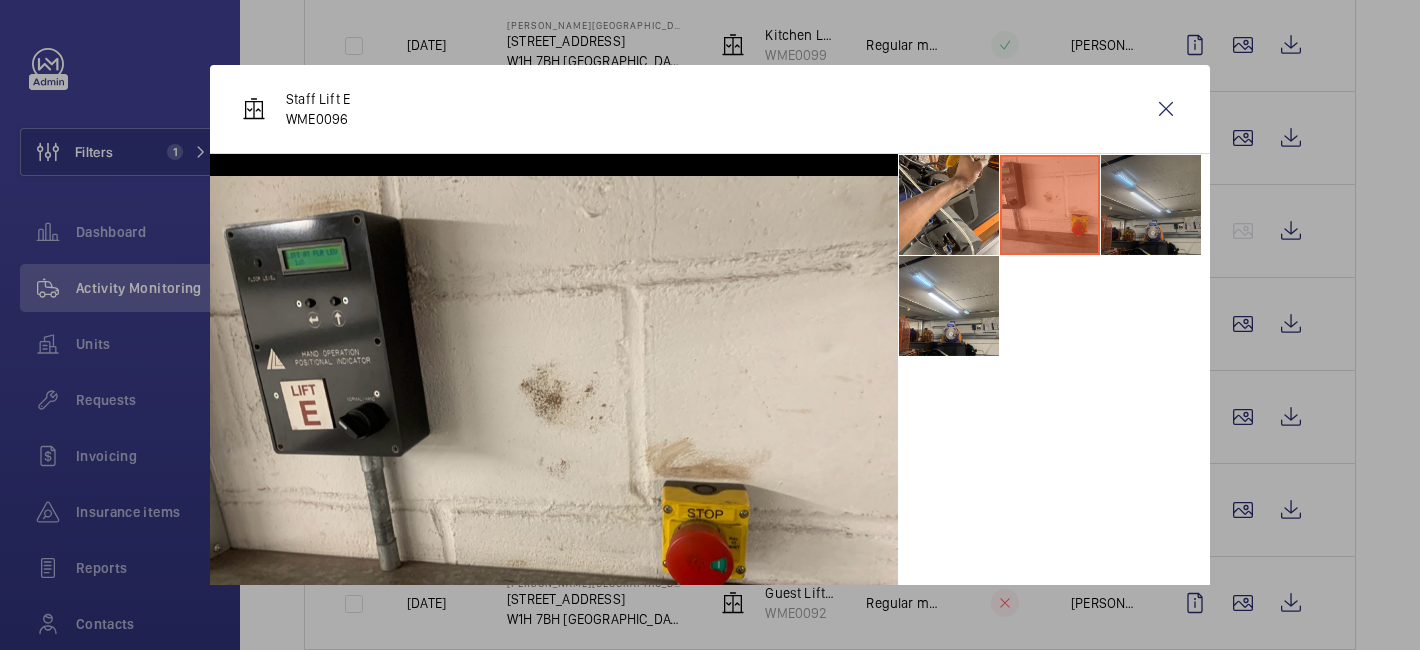 click at bounding box center [1151, 205] 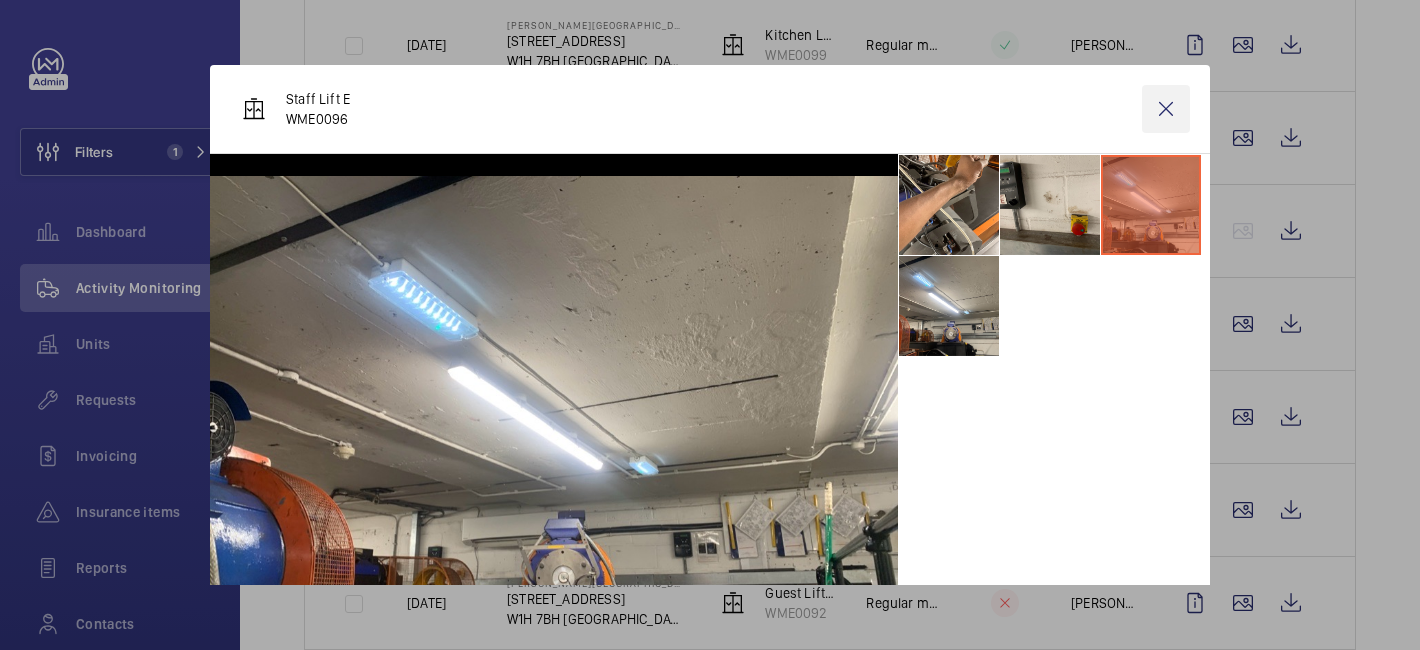click at bounding box center [1166, 109] 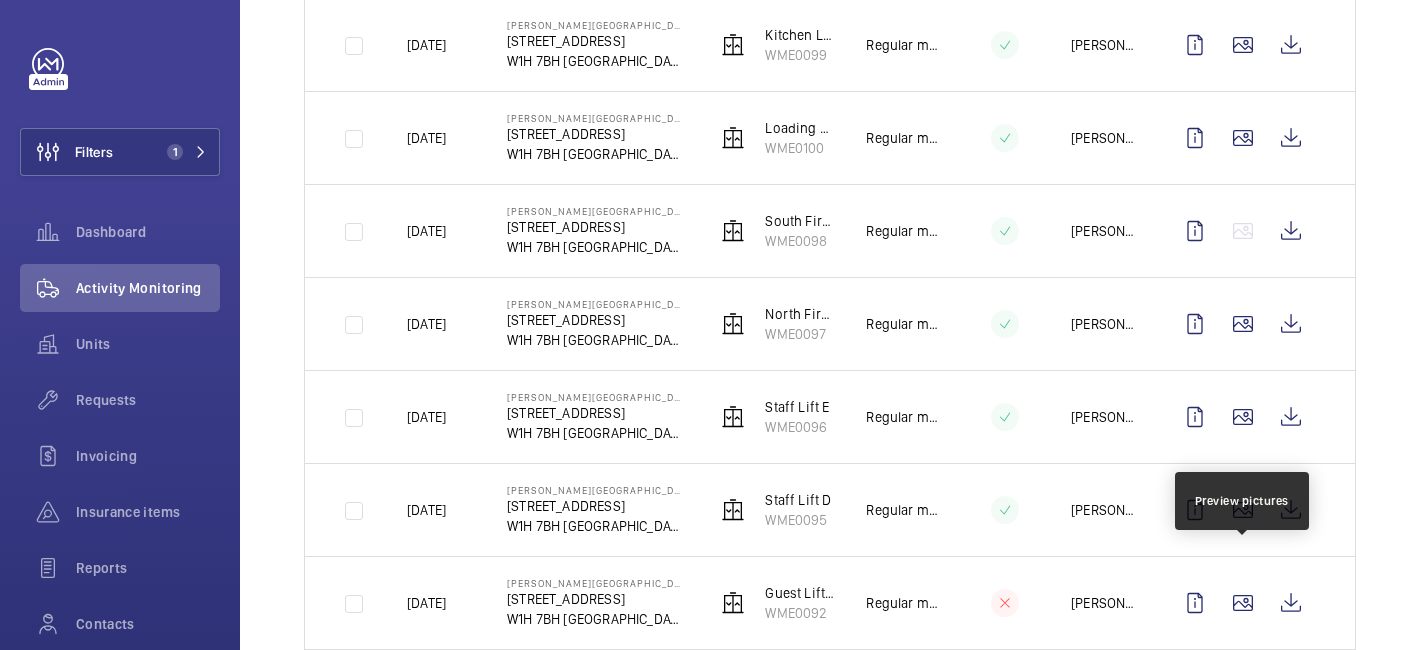 click 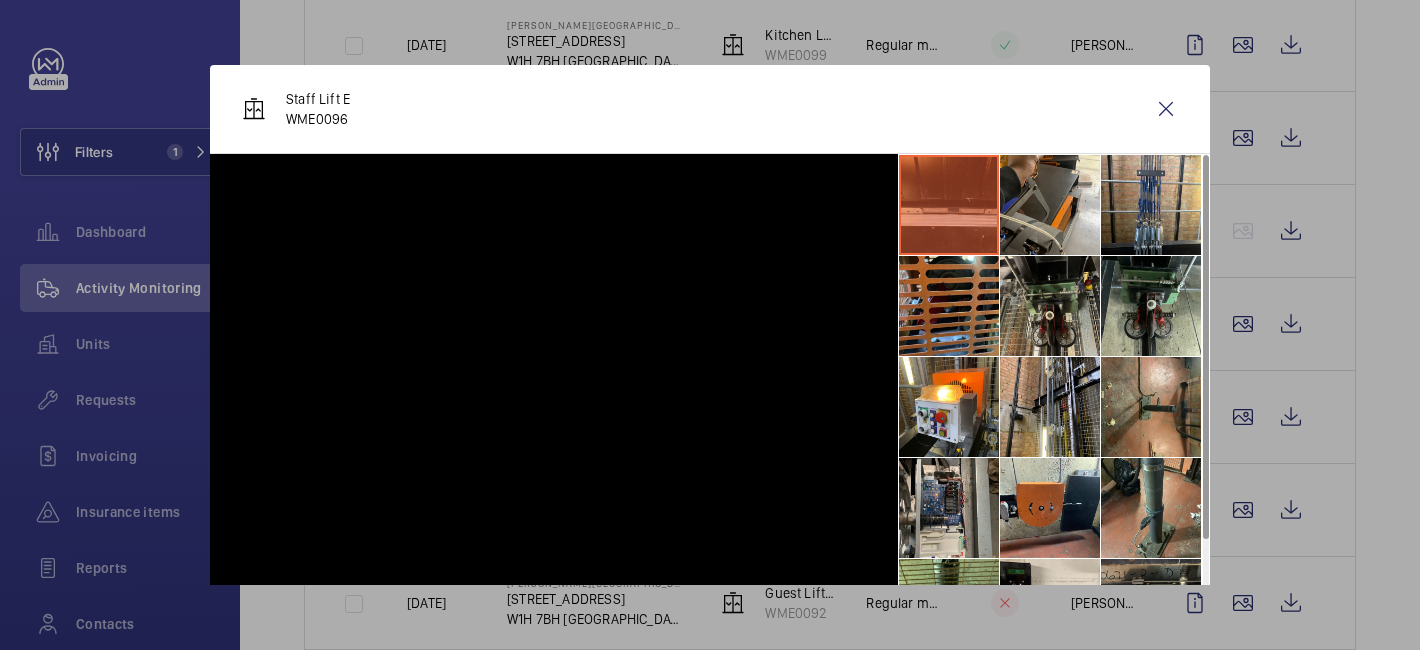 scroll, scrollTop: 1076, scrollLeft: 0, axis: vertical 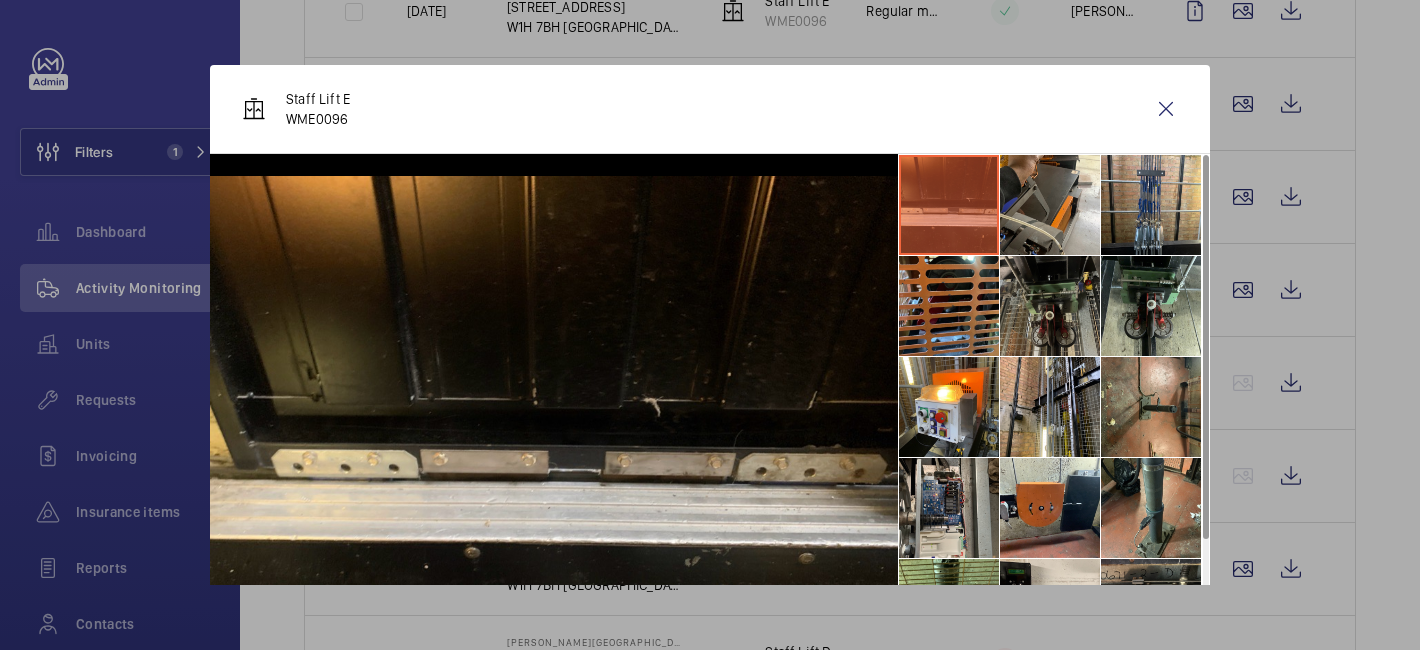 click at bounding box center [1050, 306] 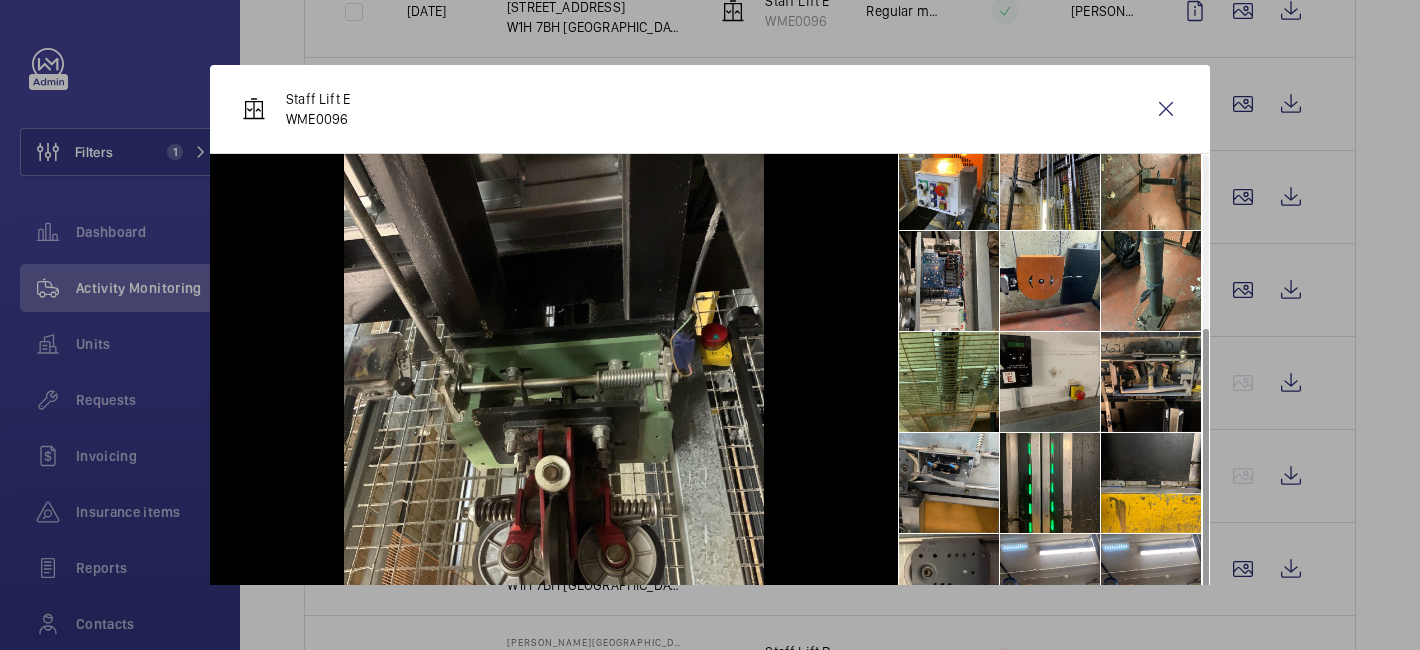 scroll, scrollTop: 249, scrollLeft: 0, axis: vertical 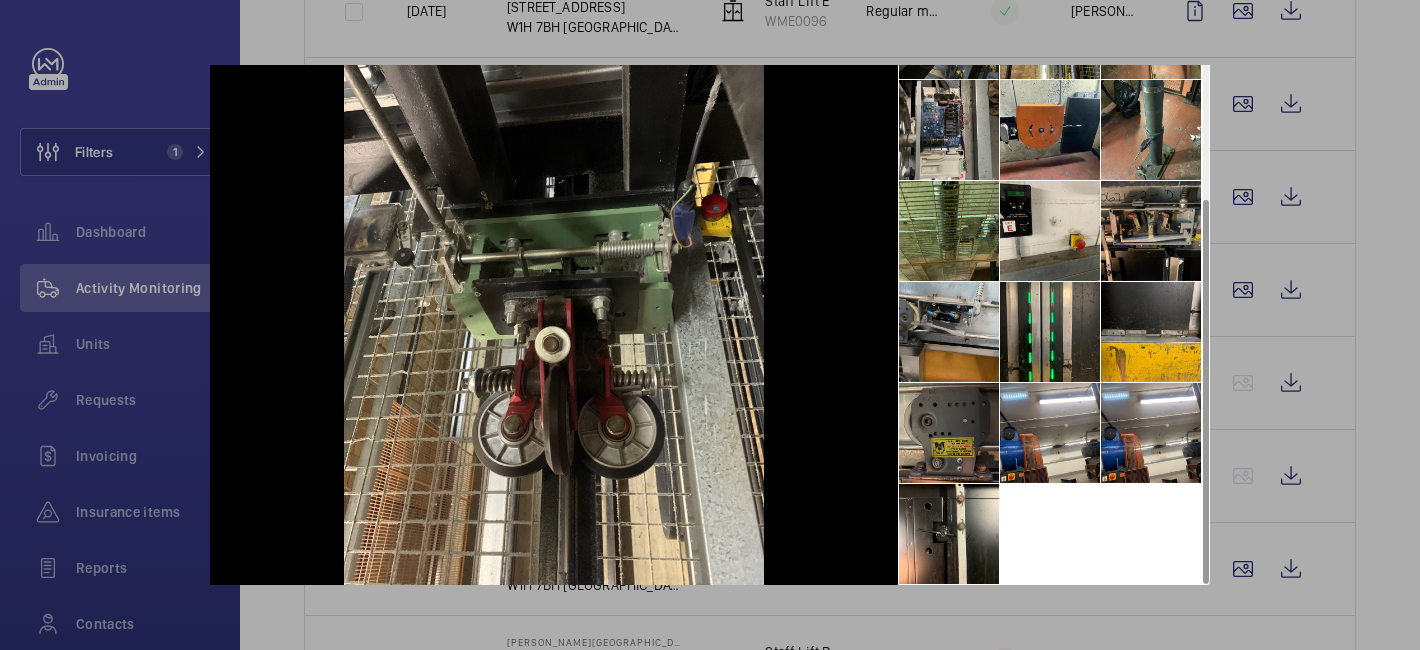 click at bounding box center [949, 433] 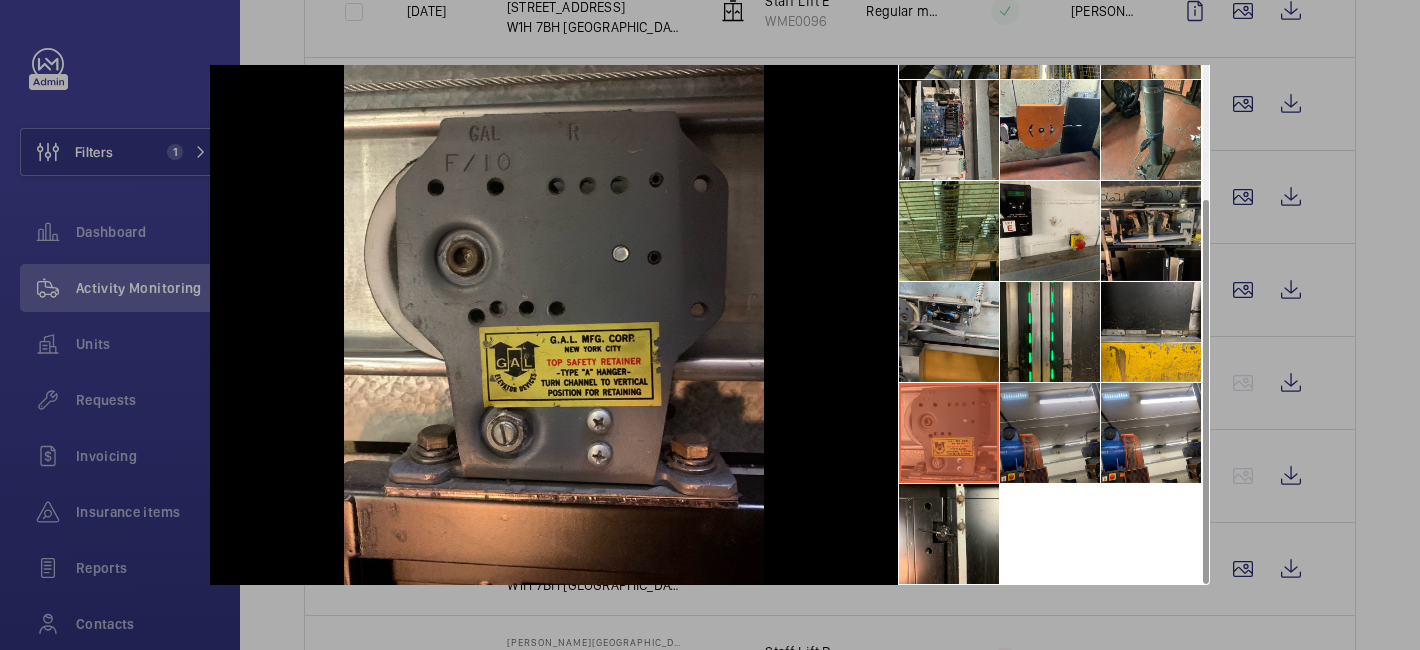 click at bounding box center [1050, 433] 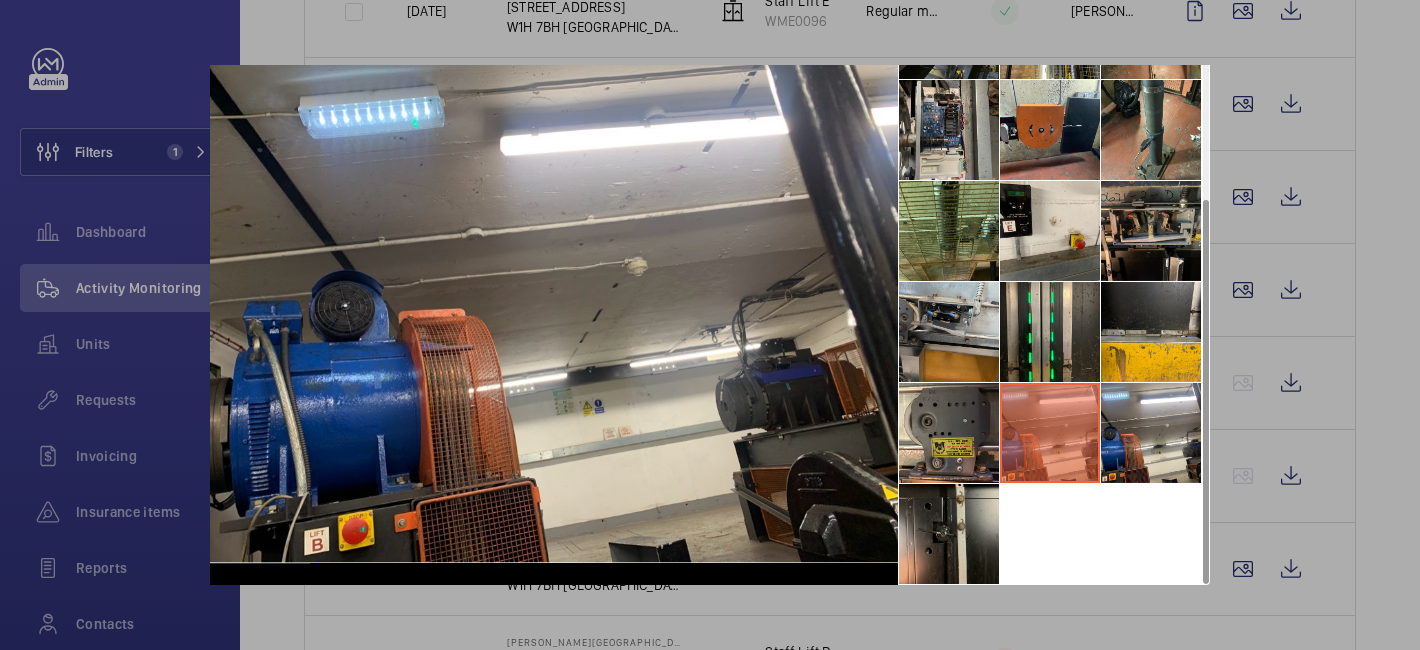 click at bounding box center (949, 534) 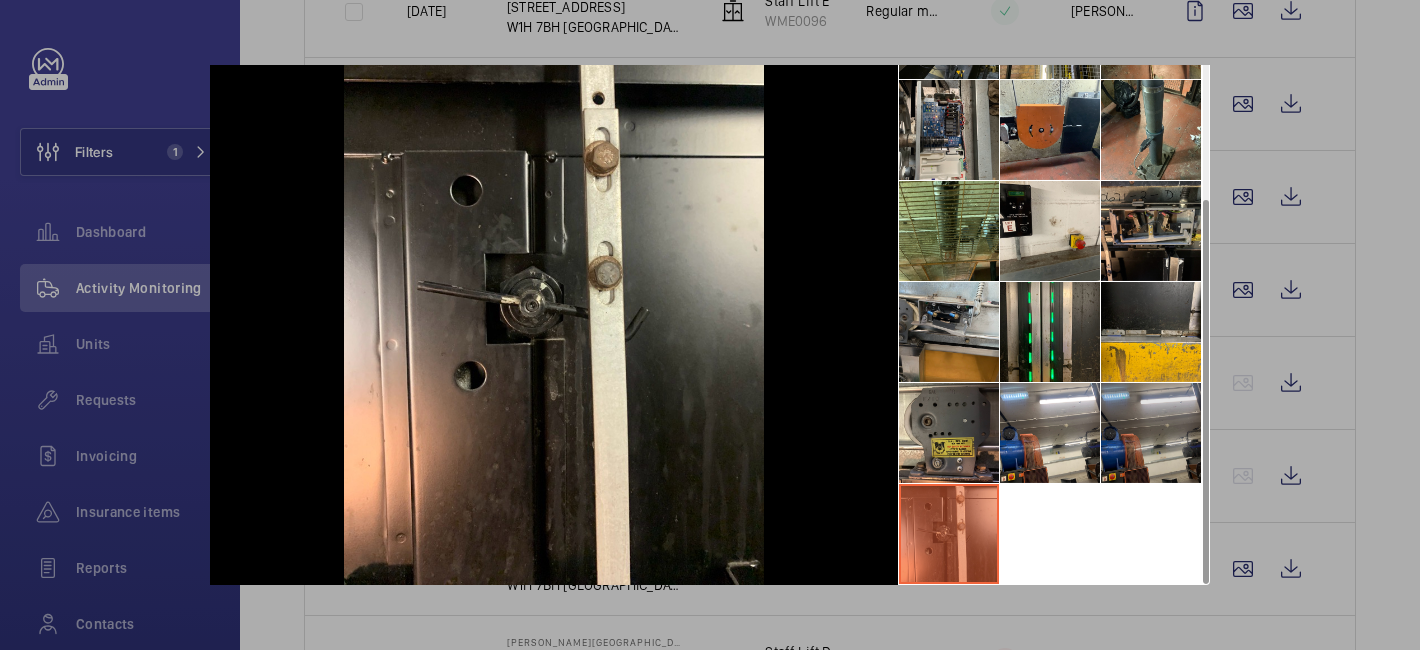 click at bounding box center (1151, 433) 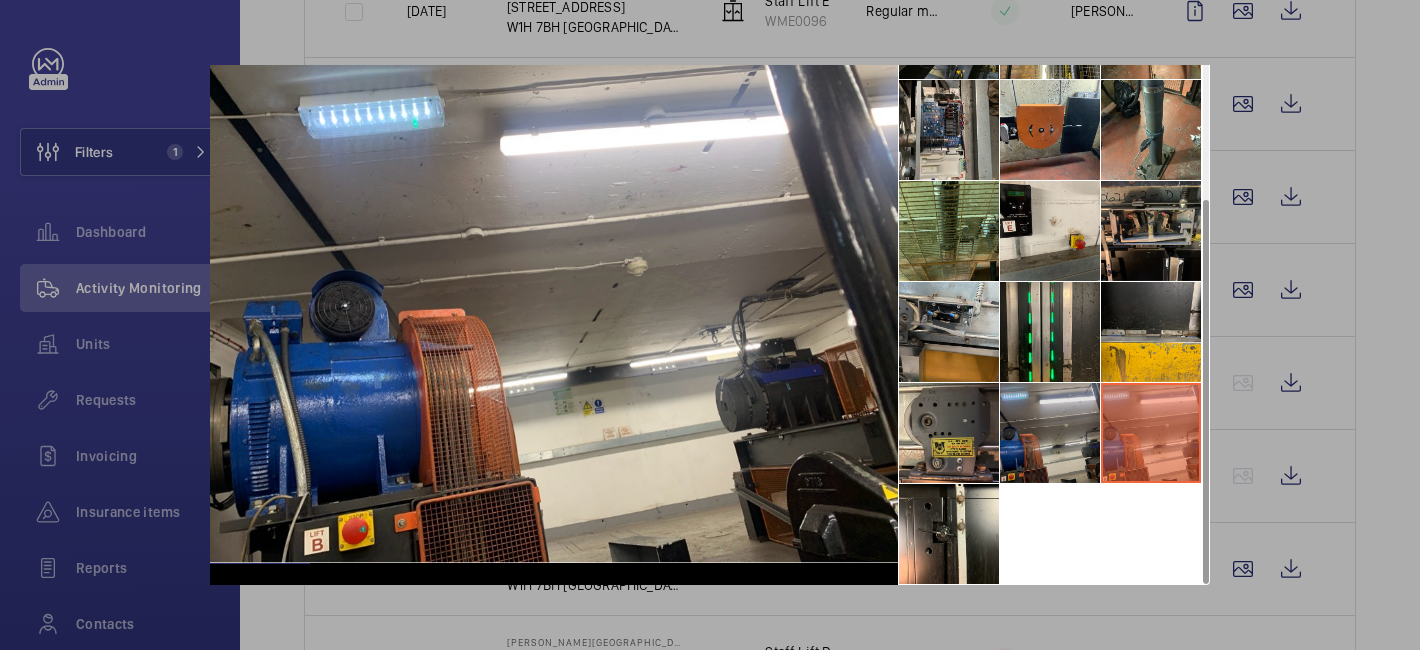 click at bounding box center [1050, 433] 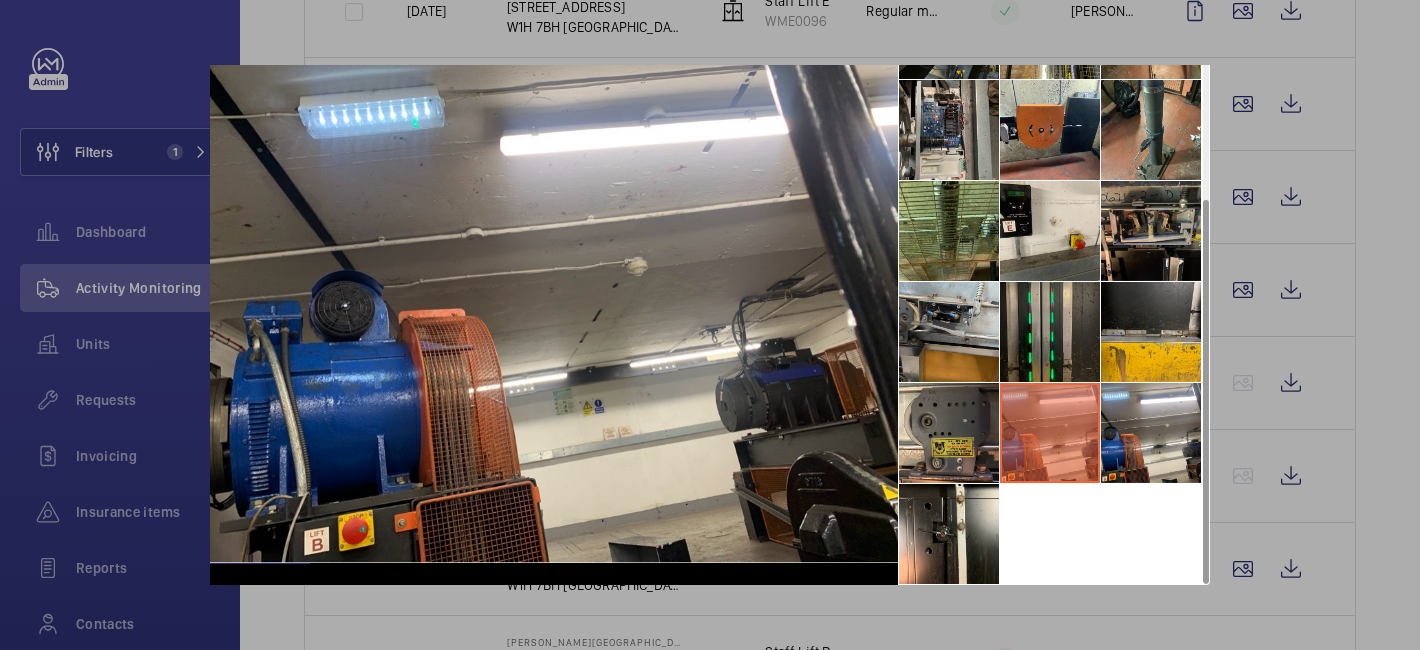 click at bounding box center [1050, 332] 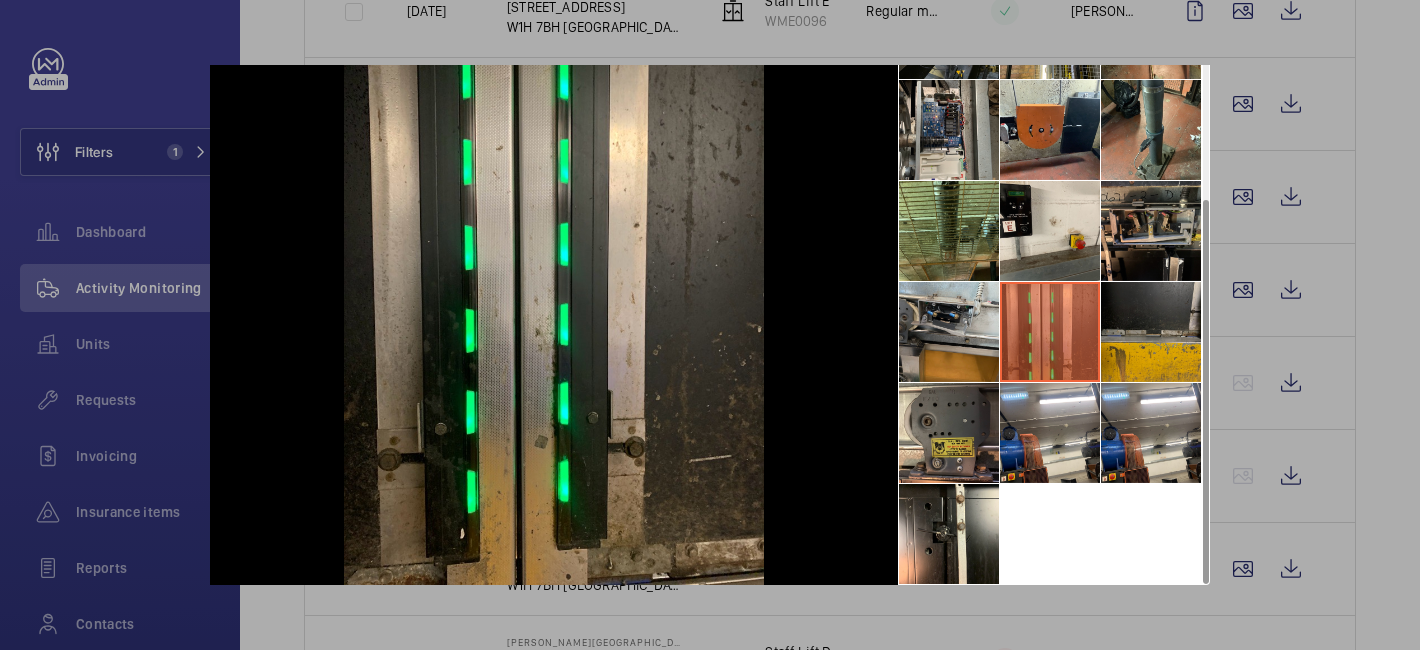 click at bounding box center [1151, 332] 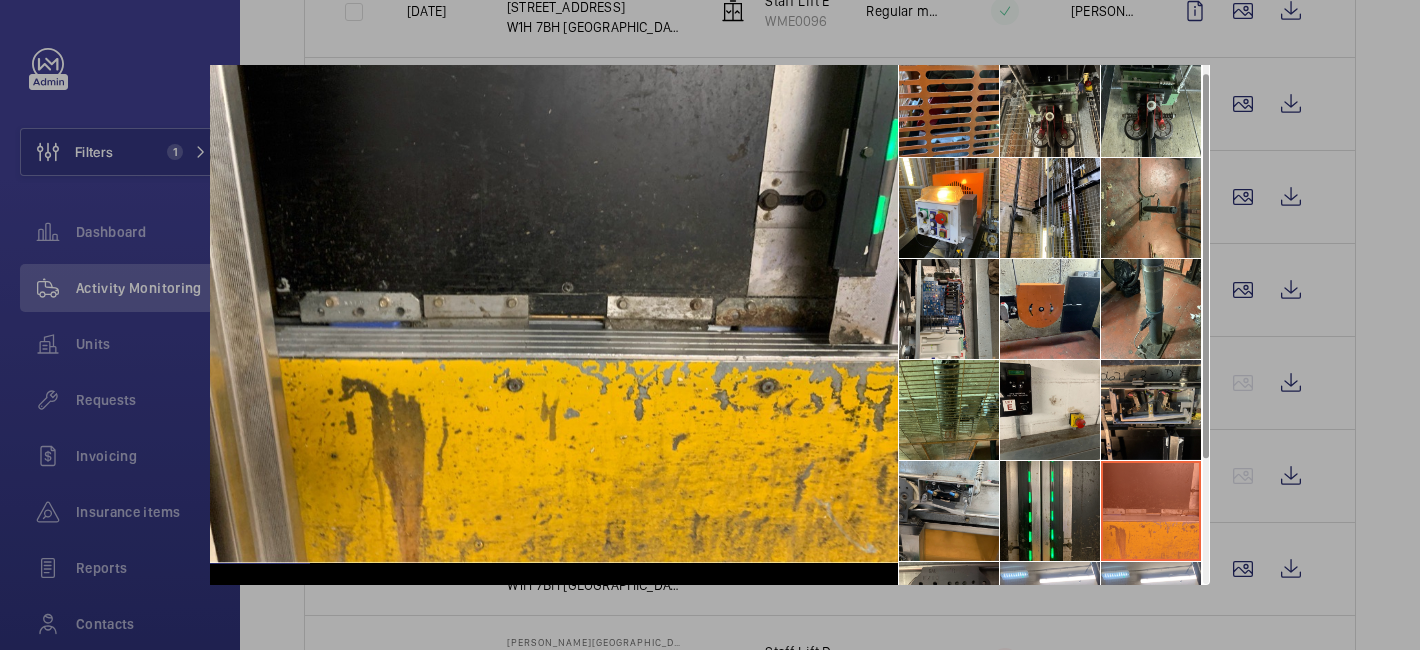 scroll, scrollTop: 69, scrollLeft: 0, axis: vertical 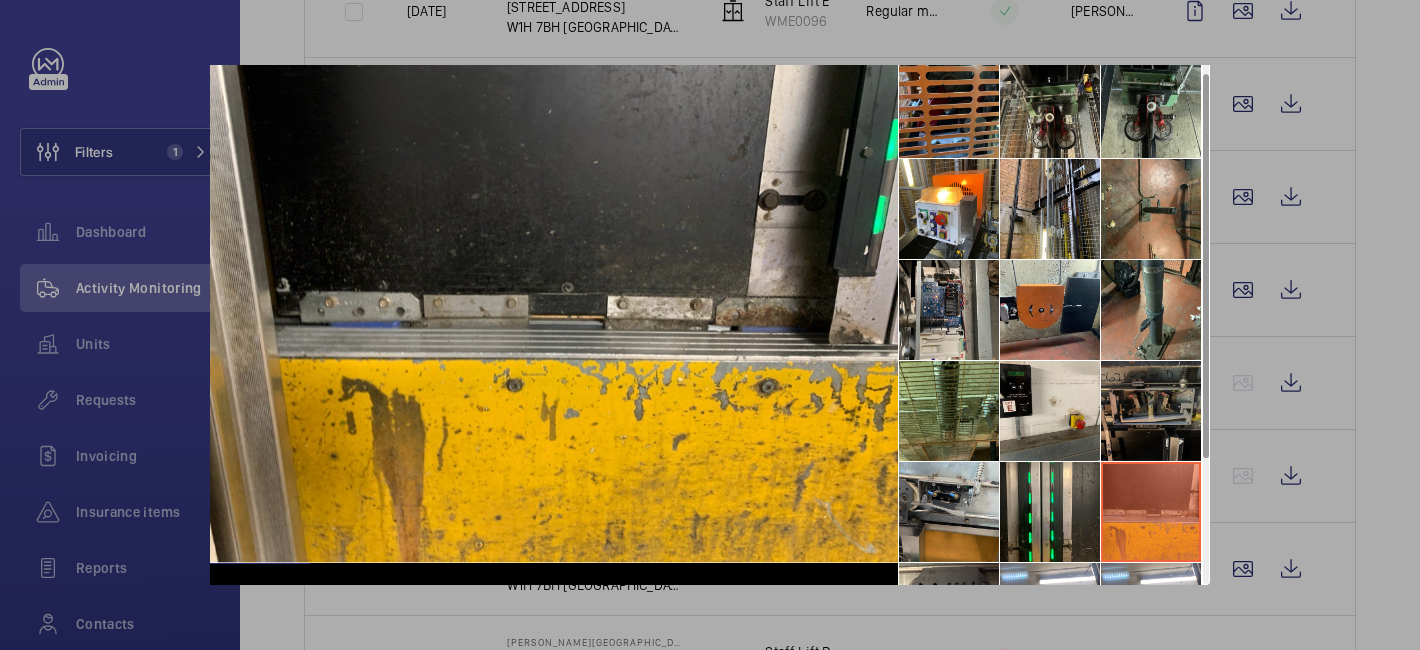 click at bounding box center [1151, 411] 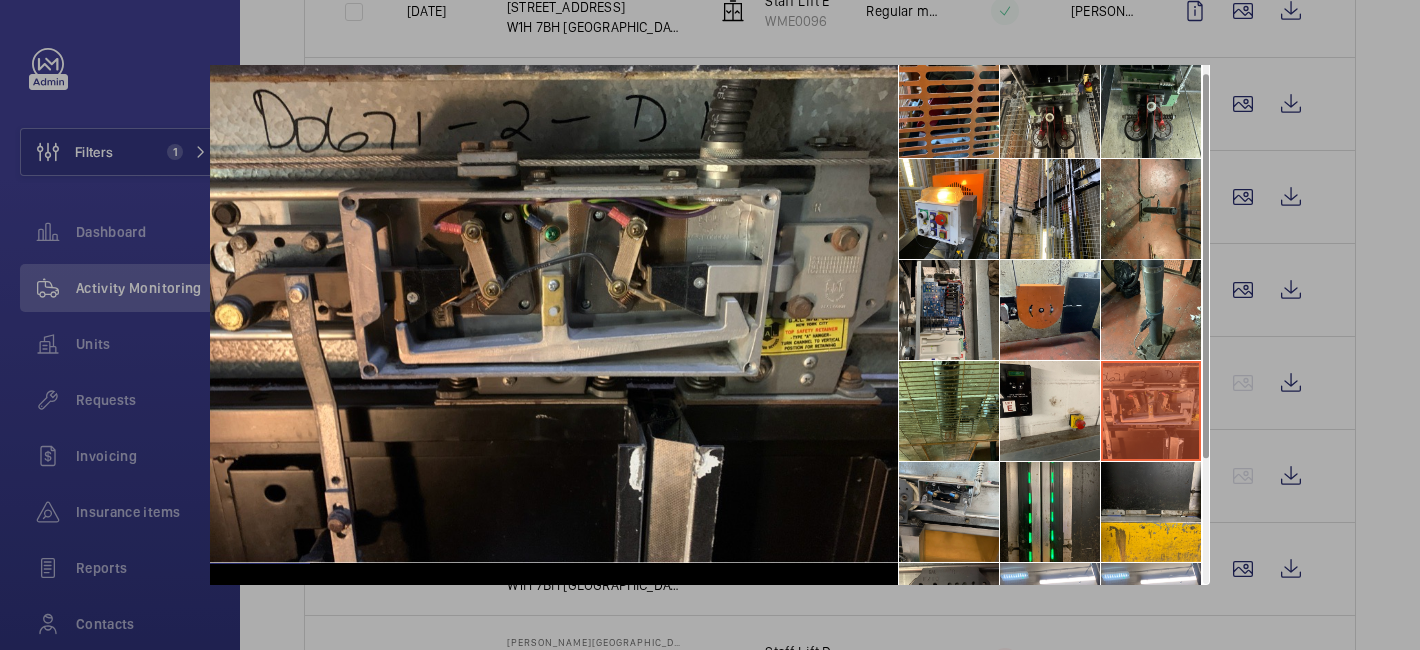 scroll, scrollTop: 0, scrollLeft: 0, axis: both 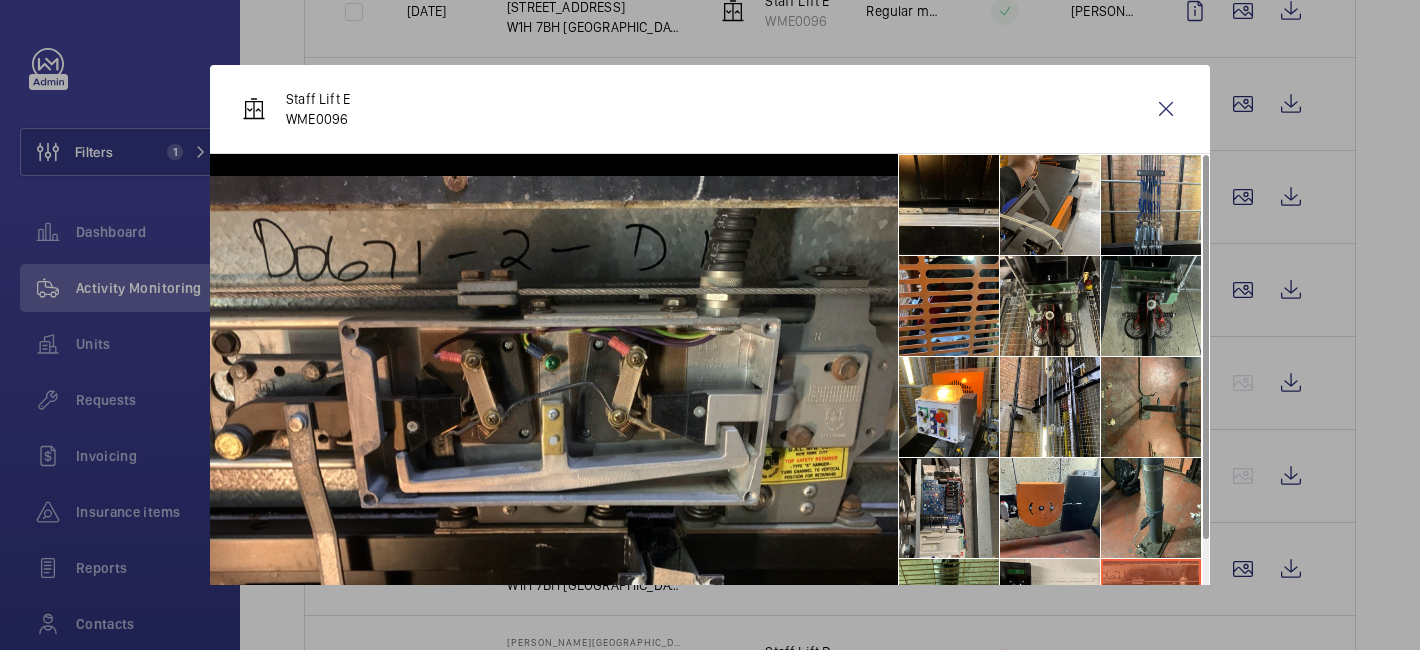 click at bounding box center (1151, 306) 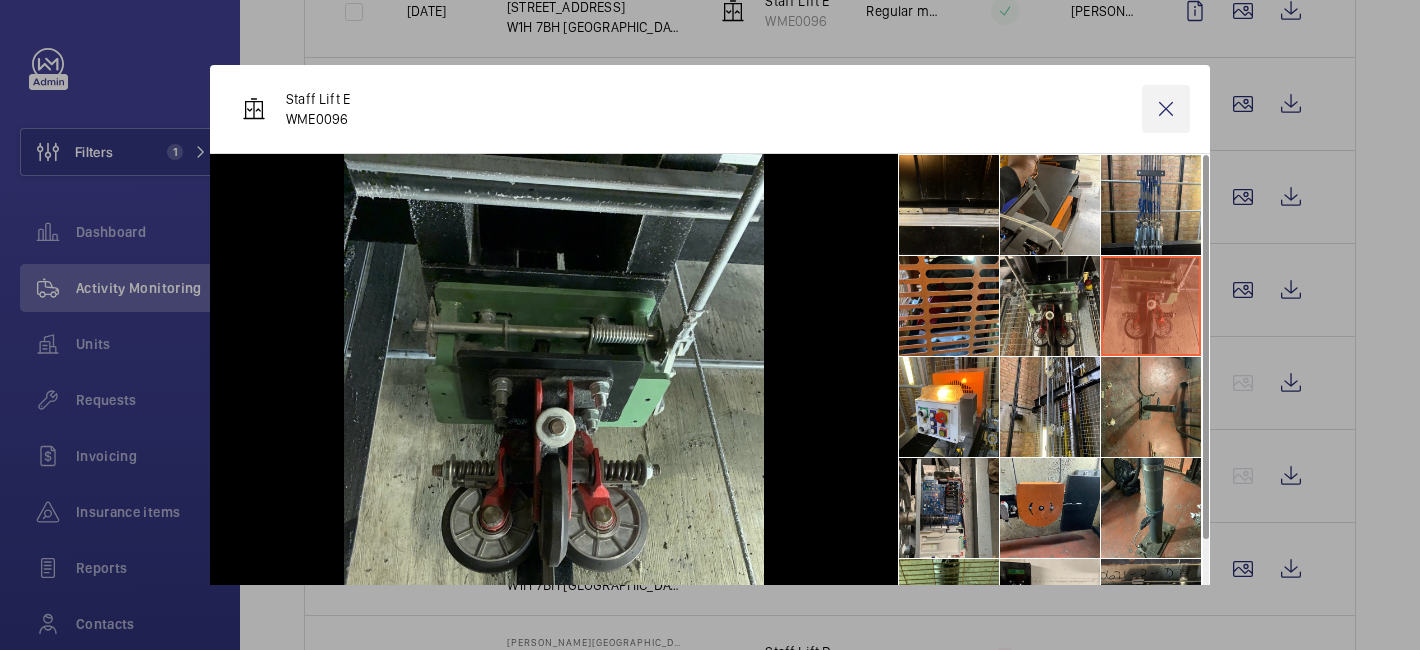 click at bounding box center [1166, 109] 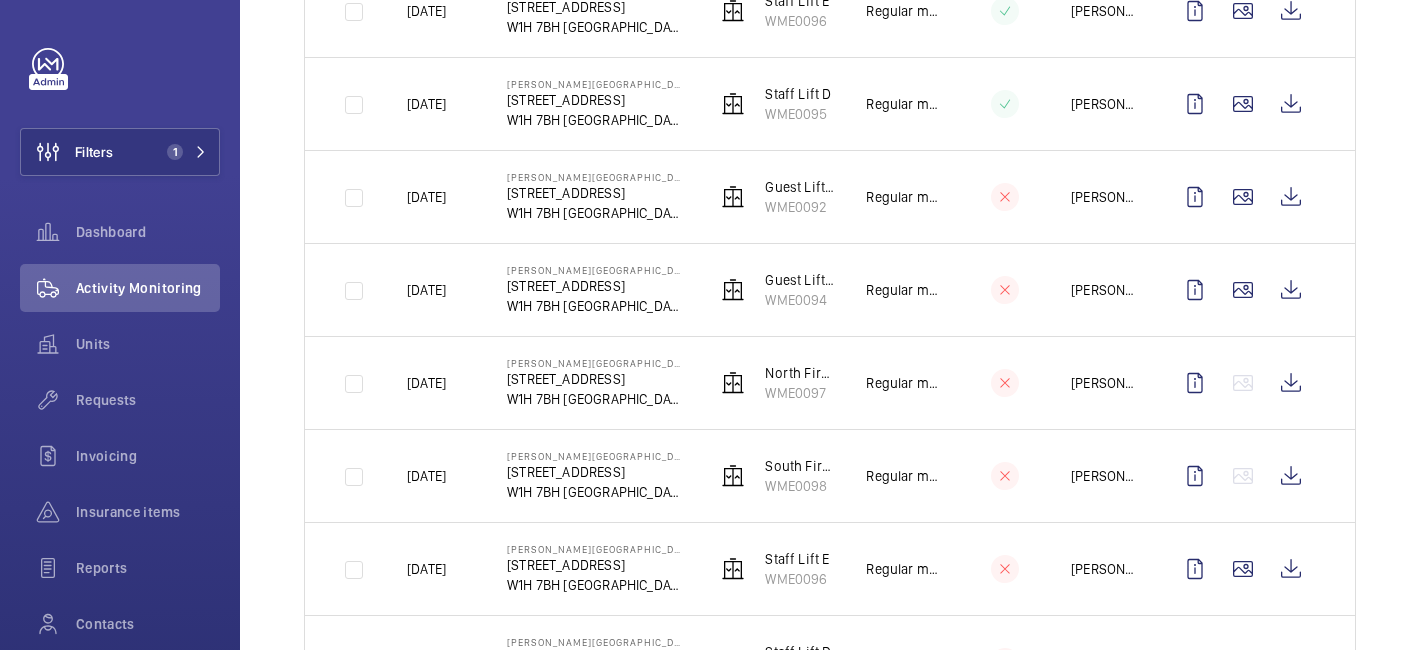click 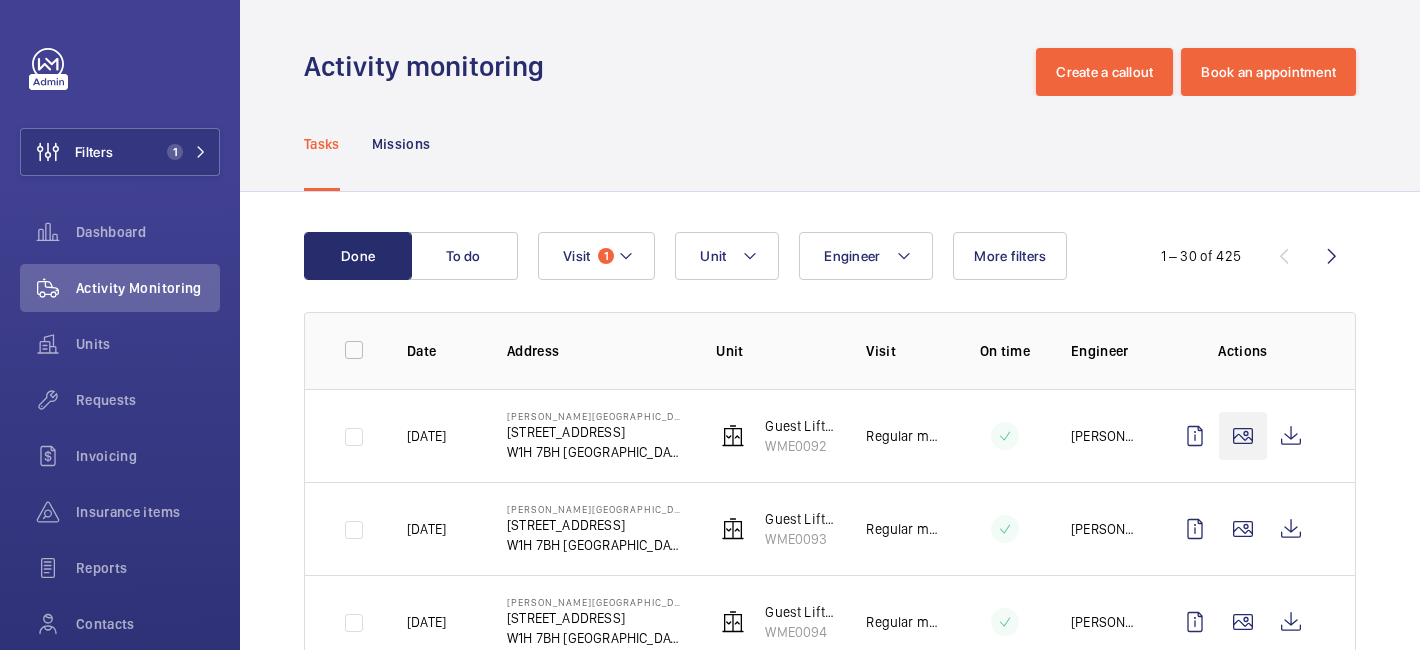 click 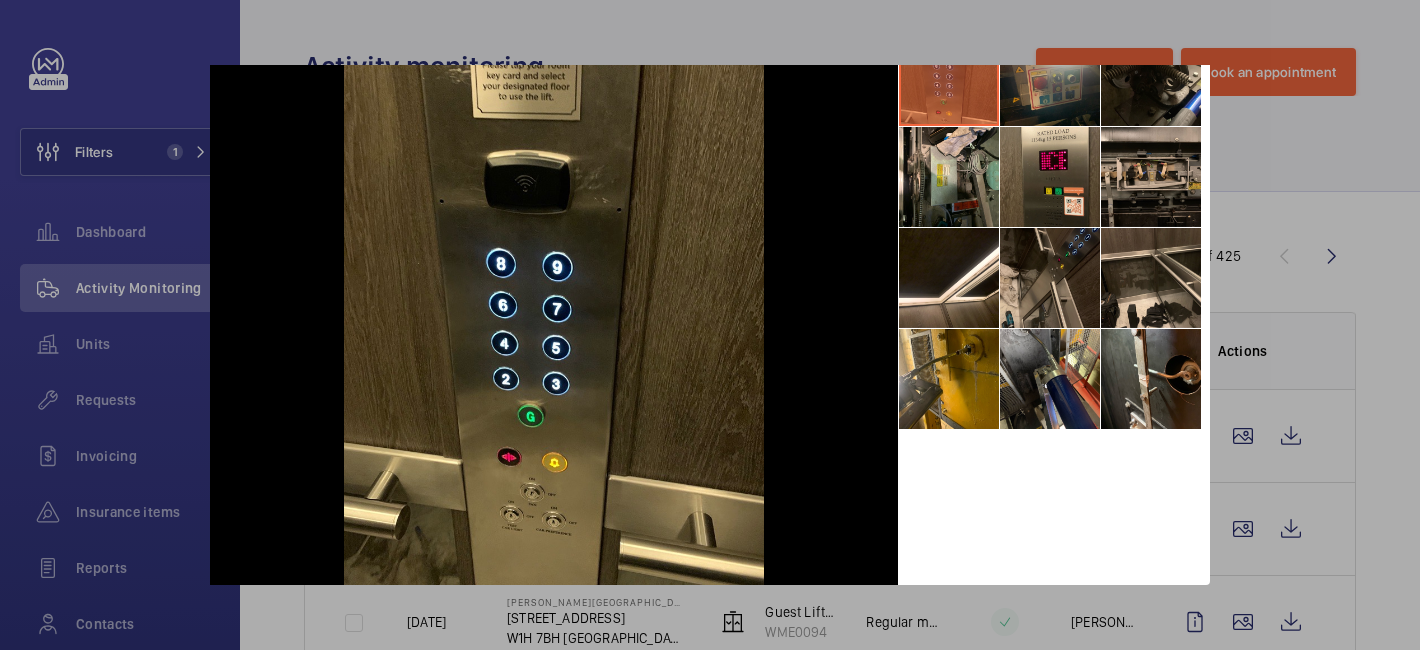 scroll, scrollTop: 0, scrollLeft: 0, axis: both 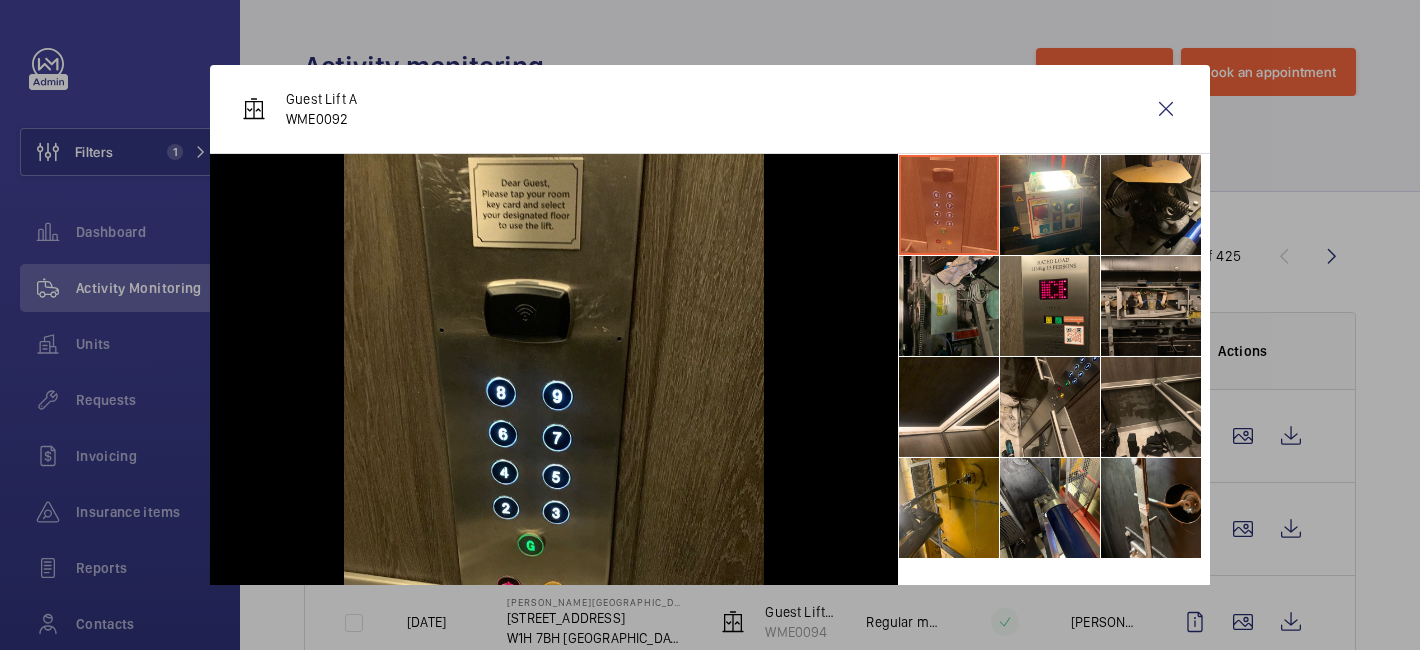 click at bounding box center [949, 306] 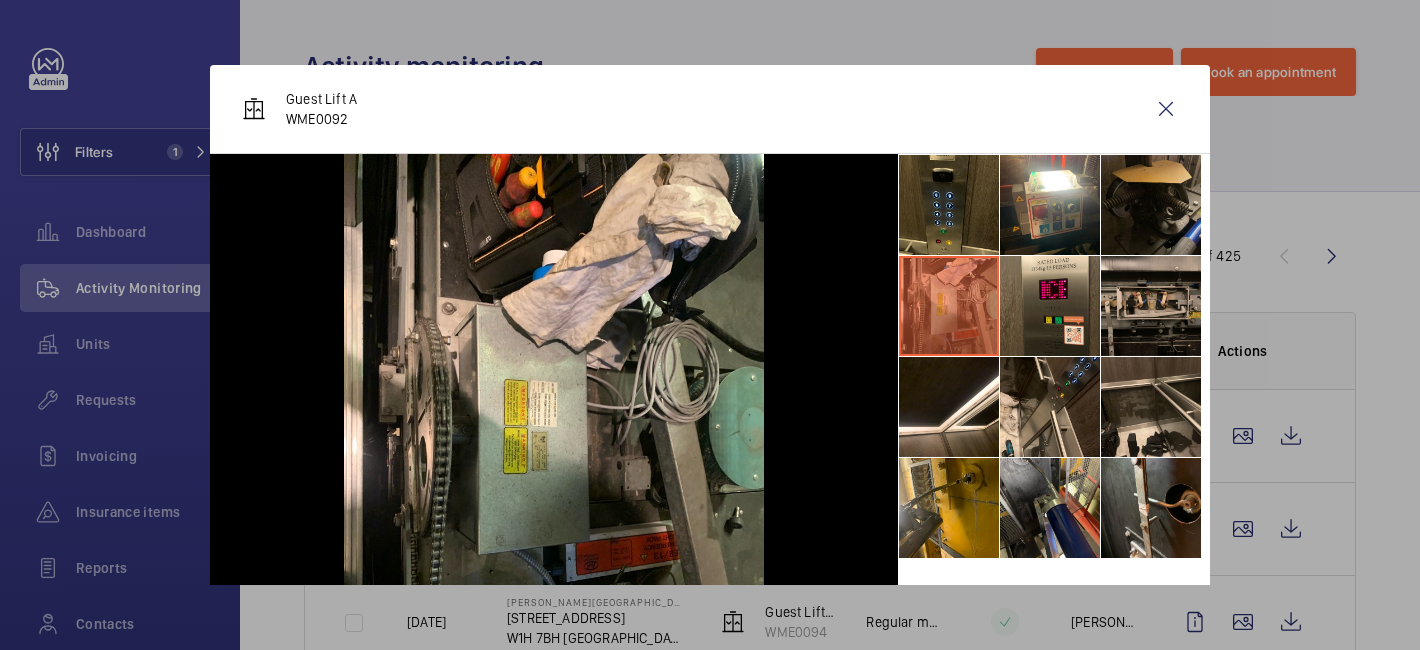 click at bounding box center [1151, 205] 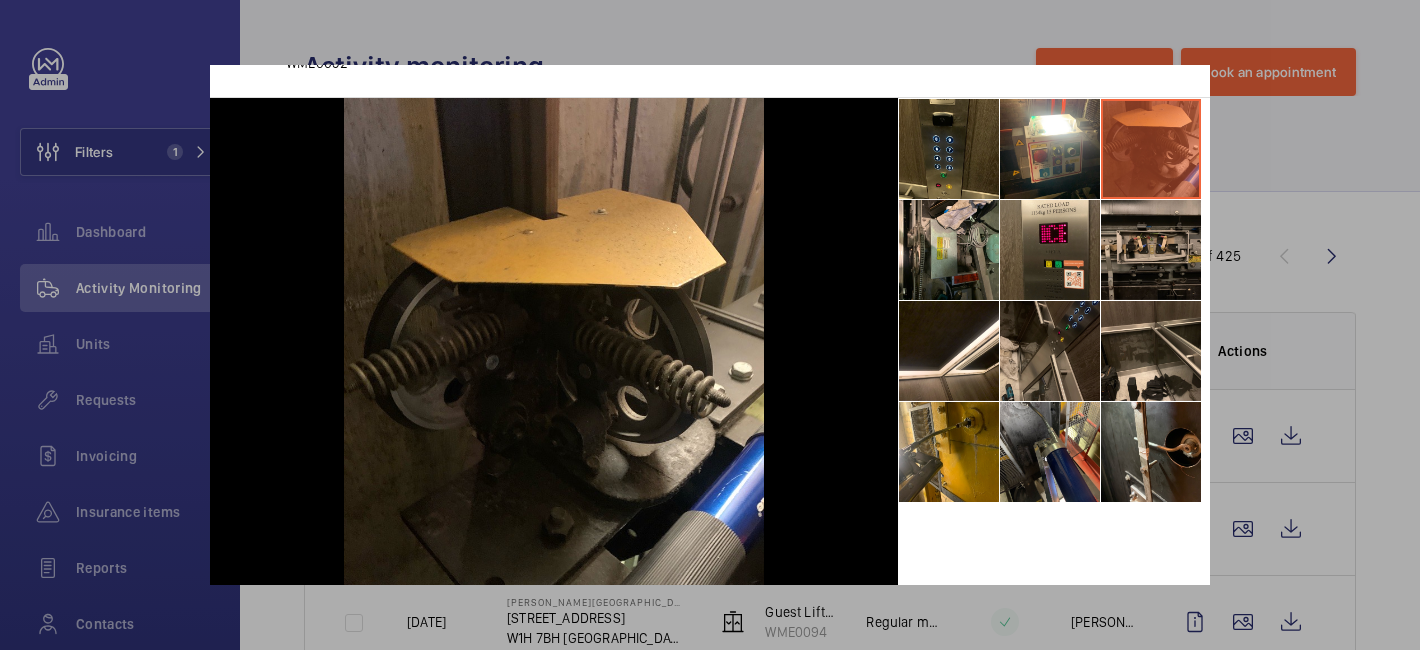 scroll, scrollTop: 74, scrollLeft: 0, axis: vertical 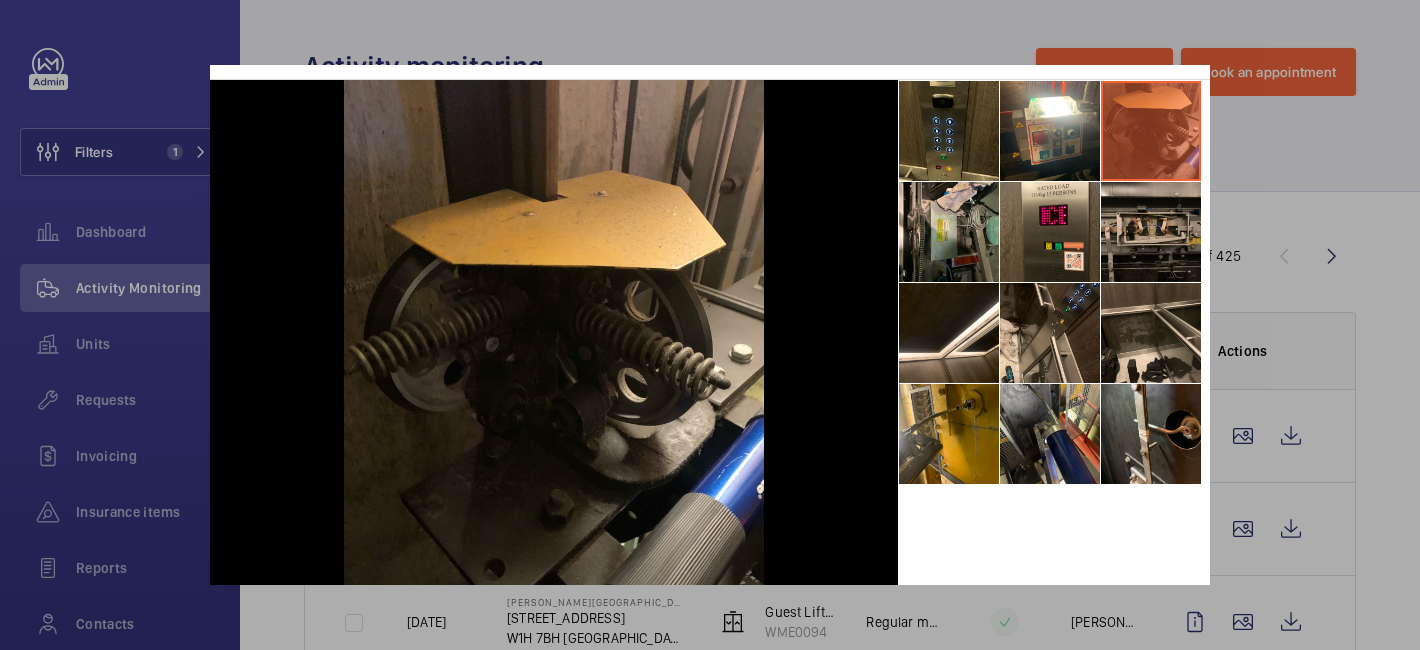 click at bounding box center (710, 325) 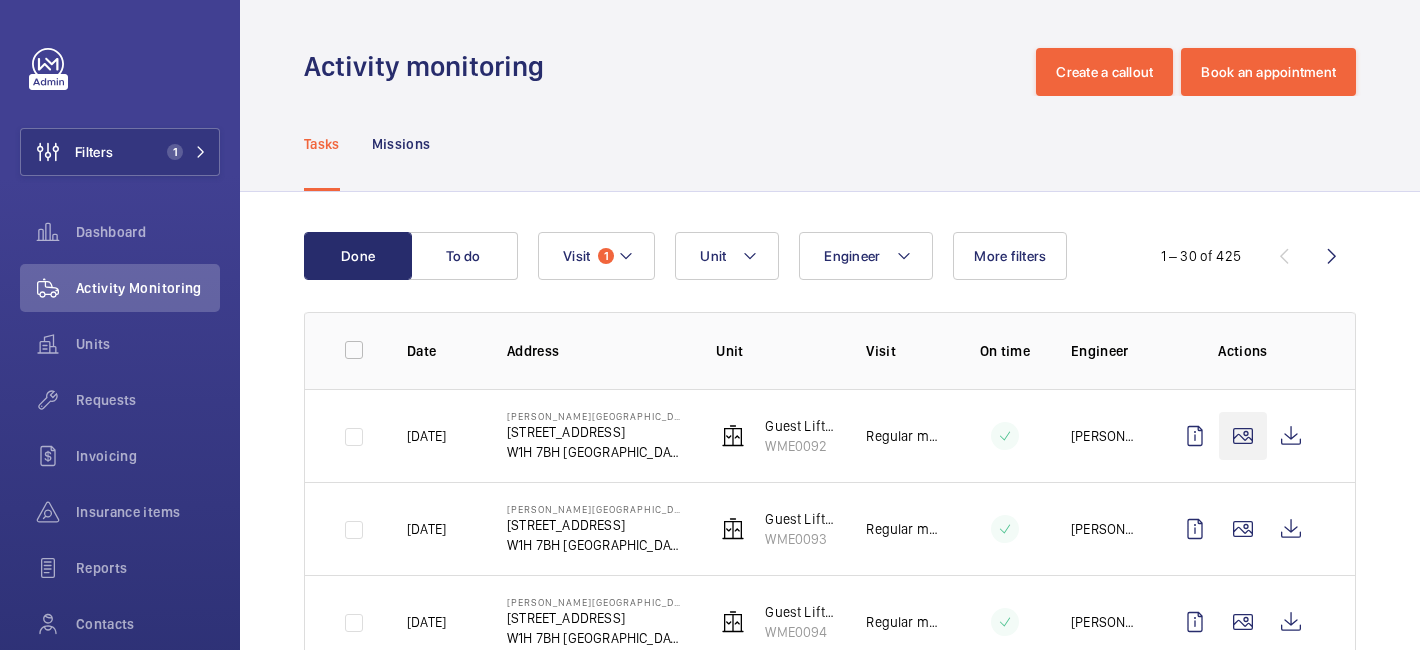 click 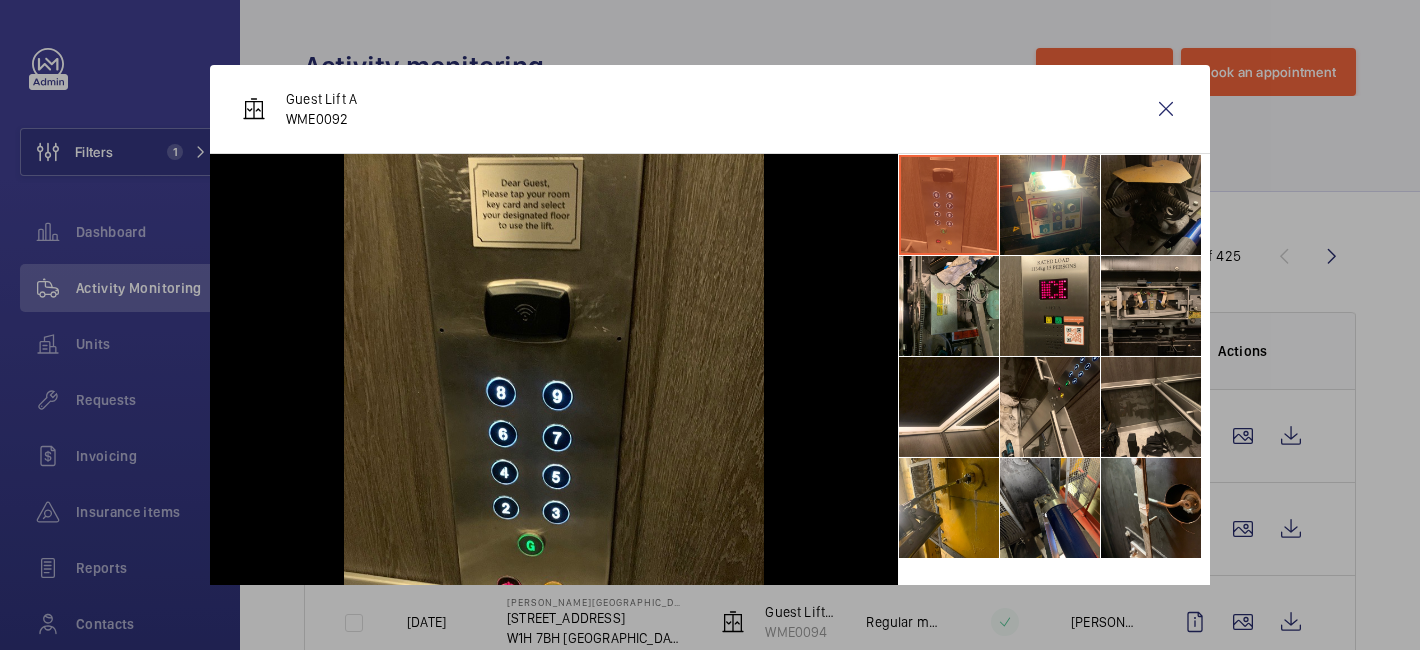 click at bounding box center (1151, 205) 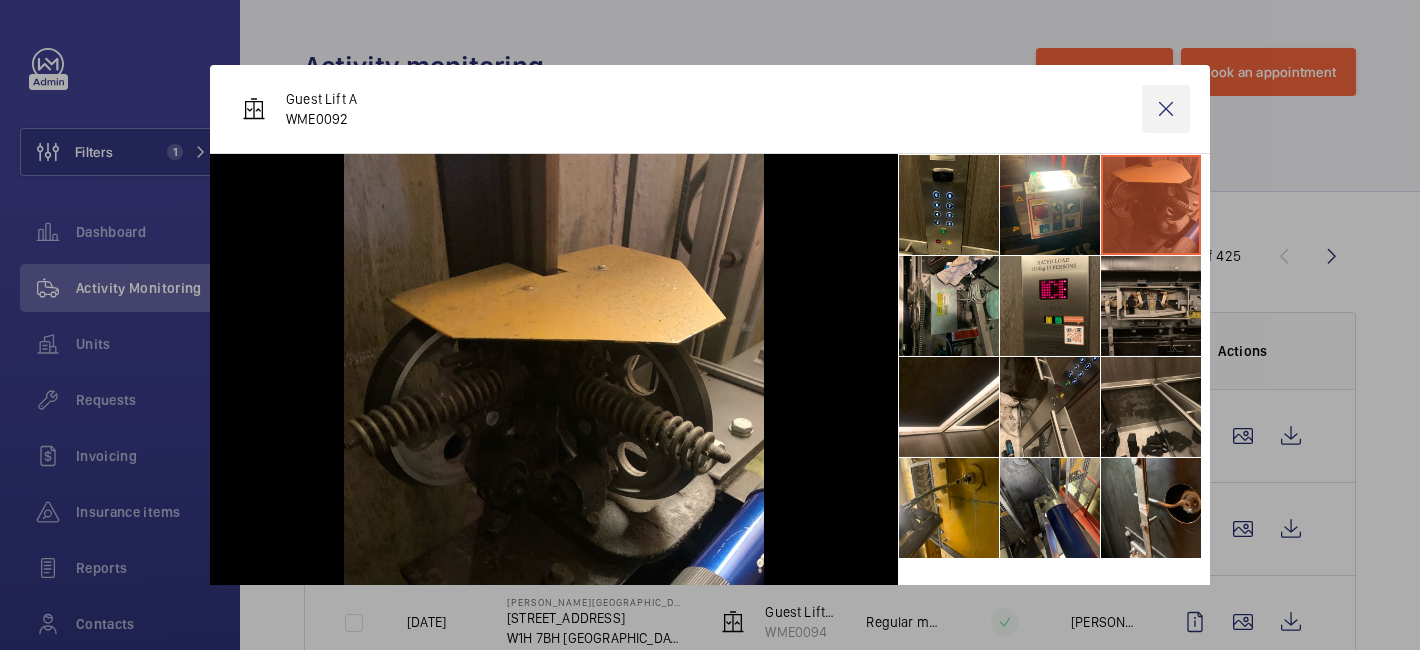 click at bounding box center [1166, 109] 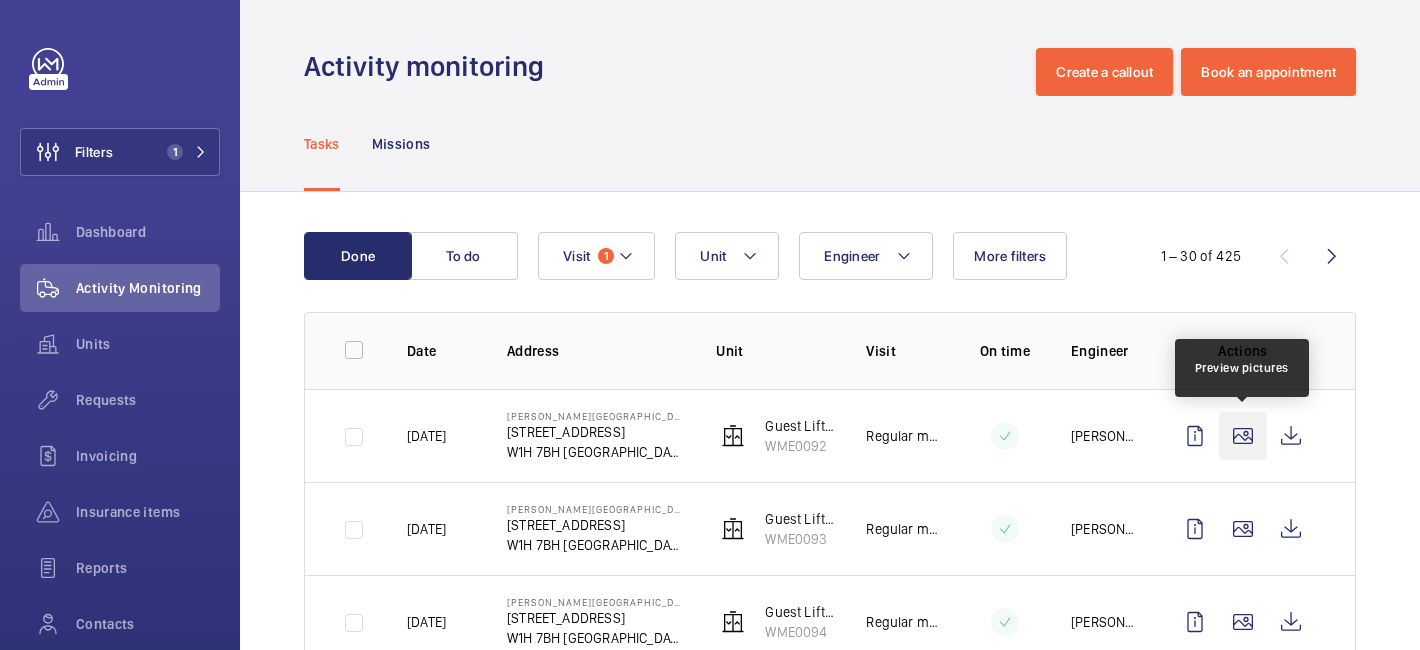 click 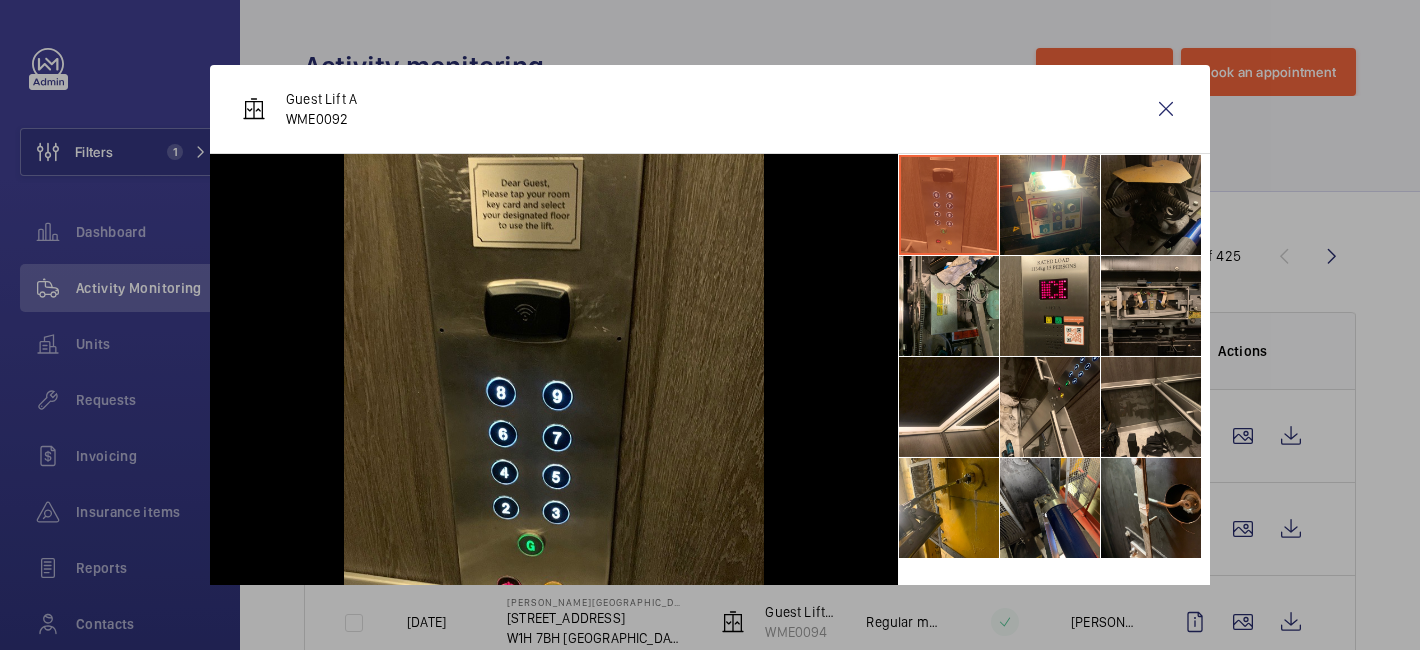 click at bounding box center [1151, 205] 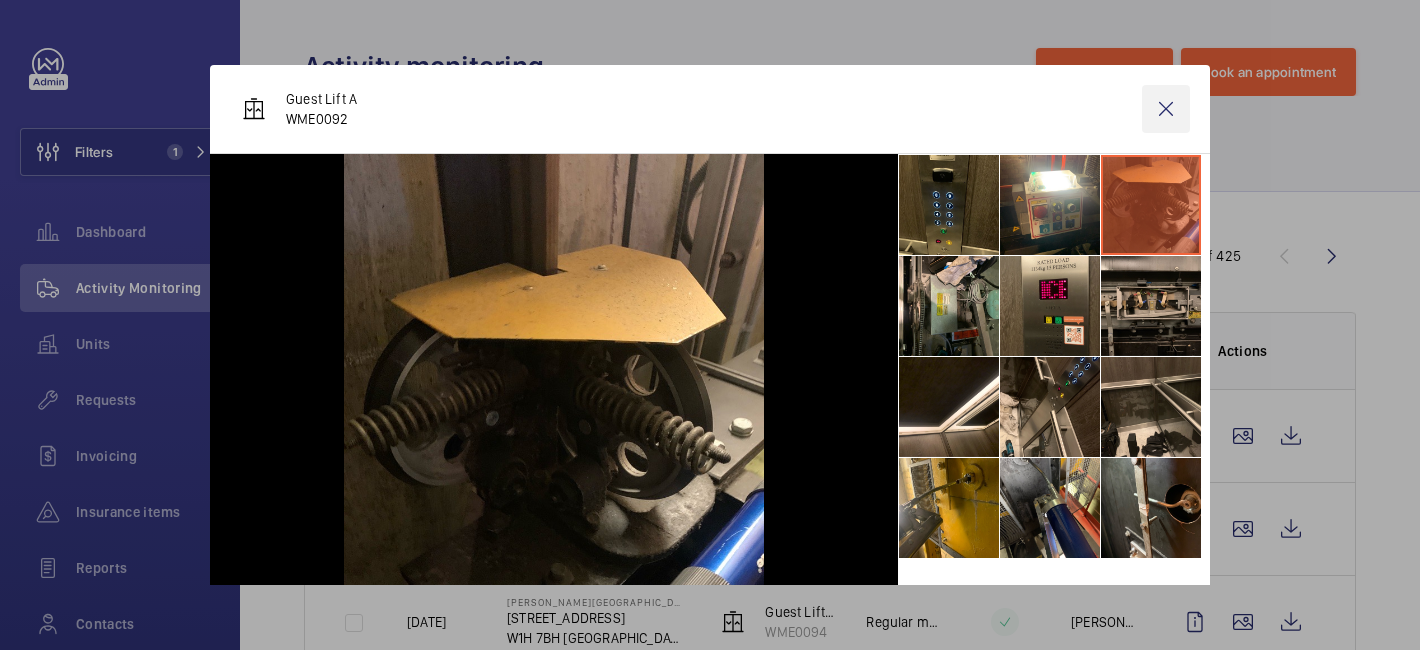 click at bounding box center (1166, 109) 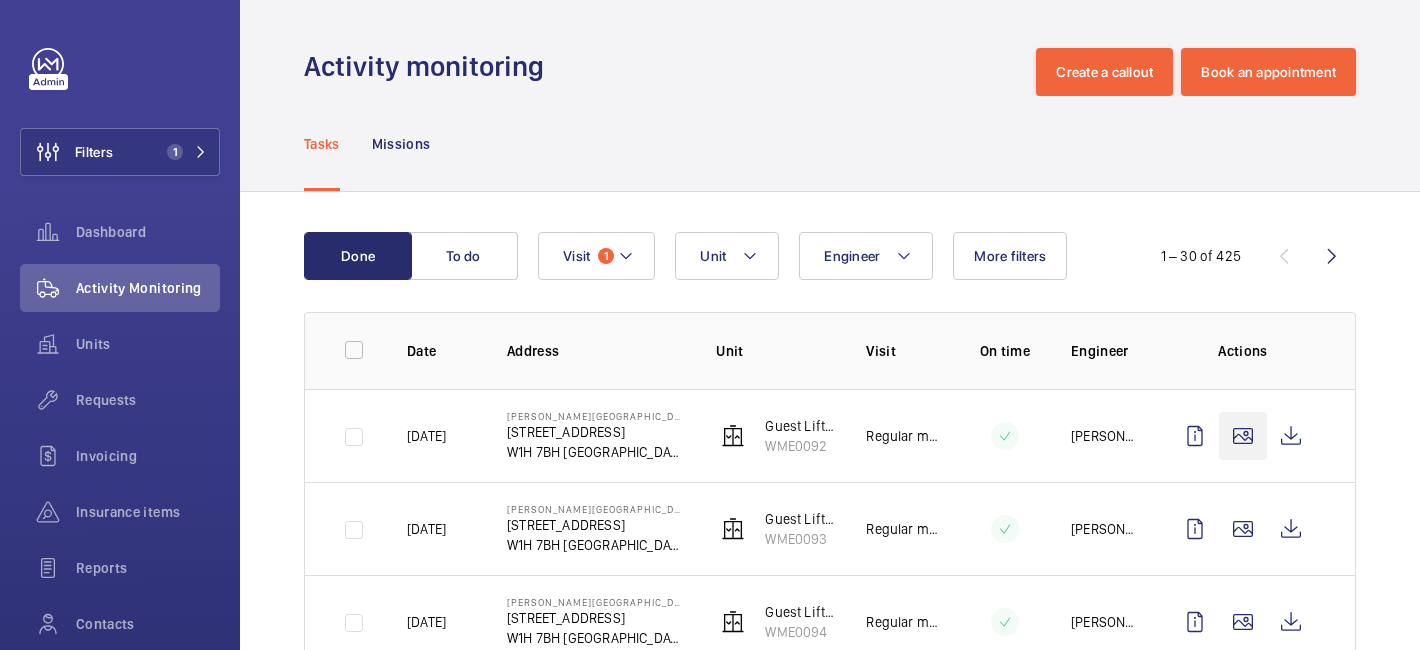 click 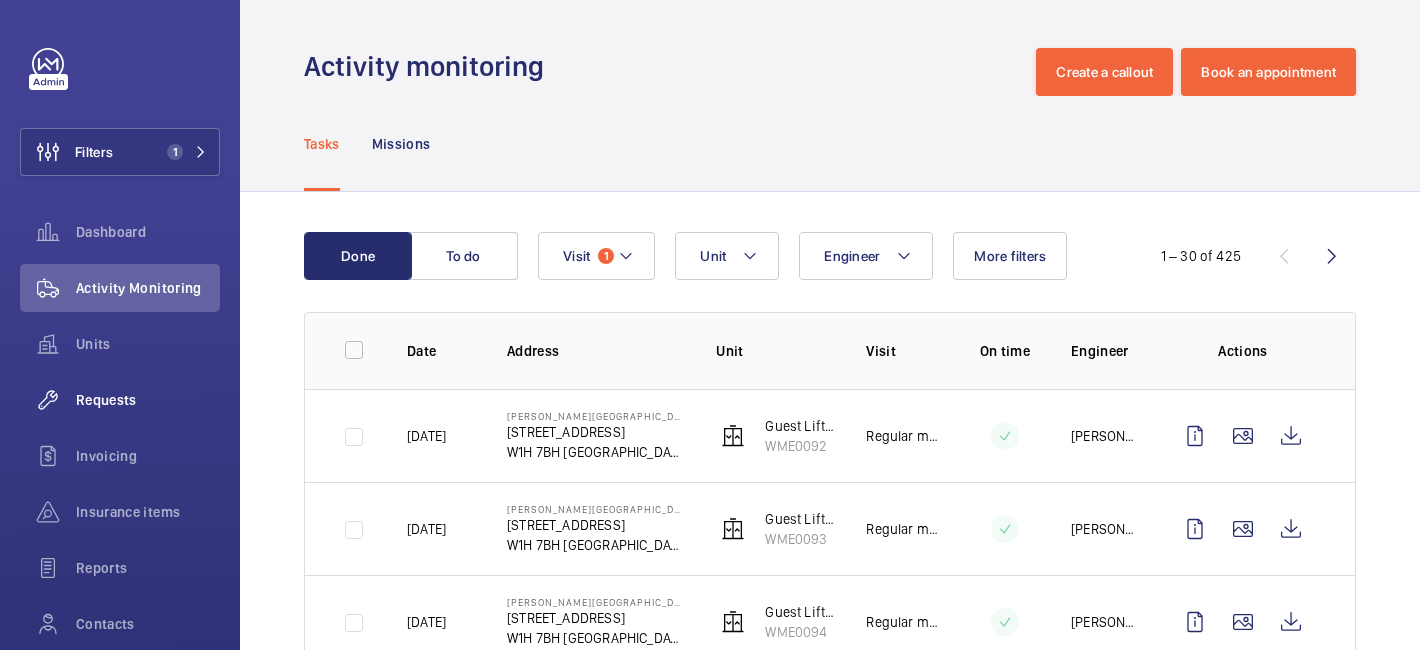 click on "Requests" 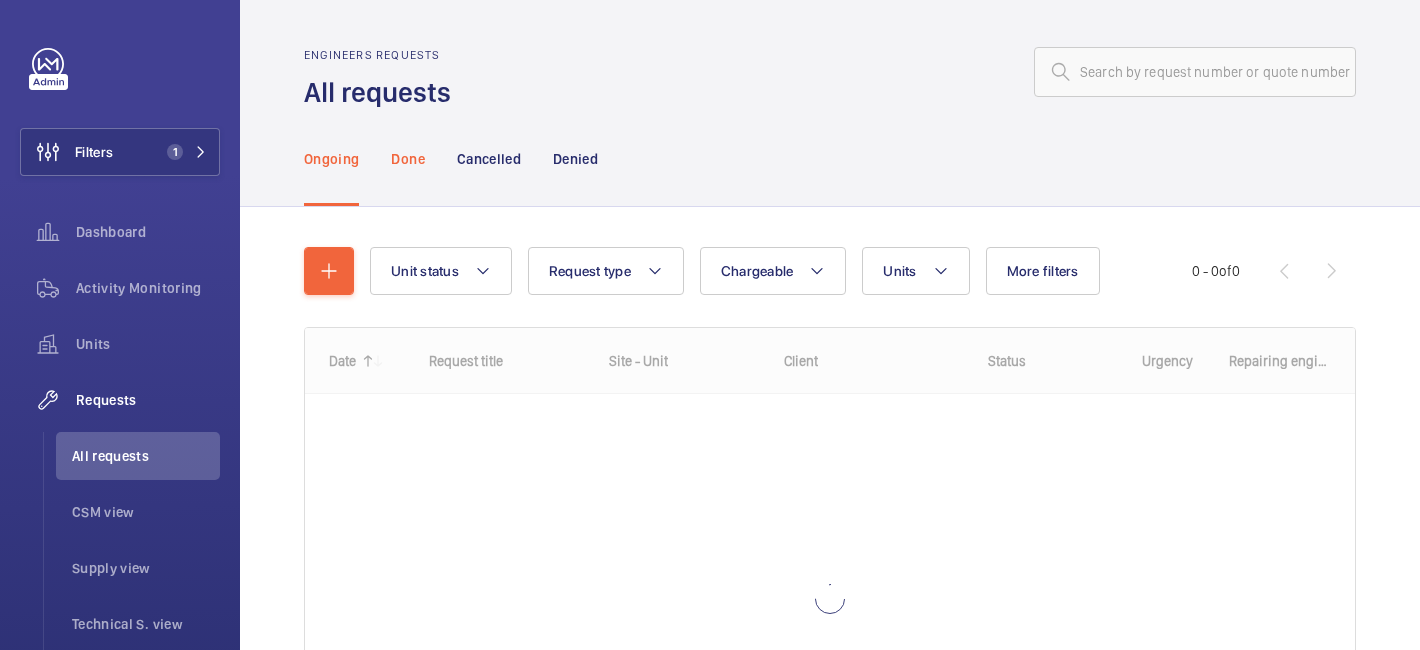 click on "Done" 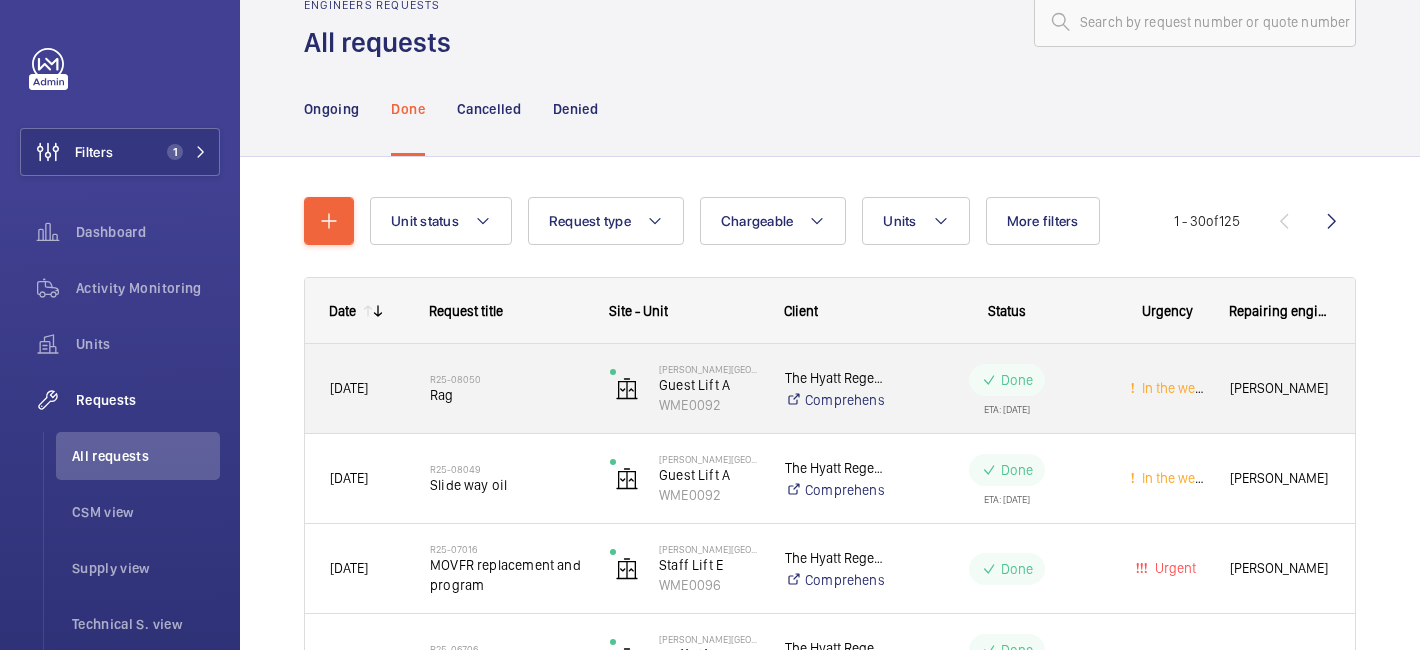 scroll, scrollTop: 0, scrollLeft: 0, axis: both 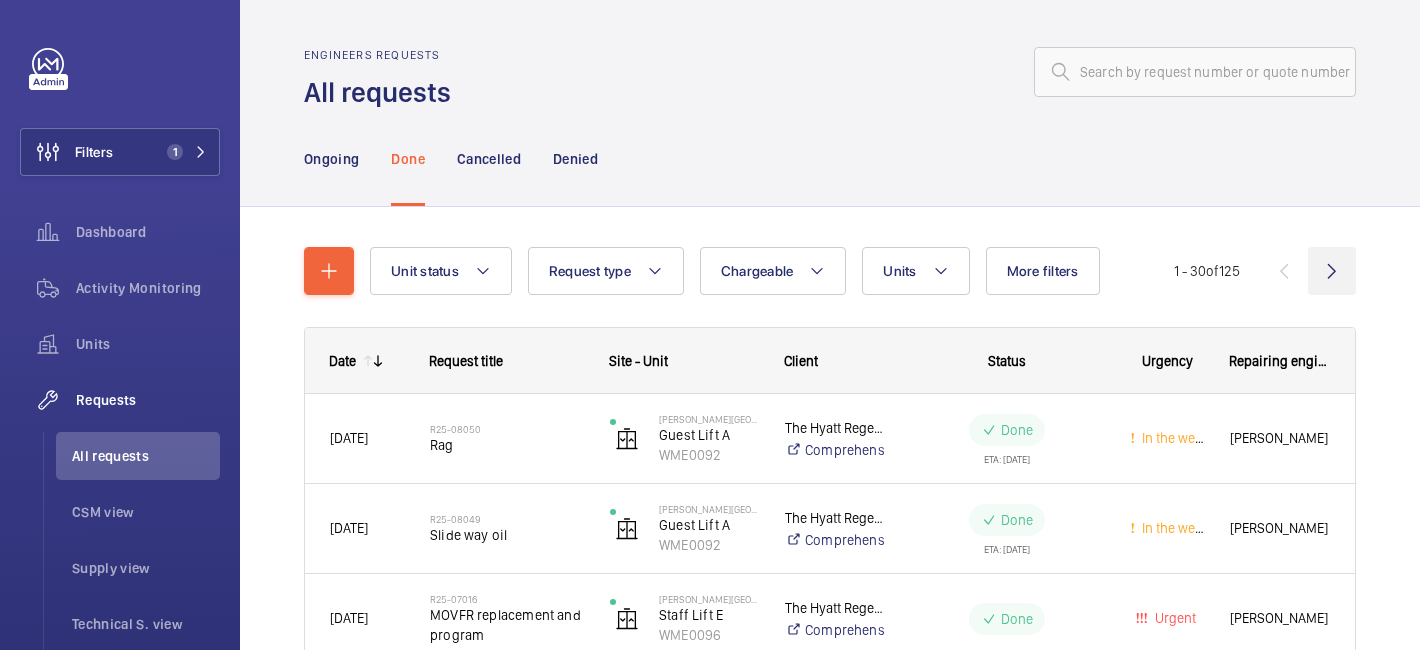 click 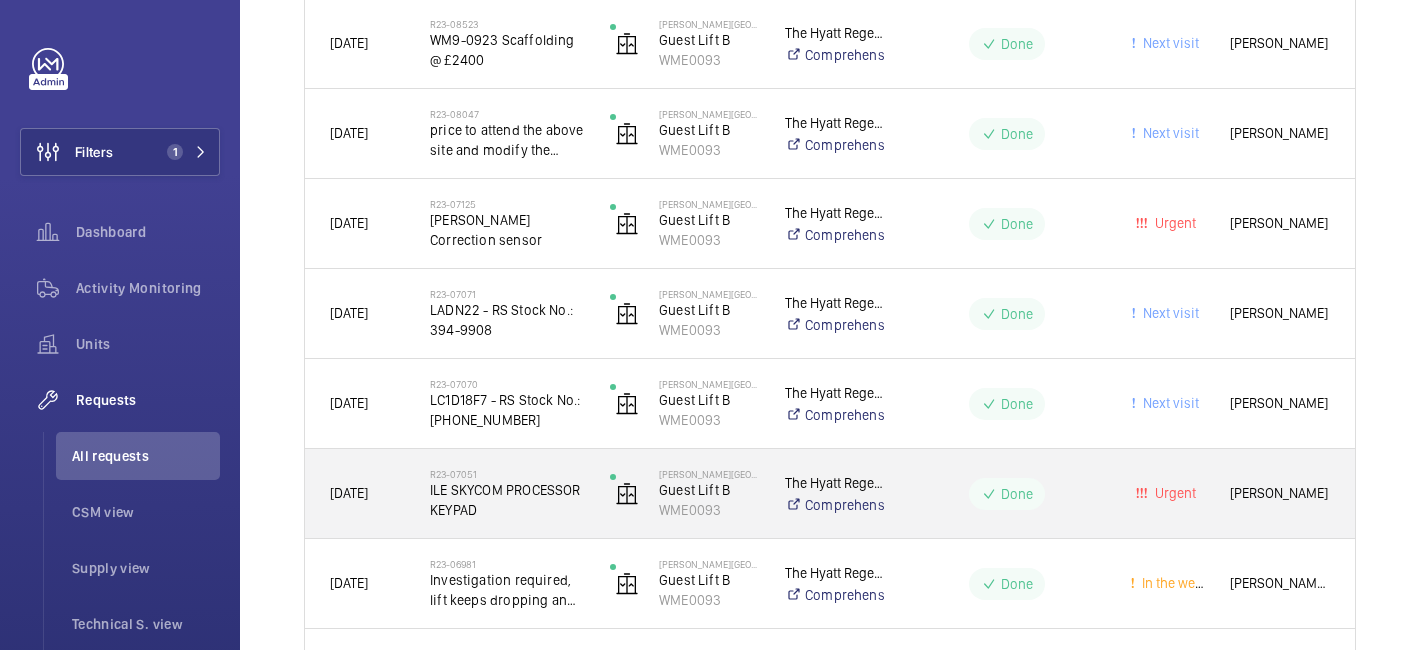 scroll, scrollTop: 0, scrollLeft: 0, axis: both 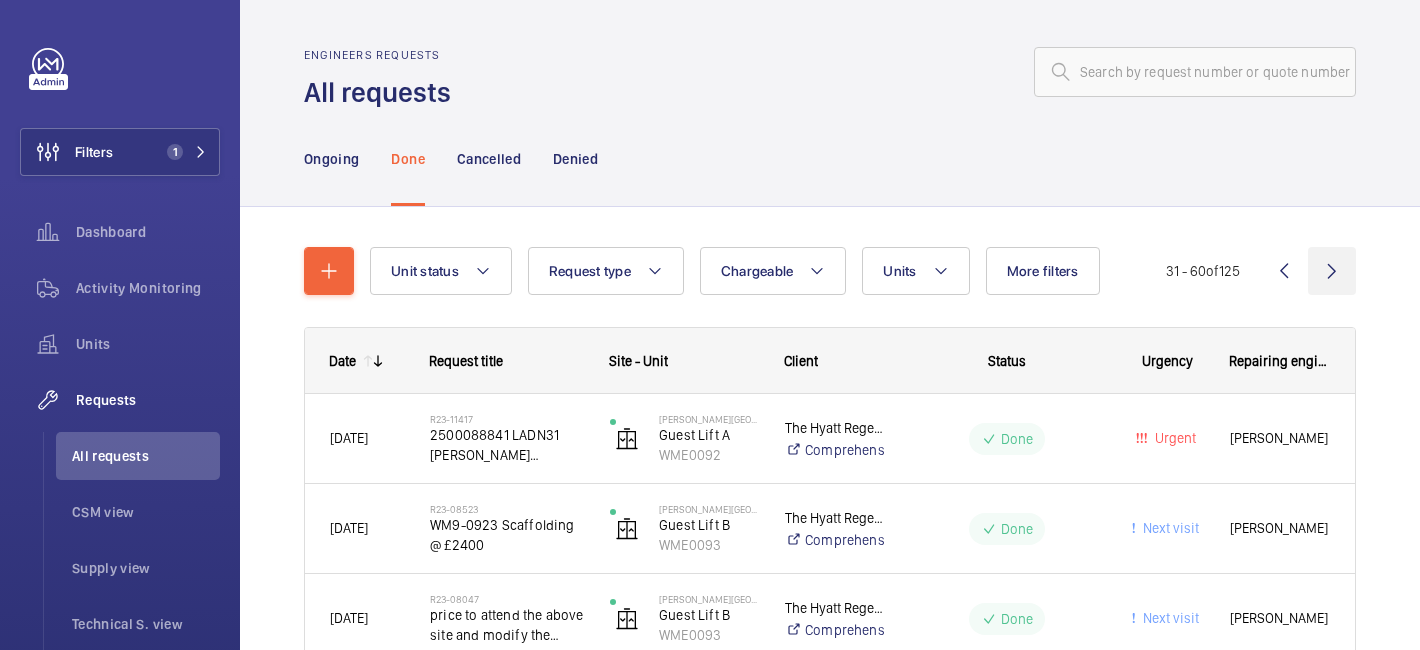 click 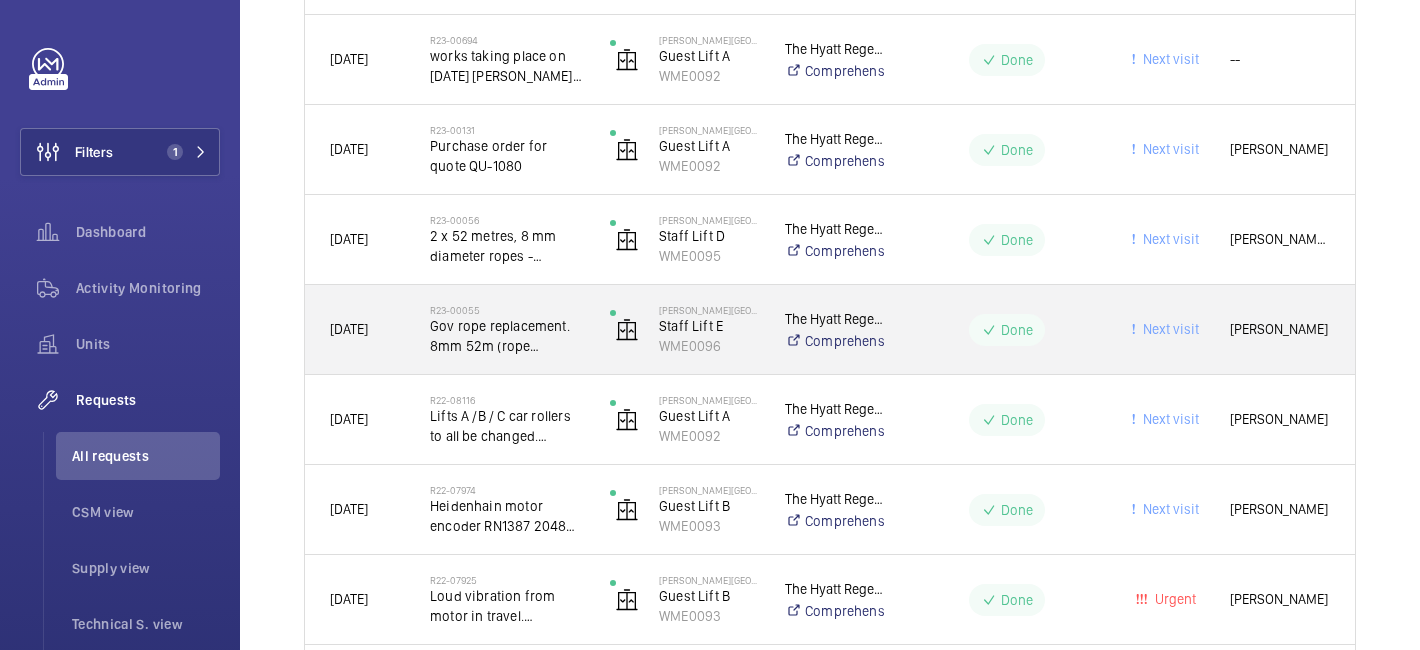 scroll, scrollTop: 1463, scrollLeft: 0, axis: vertical 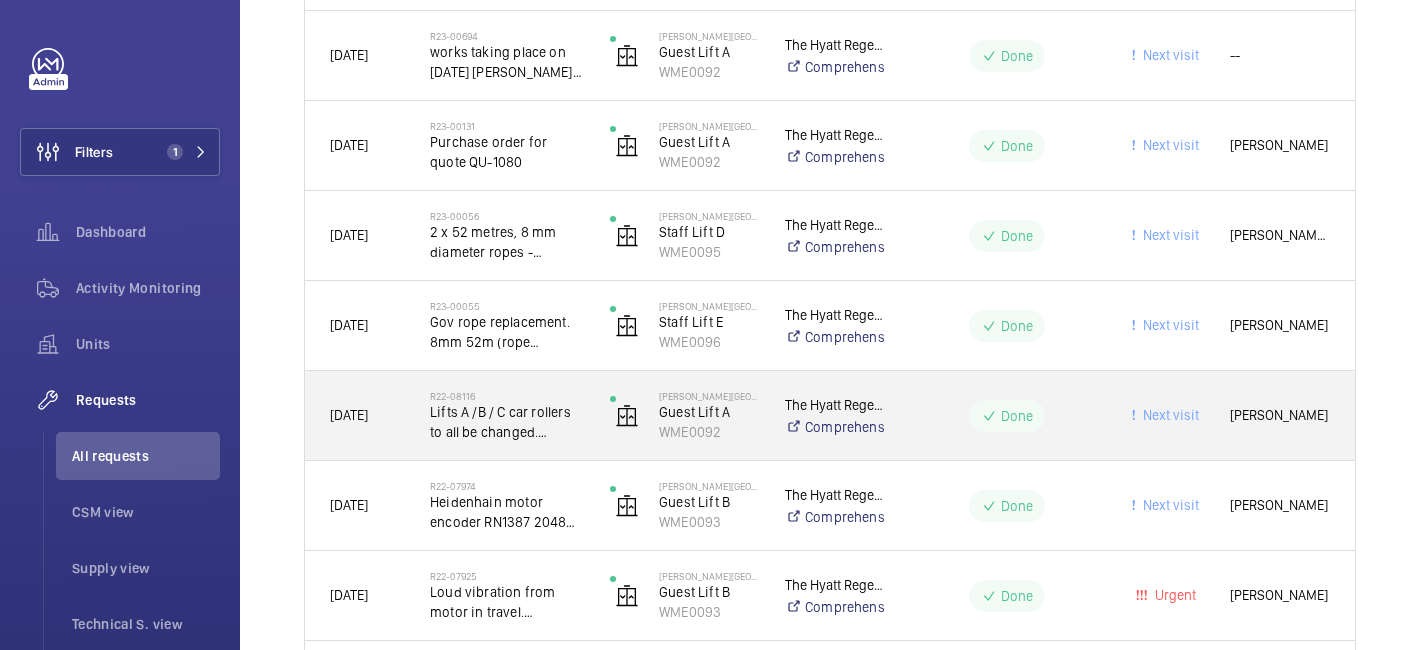 click on "Lifts A /B / C car rollers to all be changed. [PERSON_NAME] to order rollers. -" 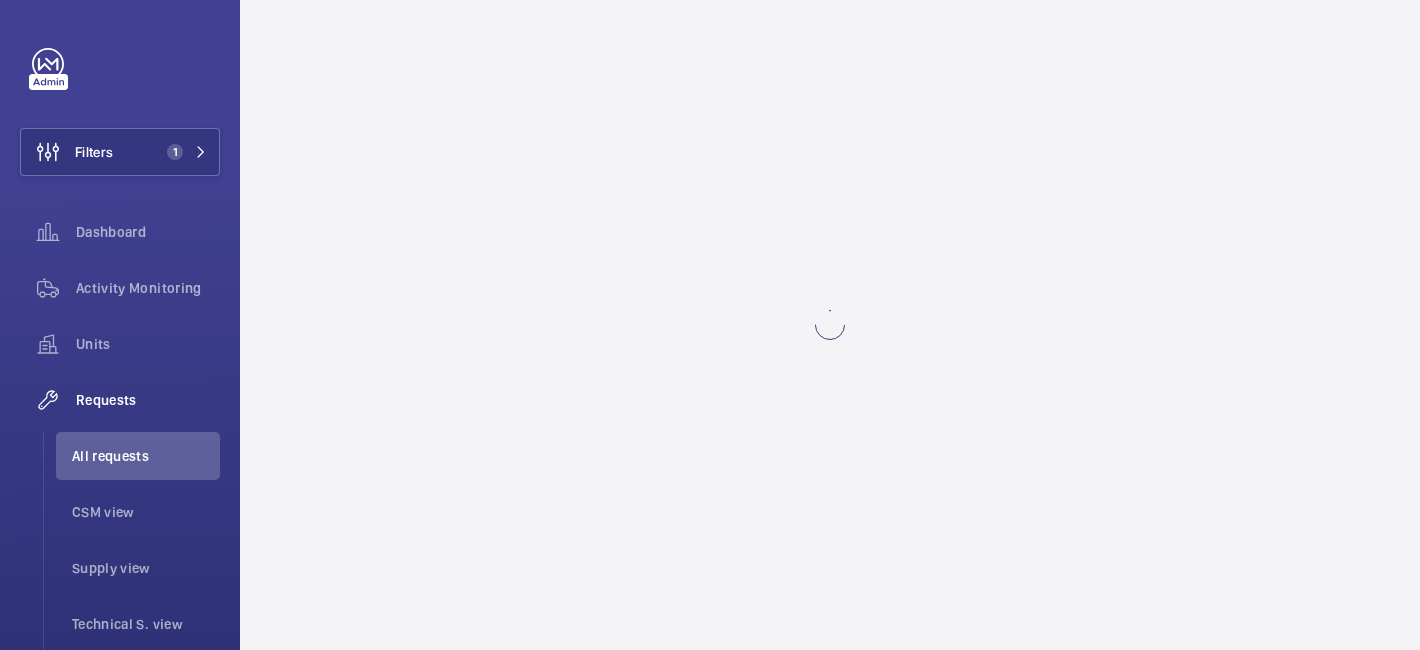 scroll, scrollTop: 0, scrollLeft: 0, axis: both 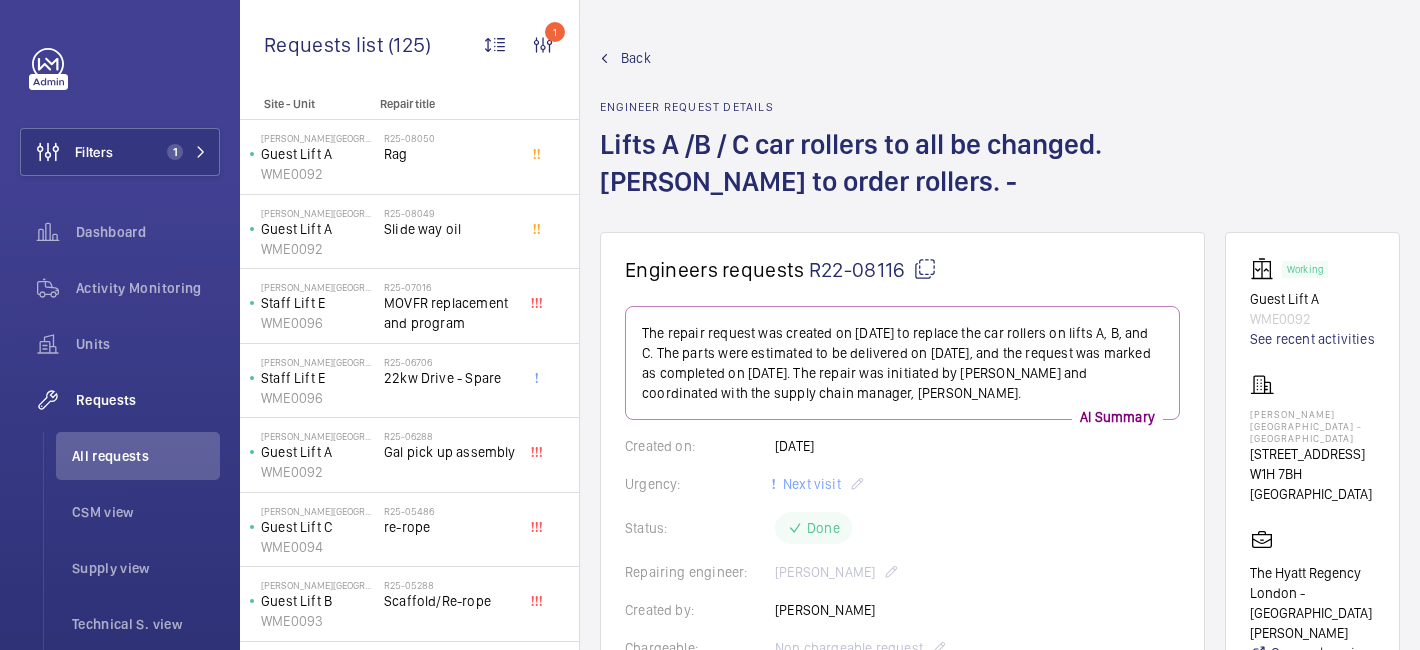 click on "Back" 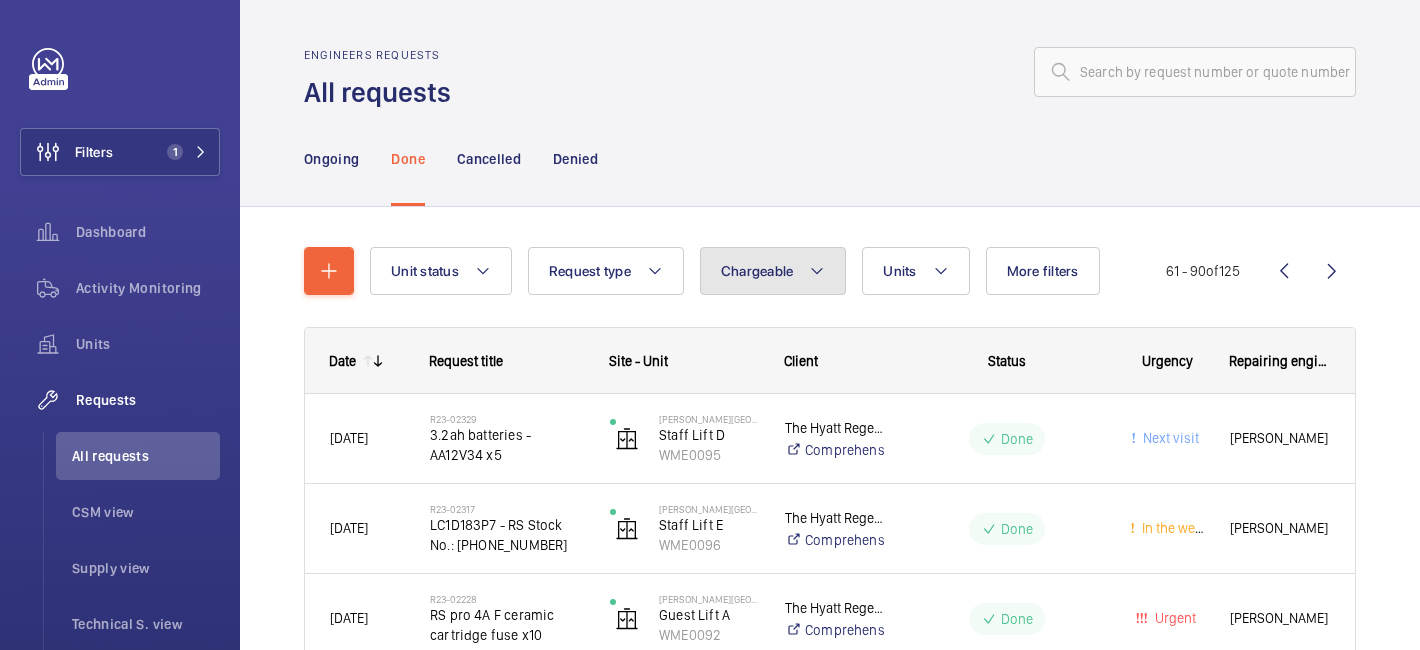 click on "Chargeable" 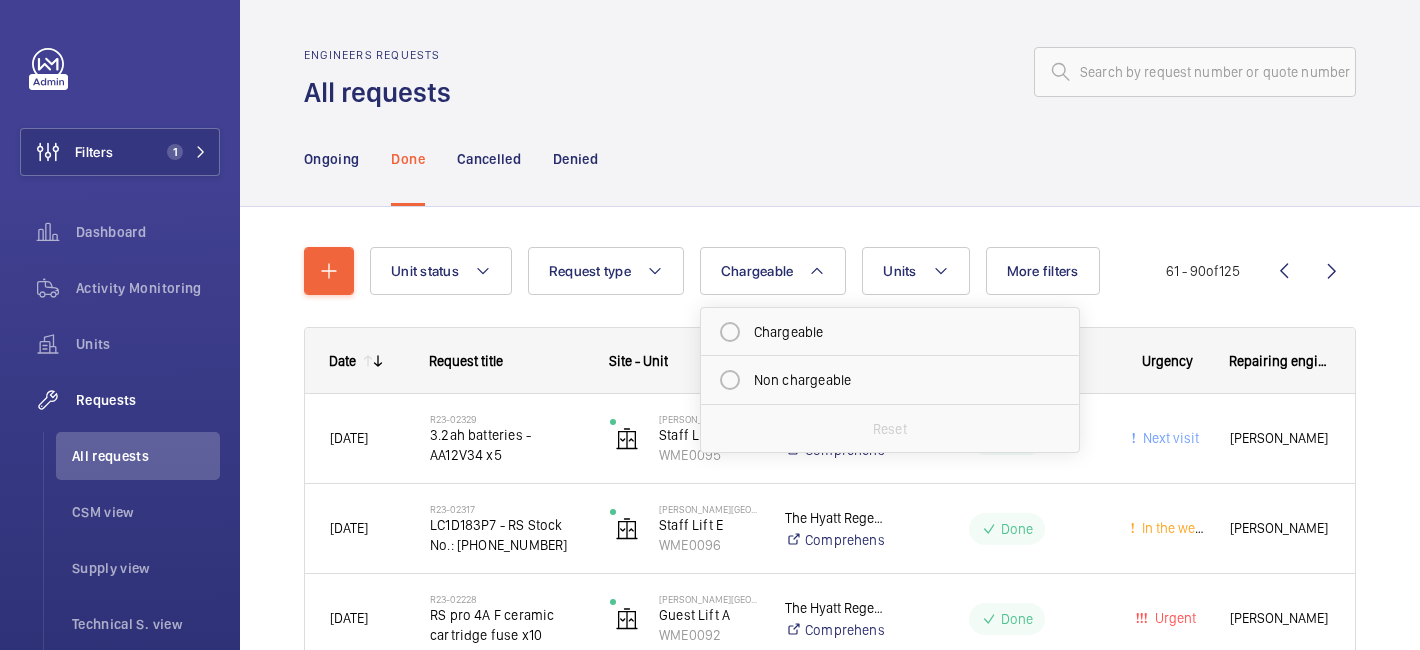 click on "Ongoing Done Cancelled Denied" 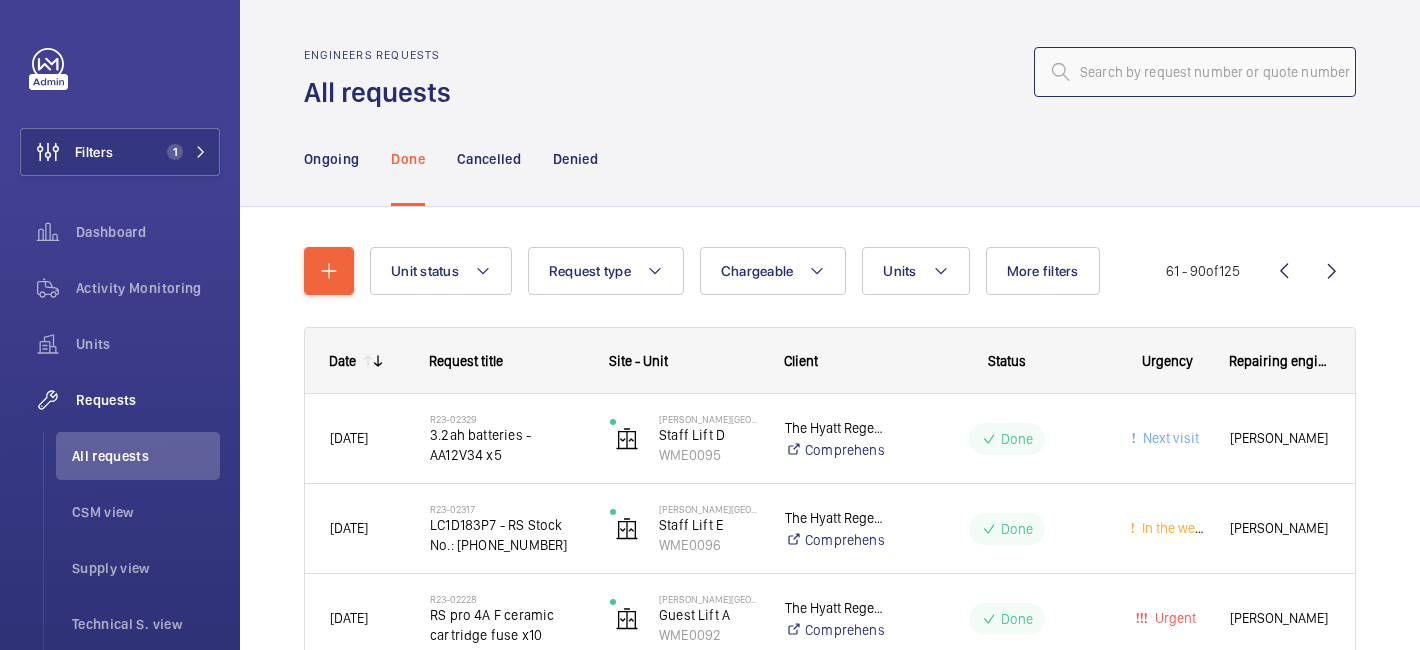 click 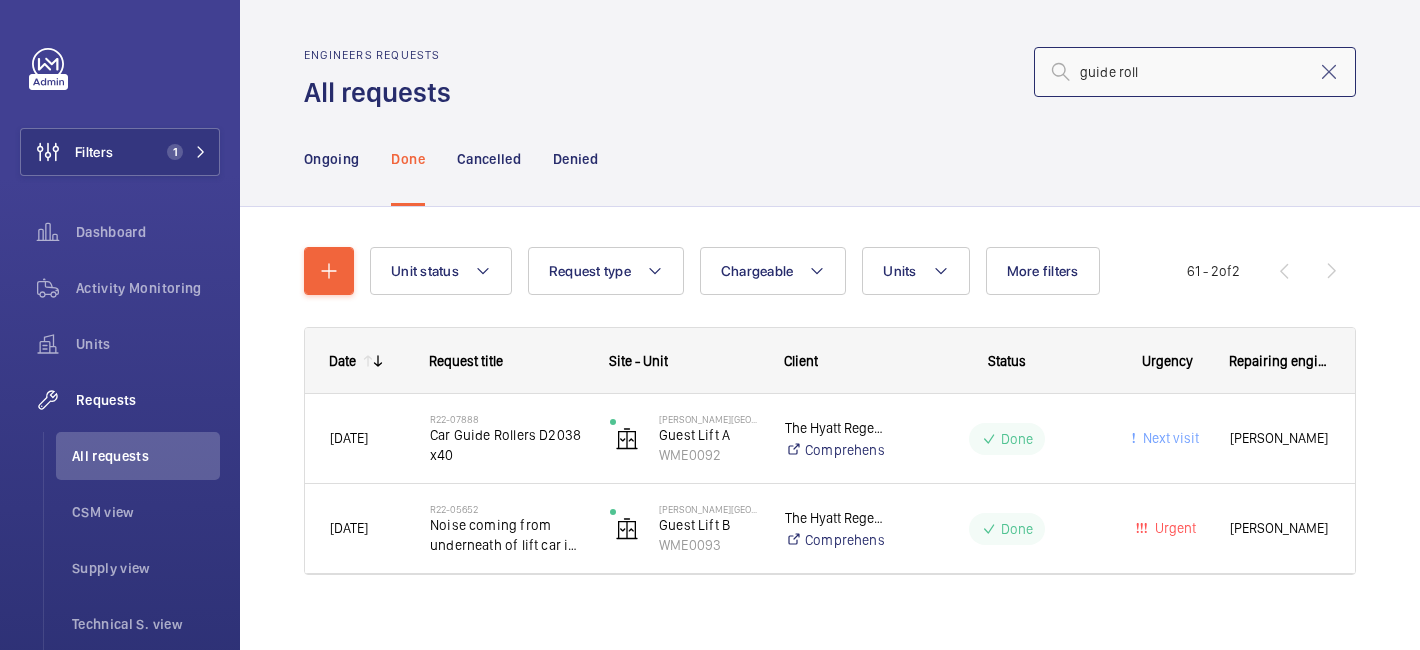 type on "guide roll" 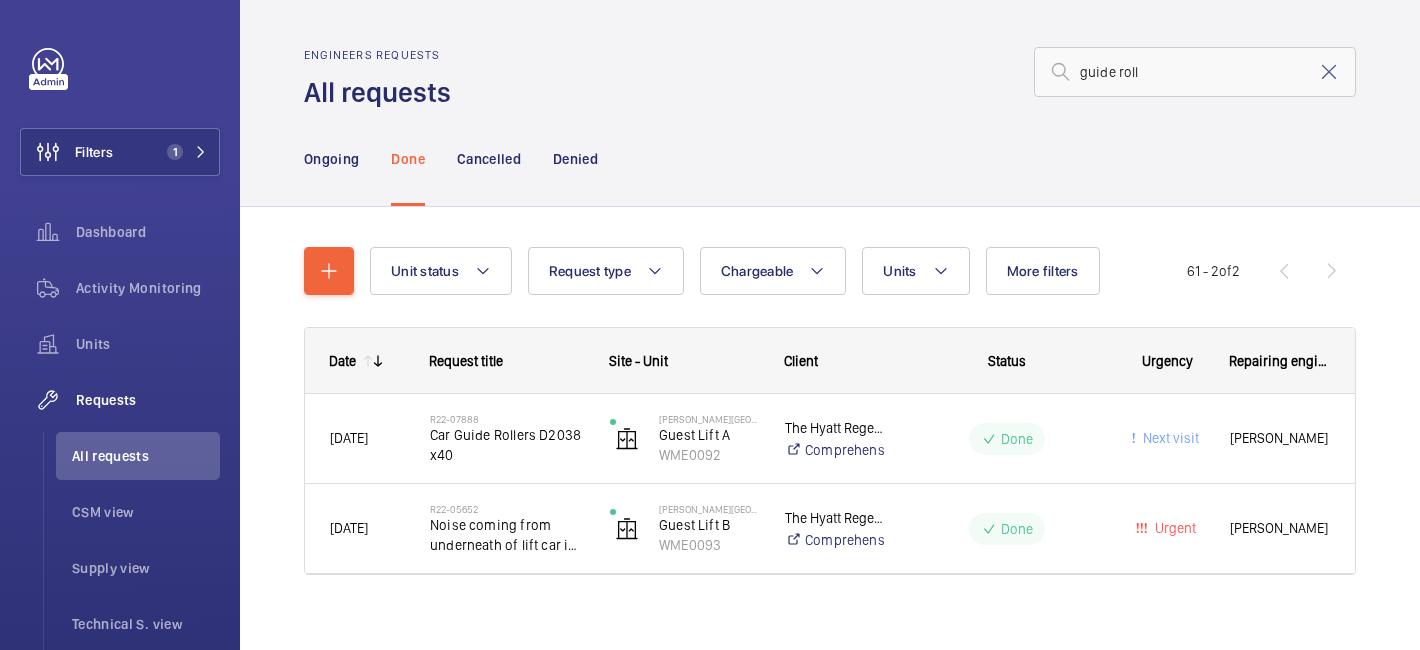 click on "Ongoing Done Cancelled Denied" 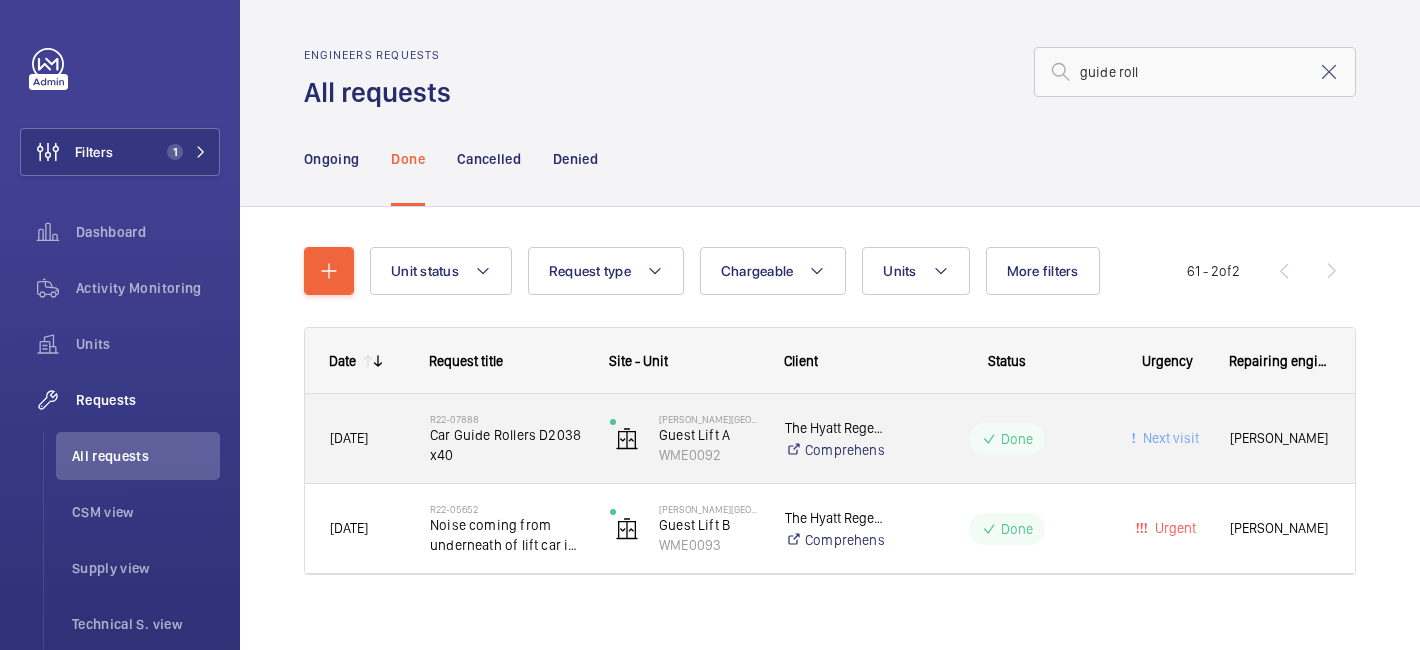 click on "Car Guide Rollers D2038 x40" 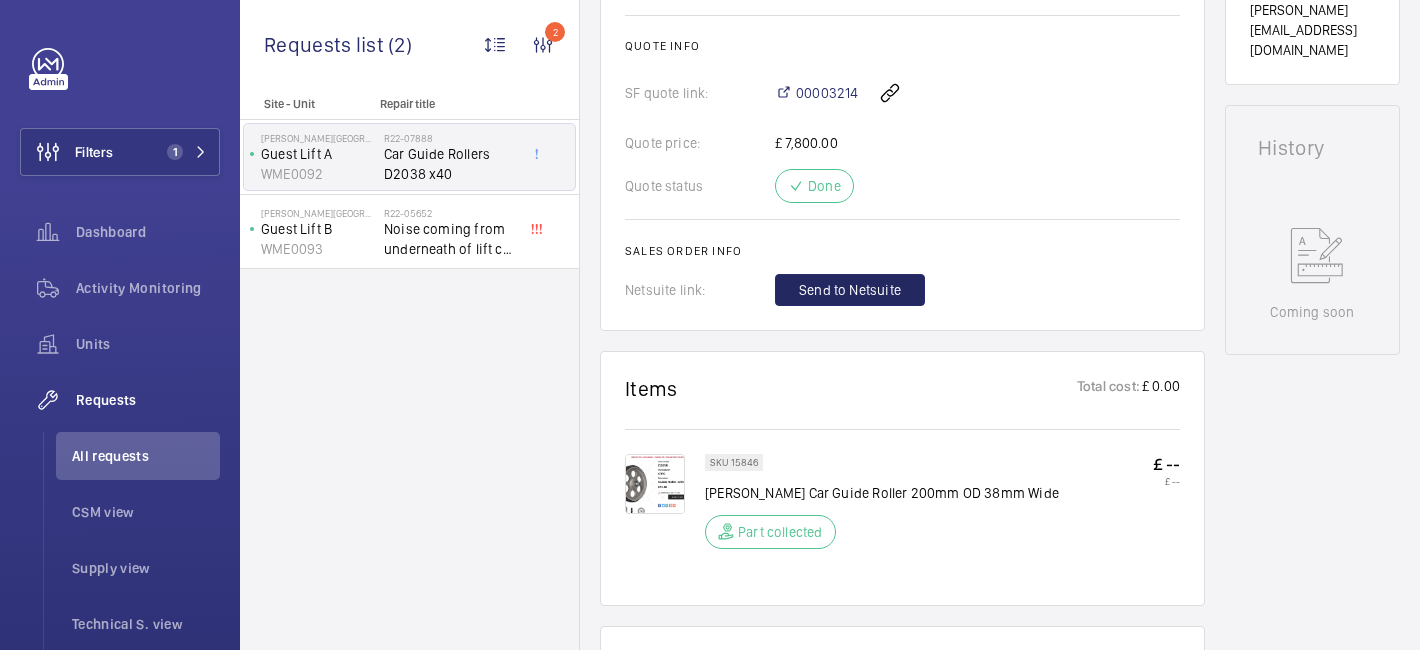 scroll, scrollTop: 931, scrollLeft: 0, axis: vertical 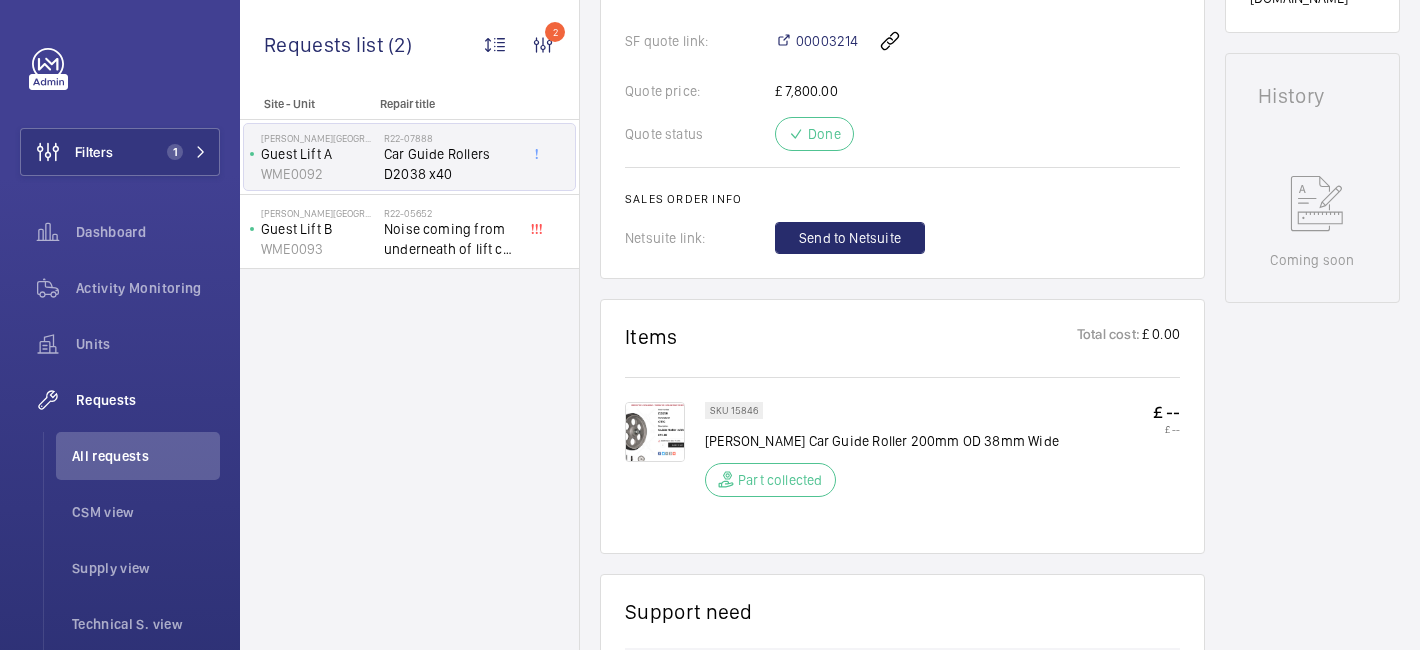 click 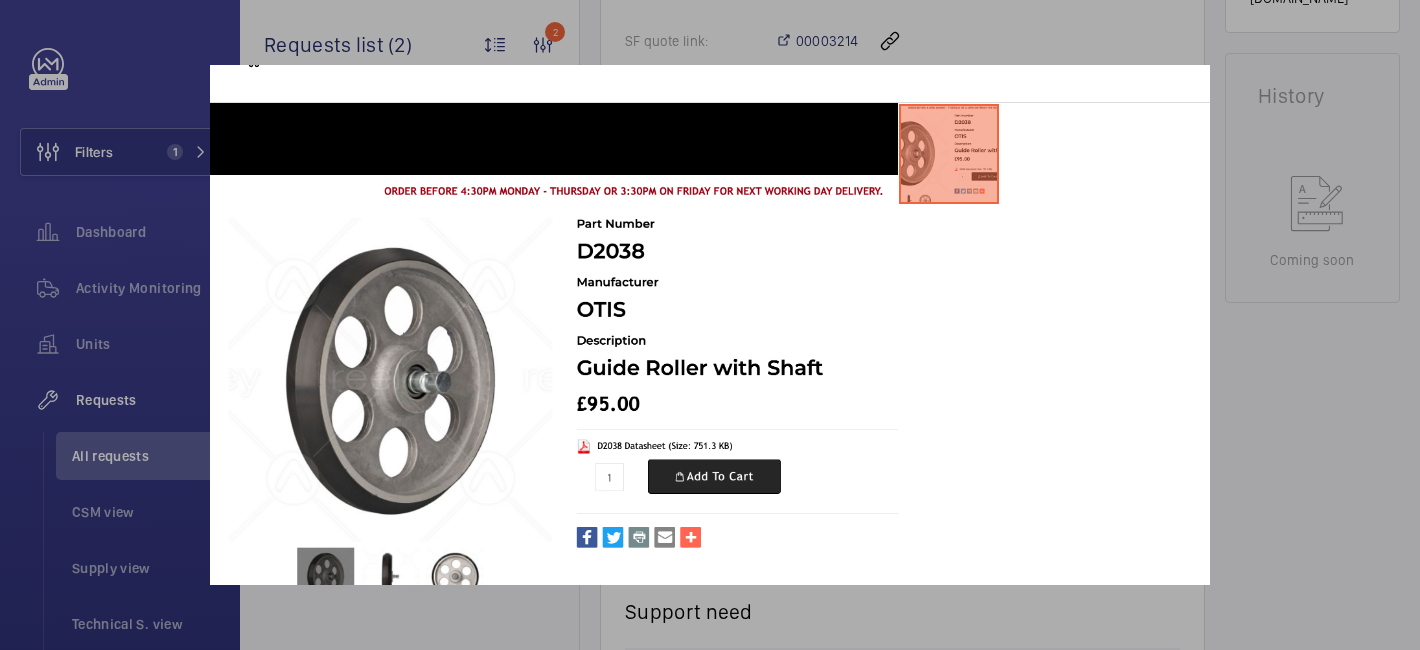 scroll, scrollTop: 27, scrollLeft: 0, axis: vertical 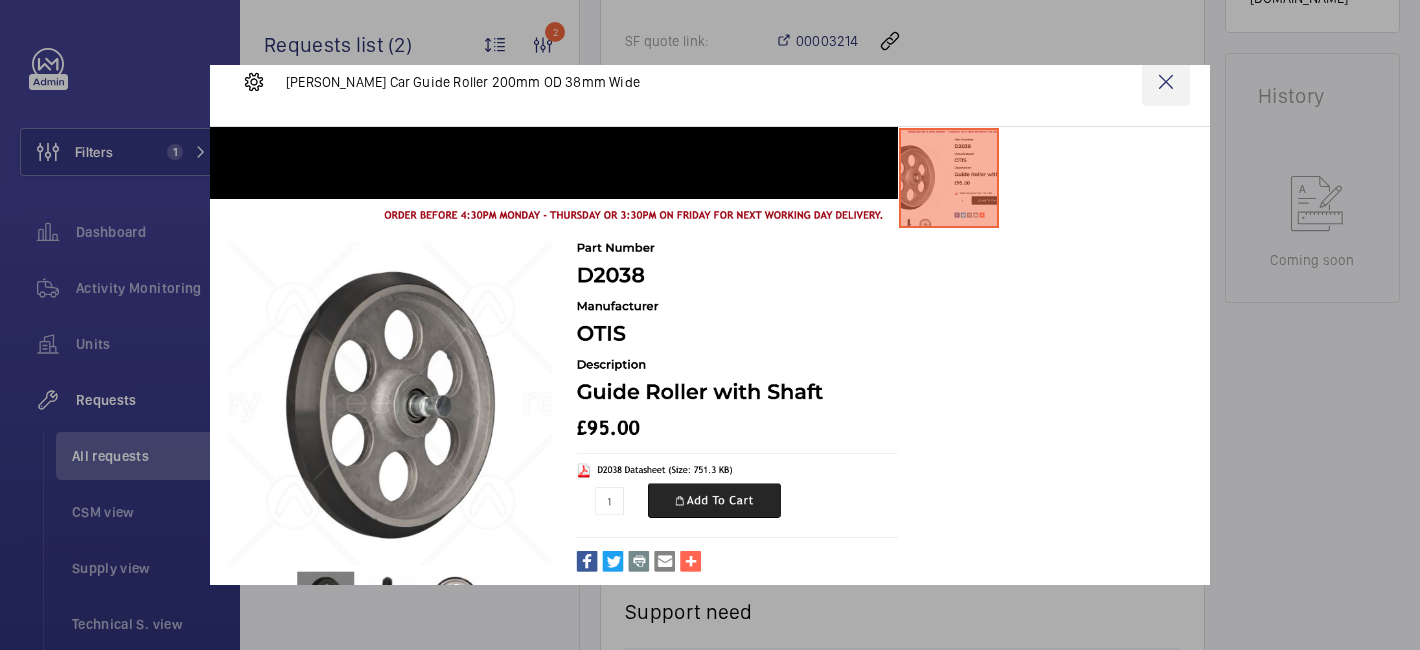 click at bounding box center [1166, 82] 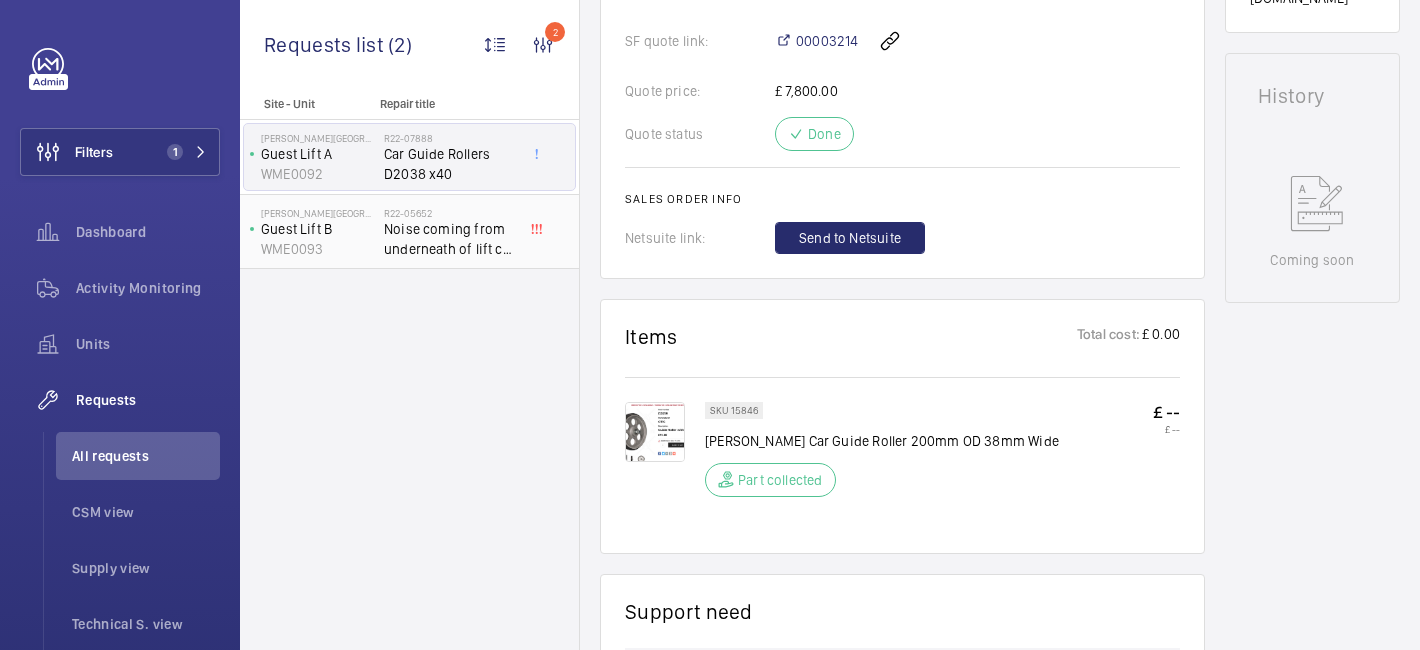 click on "R22-05652   Noise coming from underneath of lift car in down direction on R/H side. Suspect guide roller(s). There are used spares on site in blue cabinet in M/R. Left on car top test control at top floor." 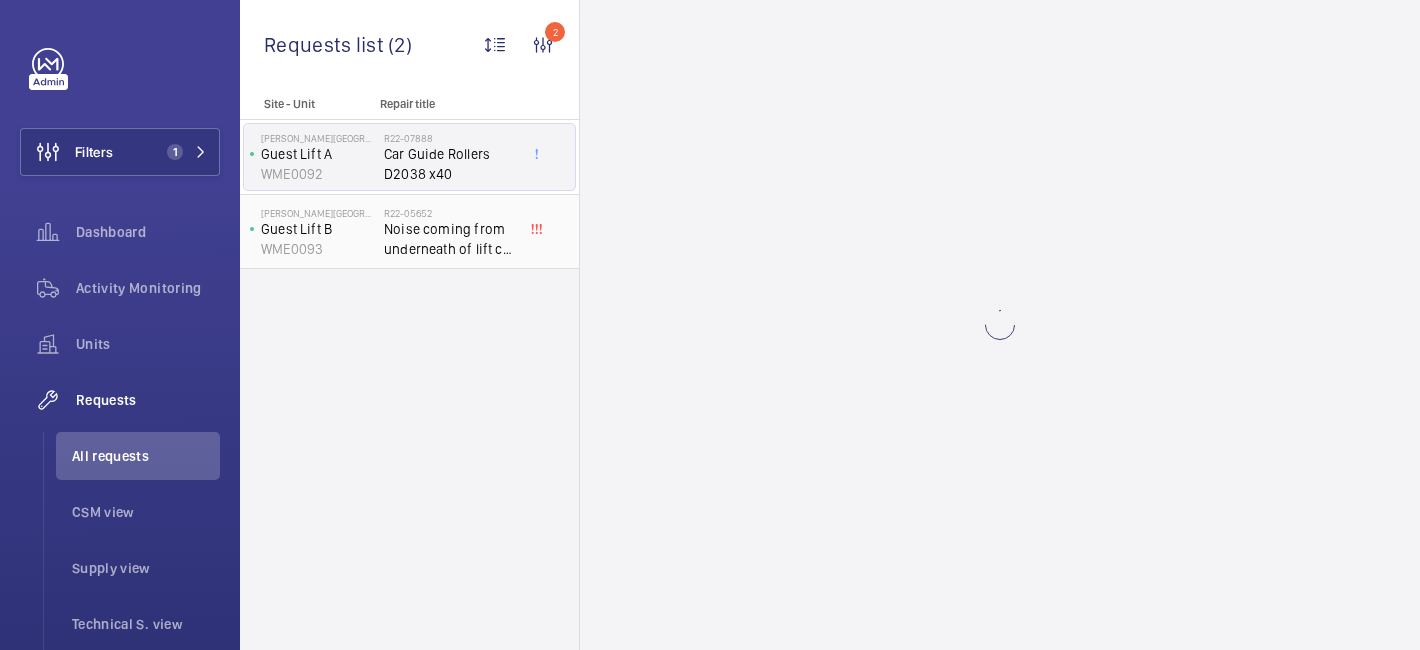 click on "Noise coming from underneath of lift car in down direction on R/H side. Suspect guide roller(s). There are used spares on site in blue cabinet in M/R. Left on car top test control at top floor." 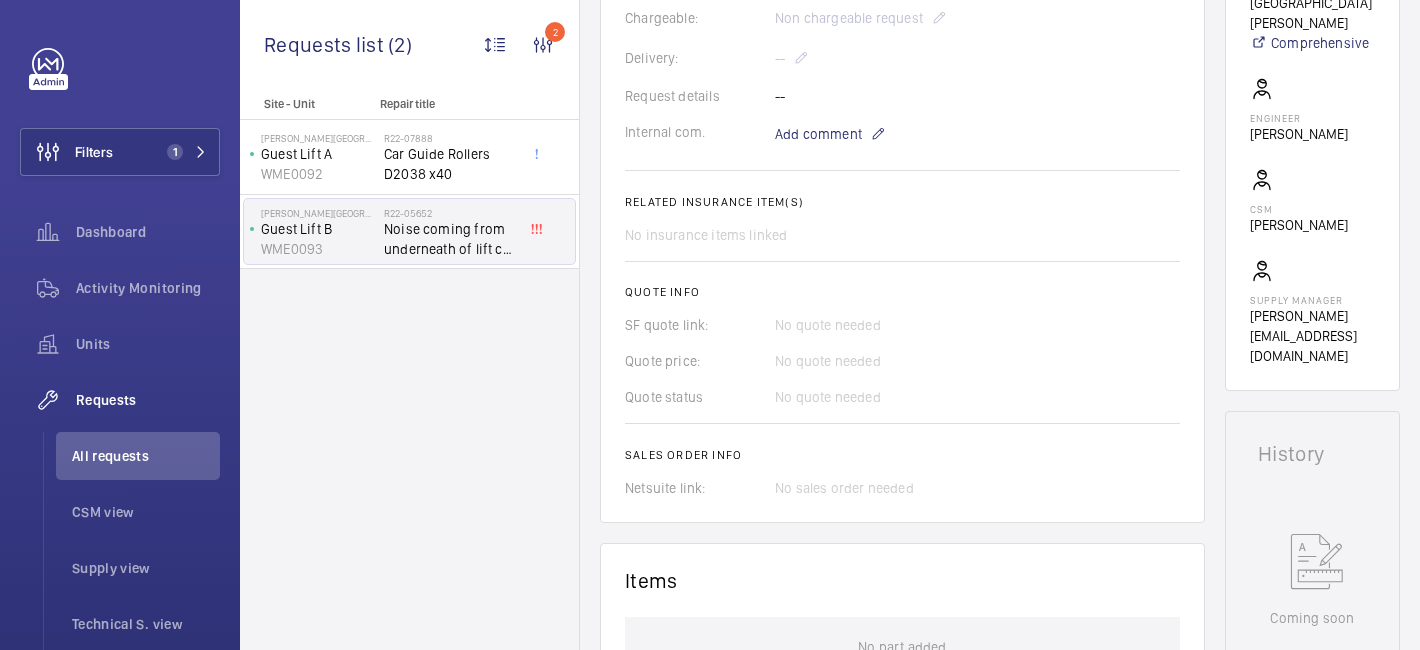 scroll, scrollTop: 349, scrollLeft: 0, axis: vertical 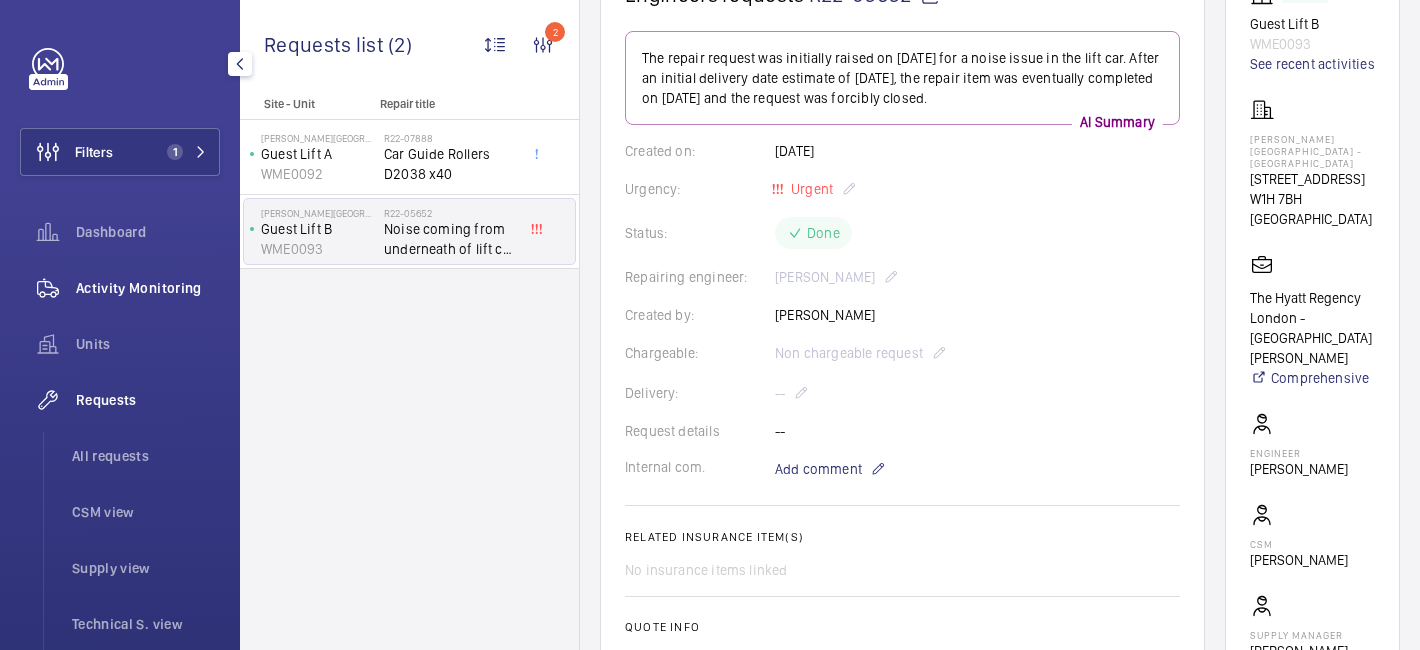 click on "Activity Monitoring" 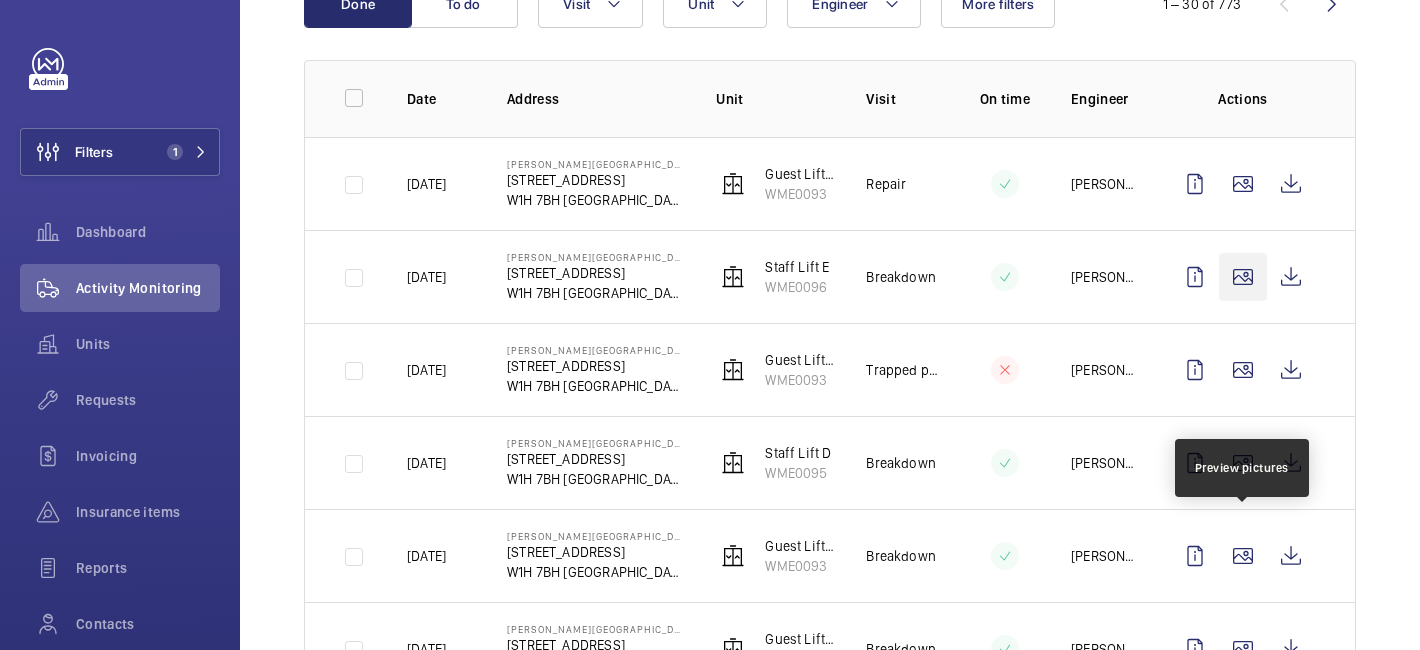 scroll, scrollTop: 272, scrollLeft: 0, axis: vertical 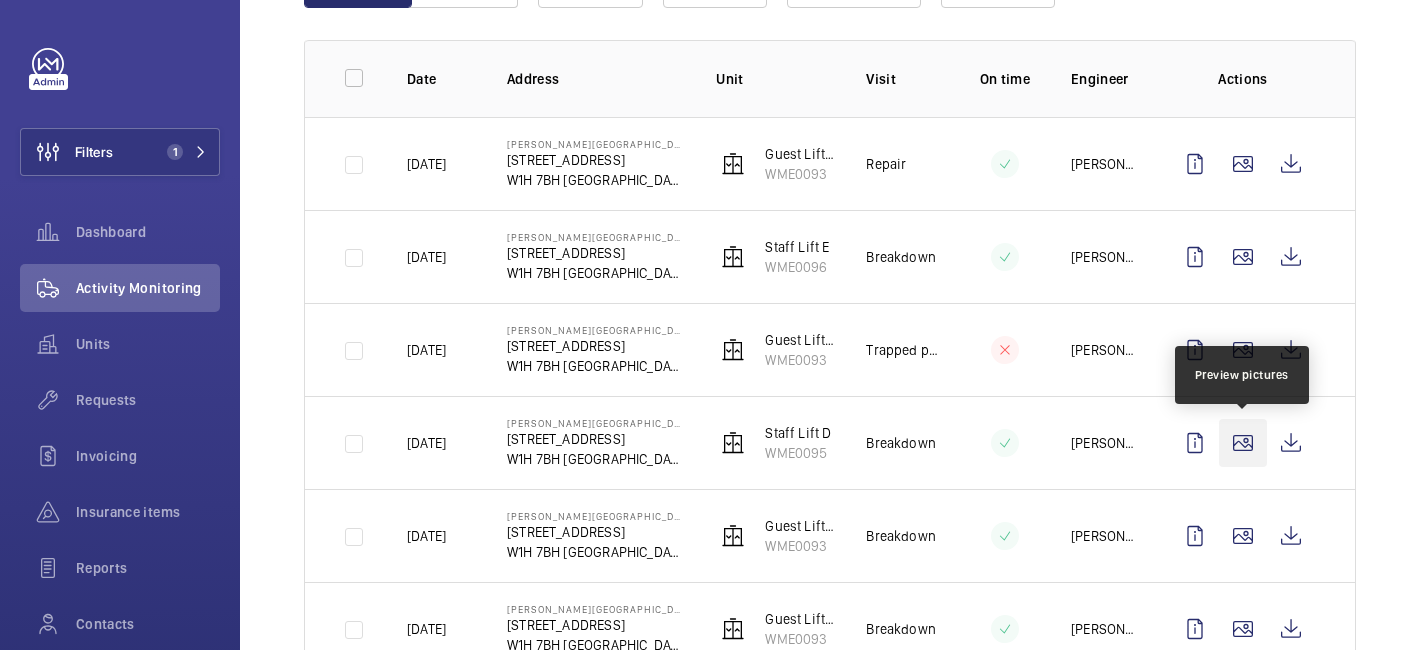 click 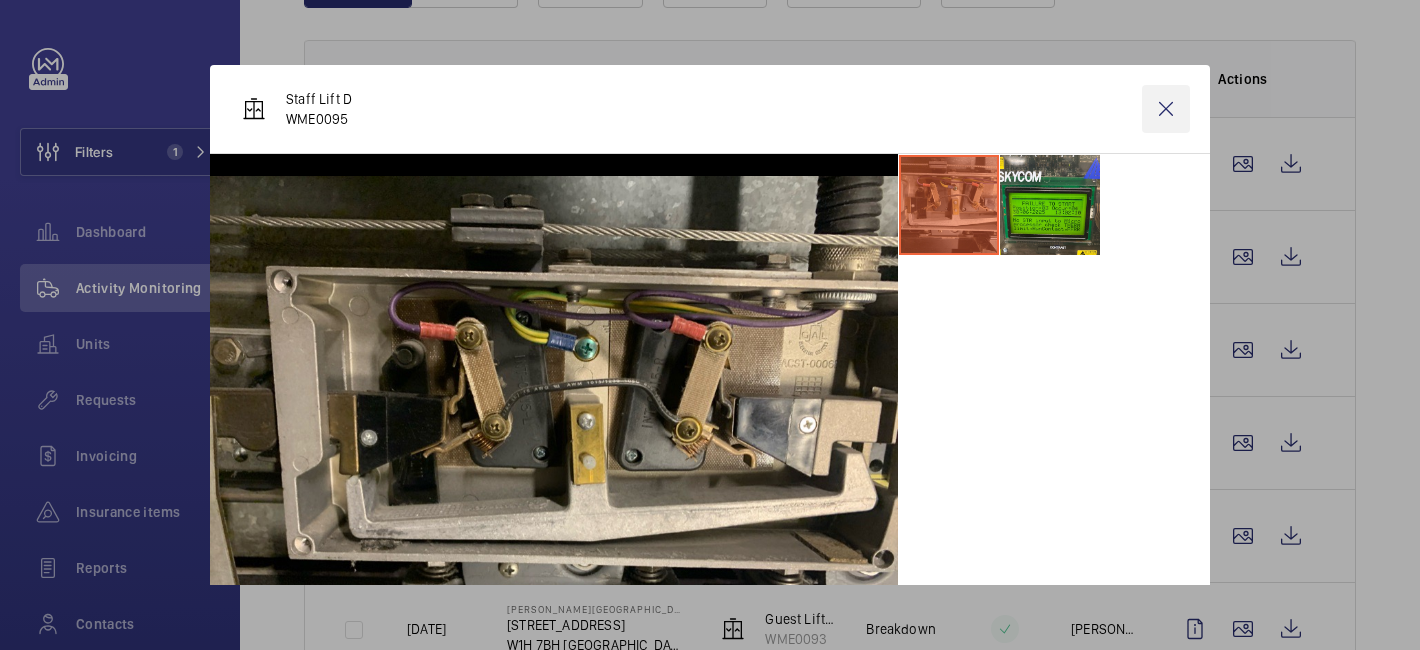 click at bounding box center (1166, 109) 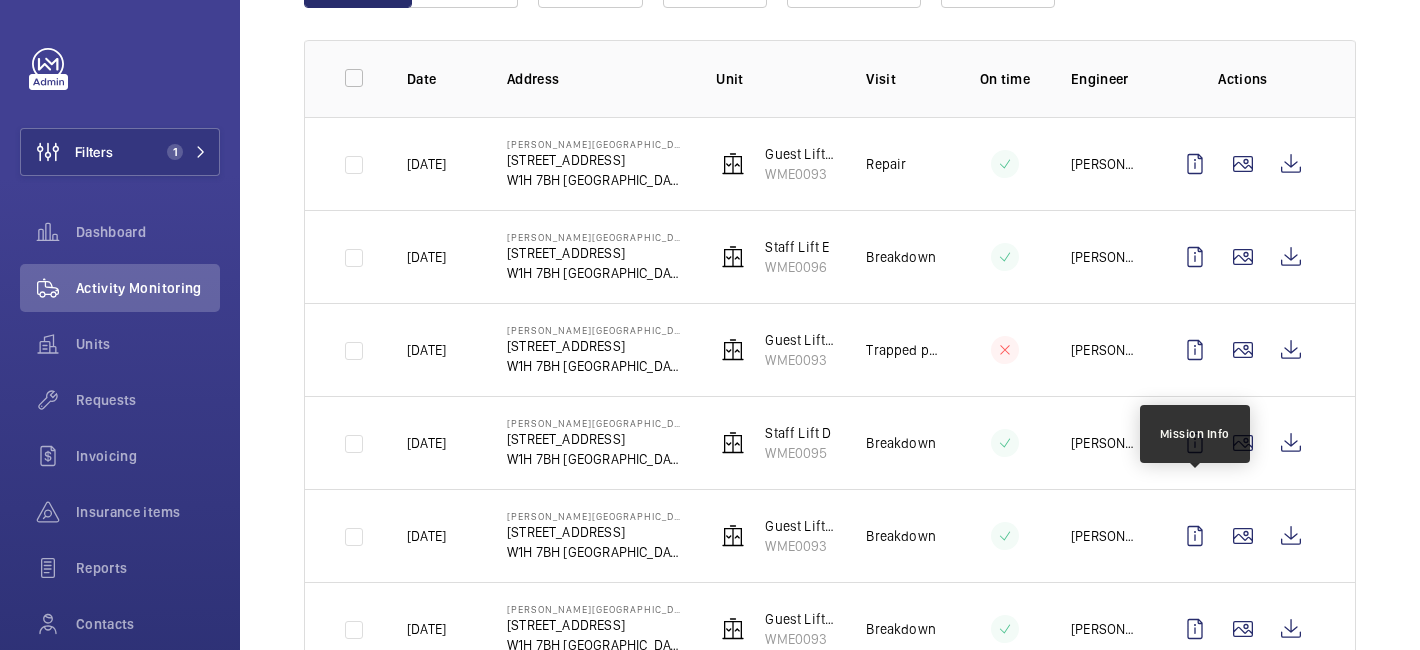 click 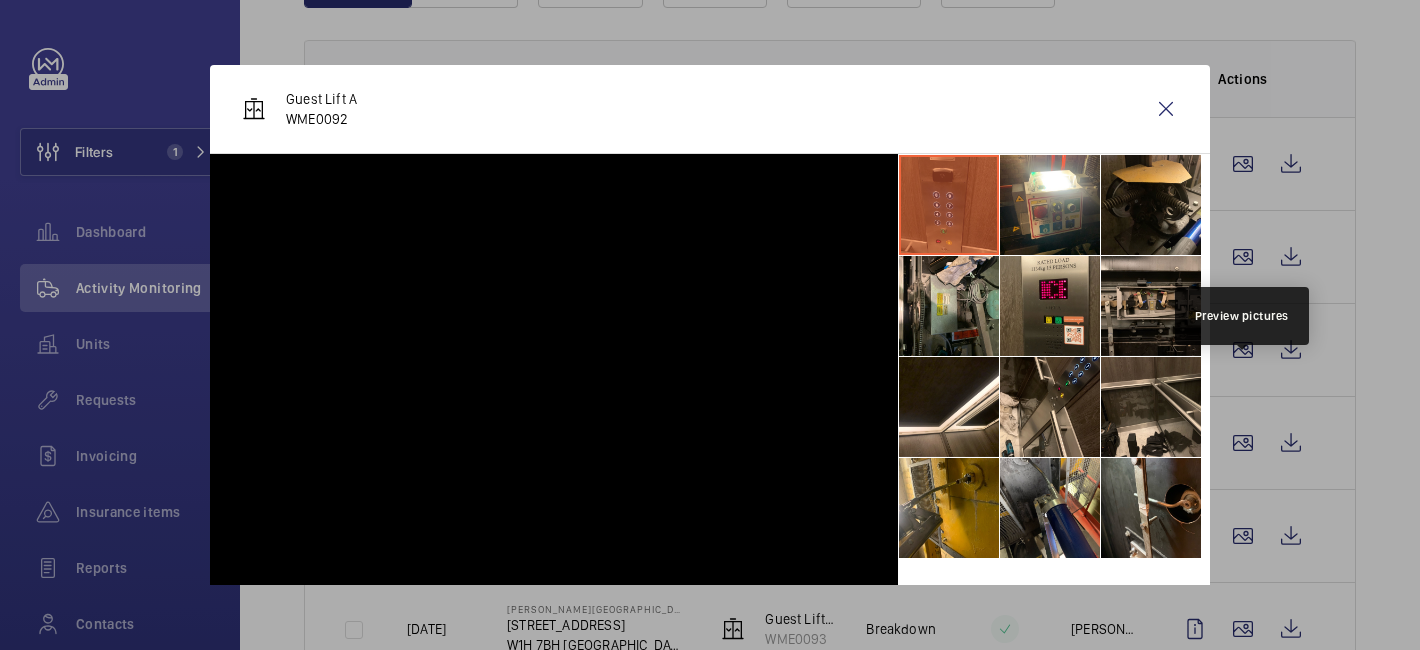 scroll, scrollTop: 796, scrollLeft: 0, axis: vertical 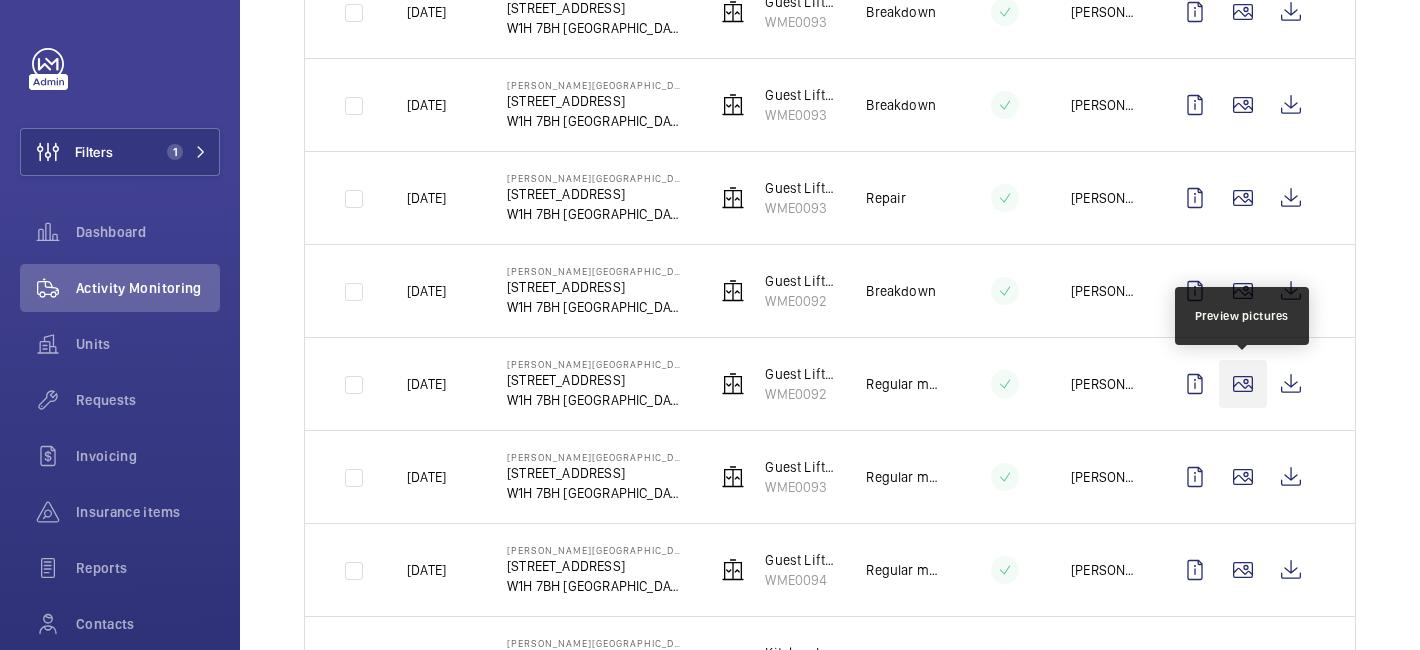 click 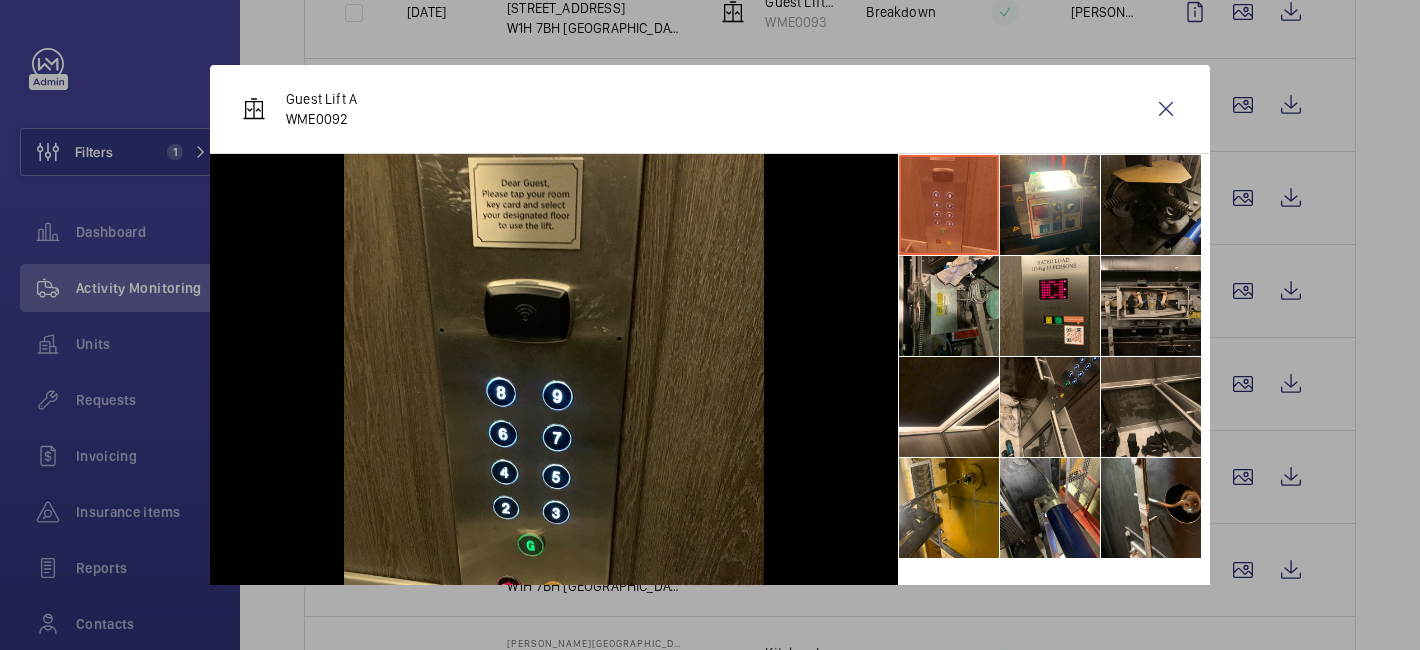 click at bounding box center (1151, 205) 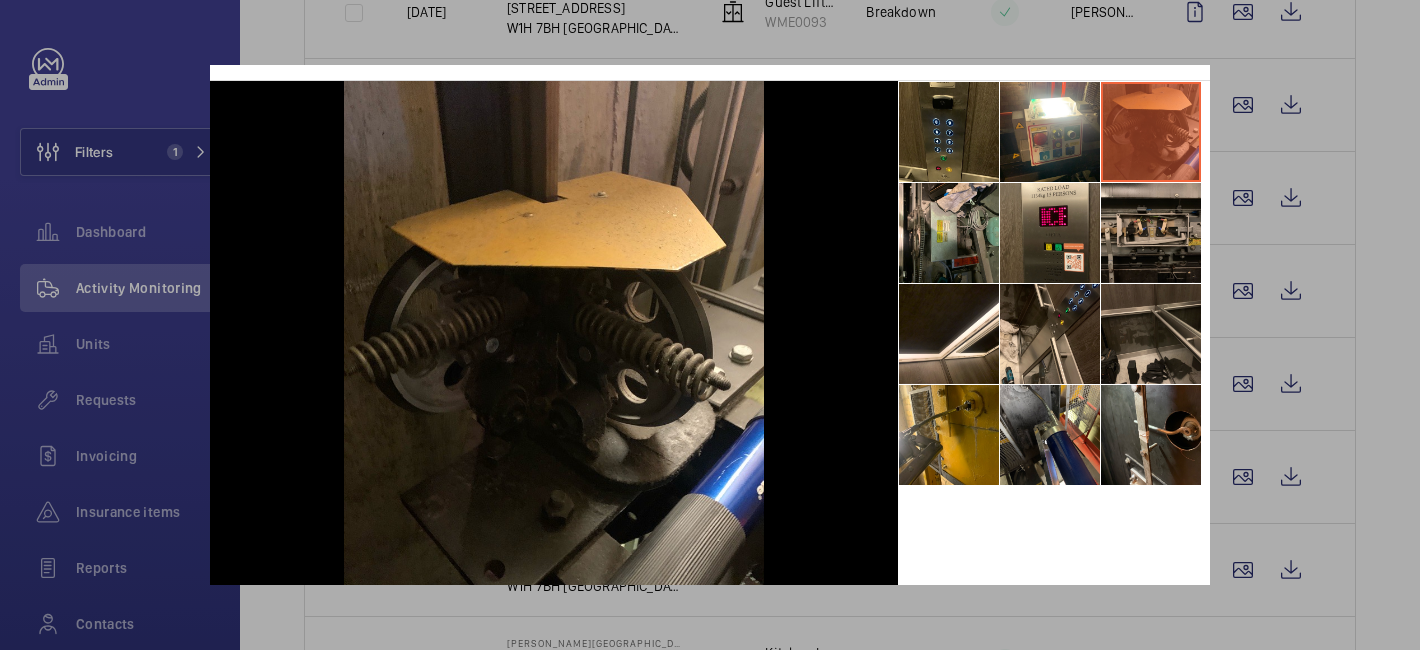 scroll, scrollTop: 0, scrollLeft: 0, axis: both 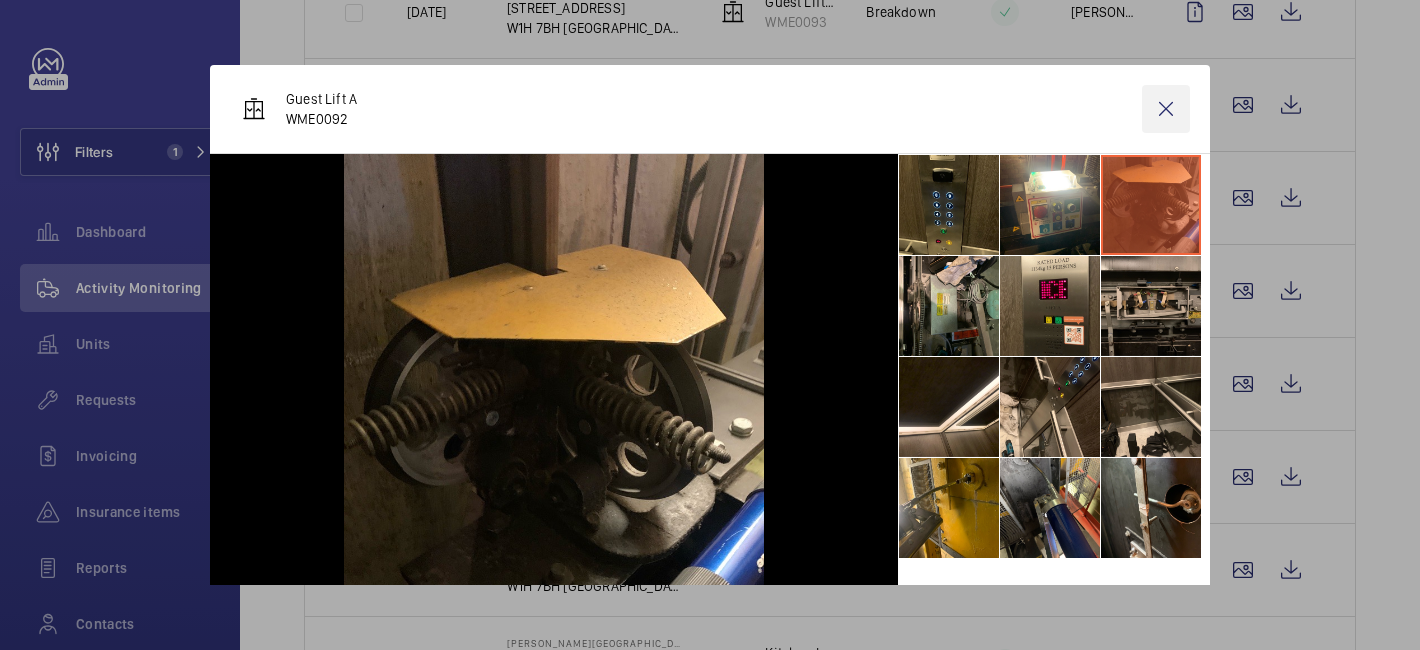 click at bounding box center [1166, 109] 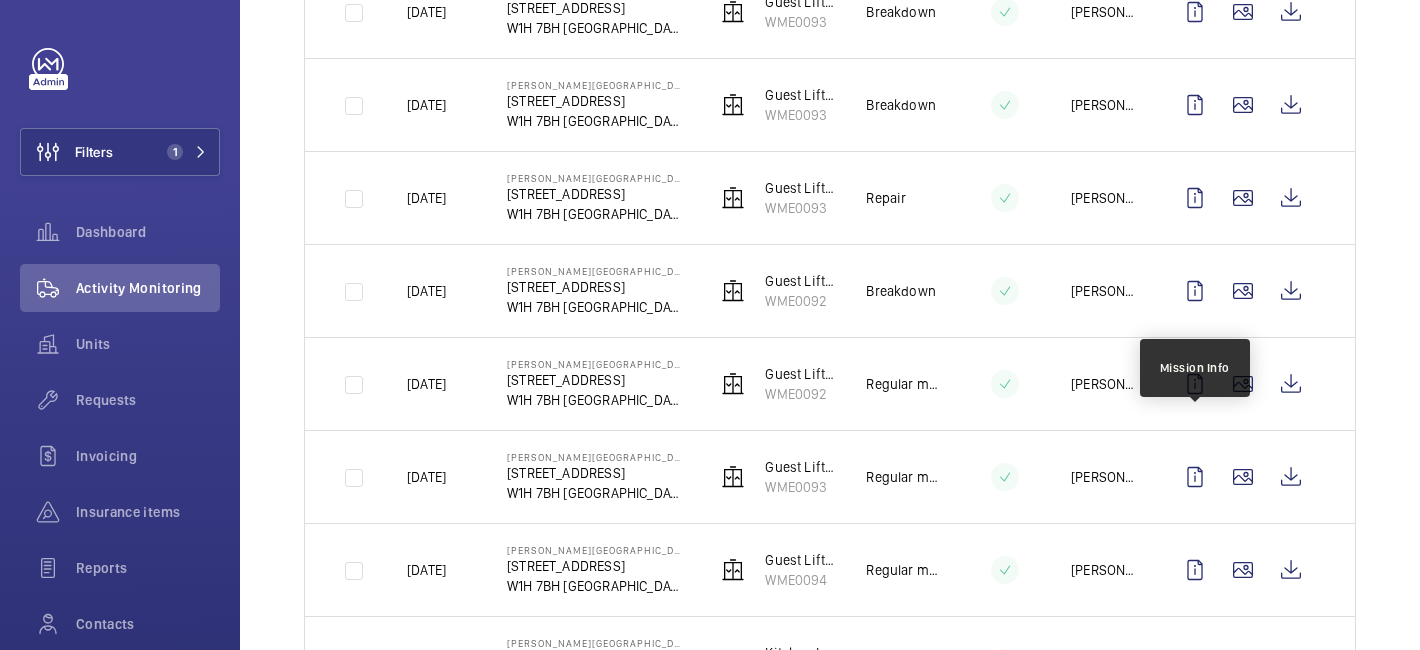 click on "Visit" 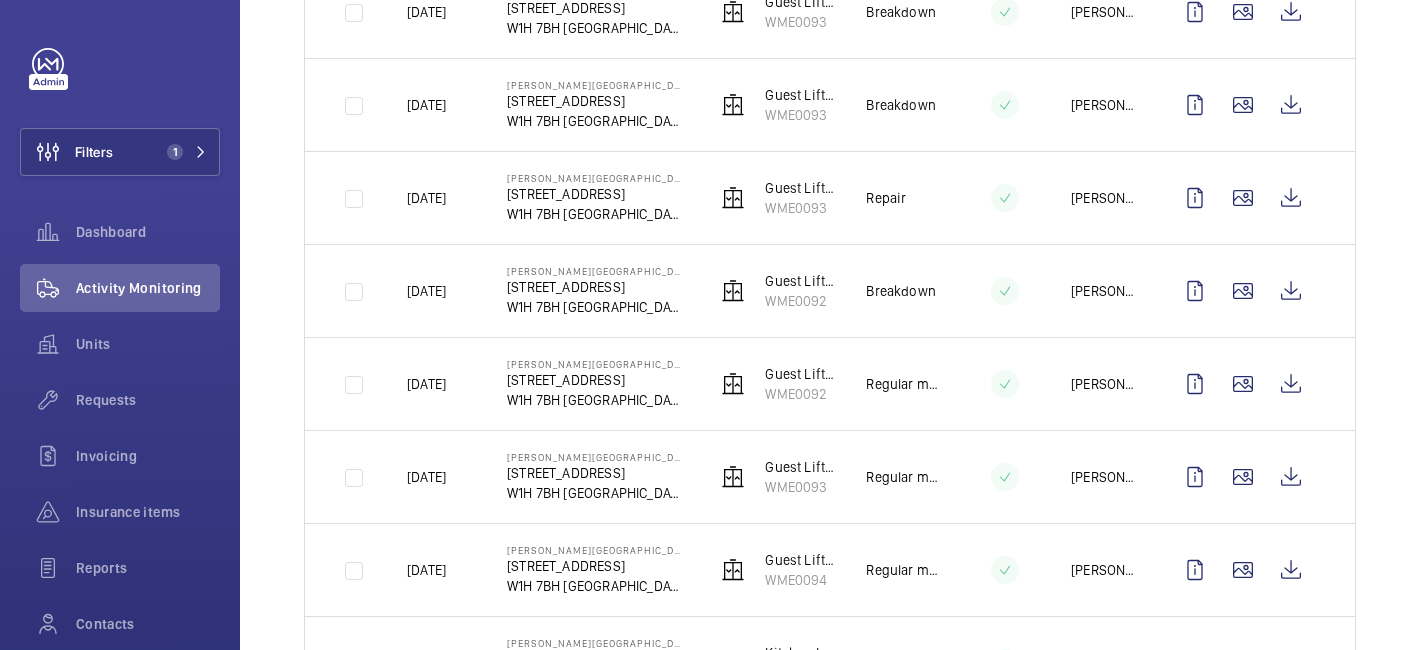 scroll, scrollTop: 0, scrollLeft: 0, axis: both 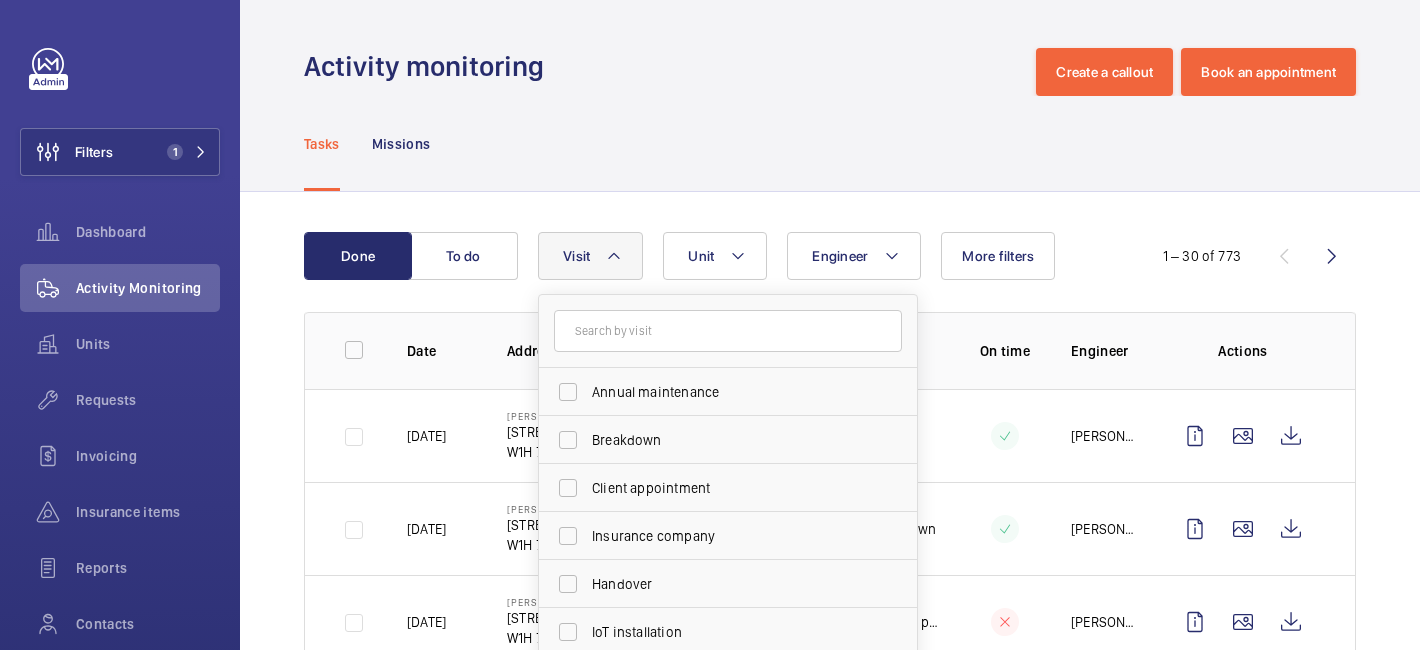 click 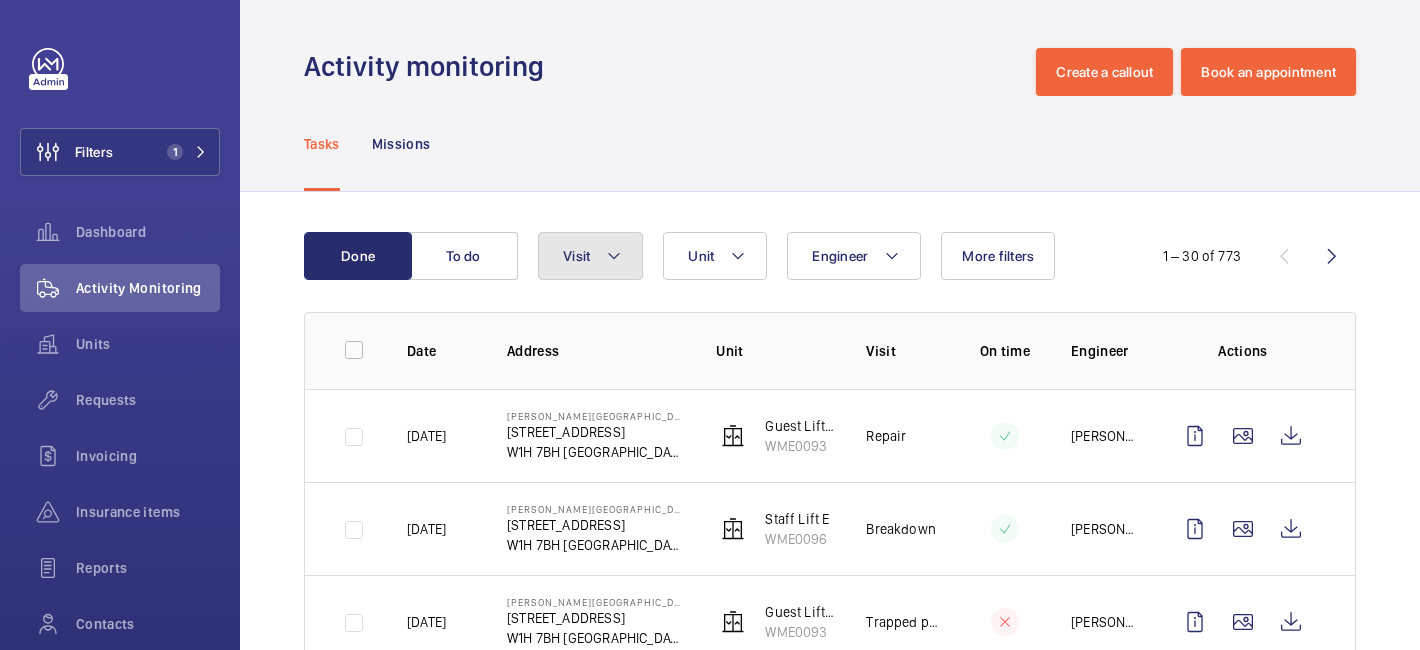 click 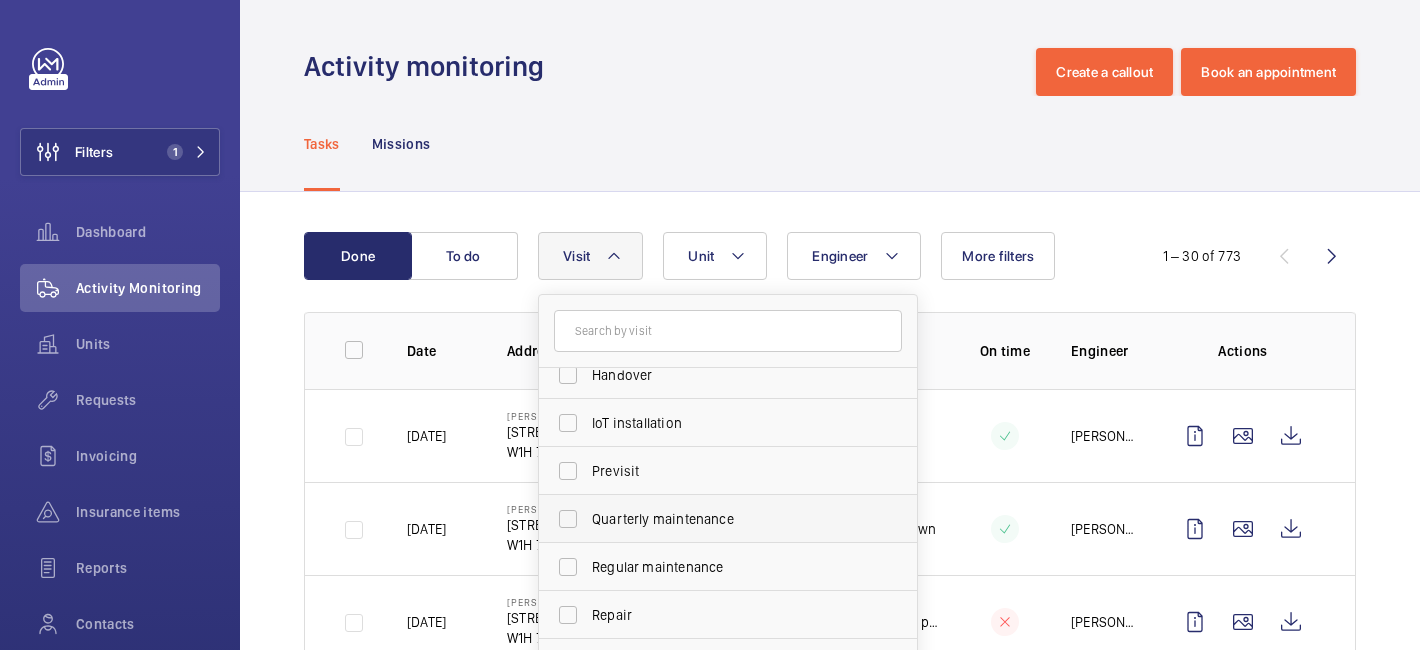 scroll, scrollTop: 259, scrollLeft: 0, axis: vertical 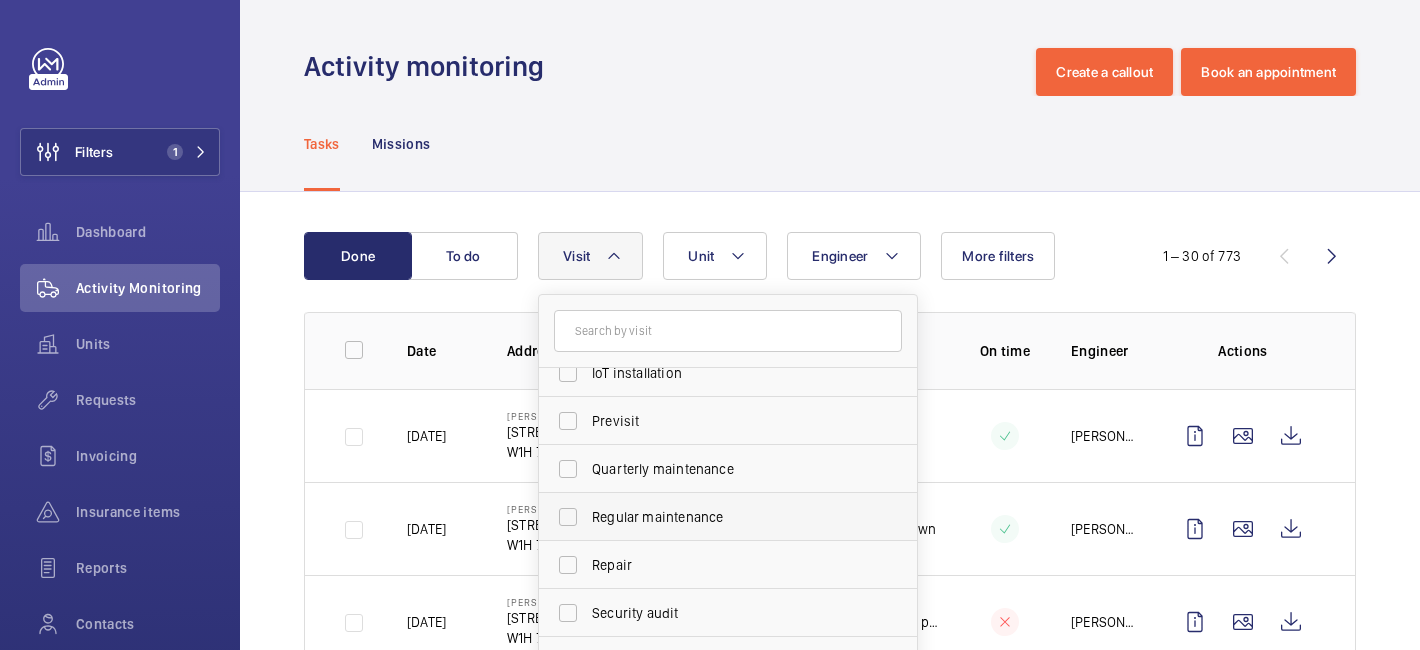 click on "Regular maintenance" at bounding box center [713, 517] 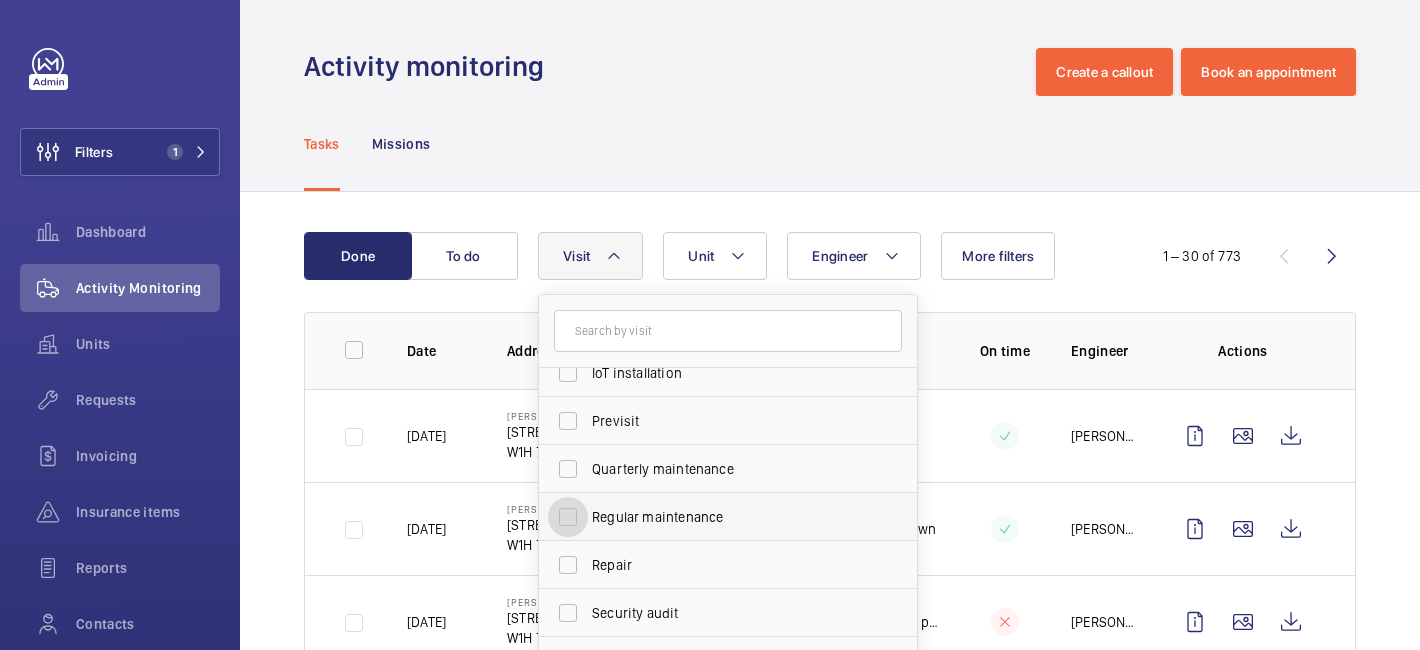 click on "Regular maintenance" at bounding box center (568, 517) 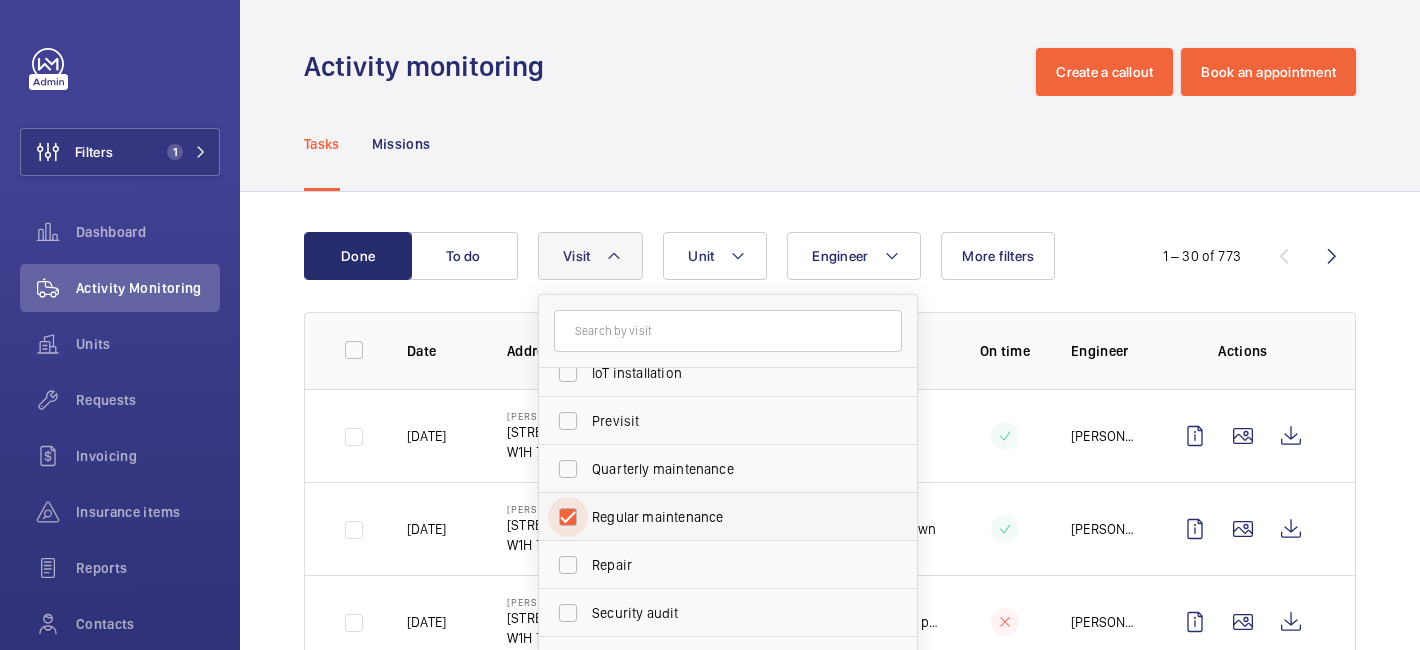 checkbox on "true" 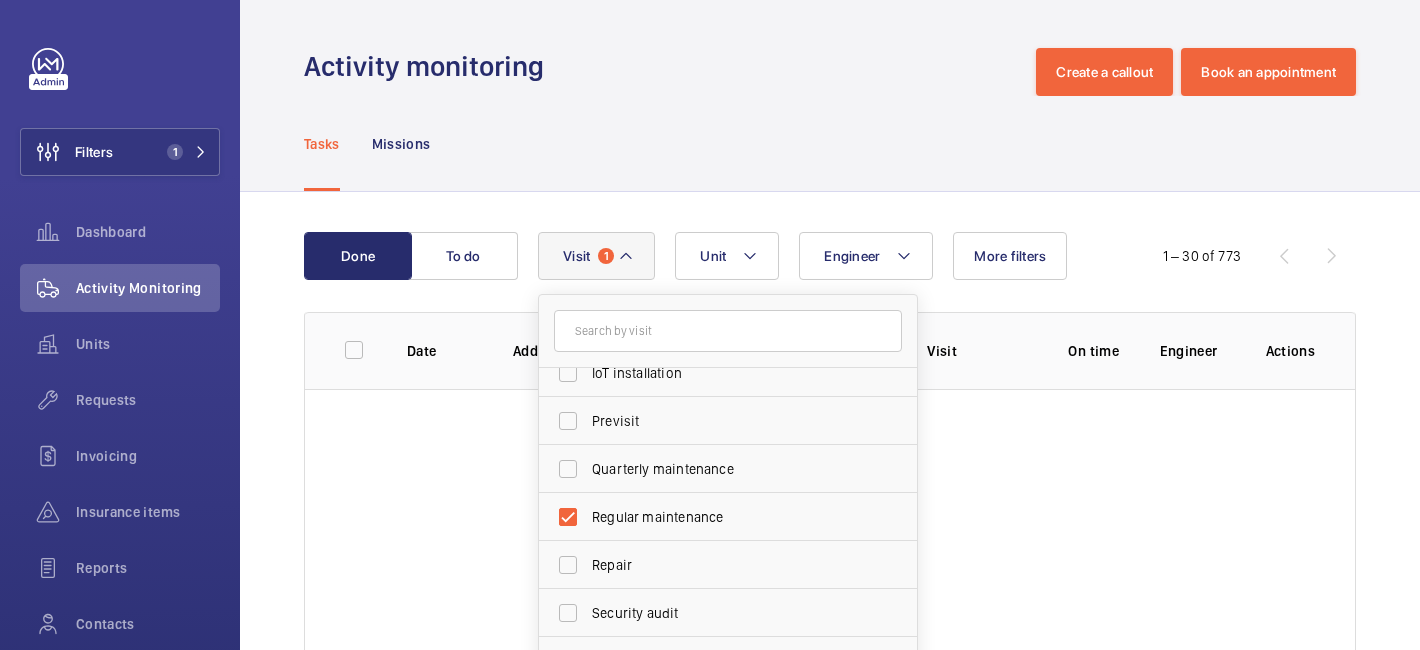 click on "Engineer Unit Visit 1 Annual maintenance Breakdown Client appointment Insurance company Handover IoT installation Previsit Quarterly maintenance Regular maintenance Repair Security audit Semiannual maintenance Trapped passenger Reset More filters" 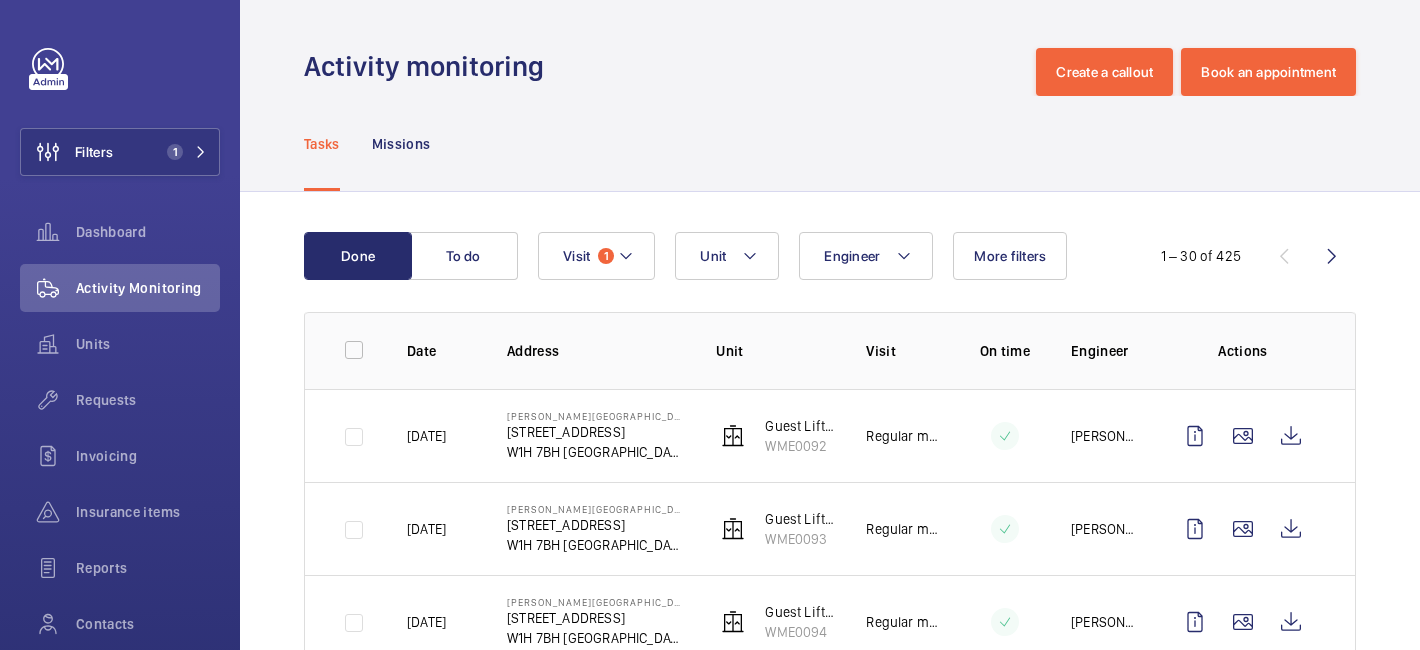 scroll, scrollTop: 58, scrollLeft: 0, axis: vertical 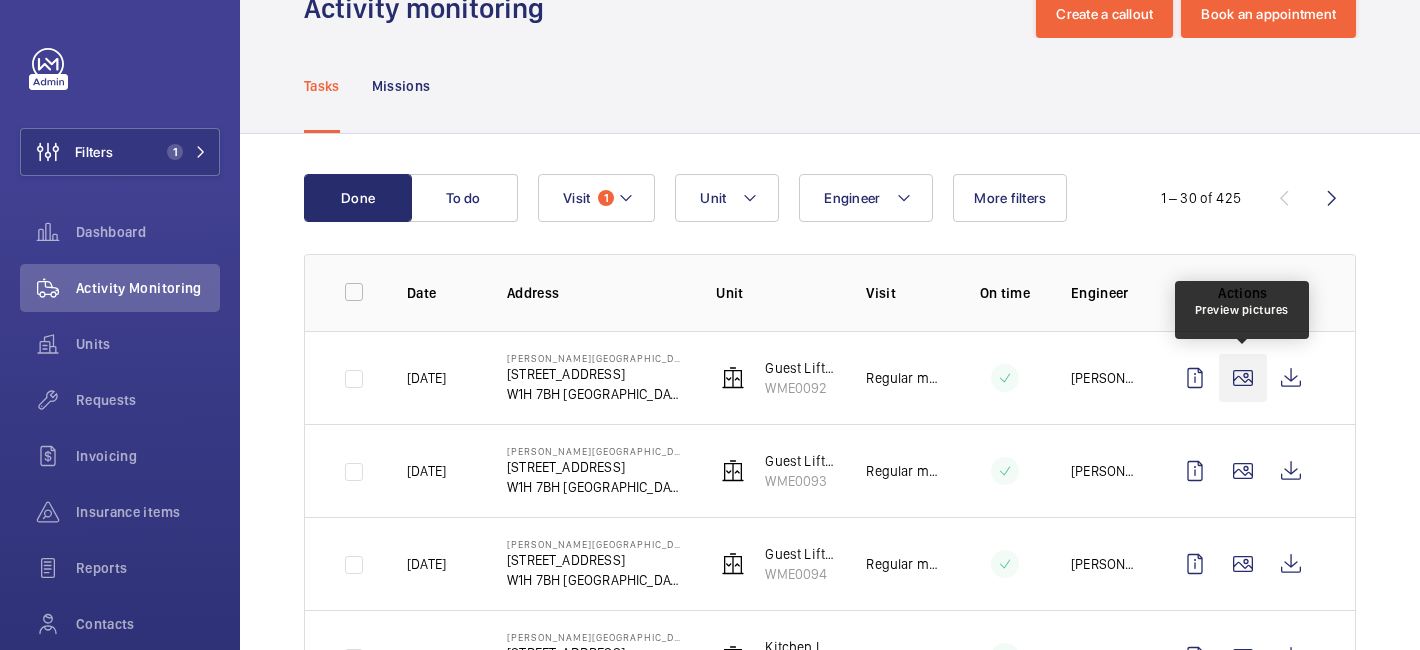 click 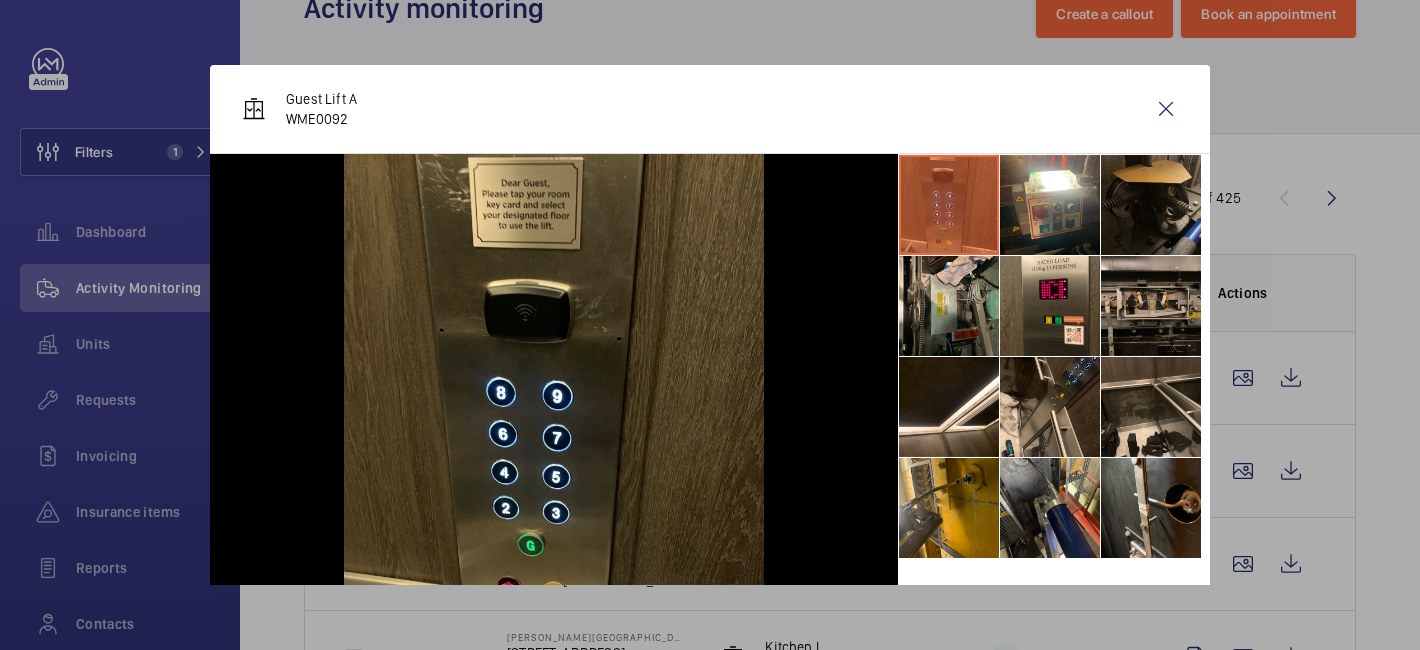click at bounding box center (1151, 205) 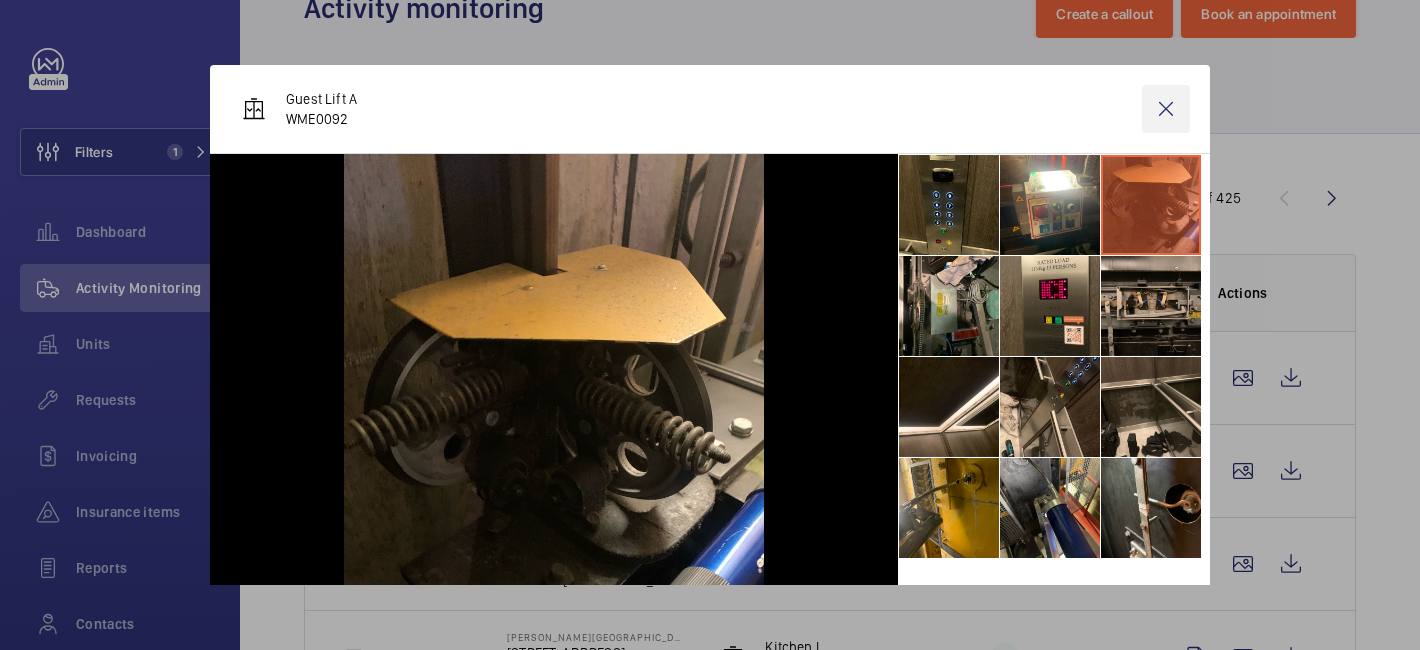 click at bounding box center [1166, 109] 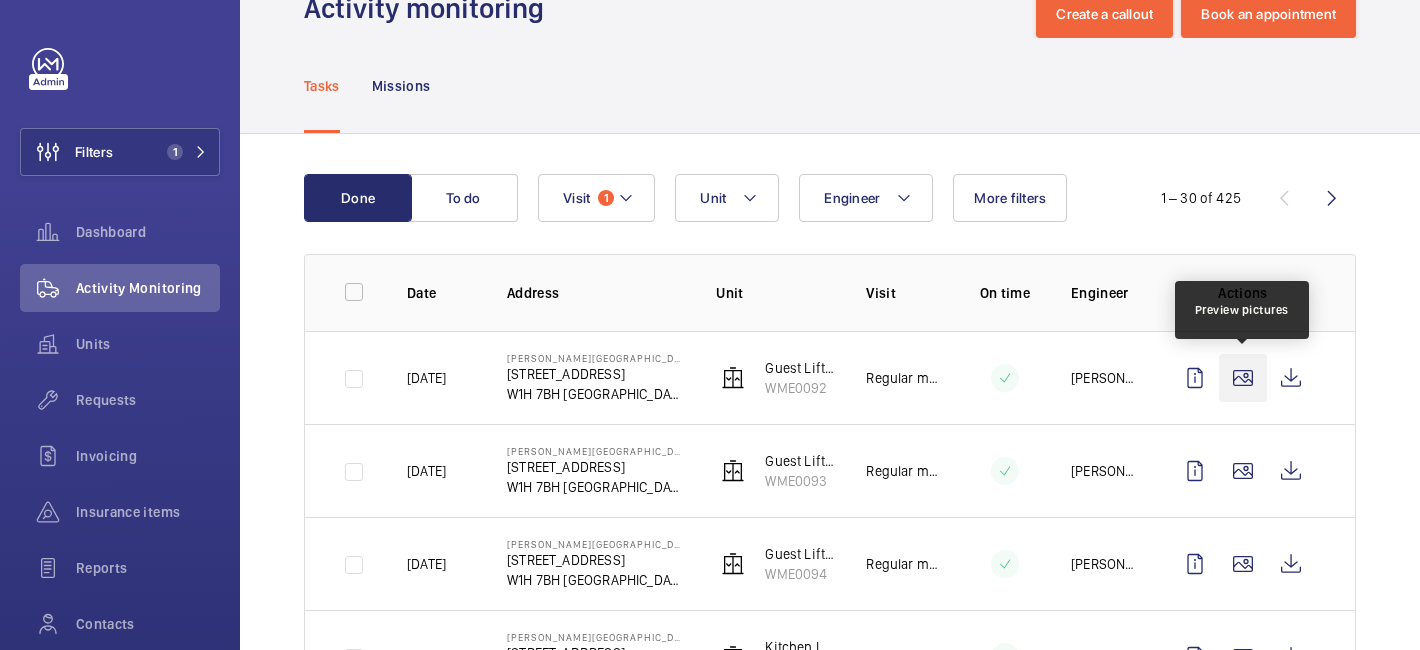 click 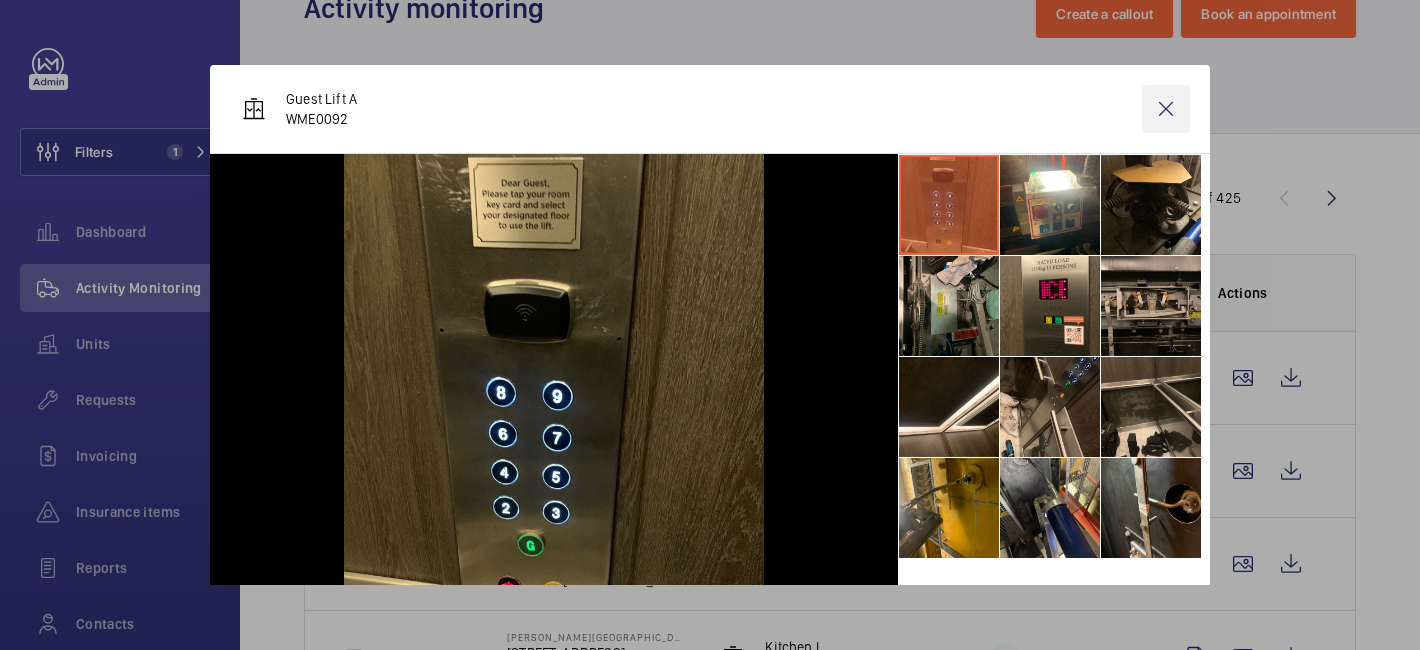 click at bounding box center (1166, 109) 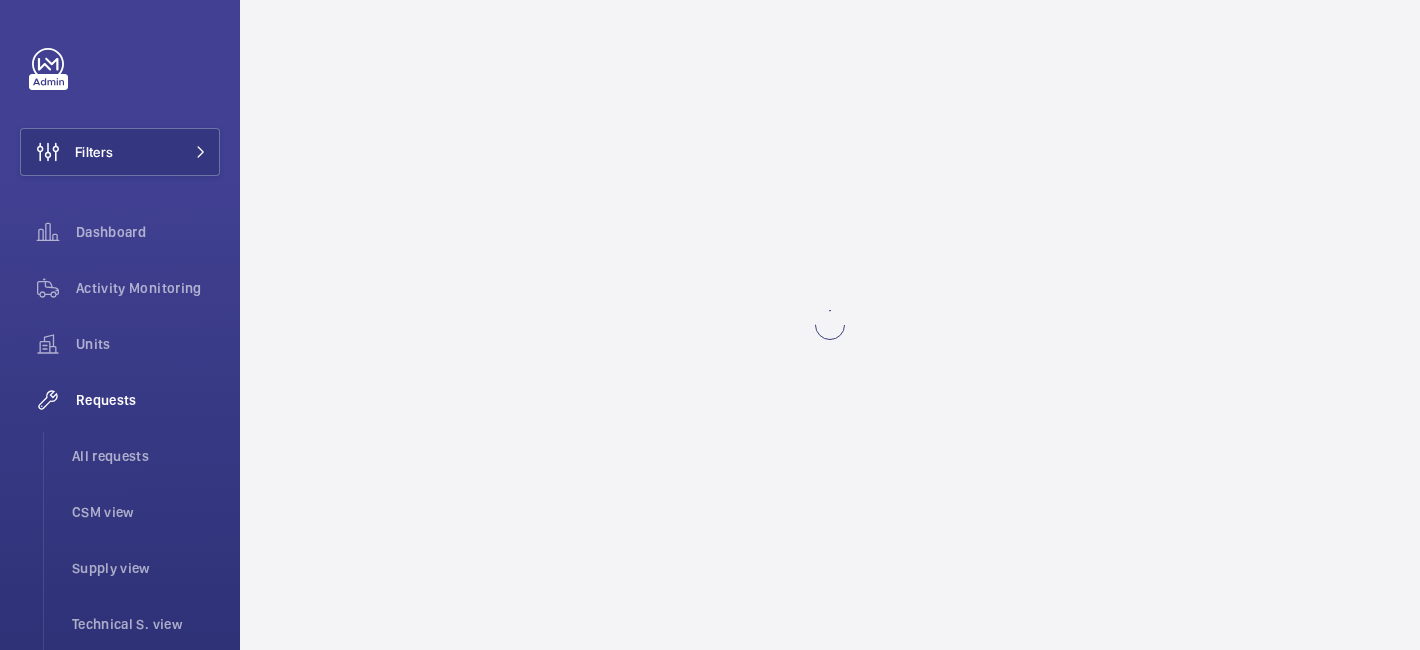 scroll, scrollTop: 0, scrollLeft: 0, axis: both 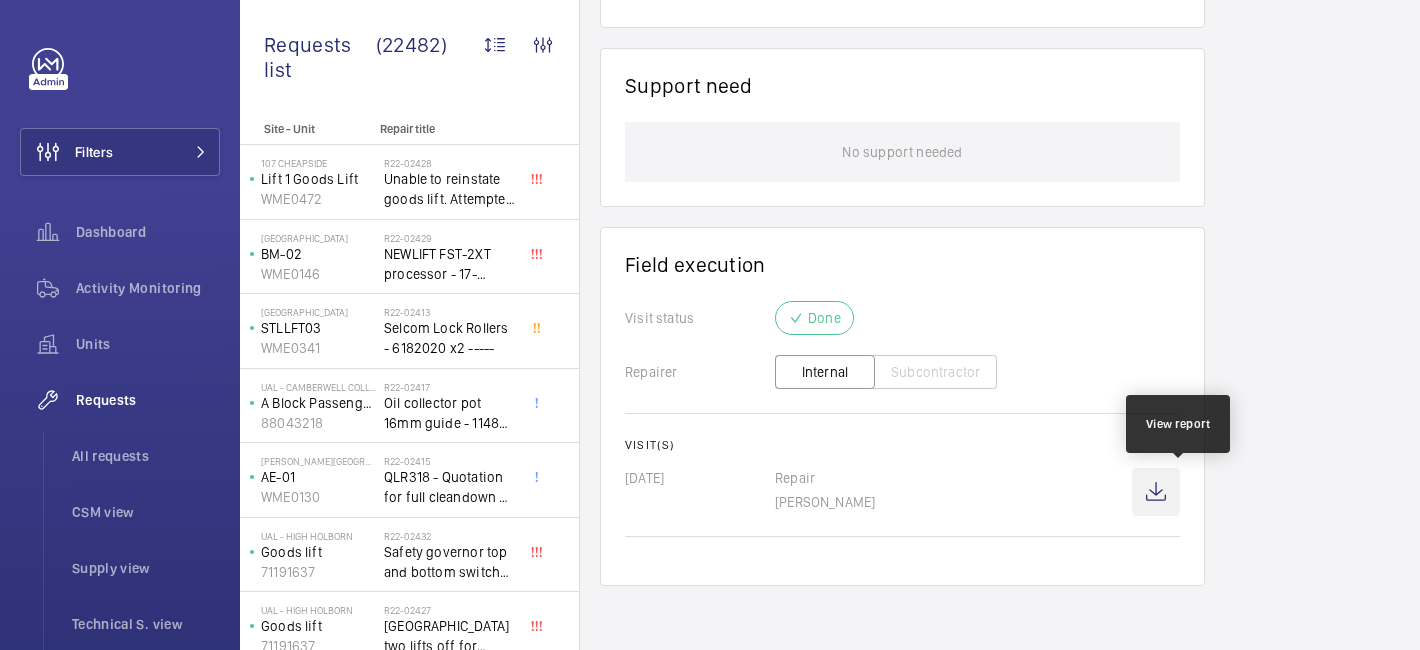 click 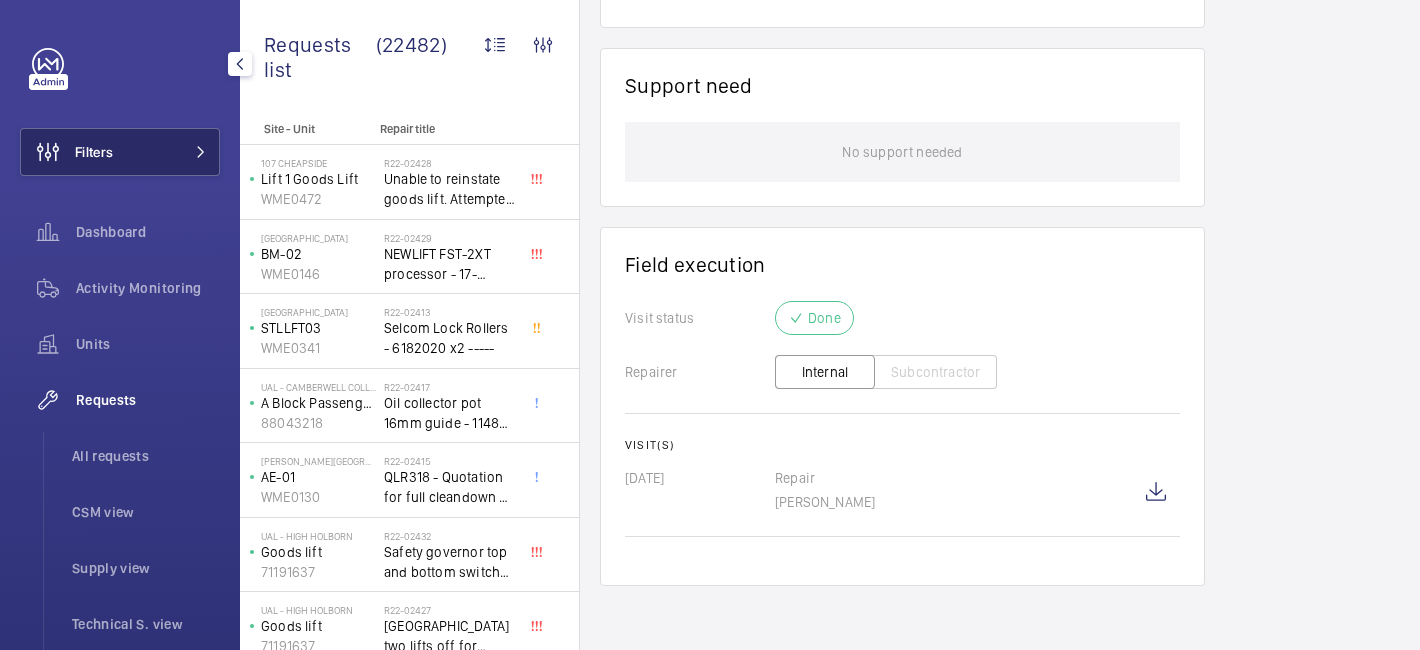 click on "Filters" 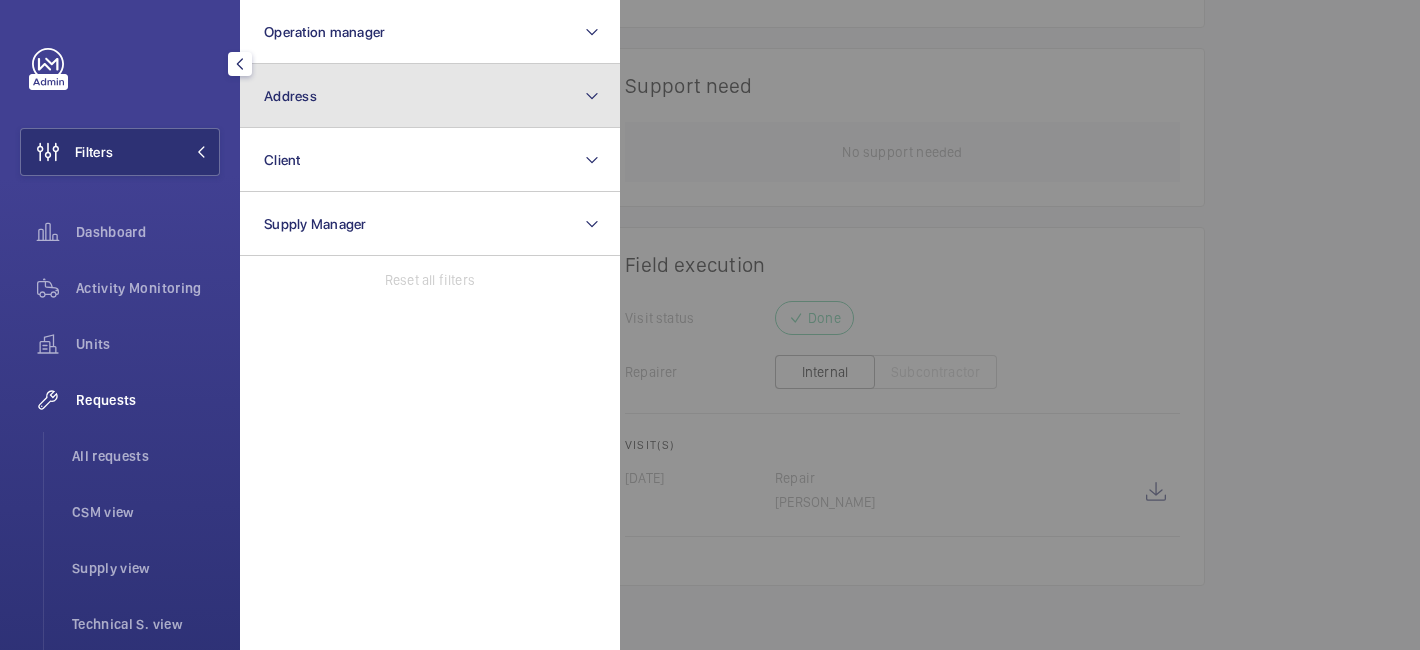 click on "Address" 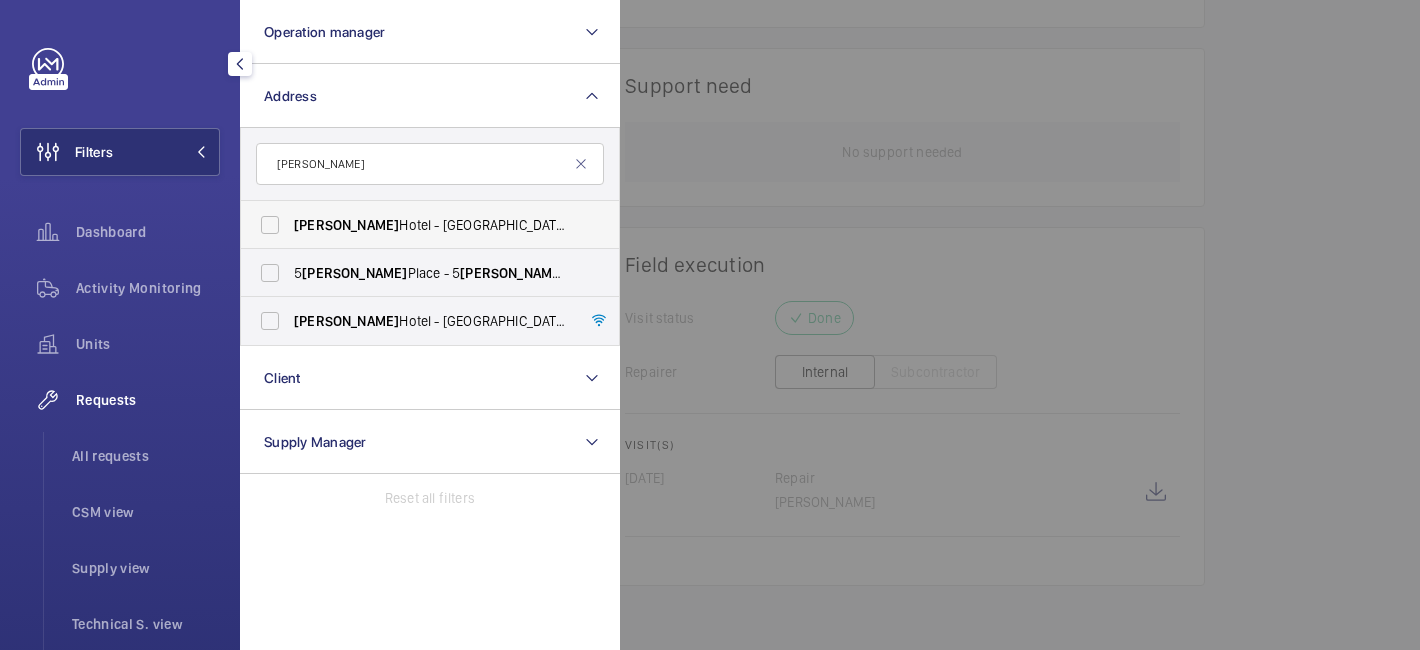 type on "churchill" 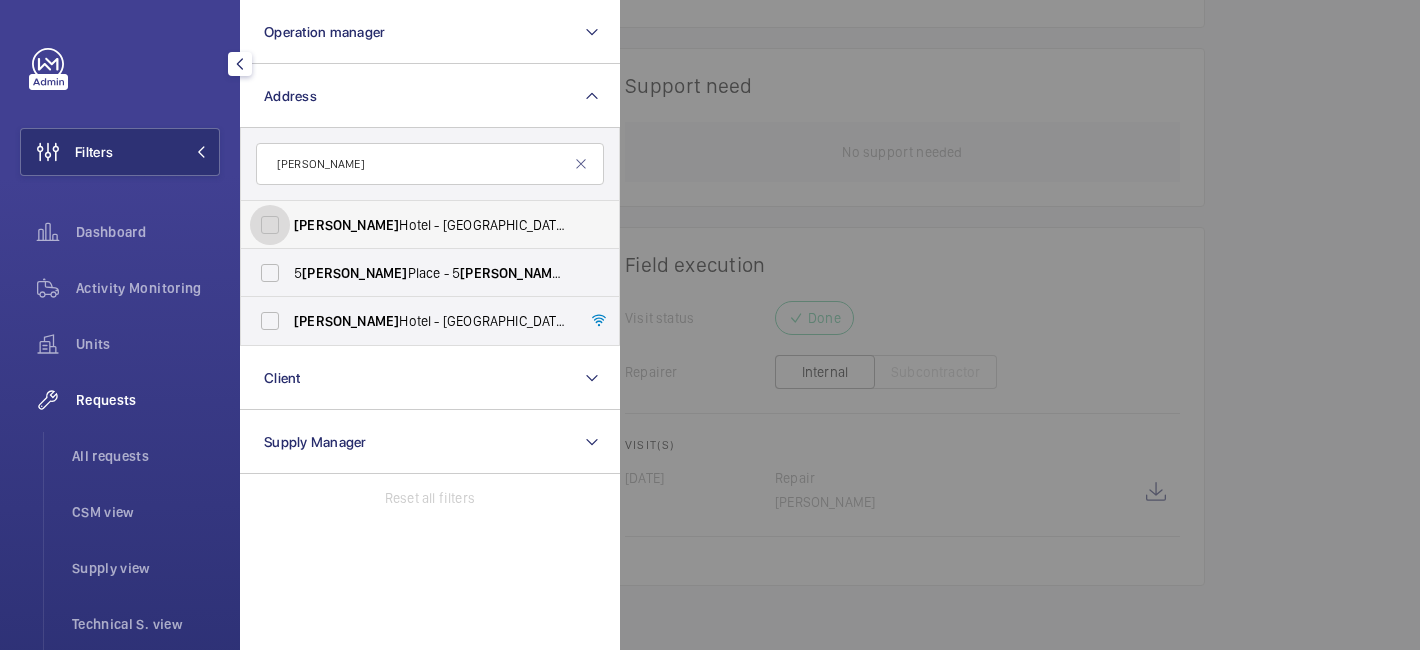 click on "Churchill  Hotel - Hyatt Regency London - The  Churchill , LONDON W1H 7BH" at bounding box center (270, 225) 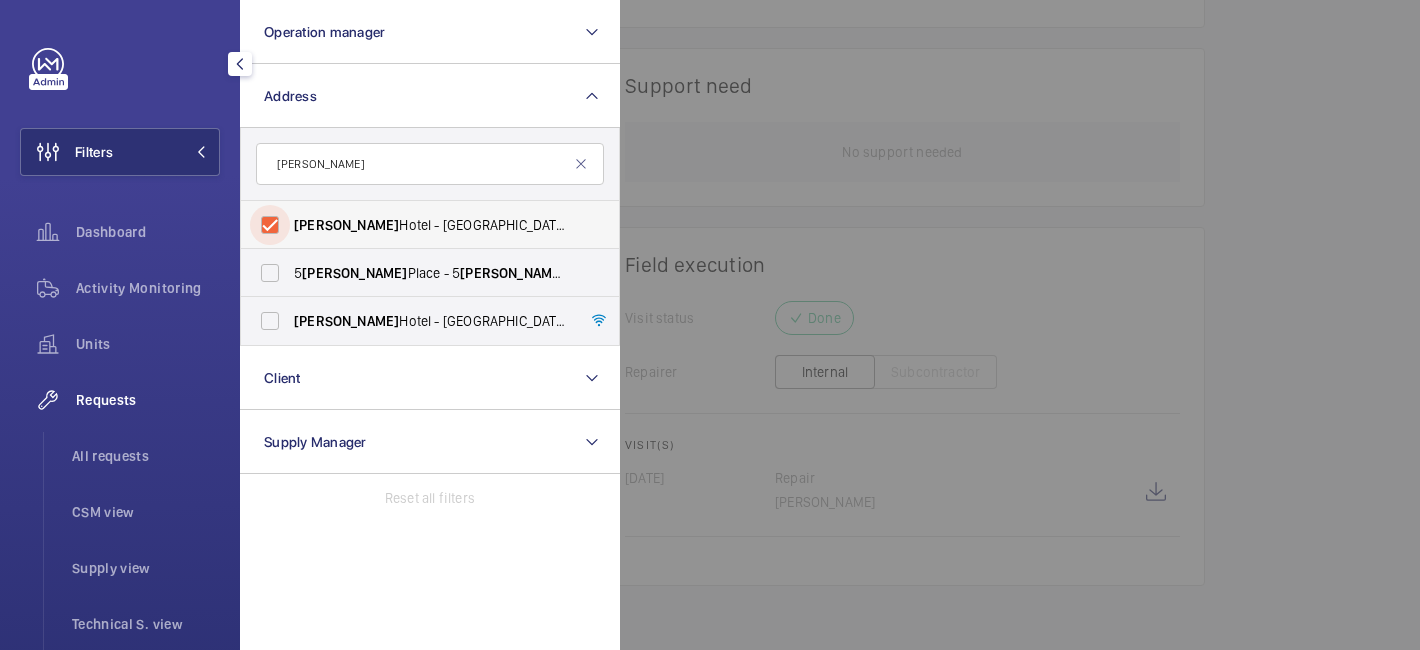 checkbox on "true" 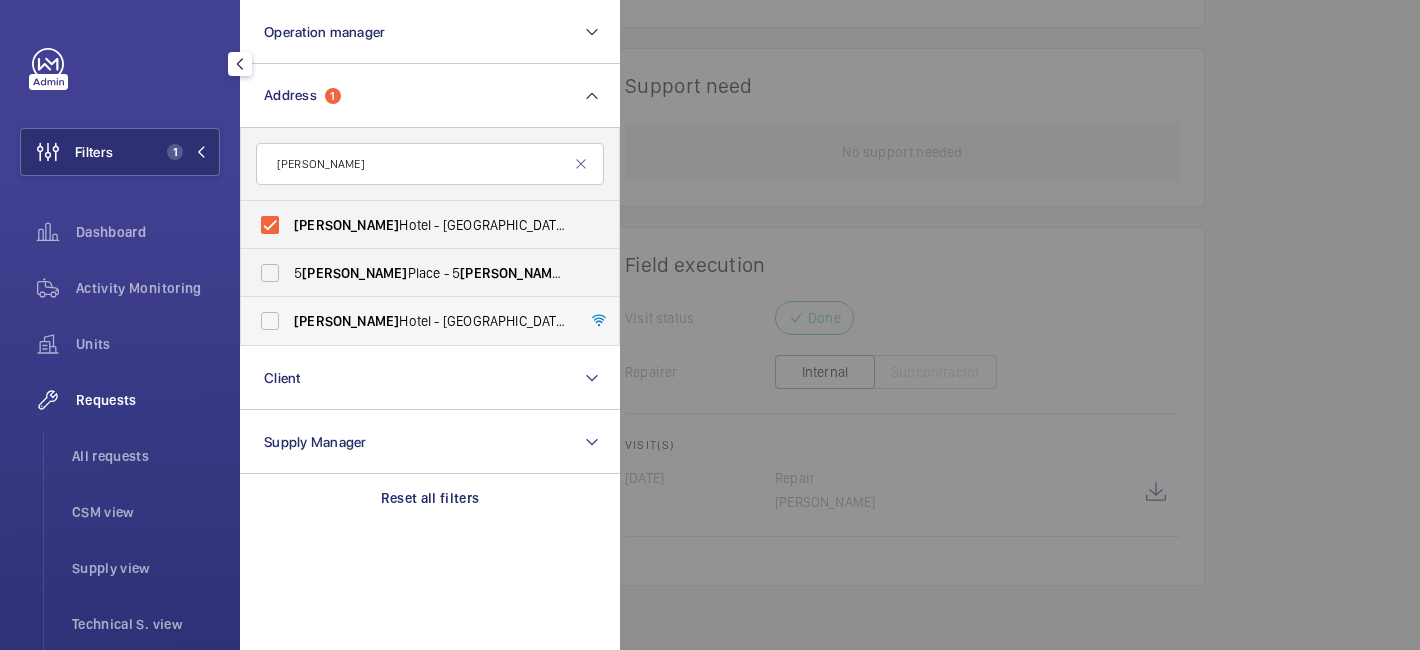 click on "Churchill  Hotel - The Hyatt Regency London - 30 Portman Square, LONDON W1H 7BH" at bounding box center [431, 321] 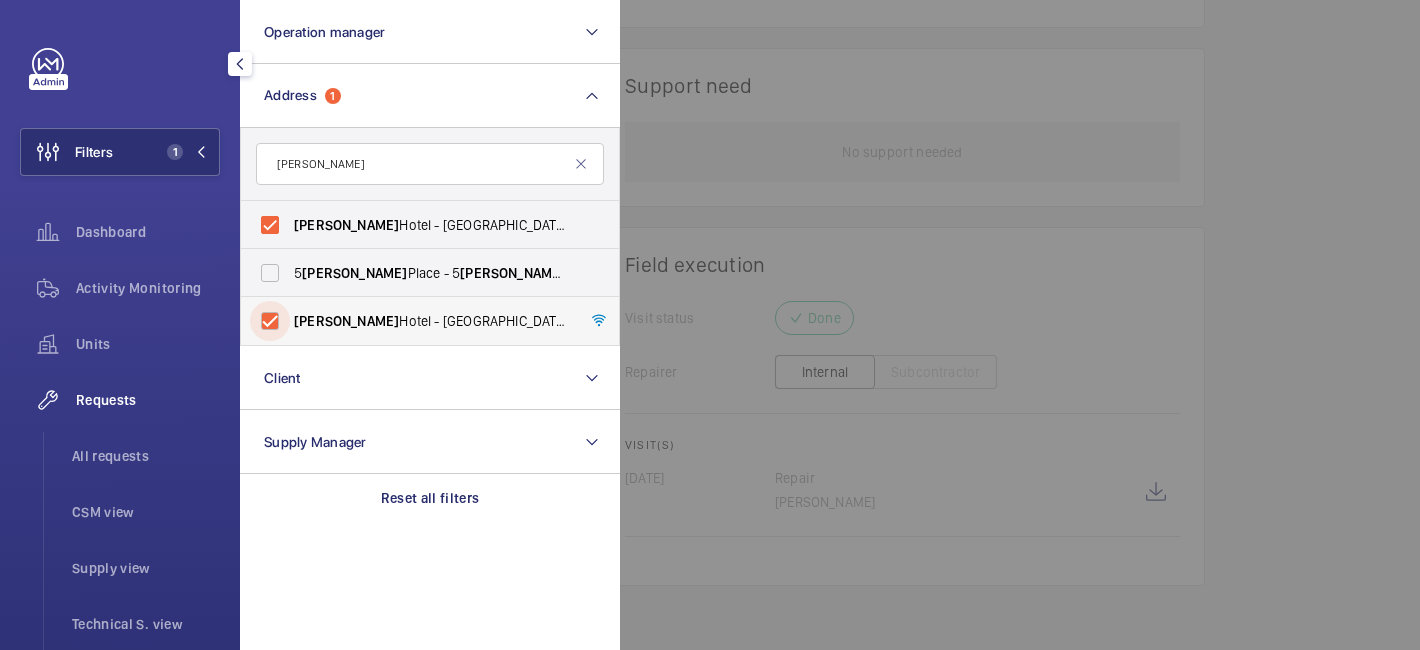 checkbox on "true" 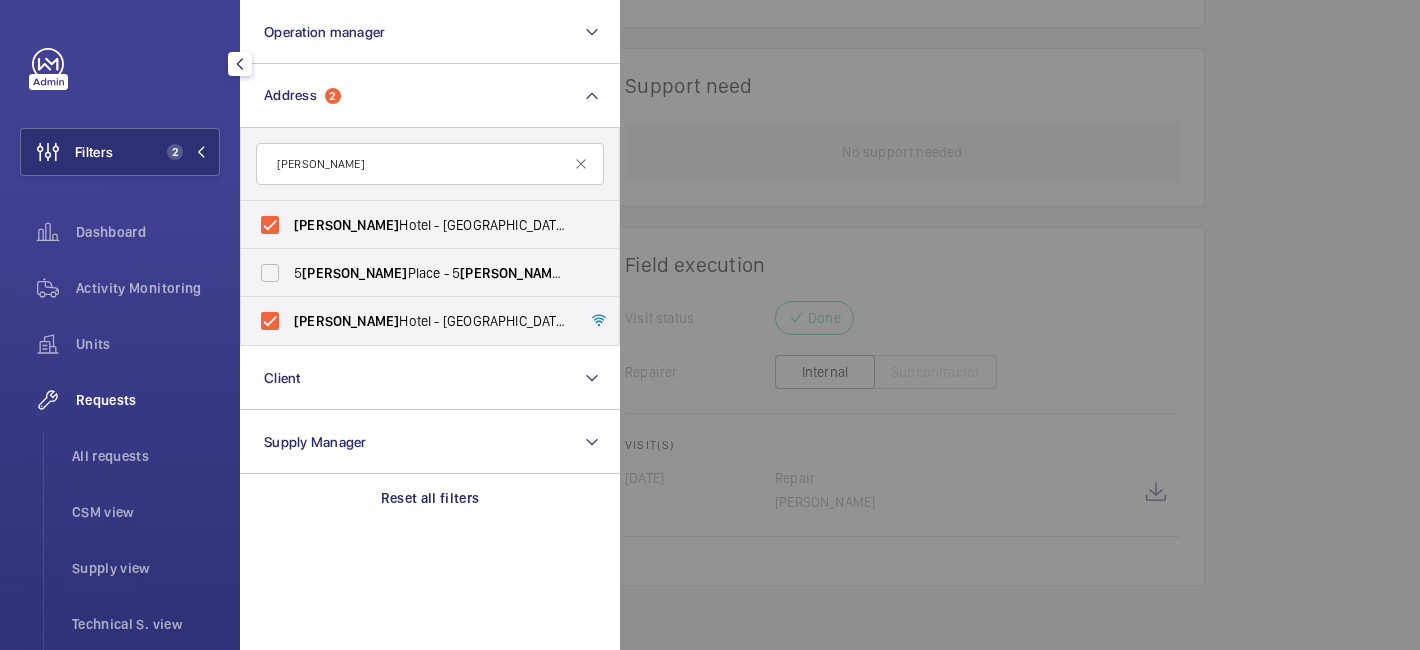 click 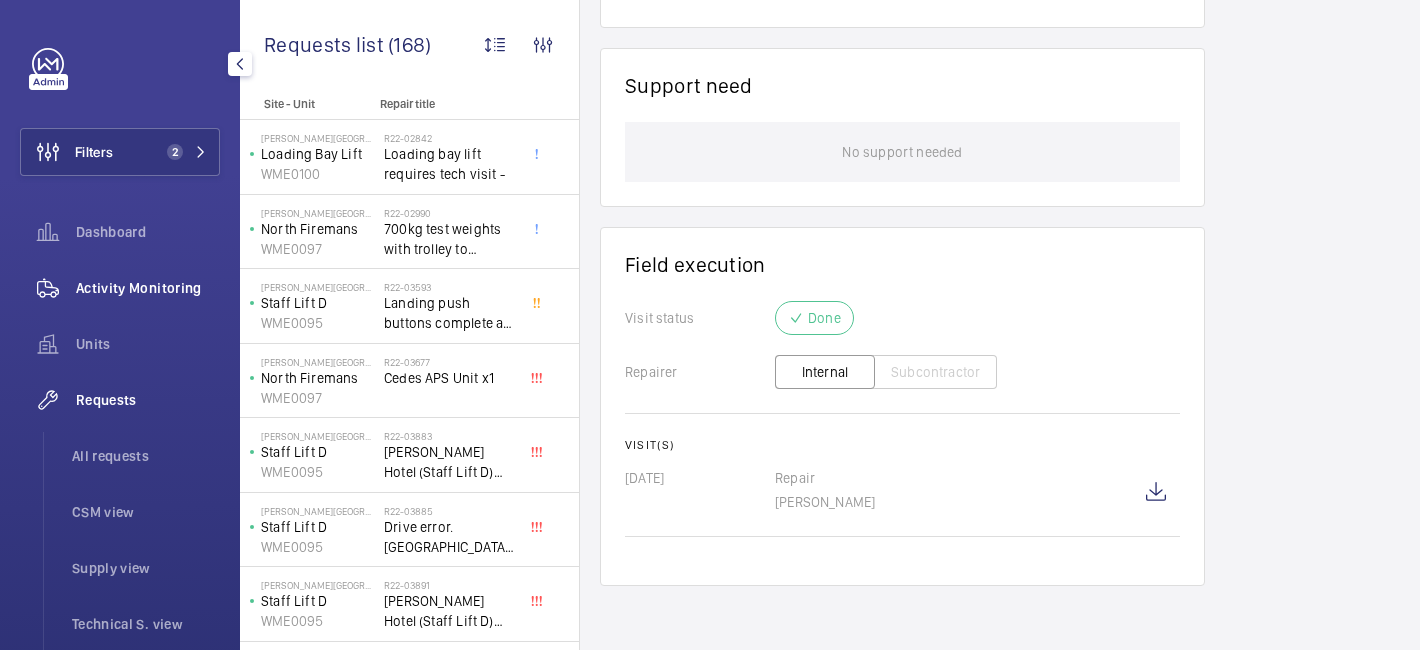 click on "Activity Monitoring" 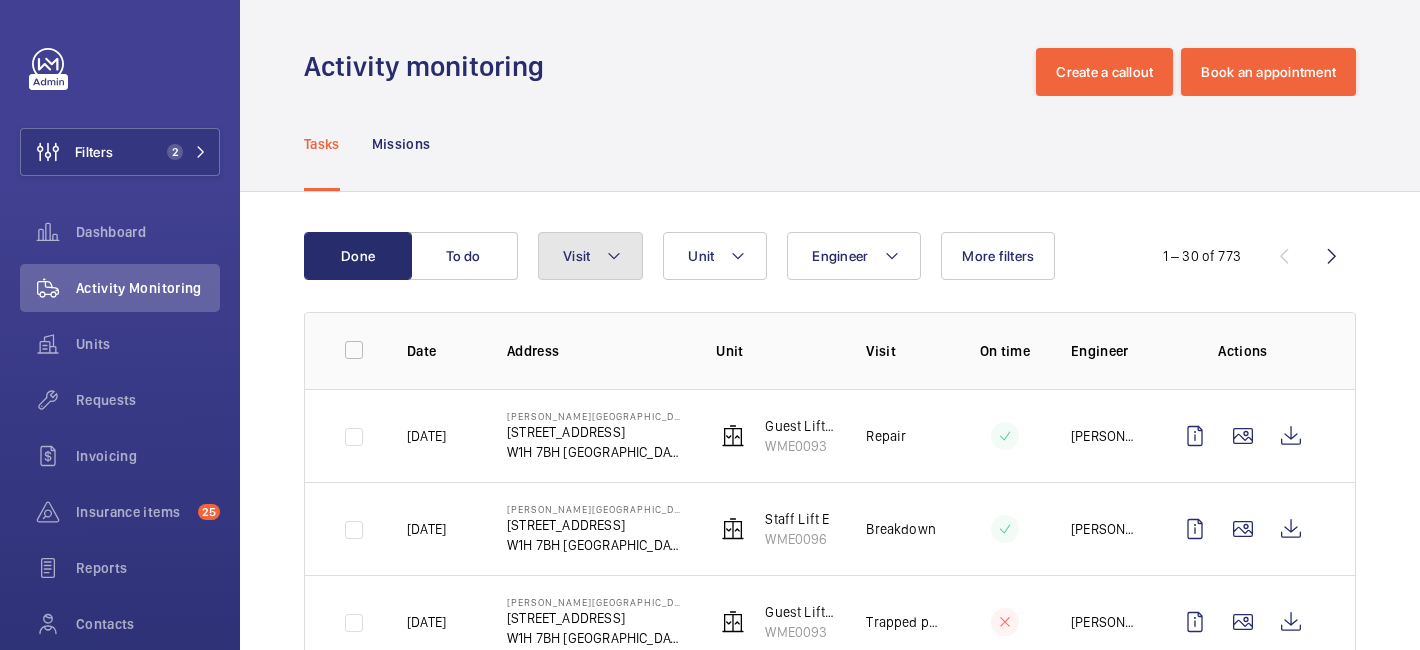 click on "Visit" 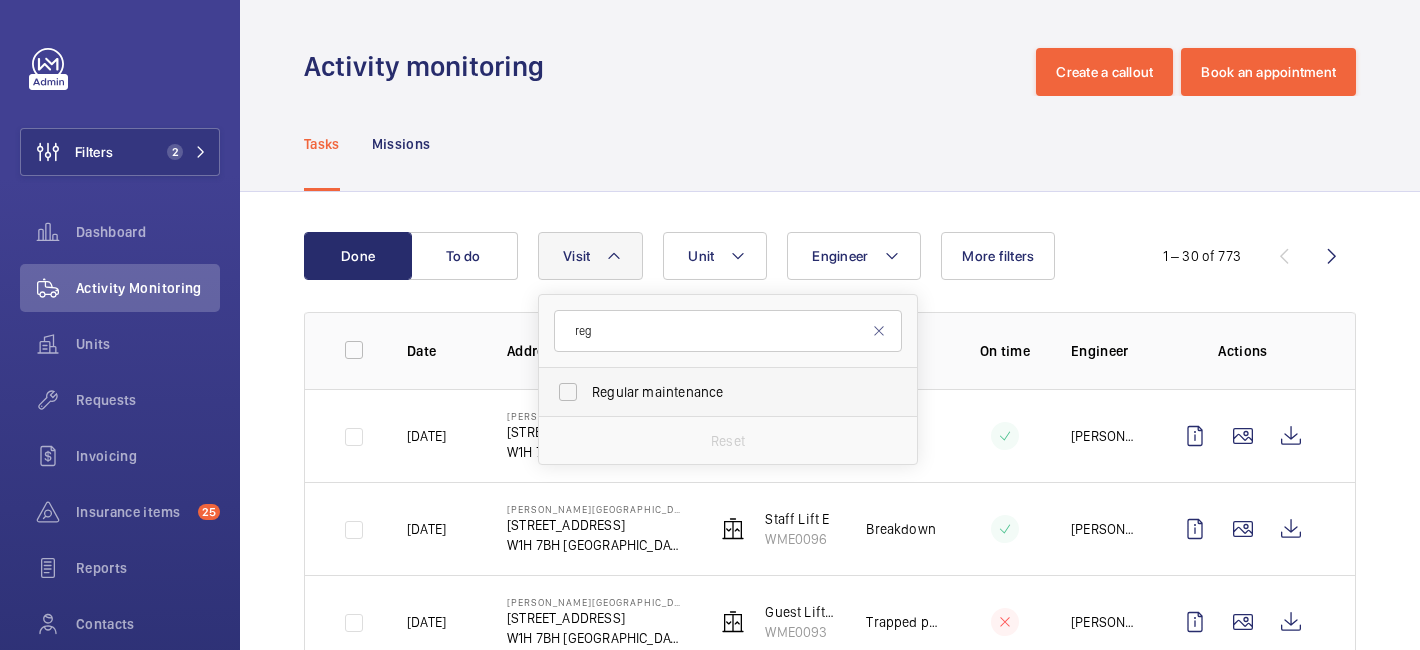 type on "reg" 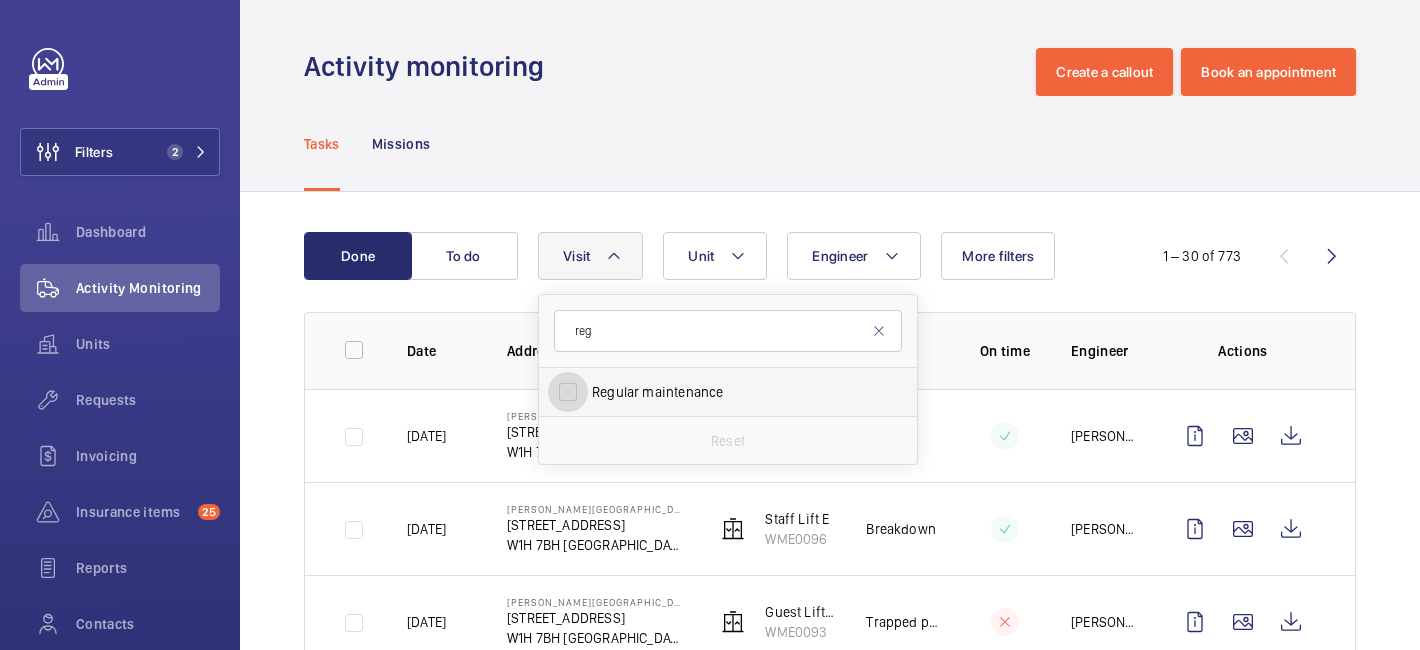 click on "Regular maintenance" at bounding box center (568, 392) 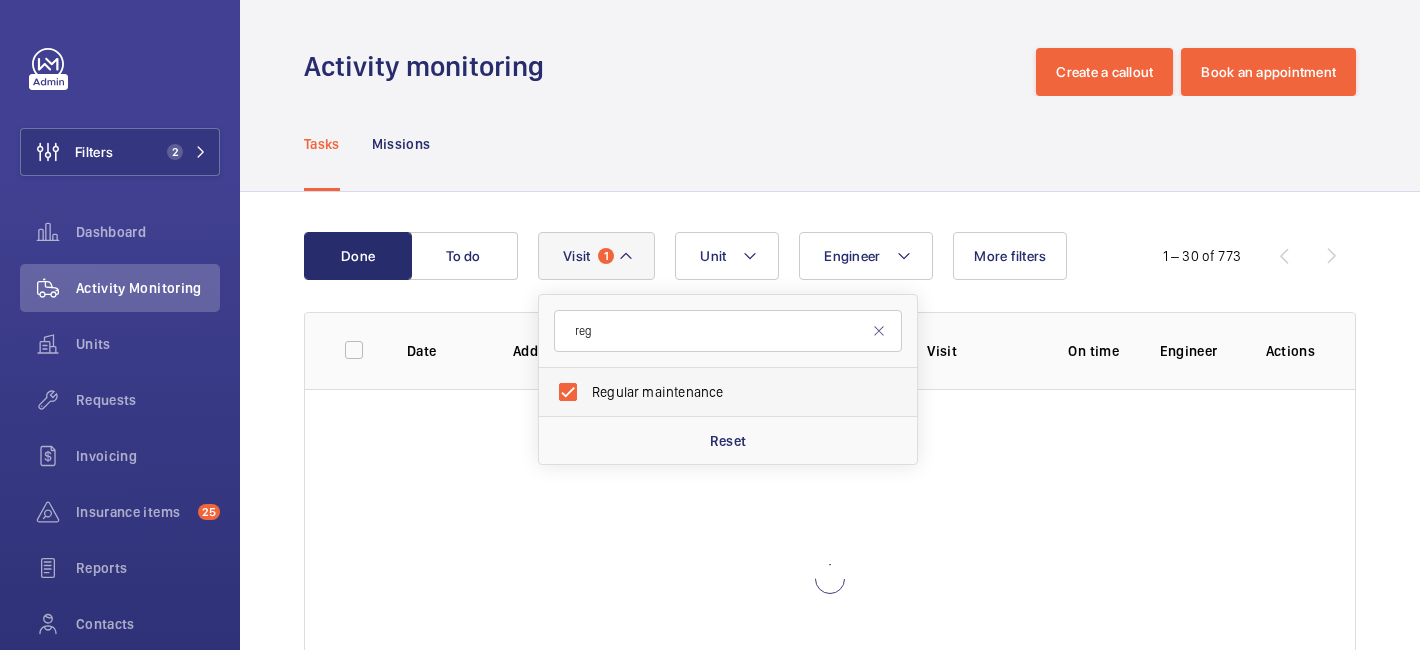 click on "Regular maintenance" at bounding box center [729, 392] 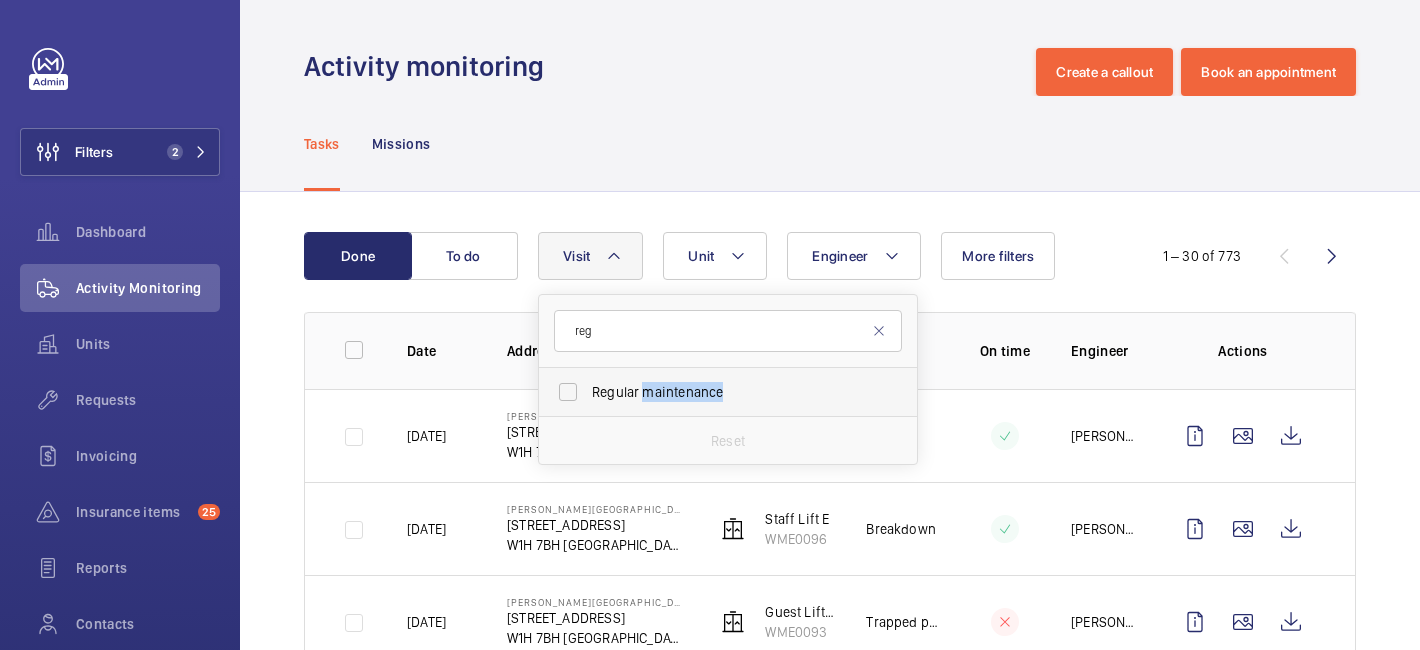 click on "Regular maintenance" at bounding box center [729, 392] 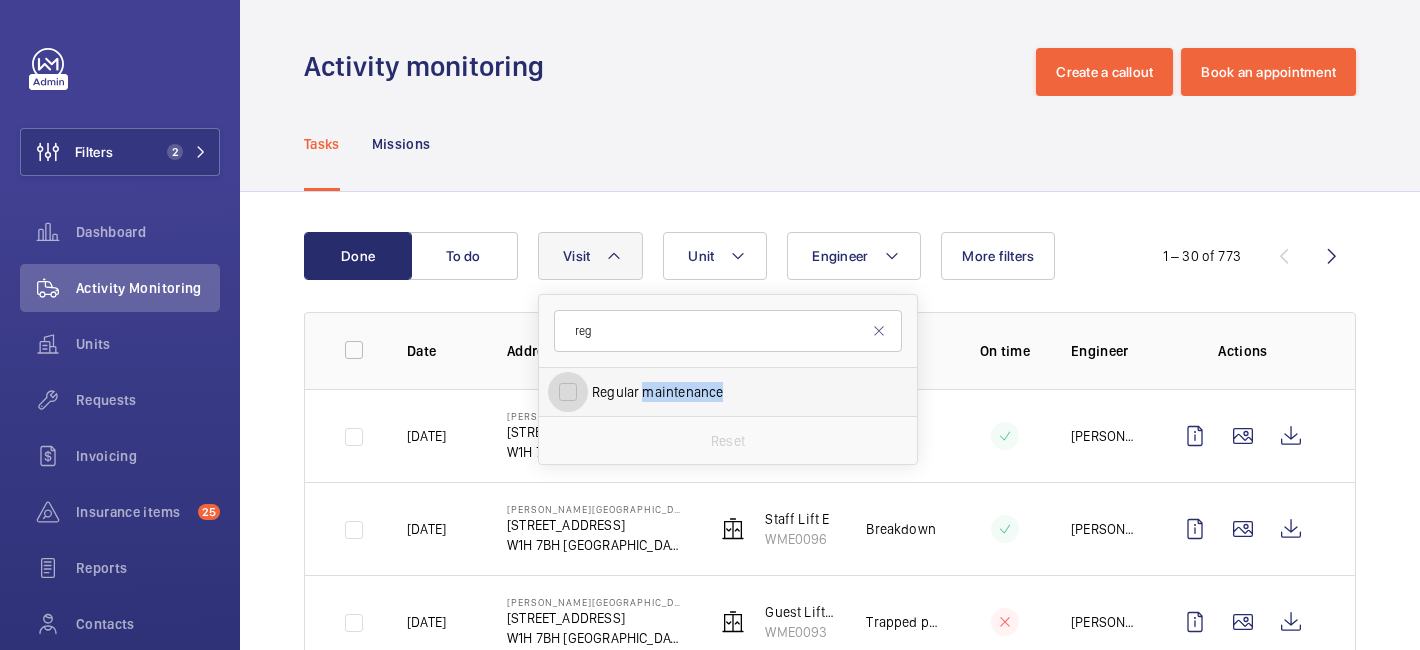 click on "Regular maintenance" at bounding box center (568, 392) 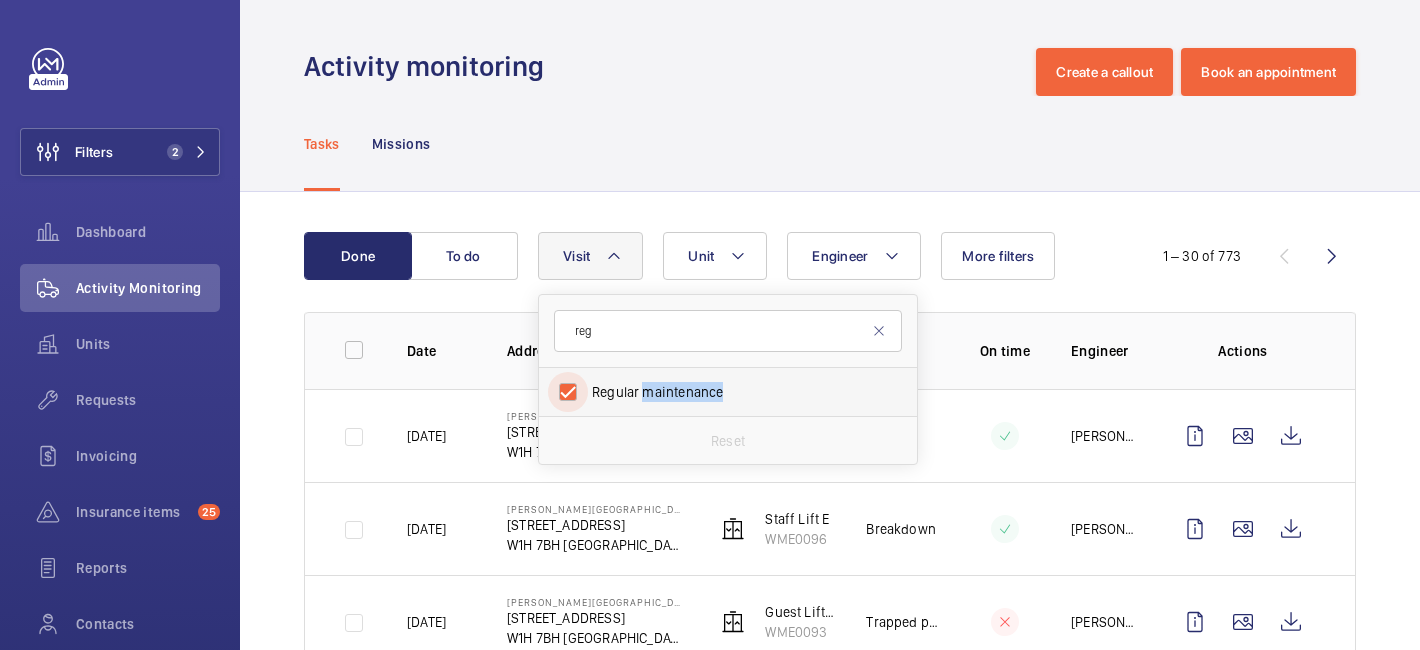 checkbox on "true" 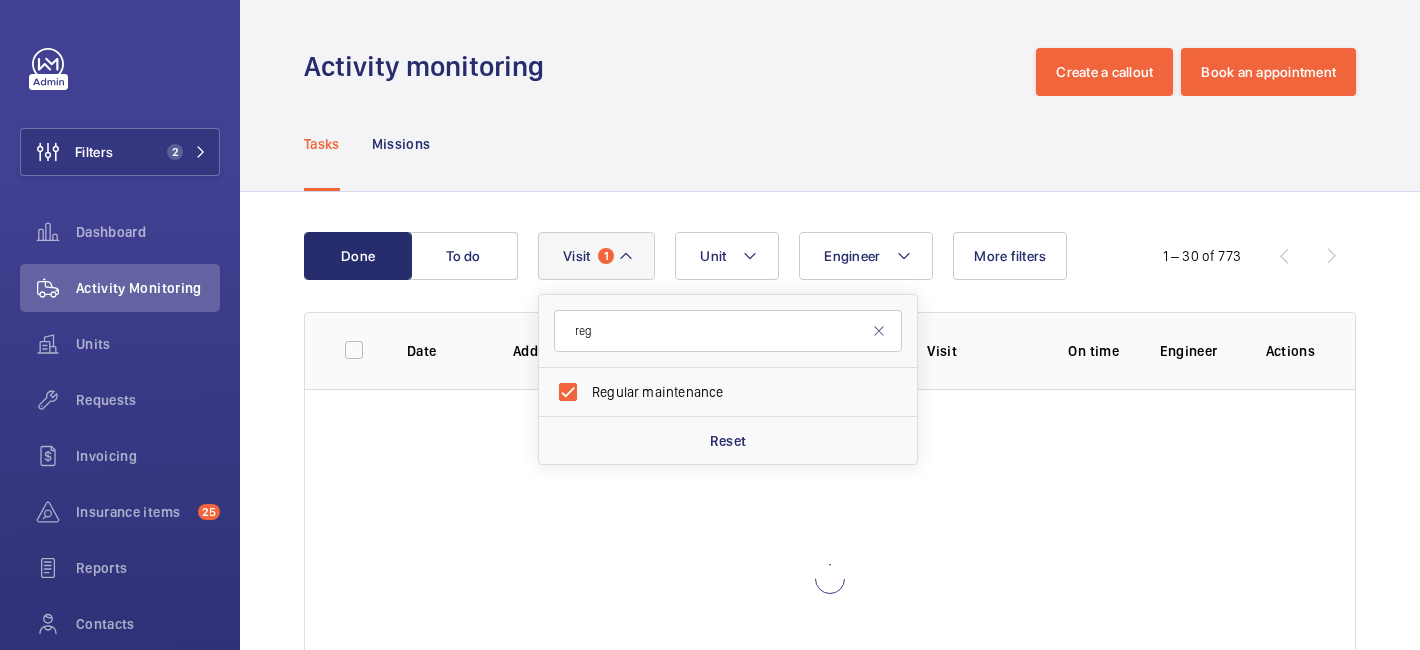 click on "1 – 30 of 773" 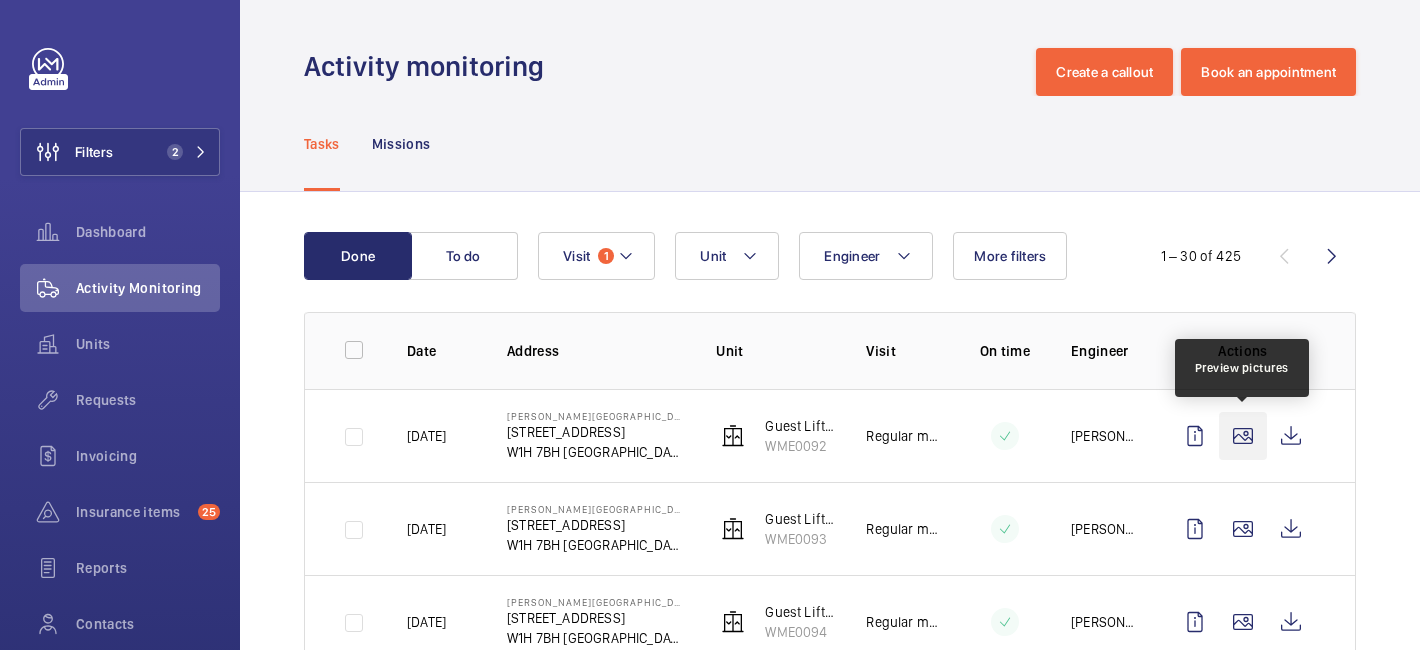 click 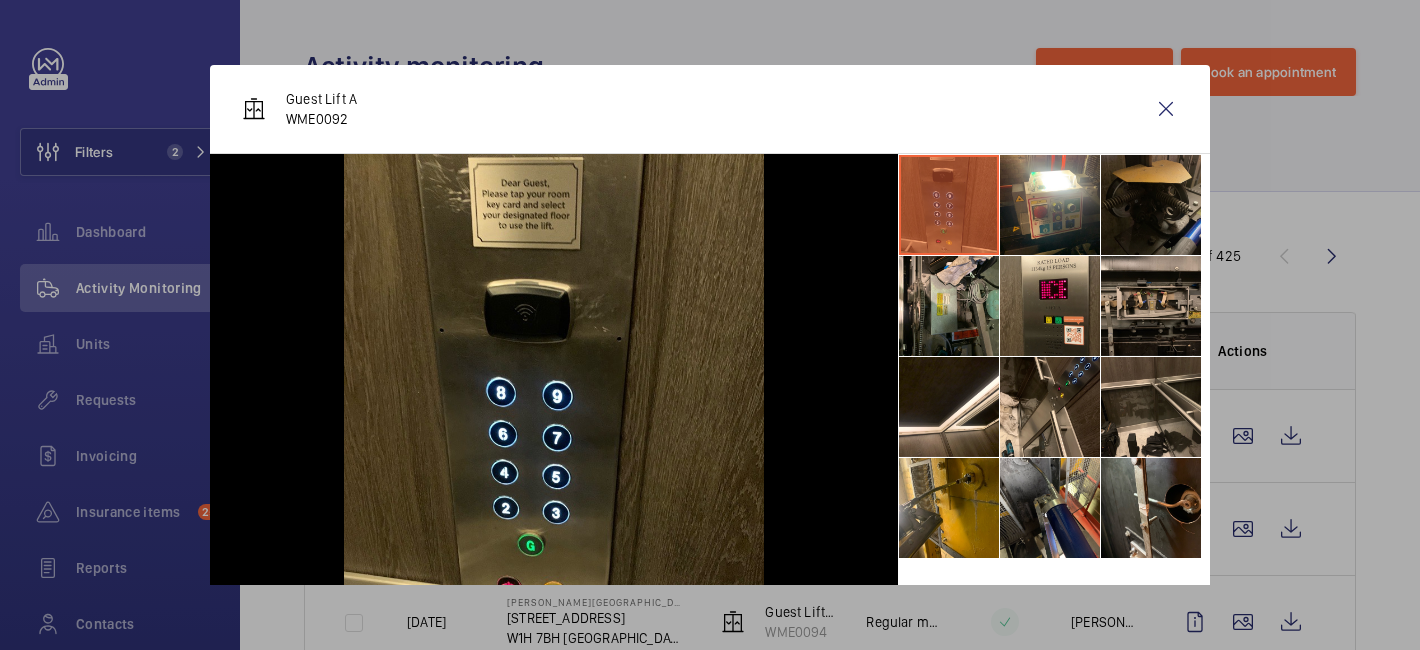 click at bounding box center [1151, 205] 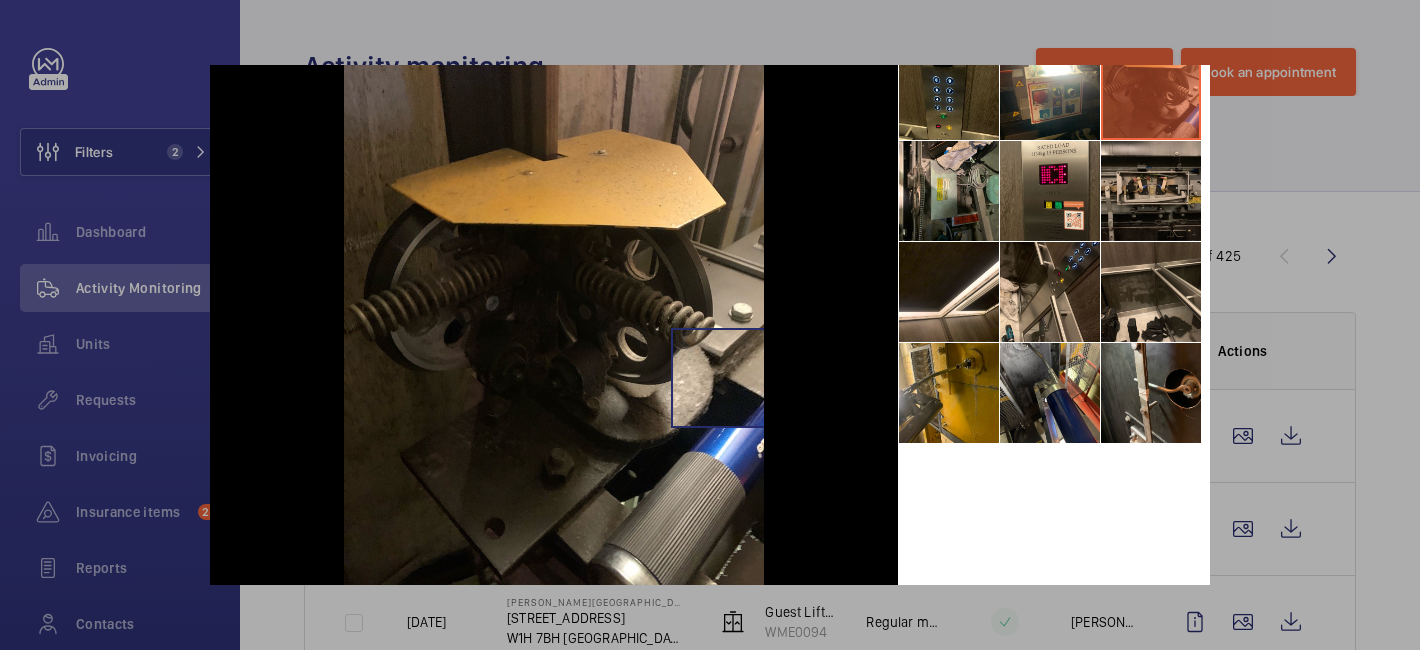 scroll, scrollTop: 129, scrollLeft: 0, axis: vertical 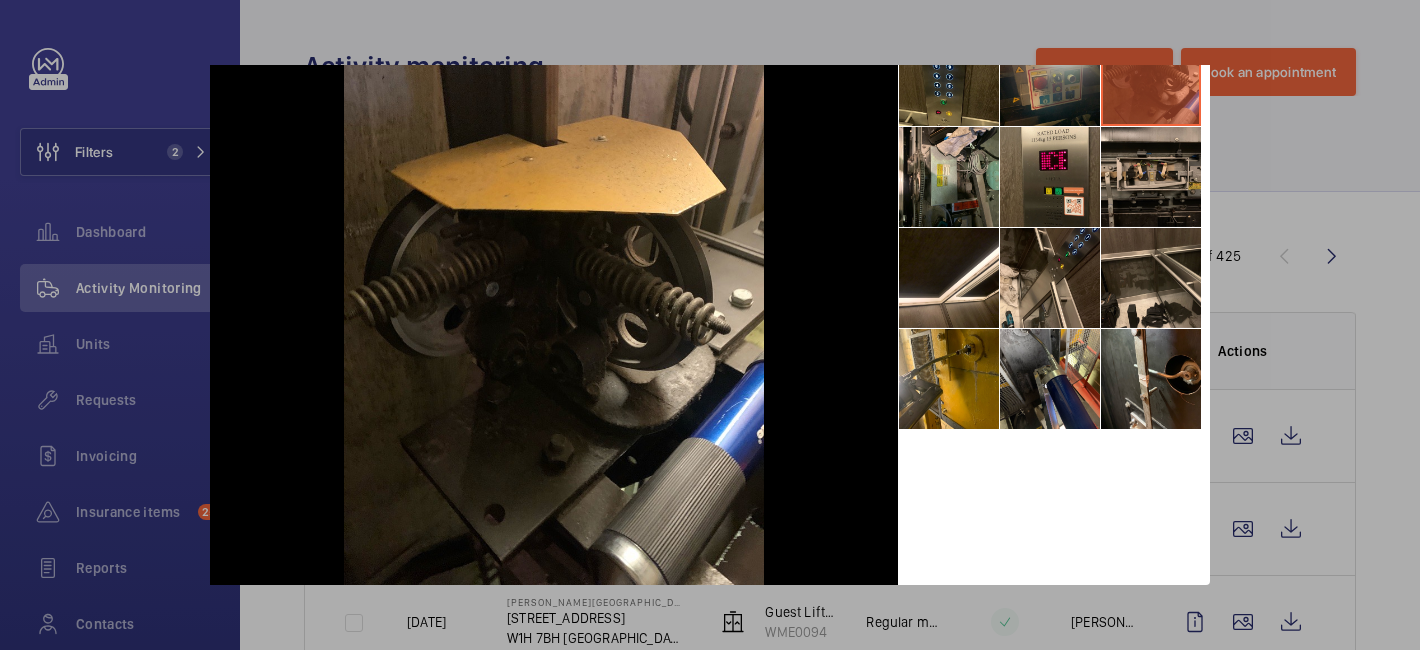 click at bounding box center [710, 325] 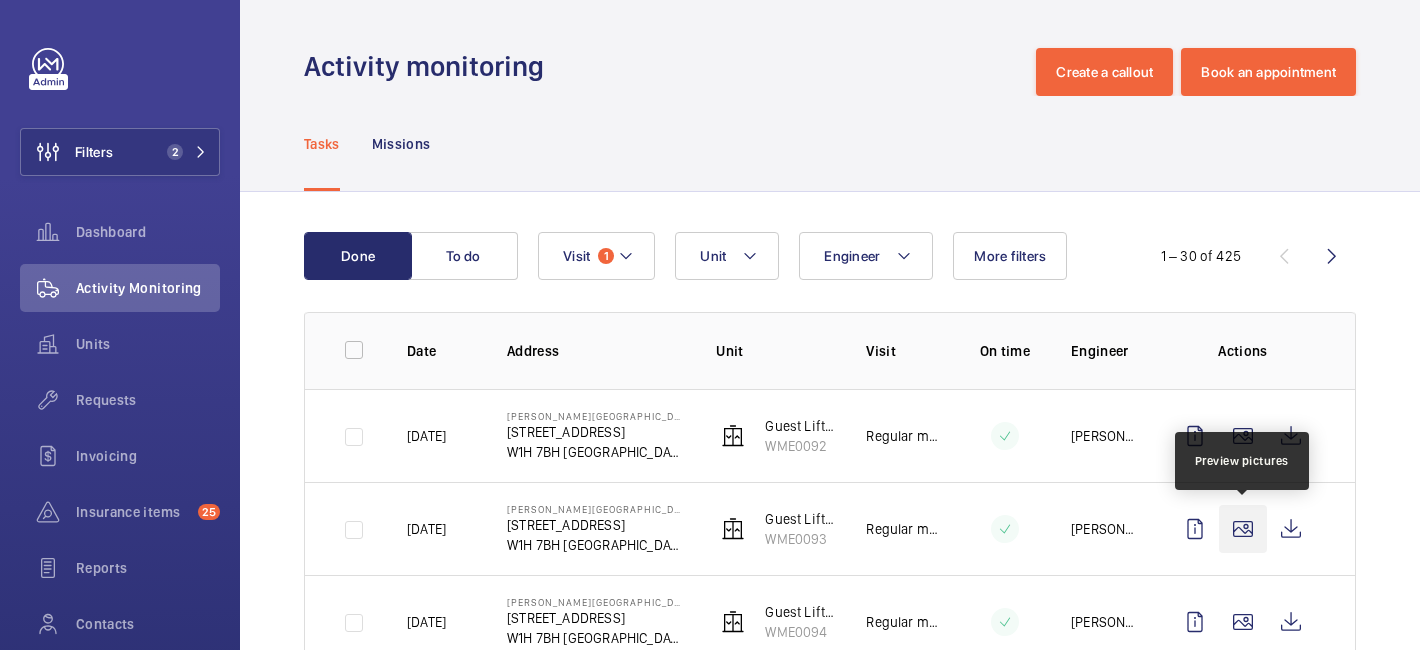 click 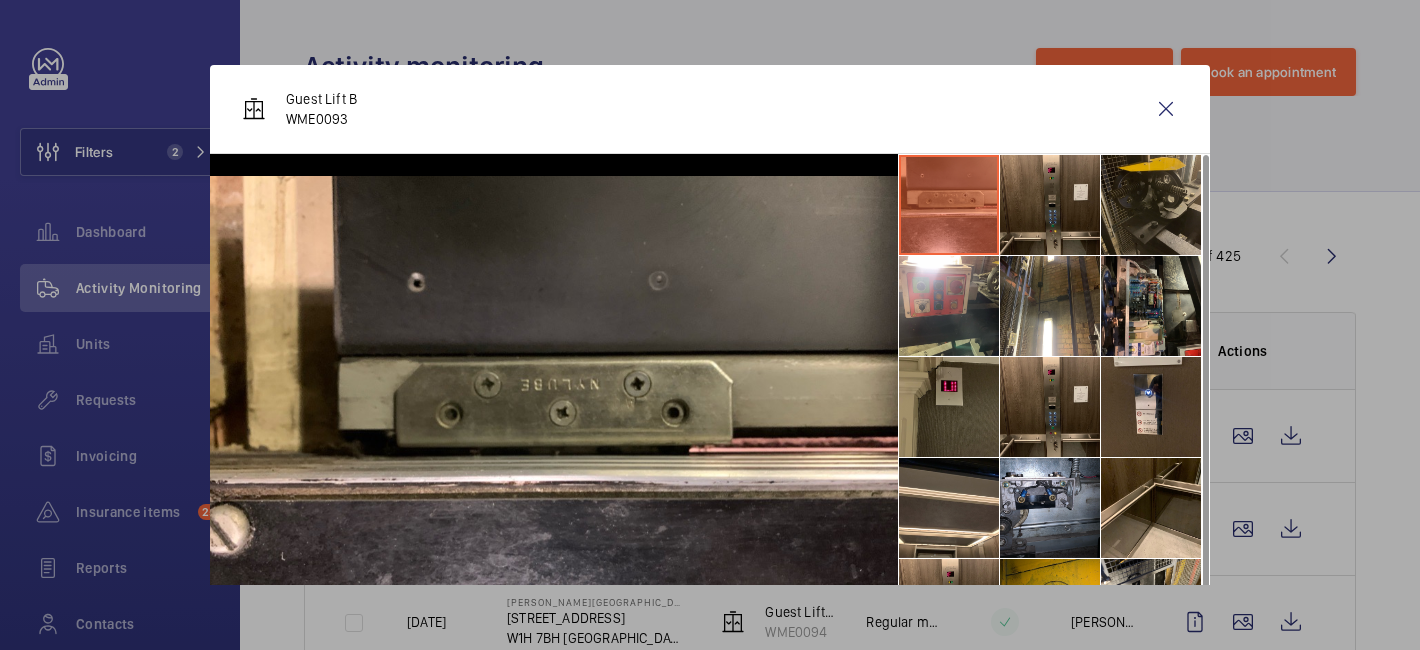 click at bounding box center (1151, 205) 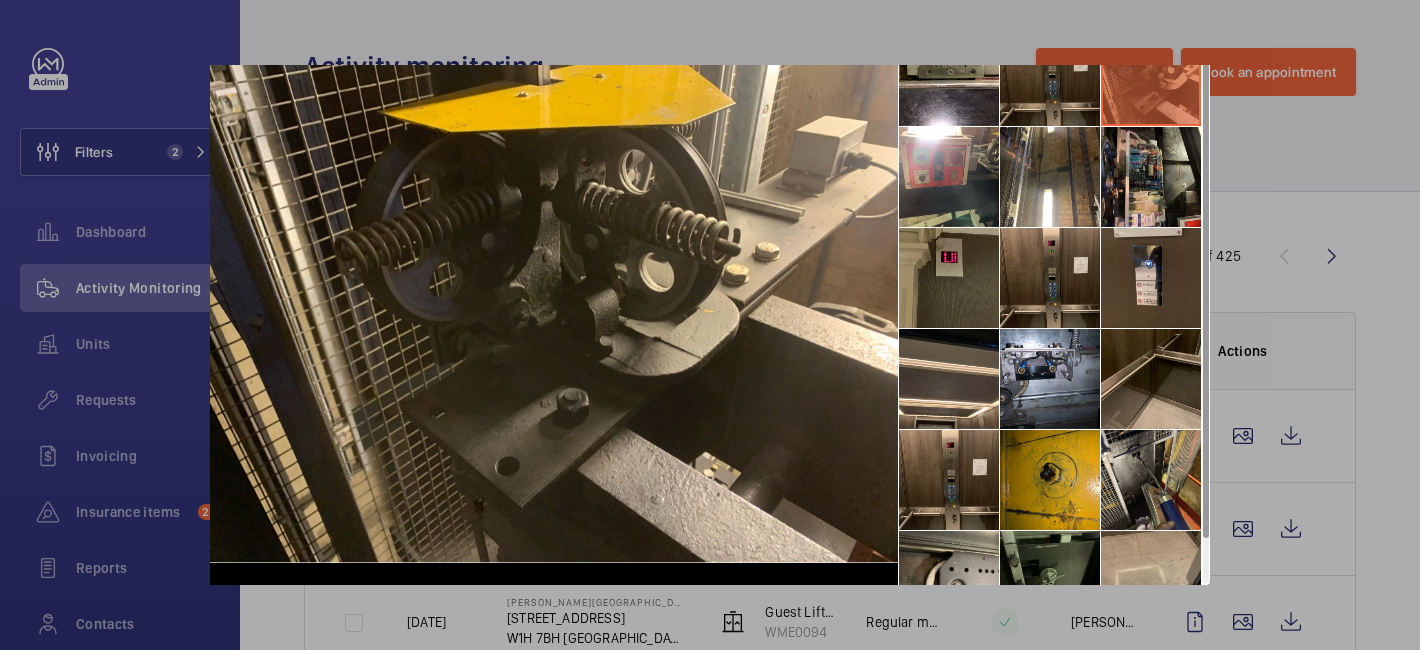 scroll, scrollTop: 75, scrollLeft: 0, axis: vertical 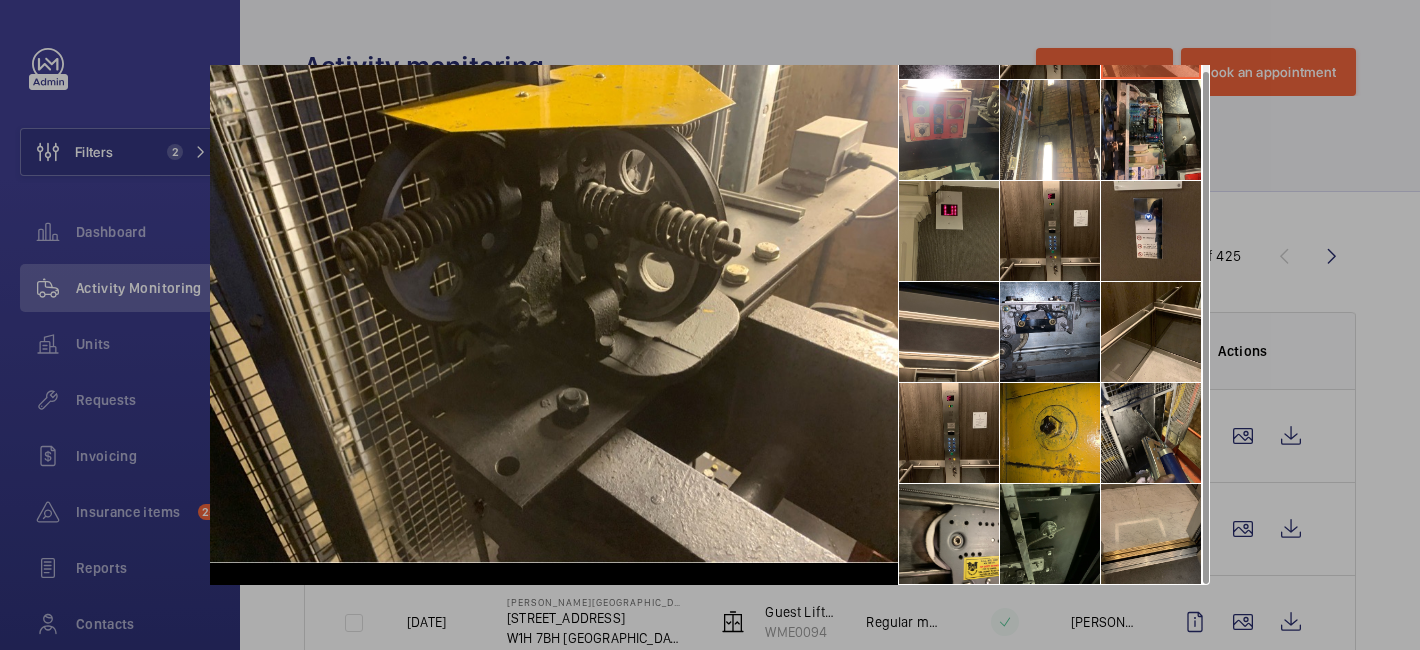 click at bounding box center [710, 325] 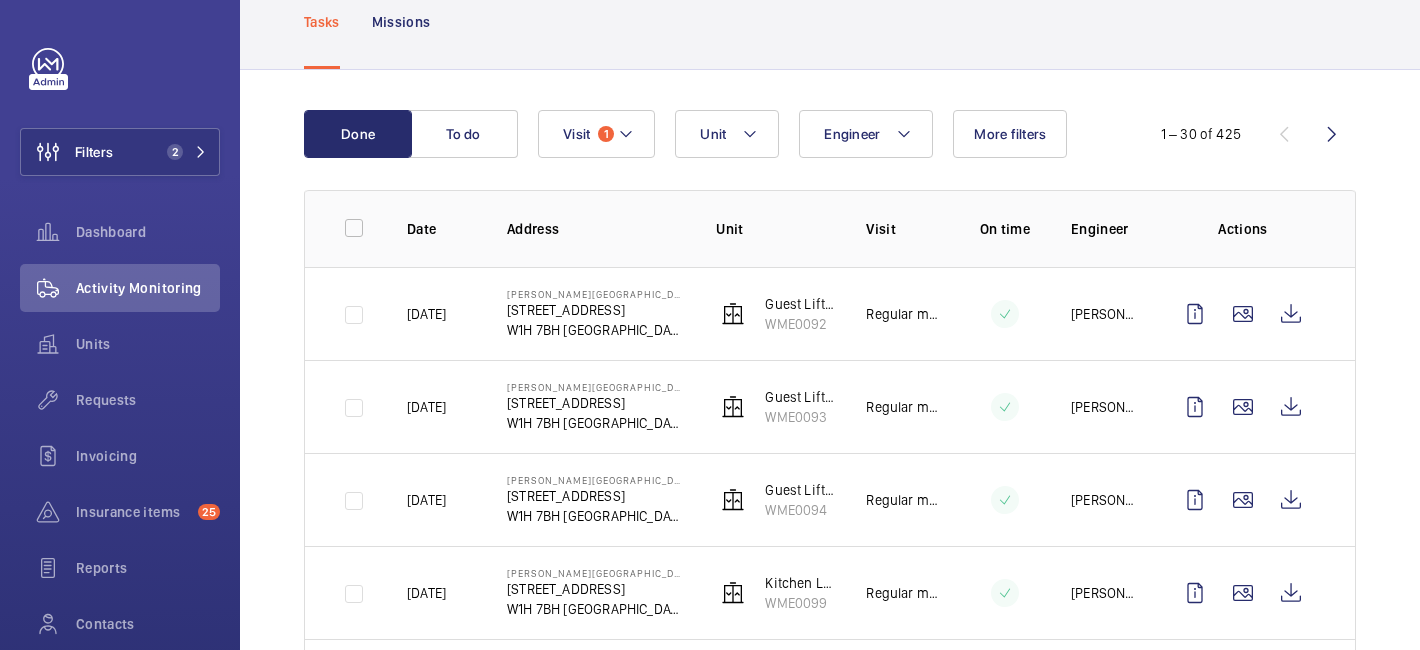 scroll, scrollTop: 125, scrollLeft: 0, axis: vertical 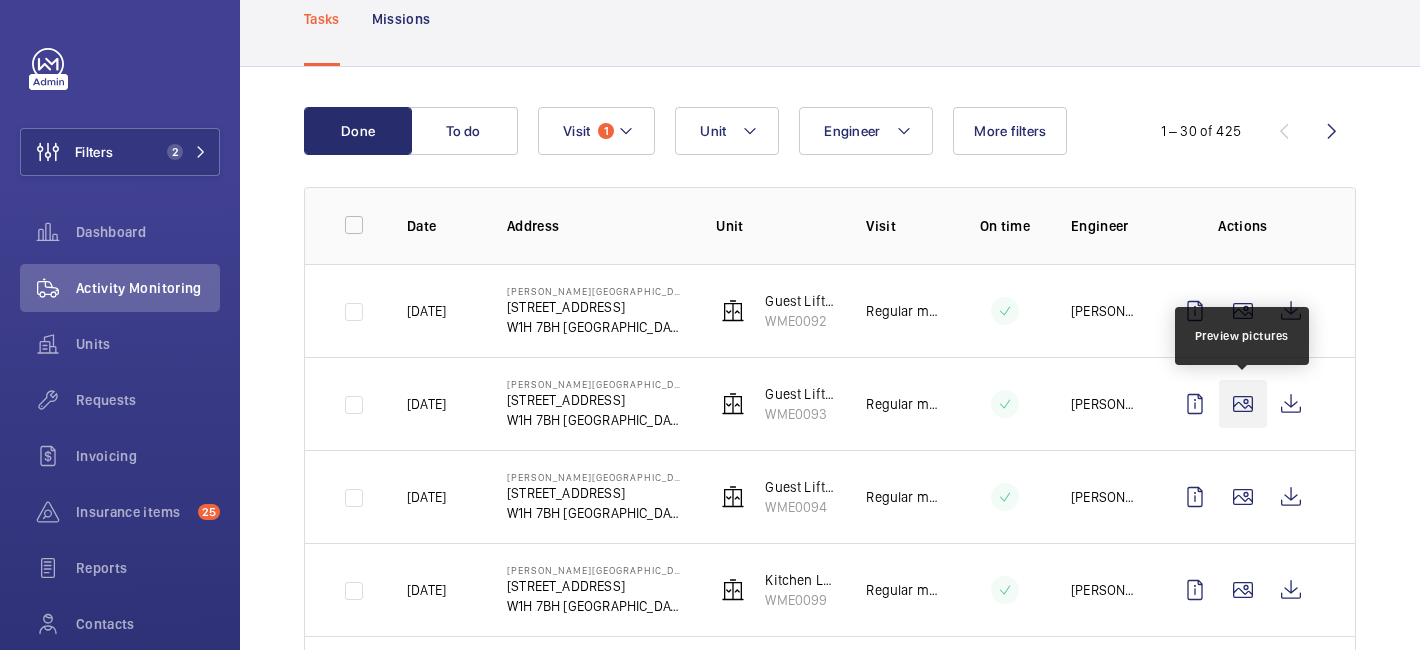 click 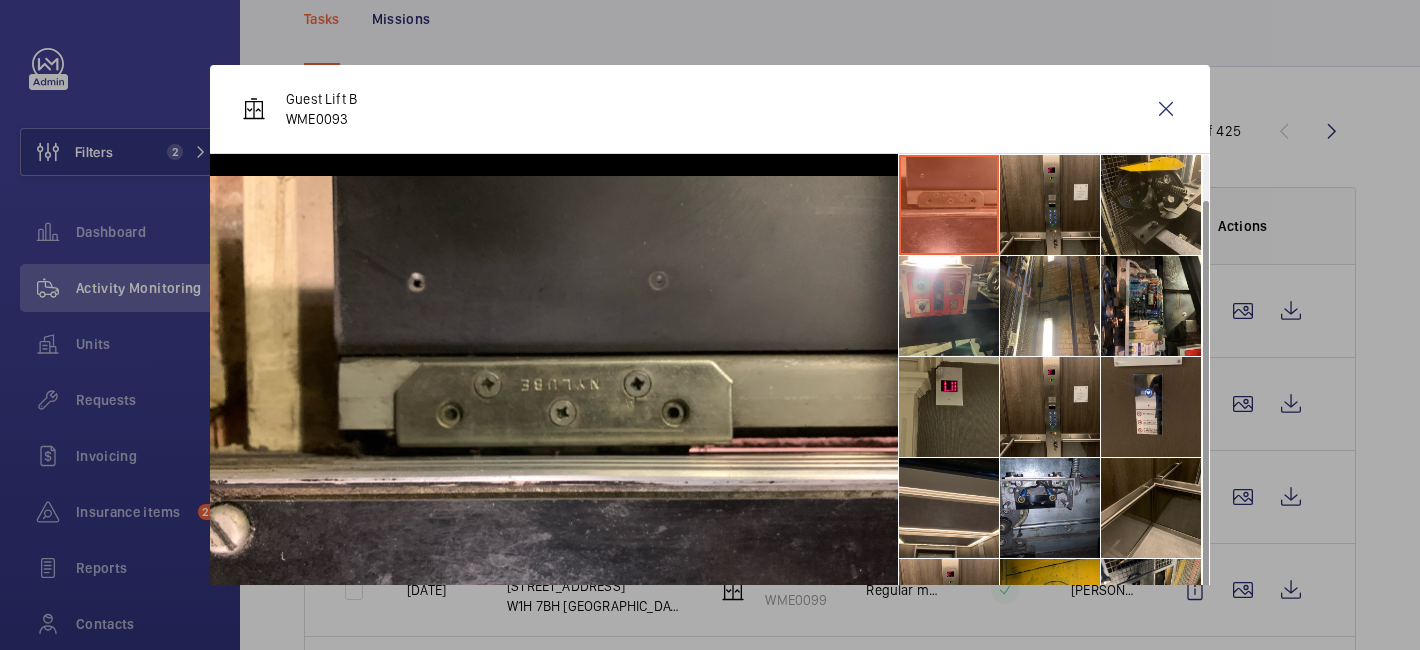 scroll, scrollTop: 47, scrollLeft: 0, axis: vertical 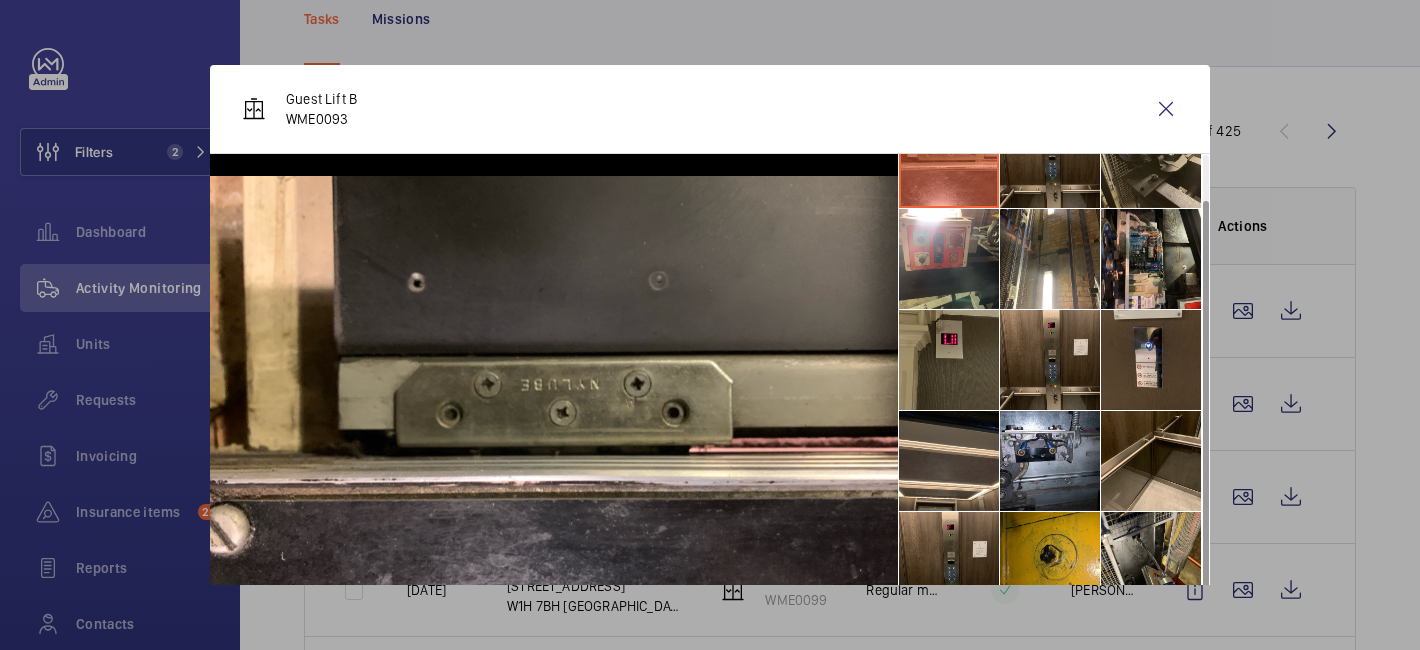 click at bounding box center [710, 325] 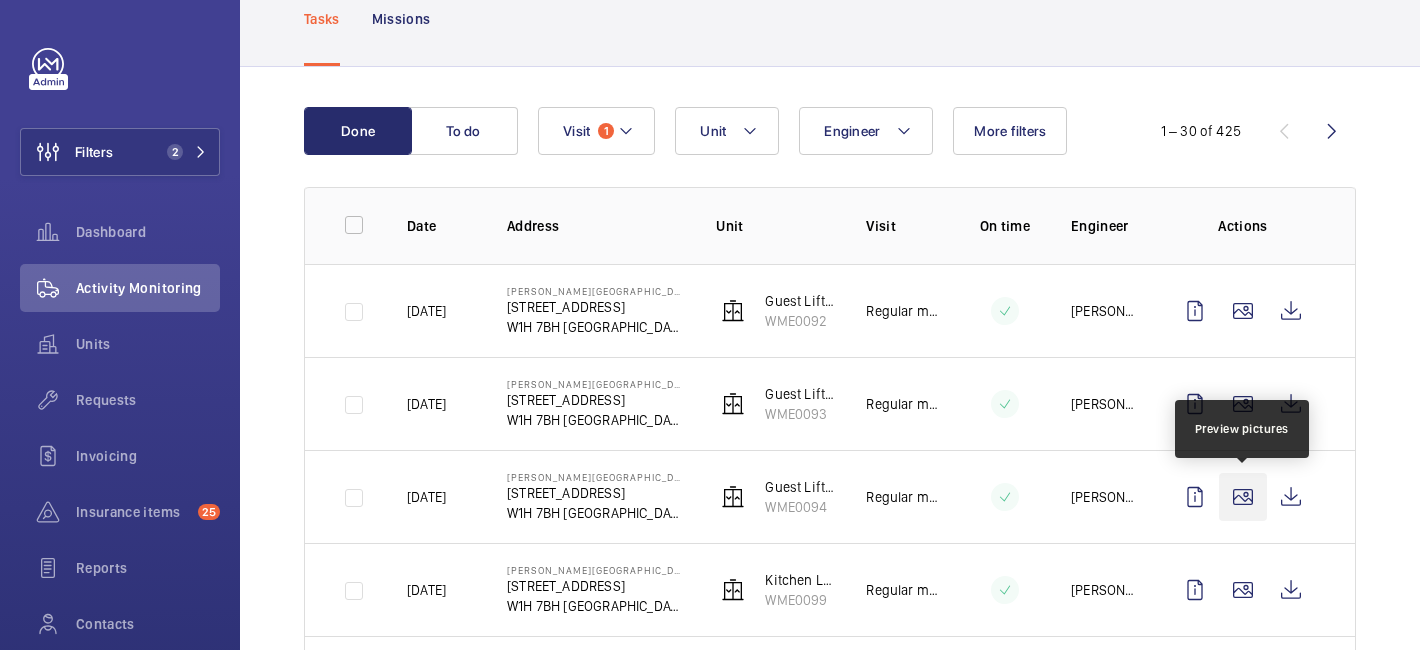 click 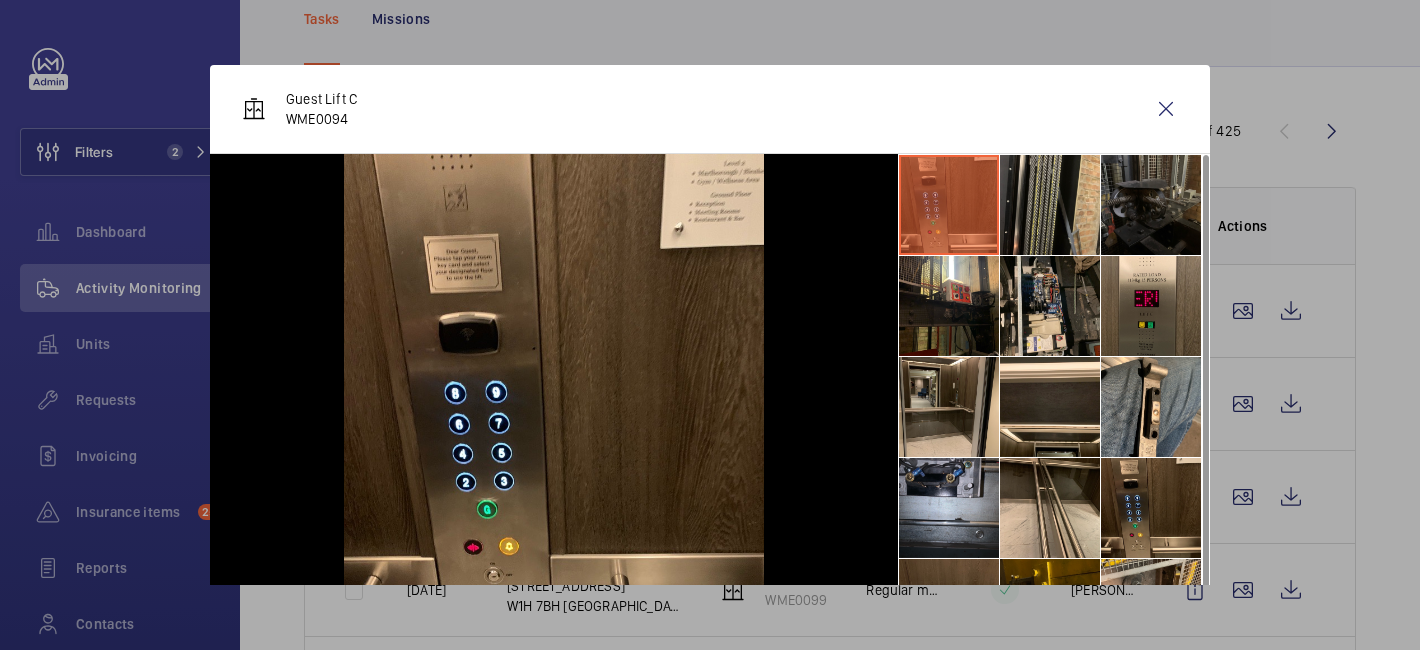 click at bounding box center [1151, 205] 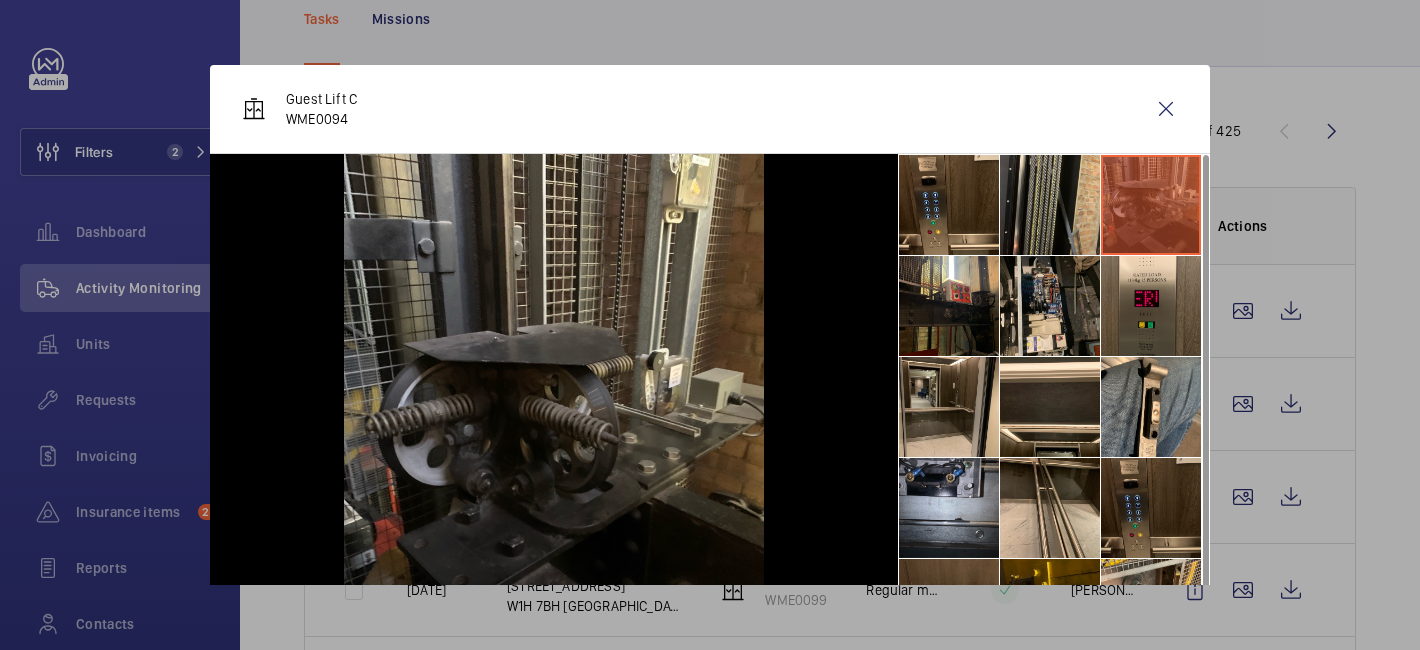 scroll, scrollTop: 47, scrollLeft: 0, axis: vertical 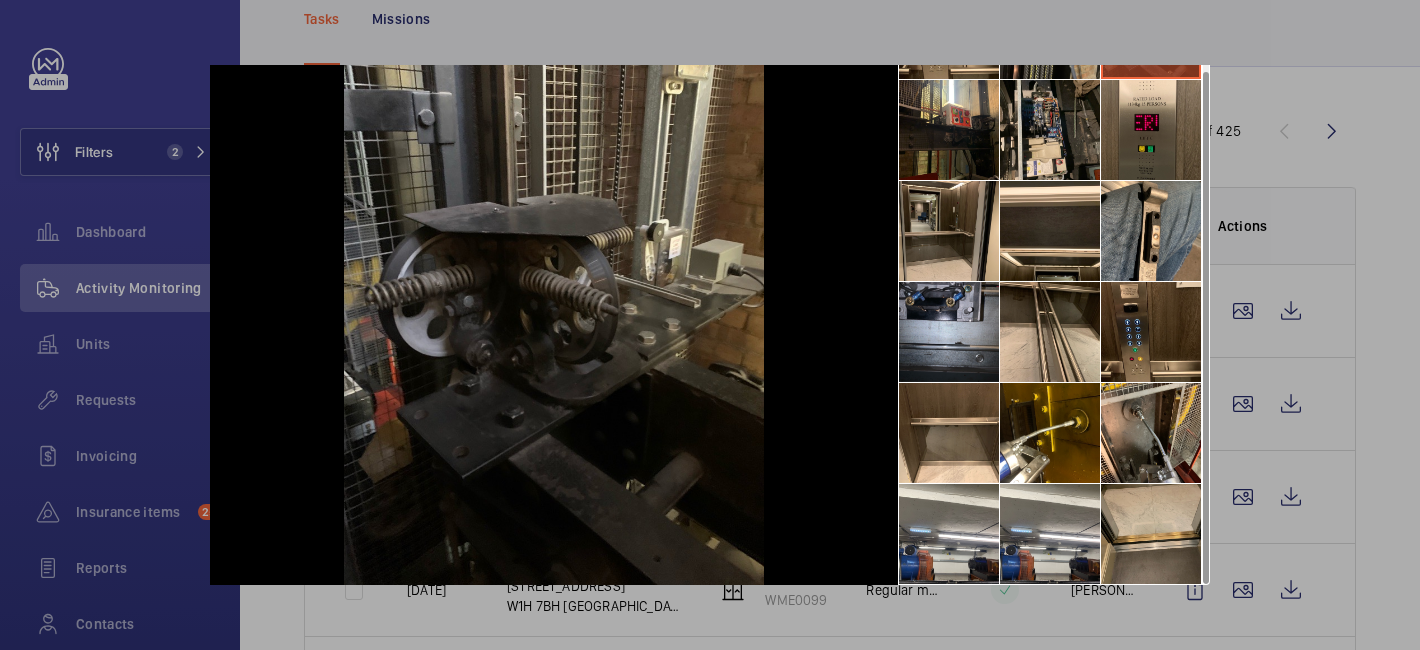 click at bounding box center [710, 325] 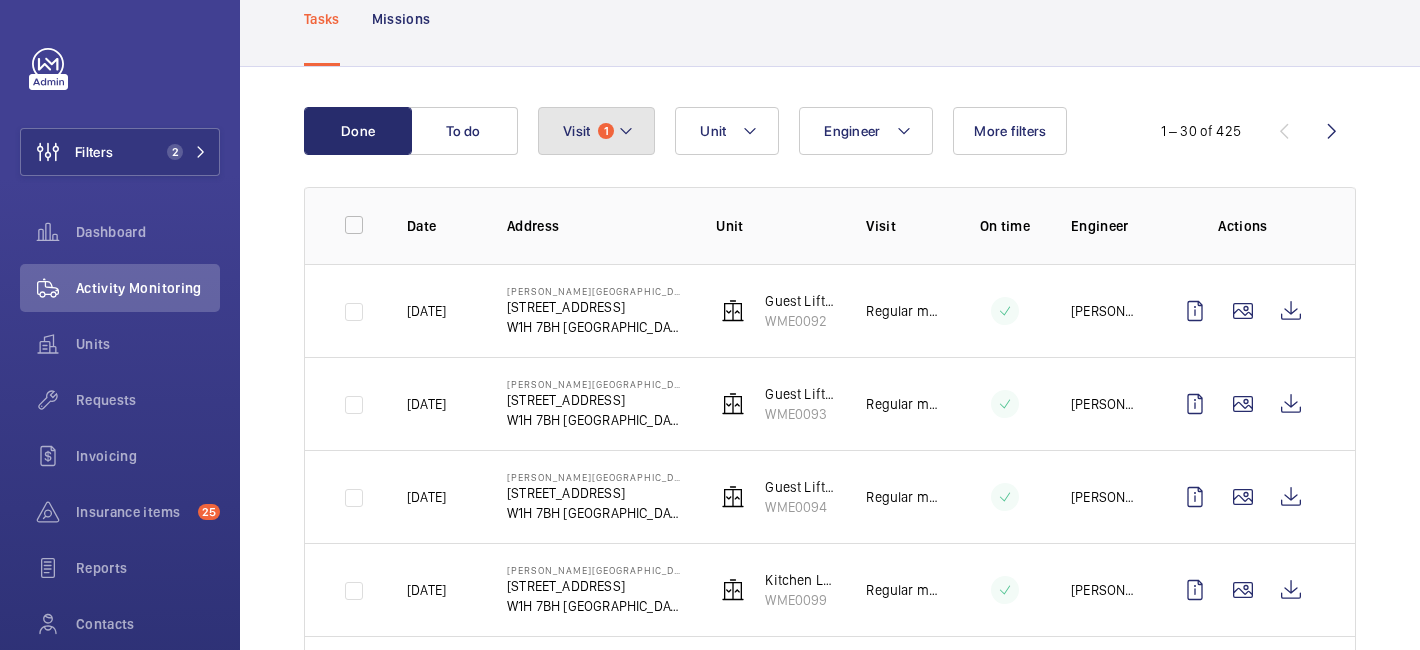 click 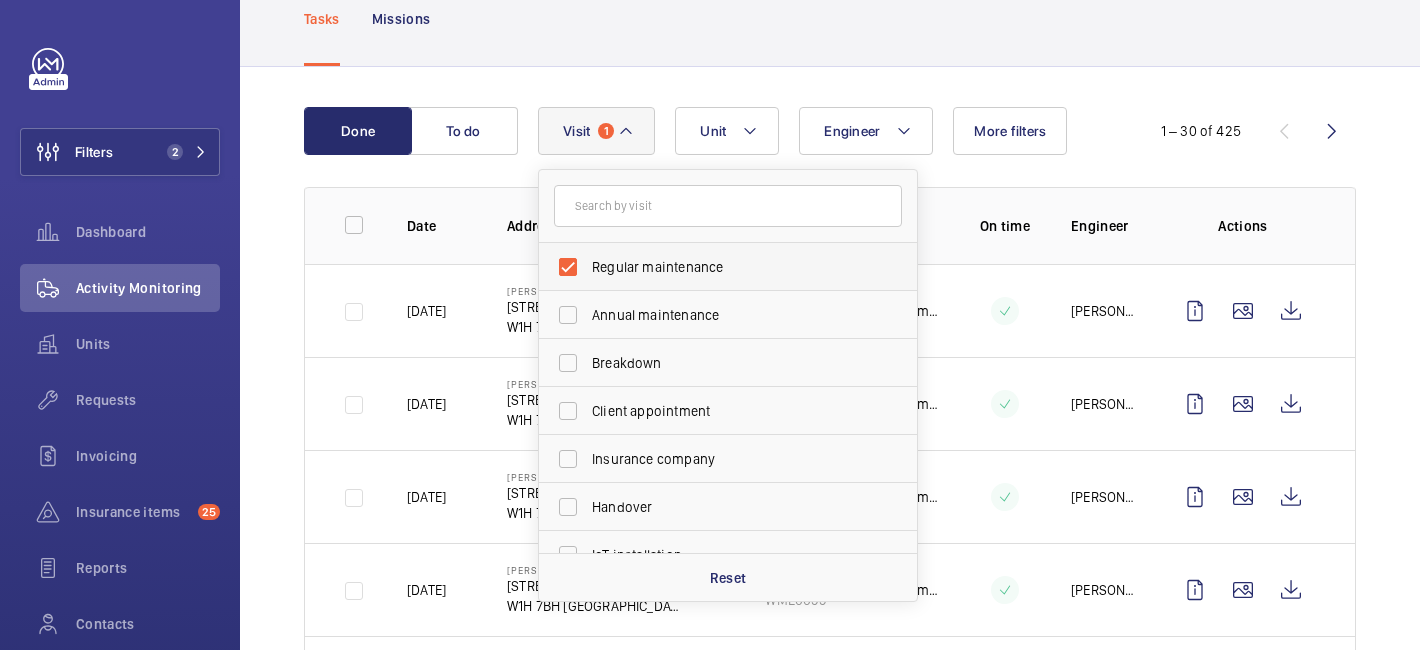 click on "Regular maintenance" at bounding box center (713, 267) 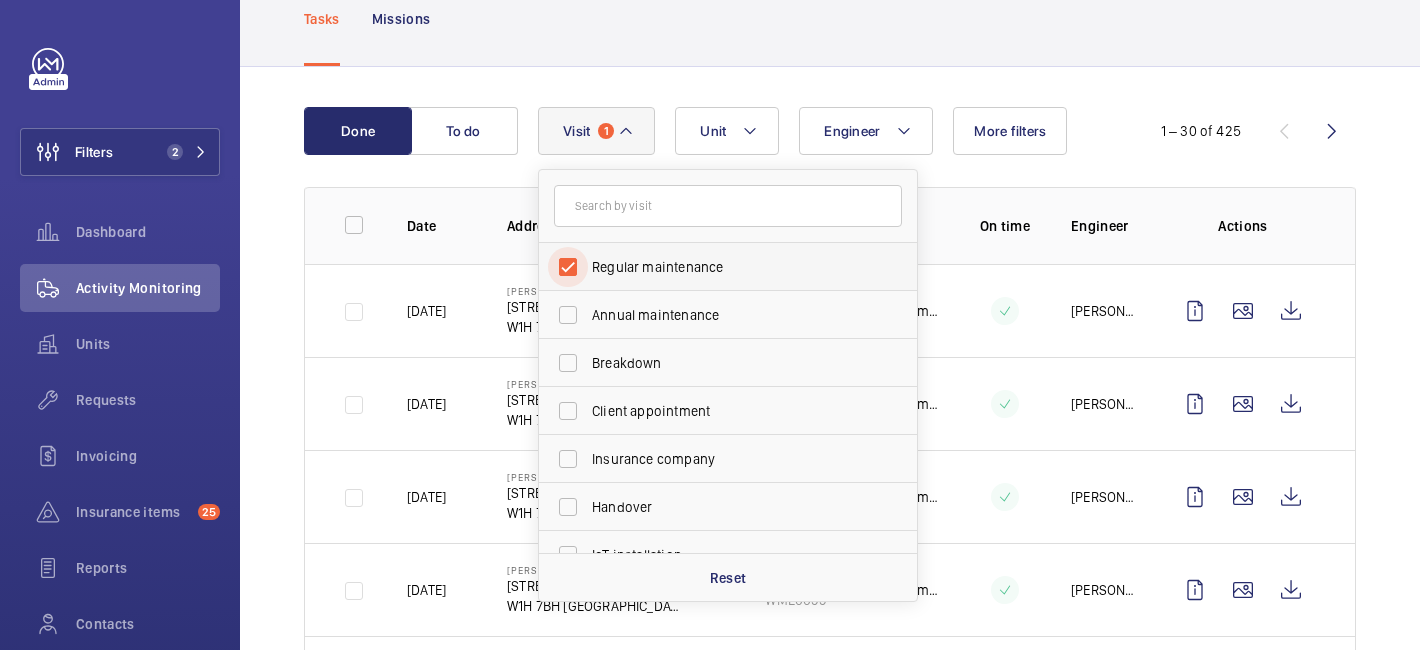 click on "Regular maintenance" at bounding box center [568, 267] 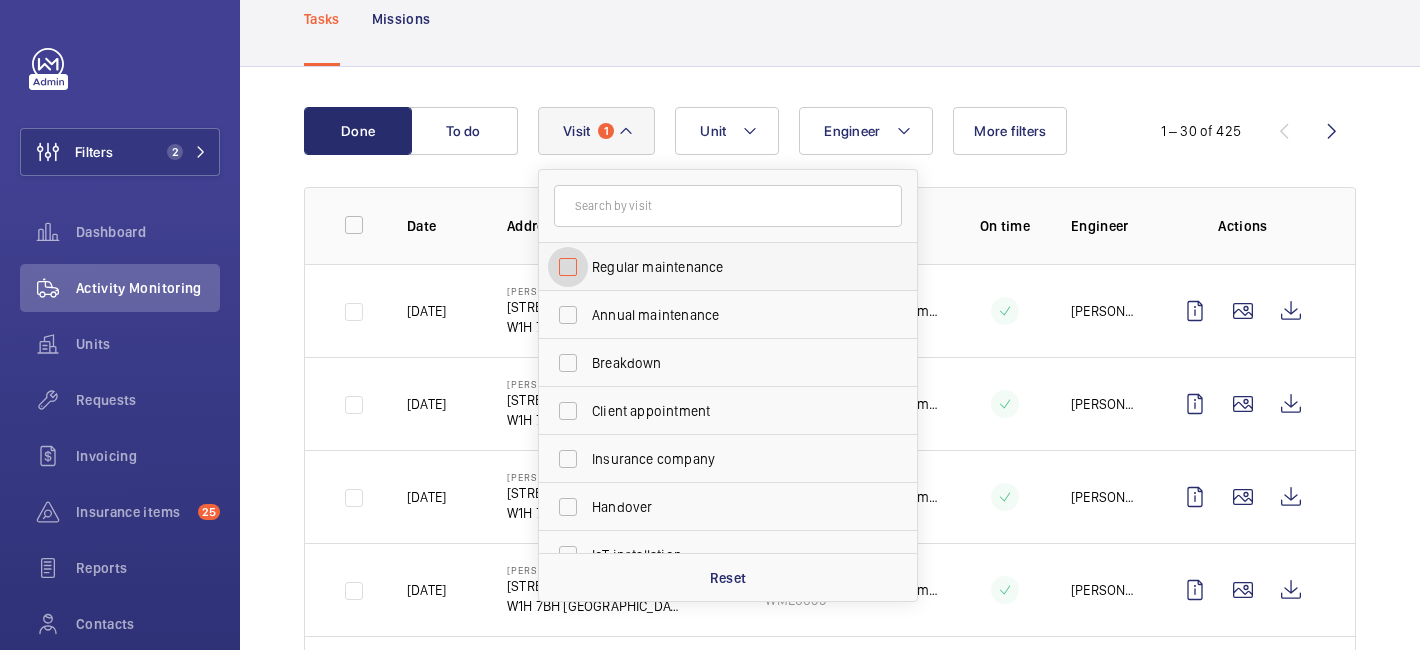 checkbox on "false" 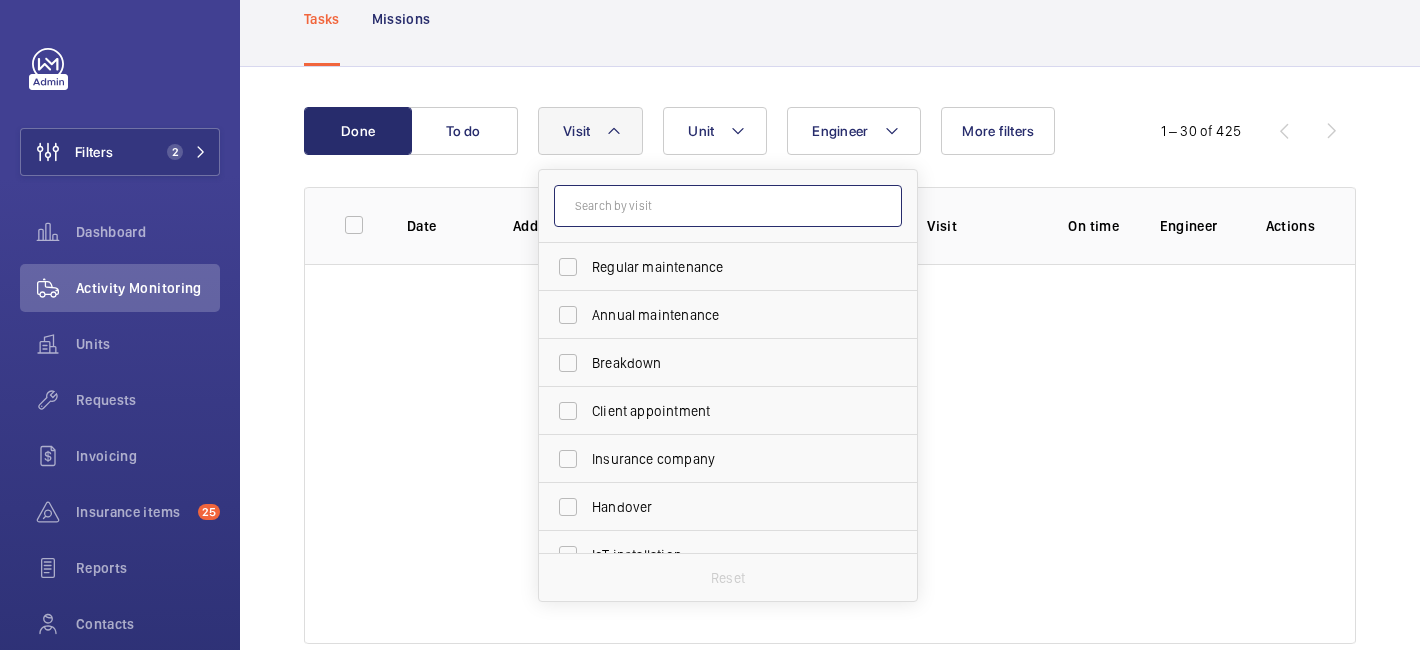 click 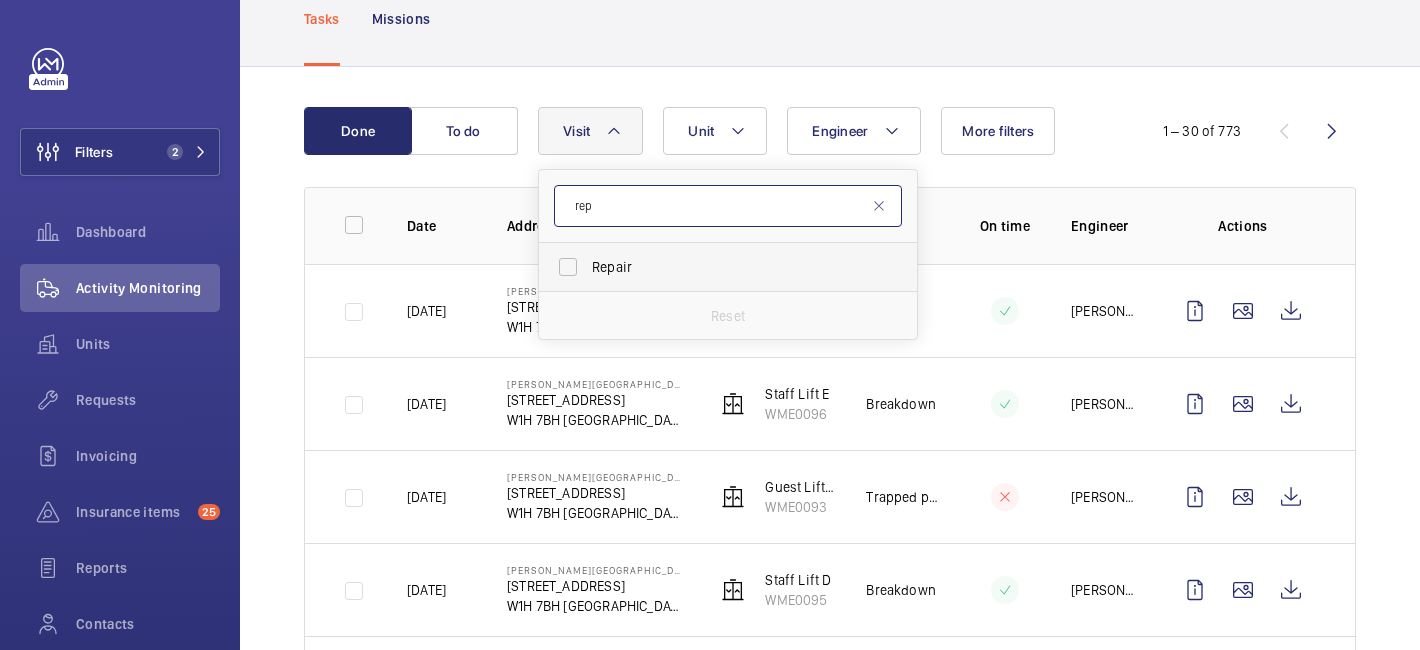 type on "rep" 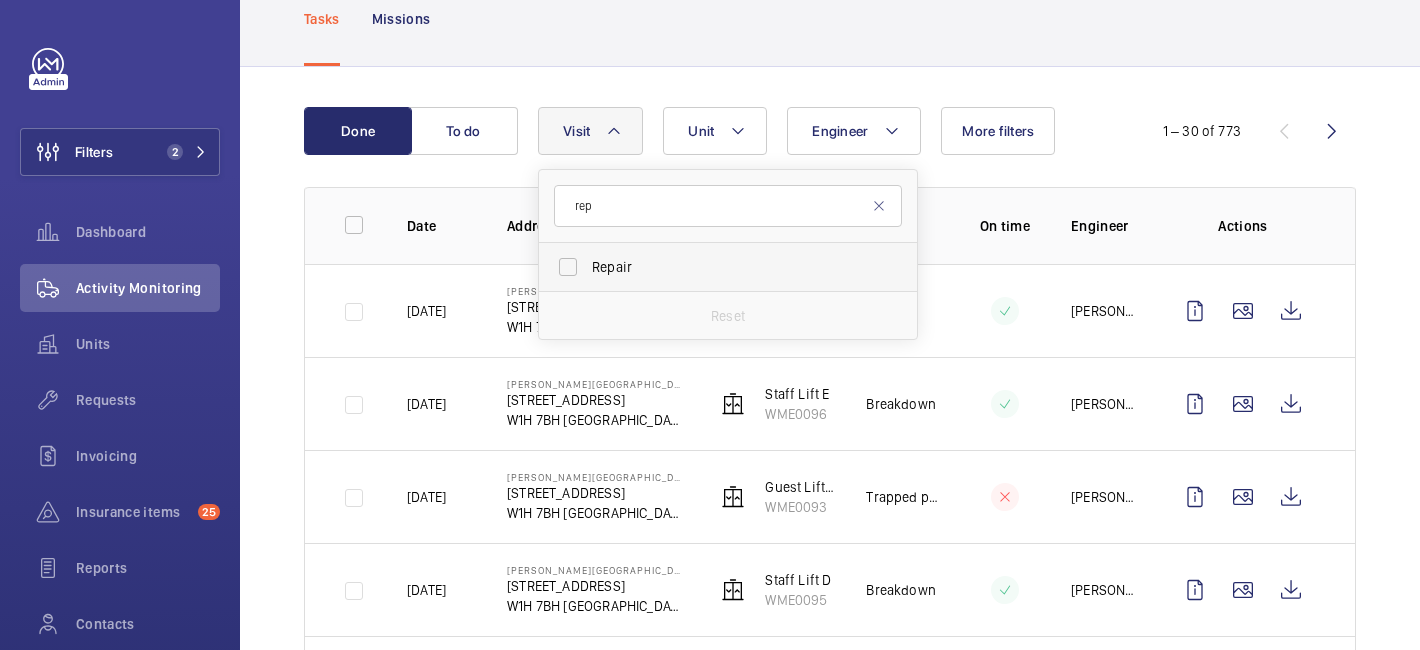 click on "Repair" at bounding box center [729, 267] 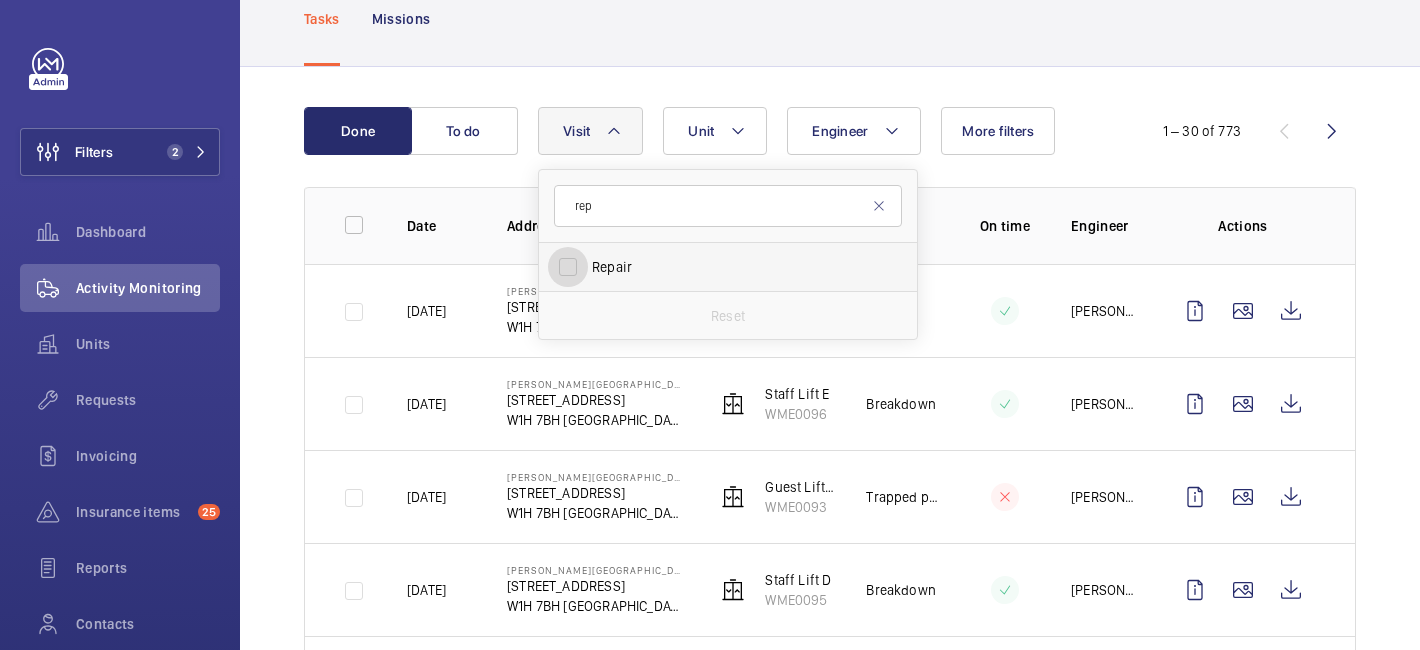 click on "Repair" at bounding box center (568, 267) 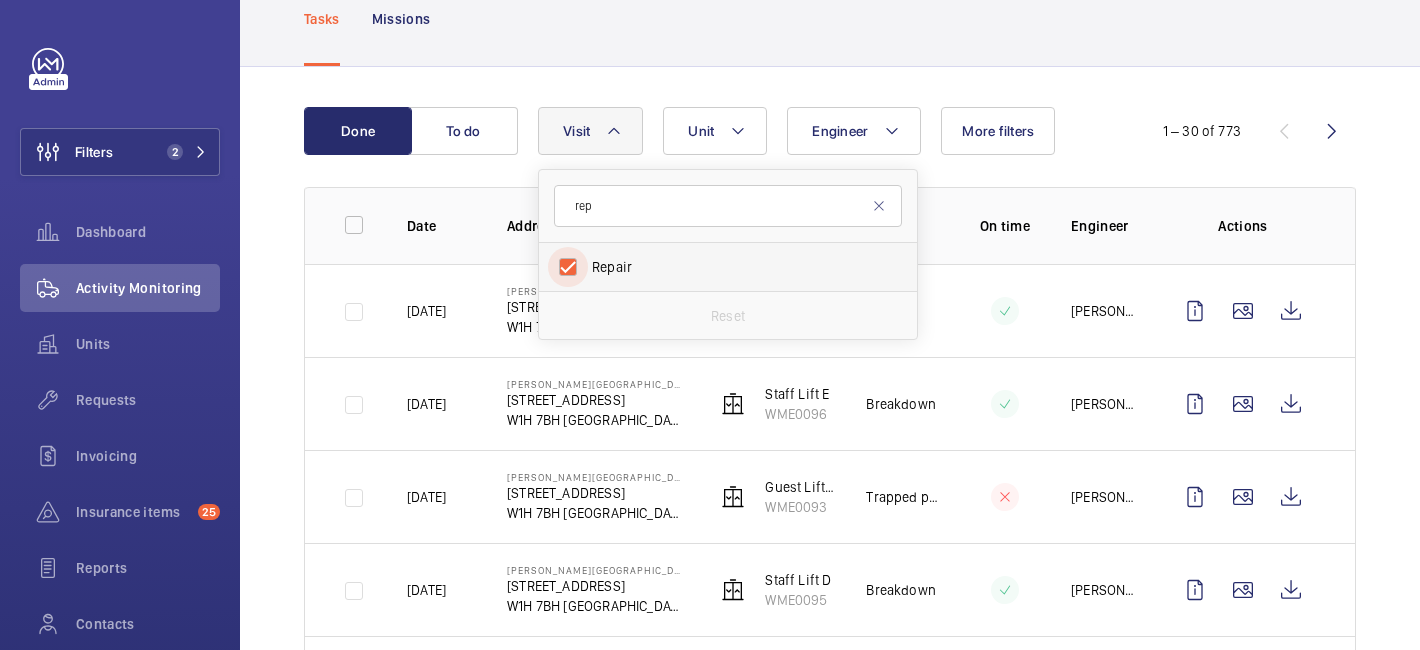 checkbox on "true" 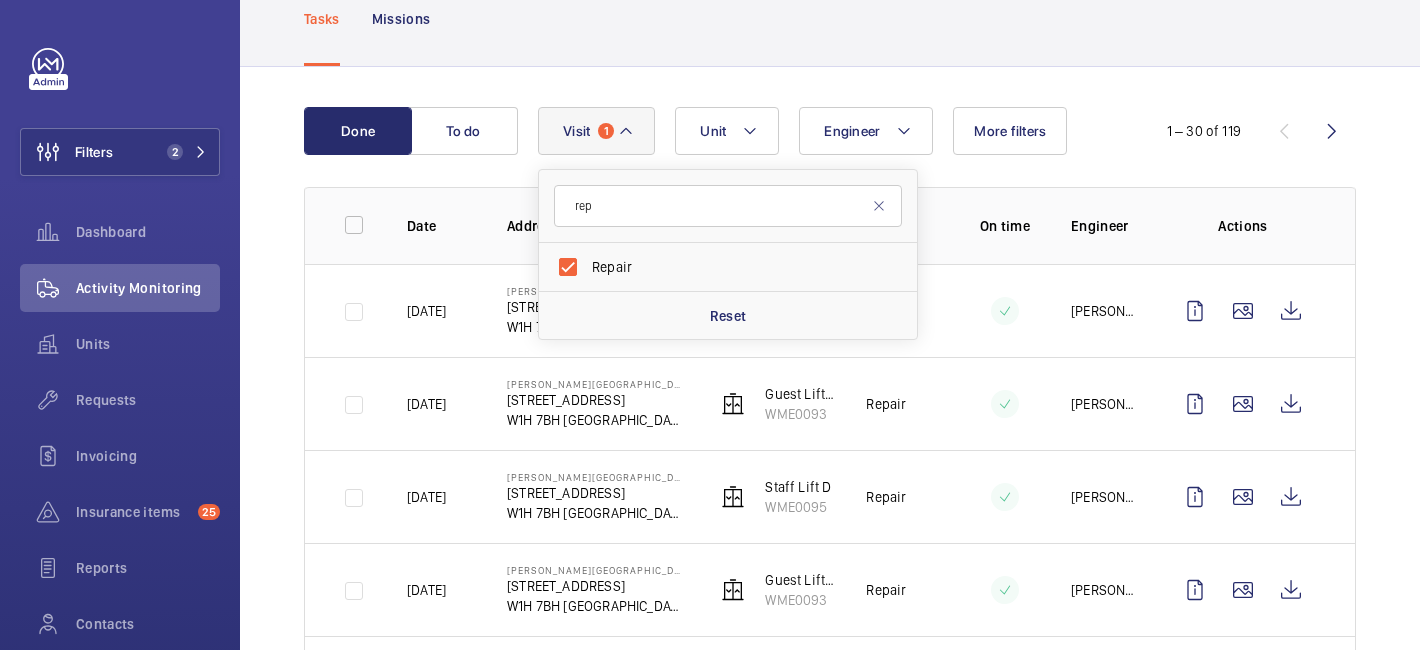 click on "Engineer" 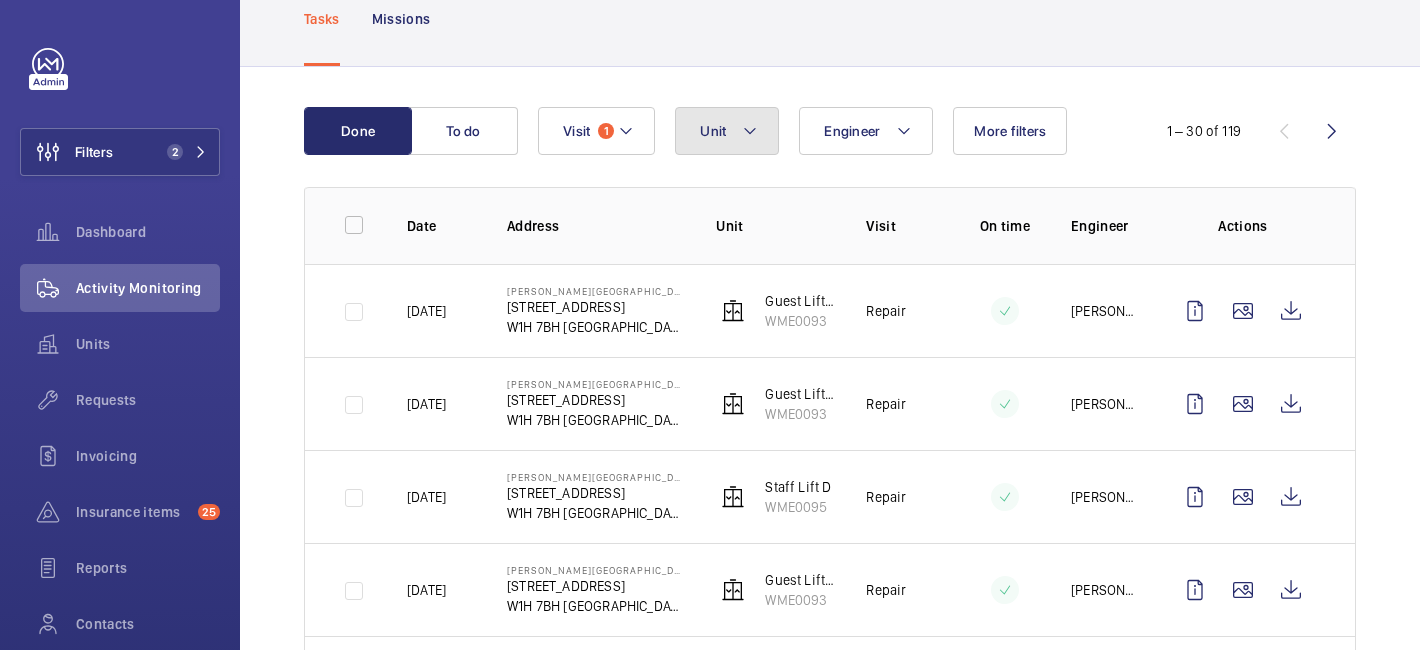 click 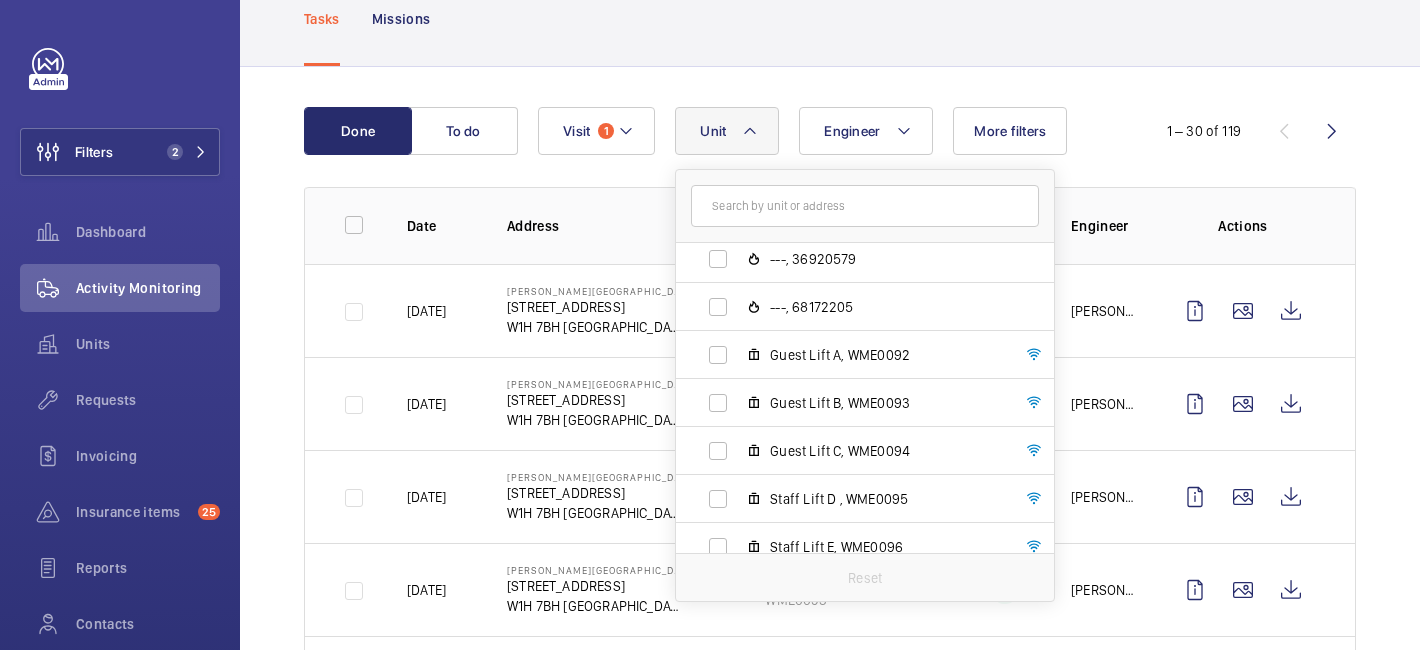 scroll, scrollTop: 354, scrollLeft: 0, axis: vertical 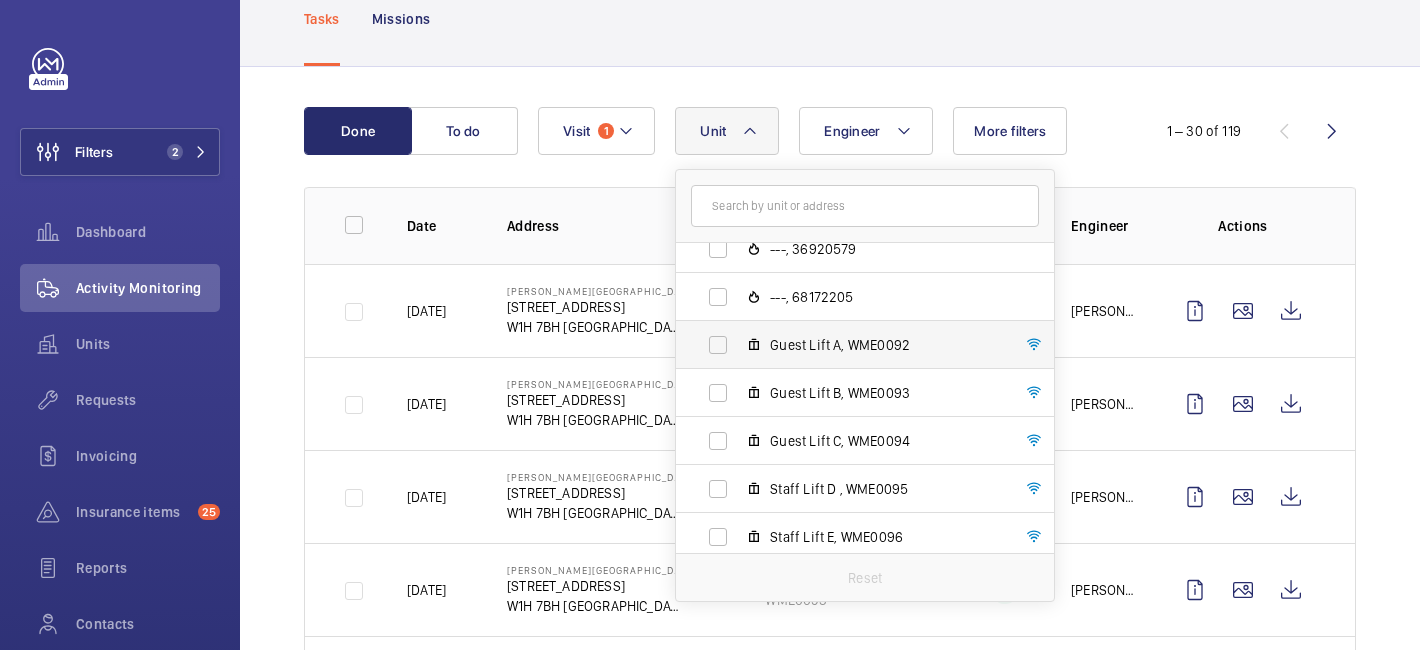 click on "Guest Lift A, WME0092" at bounding box center (849, 345) 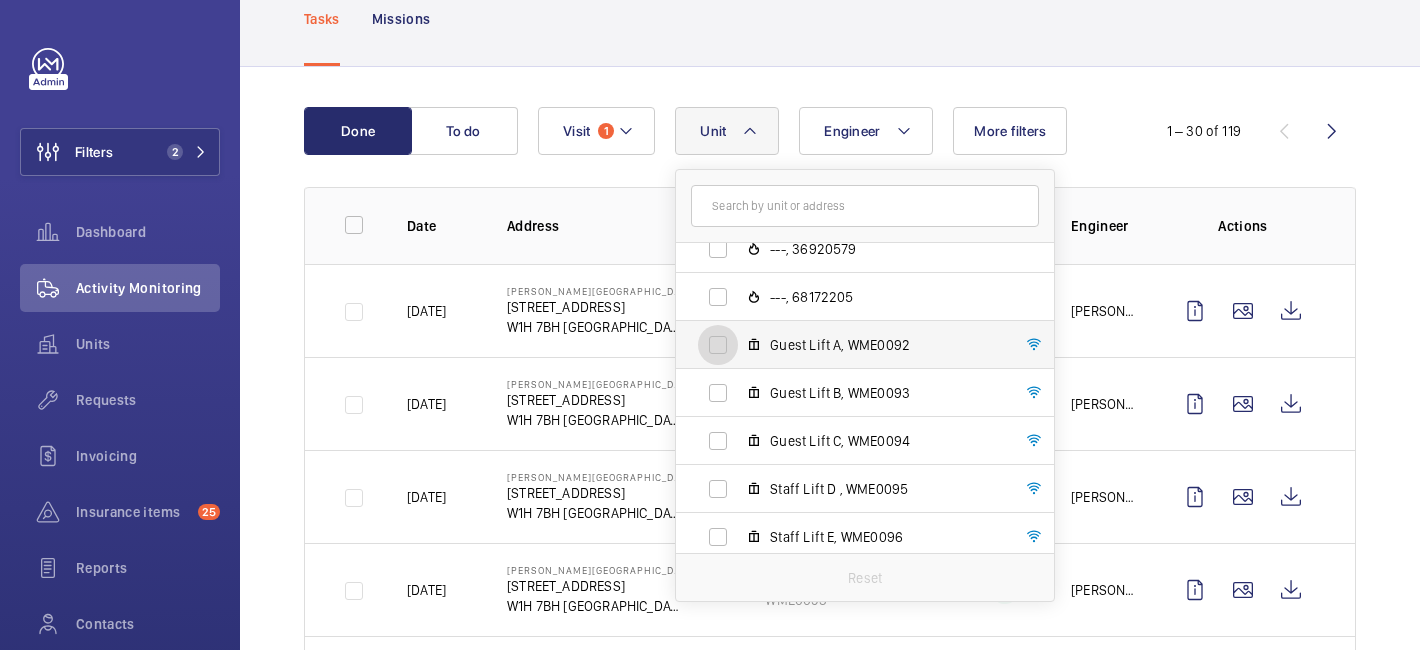 click on "Guest Lift A, WME0092" at bounding box center [718, 345] 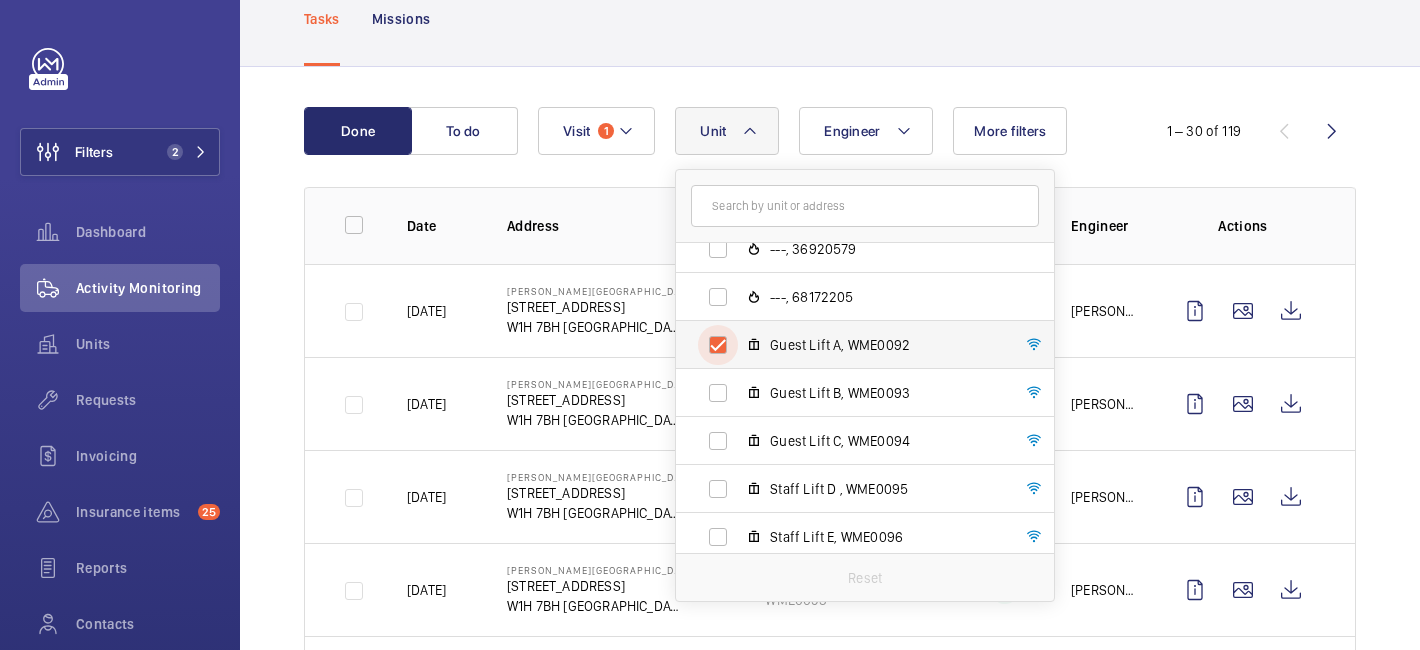 checkbox on "true" 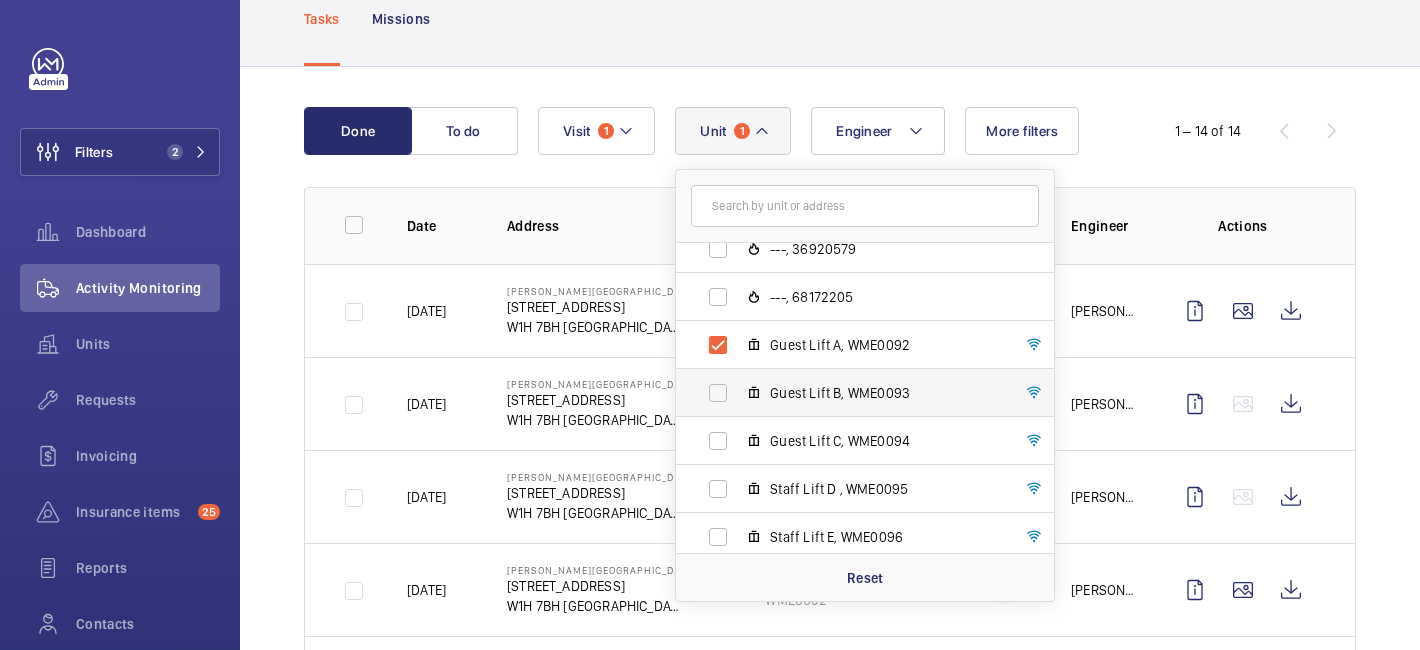 click on "Guest Lift B, WME0093" at bounding box center (849, 393) 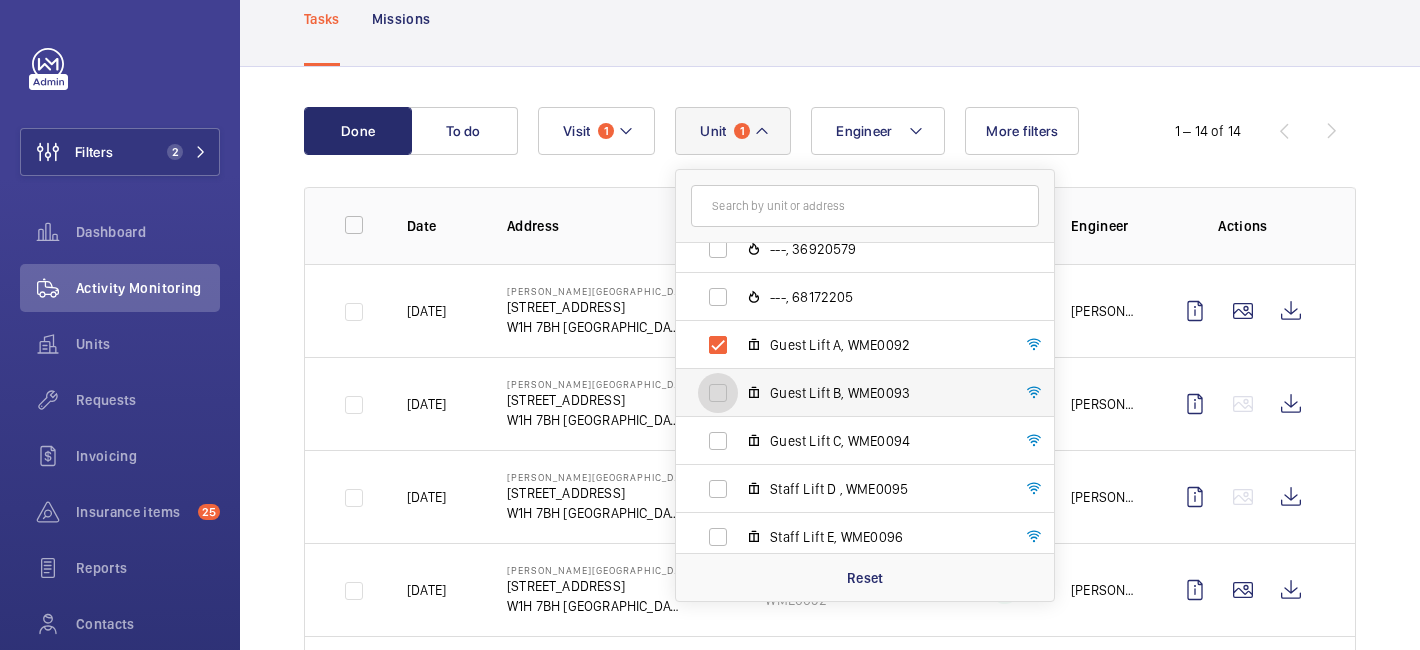 click on "Guest Lift B, WME0093" at bounding box center [718, 393] 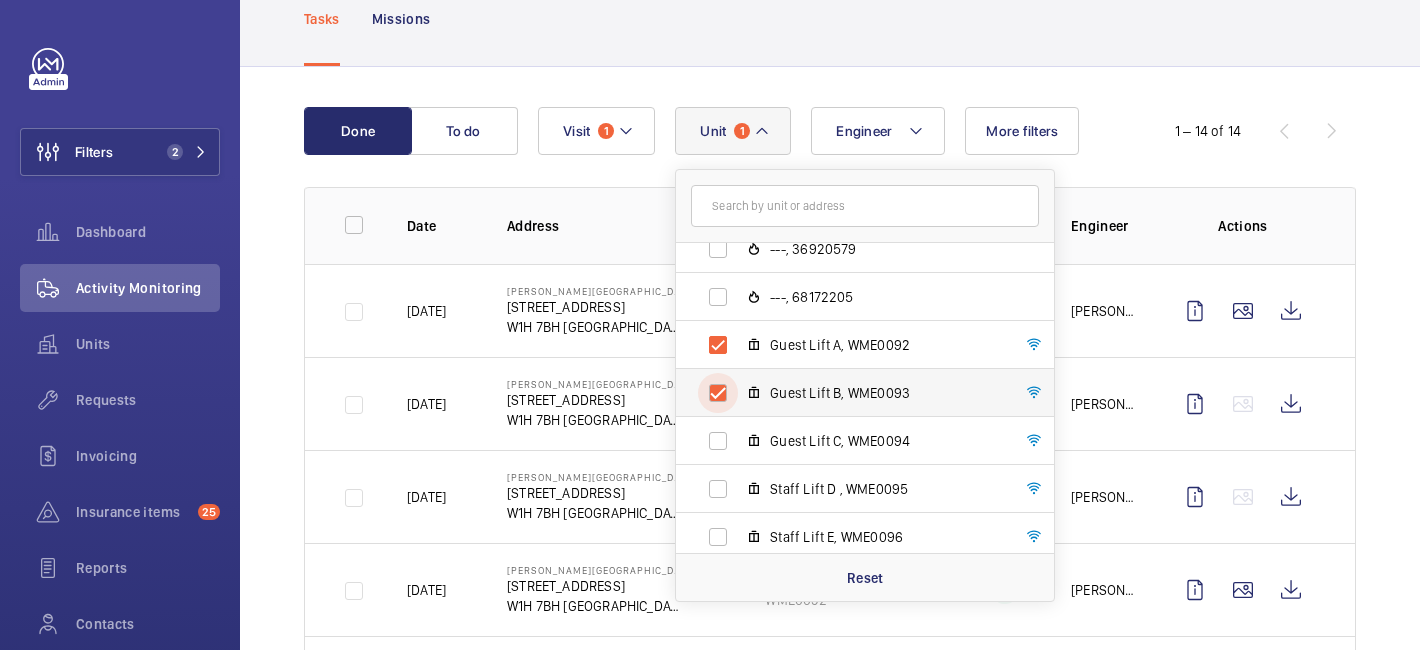 checkbox on "true" 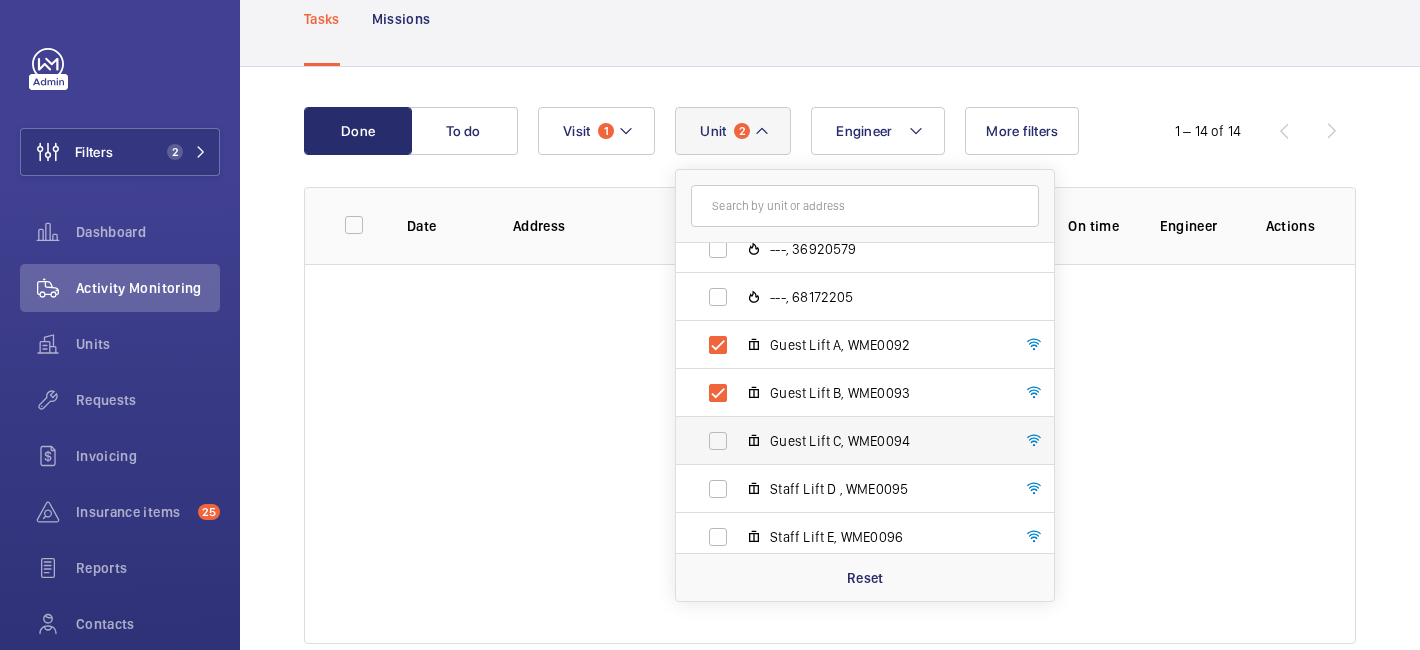 click on "Guest Lift C, WME0094" at bounding box center [849, 441] 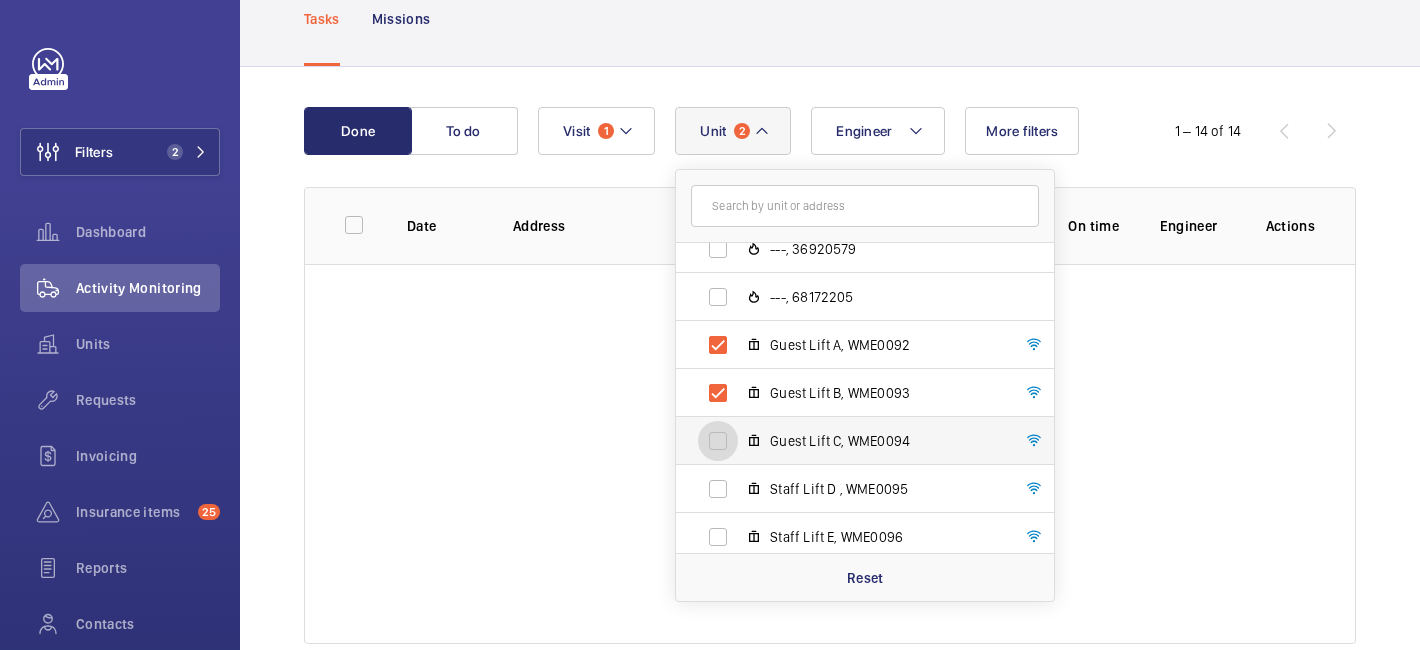 click on "Guest Lift C, WME0094" at bounding box center (718, 441) 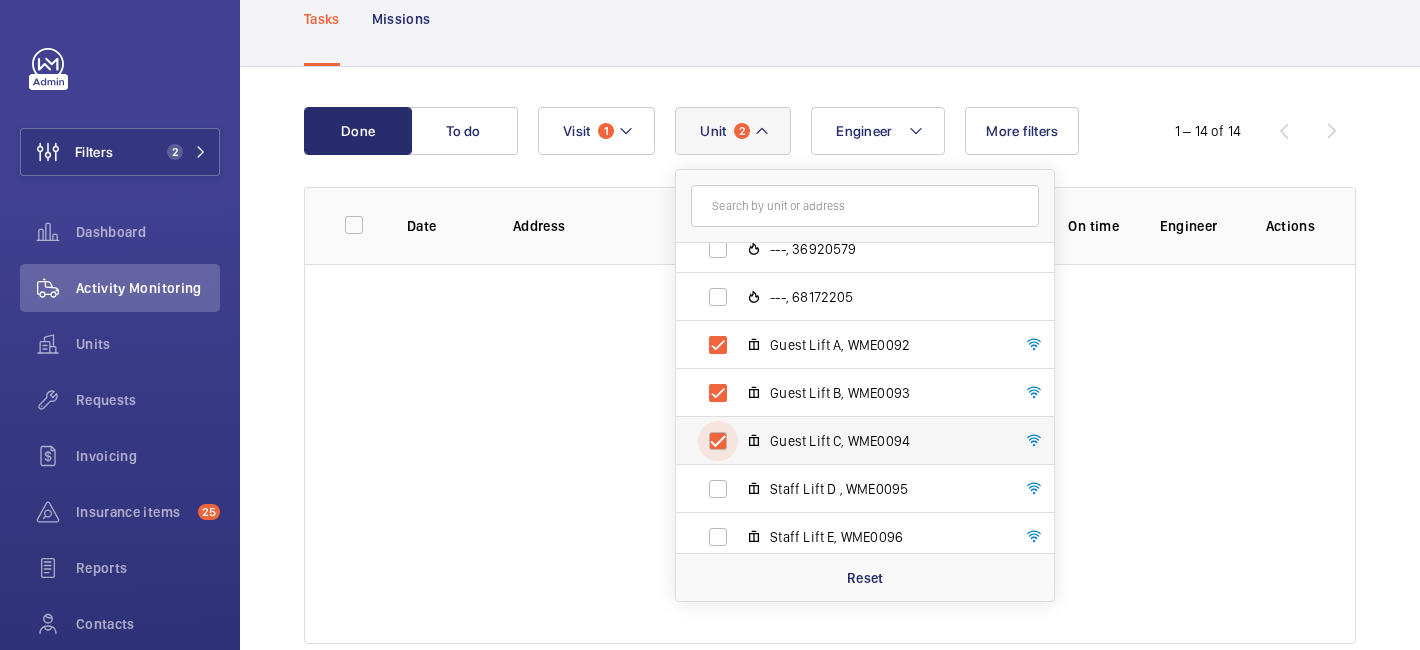 checkbox on "true" 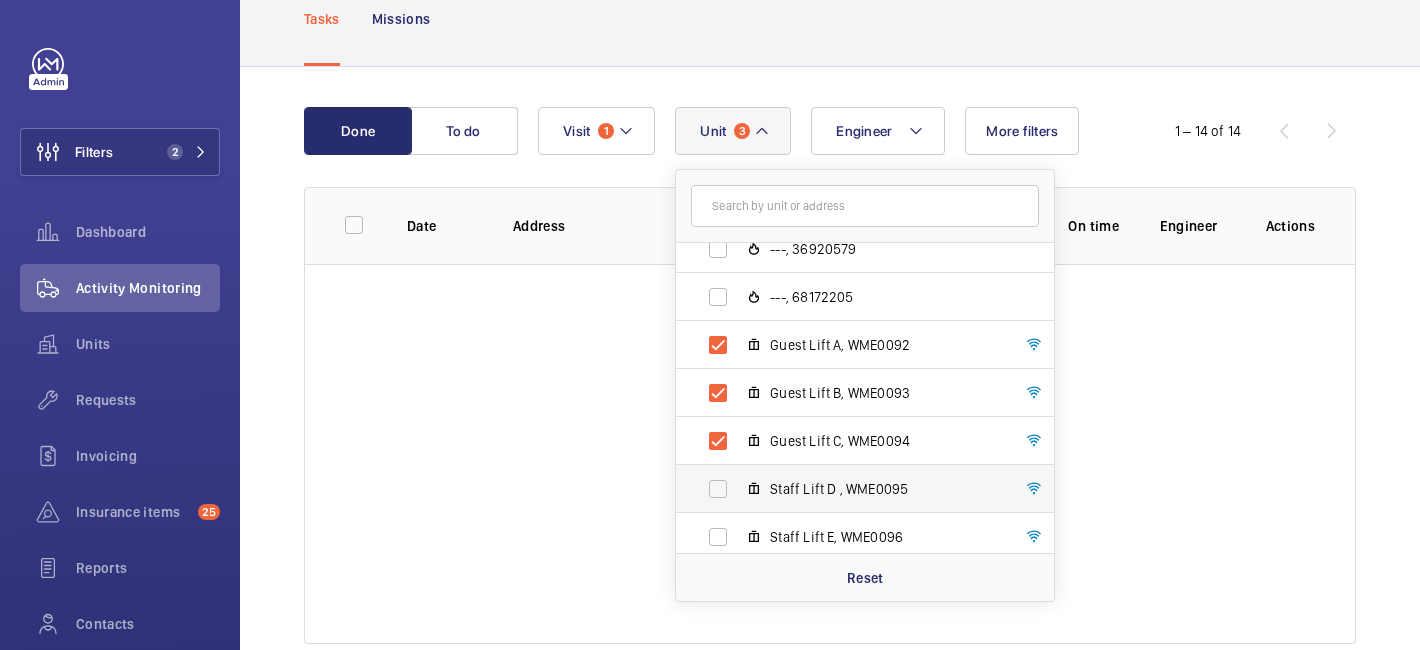 click on "Staff Lift D , WME0095" at bounding box center (849, 489) 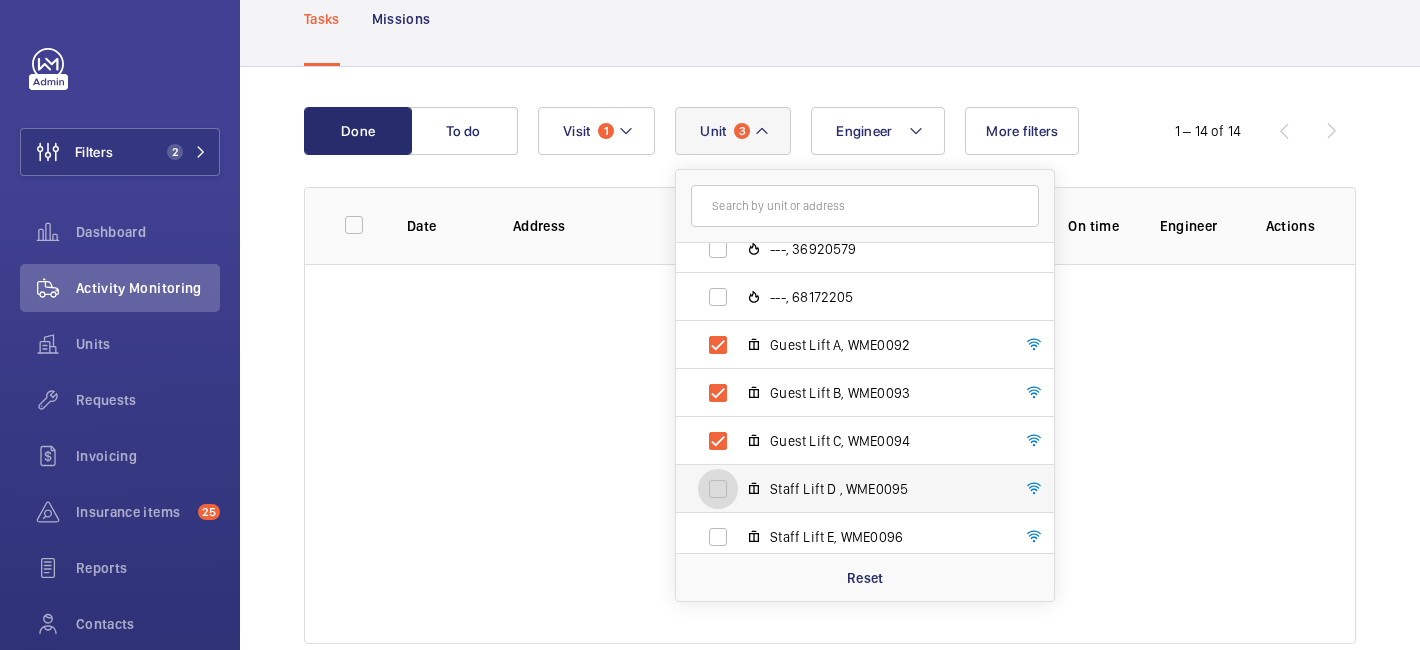 click on "Staff Lift D , WME0095" at bounding box center [718, 489] 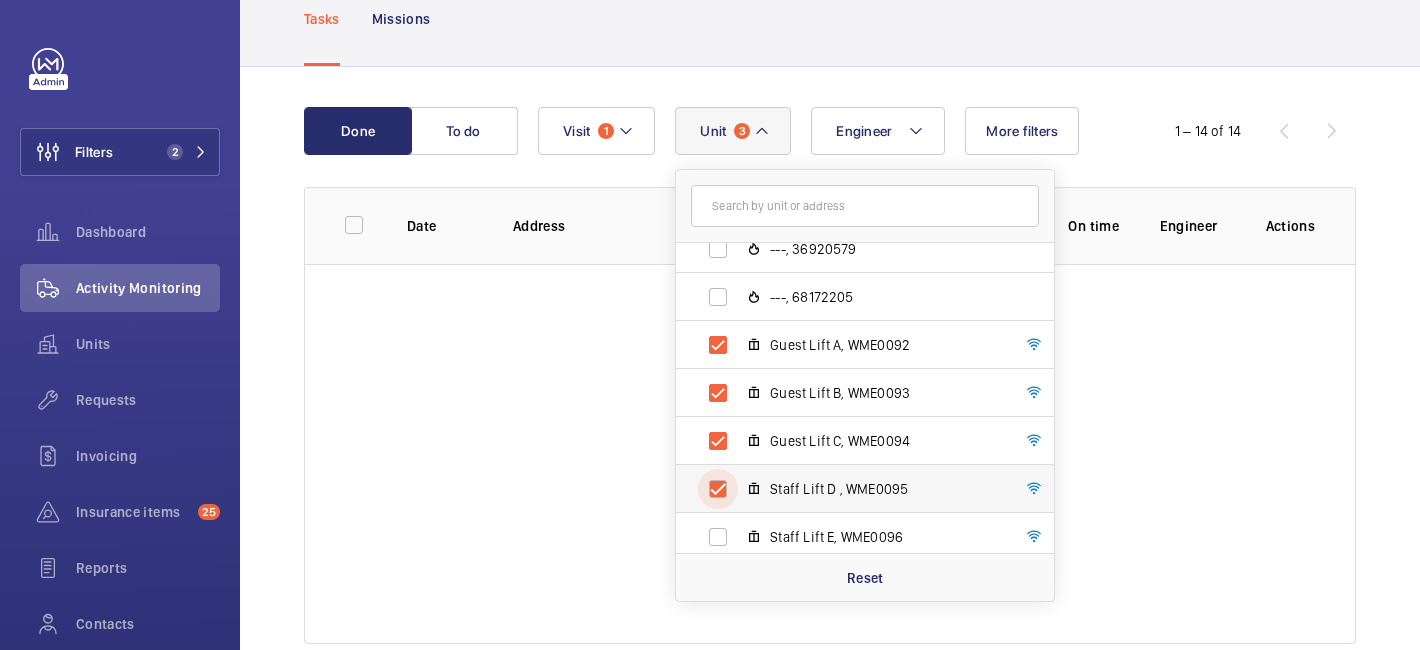 checkbox on "true" 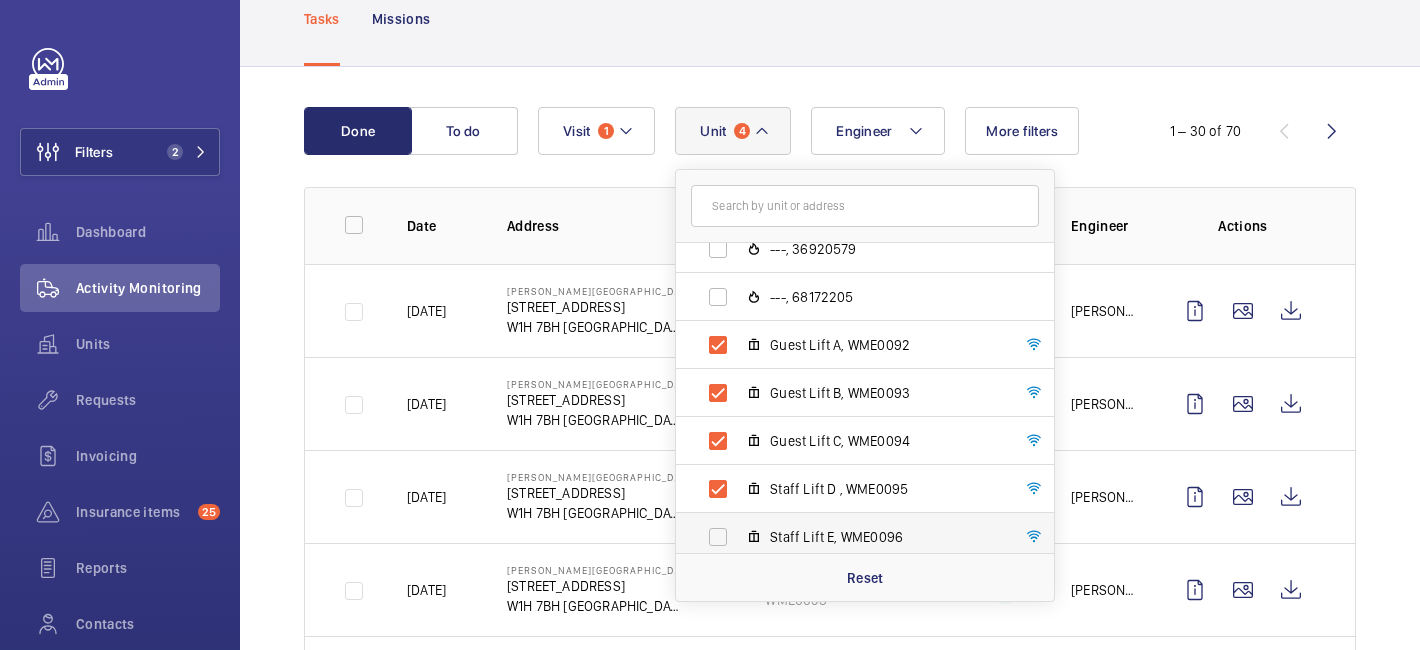 click on "Staff Lift E, WME0096" at bounding box center (849, 537) 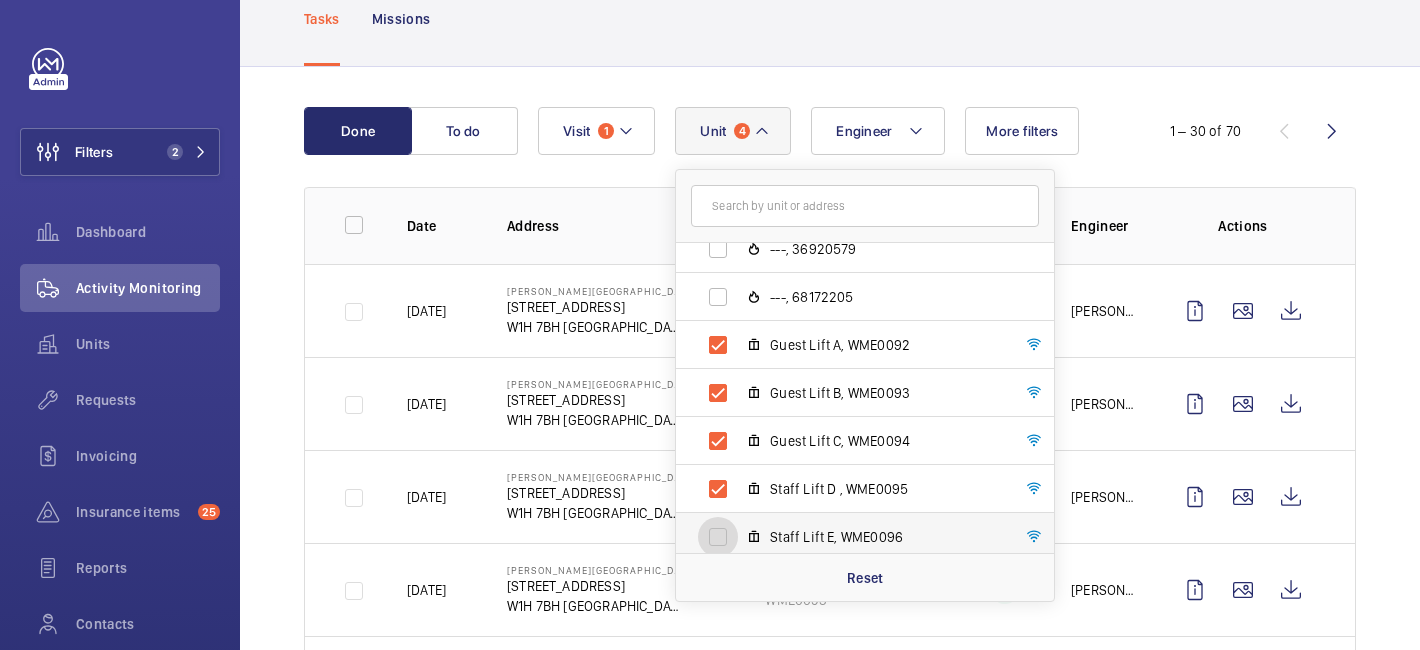 click on "Staff Lift E, WME0096" at bounding box center (718, 537) 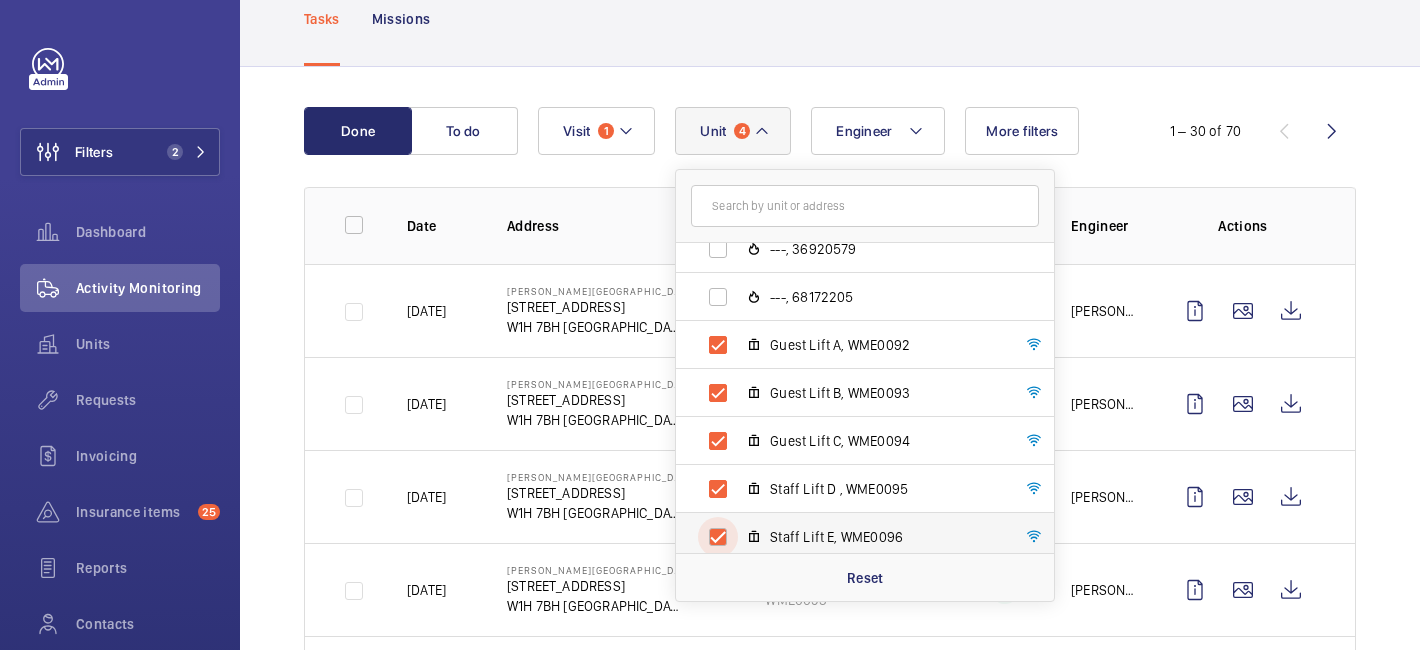 checkbox on "true" 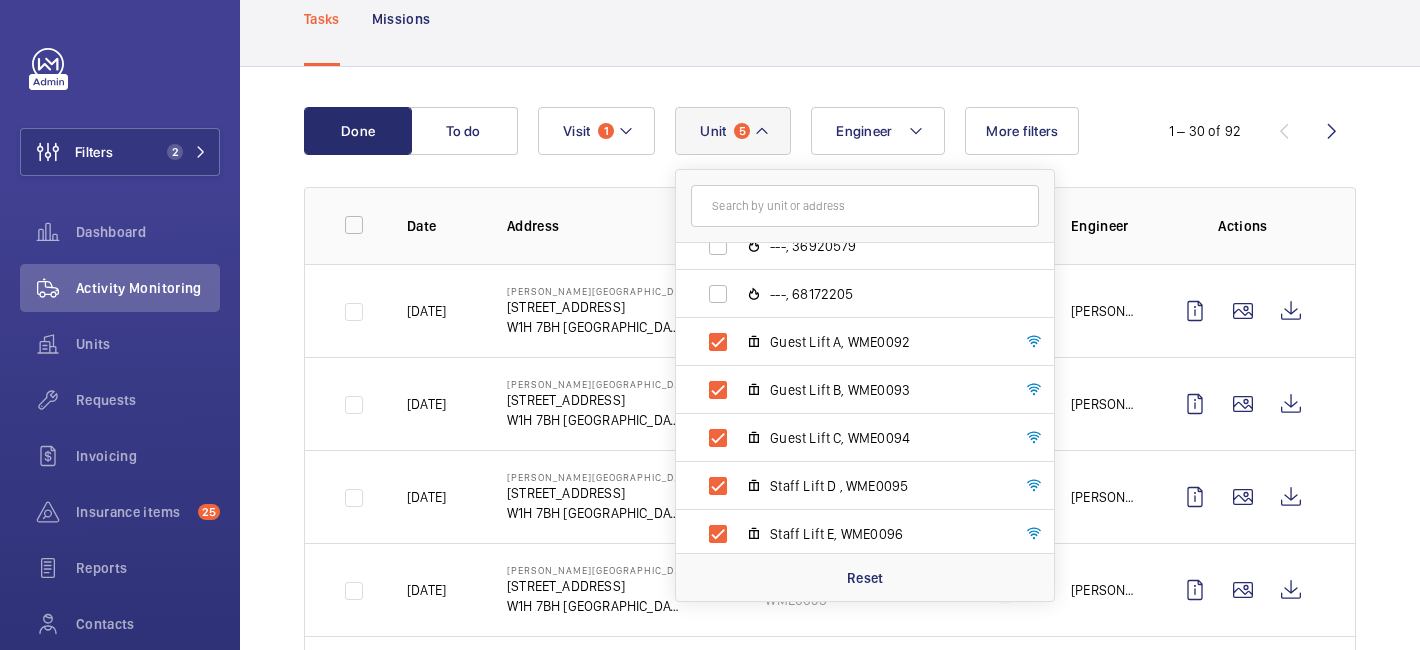 click on "Done To do Engineer Unit 5 Churchill Hotel - The Hyatt Regency London - 30 Portman Square, W1H 7BH LONDON ---, 22997147 ---, 53103799 ---, 58441030 ---, 86728809 ---, 16599962 ---, 48003159 ---, 36920579 ---, 68172205 Guest Lift A, WME0092 Guest Lift B, WME0093 Guest Lift C, WME0094 Staff Lift D , WME0095 Staff Lift E, WME0096 North Firemans, WME0097 South Firemans, WME0098 Kitchen Lift (Room Service), WME0099 Loading Bay Lift, WME0100 Dumb-Waiter, WME0101 ---, 31957451 ---, 92260265 ---, 11391207 ---, 47566194 ---, 85443326 ---, 89835189 ---, 47327412 Reset Visit 1 More filters  1 – 30 of 92  Date Address Unit Visit On time Engineer Actions 07/07/2025  Churchill Hotel - The Hyatt Regency London   30 Portman Square   W1H 7BH LONDON   Guest Lift B   WME0093   Repair  Dan Jarvis  27/06/2025  Churchill Hotel - The Hyatt Regency London   30 Portman Square   W1H 7BH LONDON   Guest Lift B   WME0093   Repair  Keith Bishop  20/06/2025  Churchill Hotel - The Hyatt Regency London   30 Portman Square   WME0095" 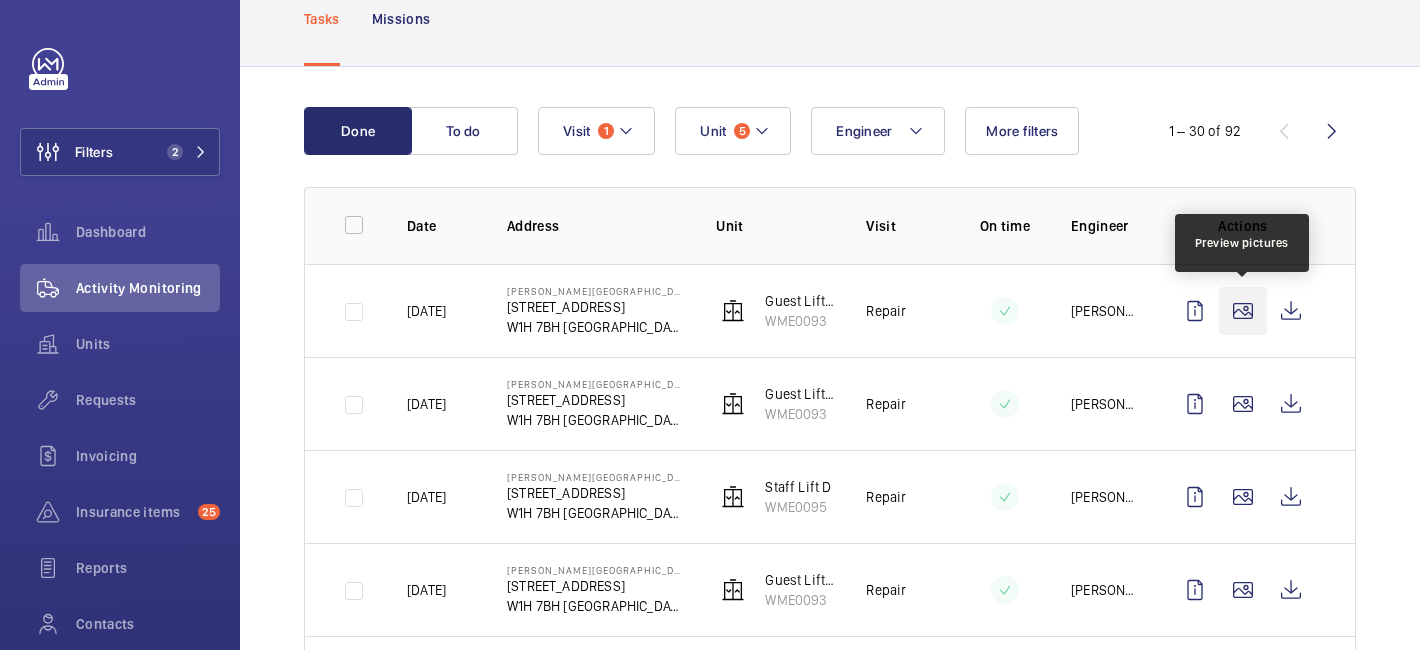 click 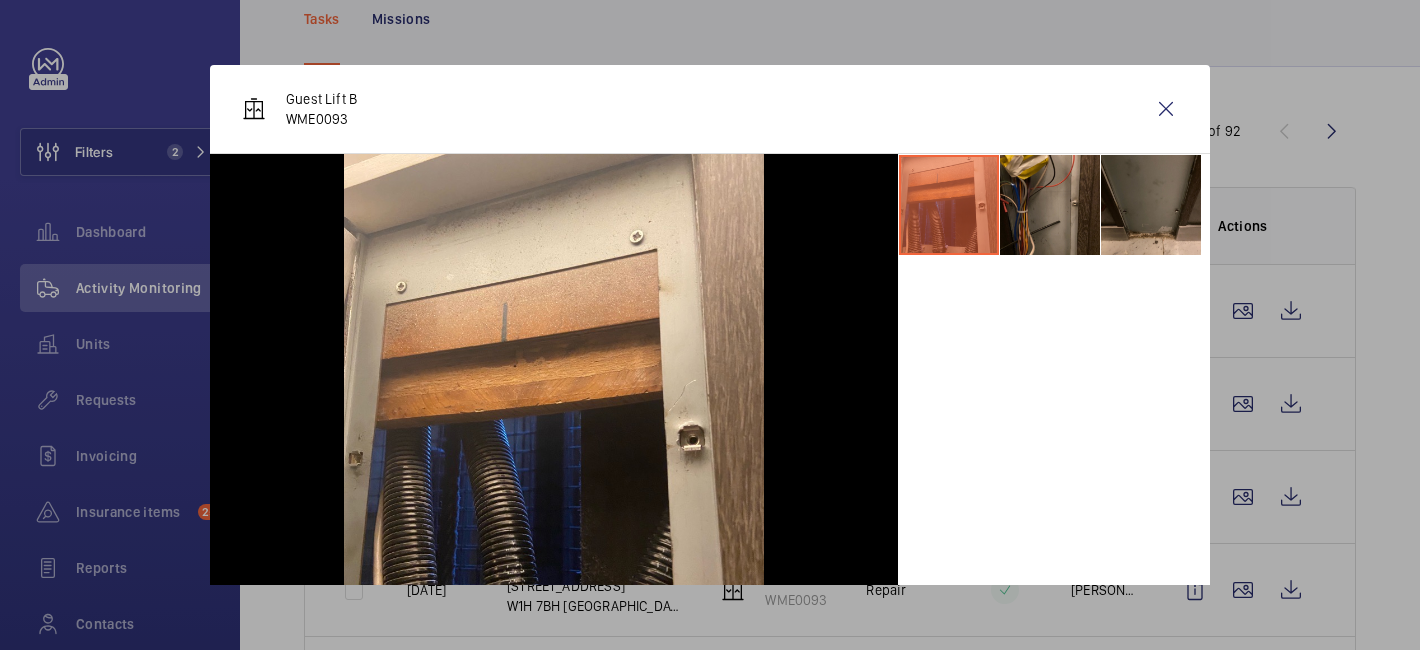 click at bounding box center [710, 325] 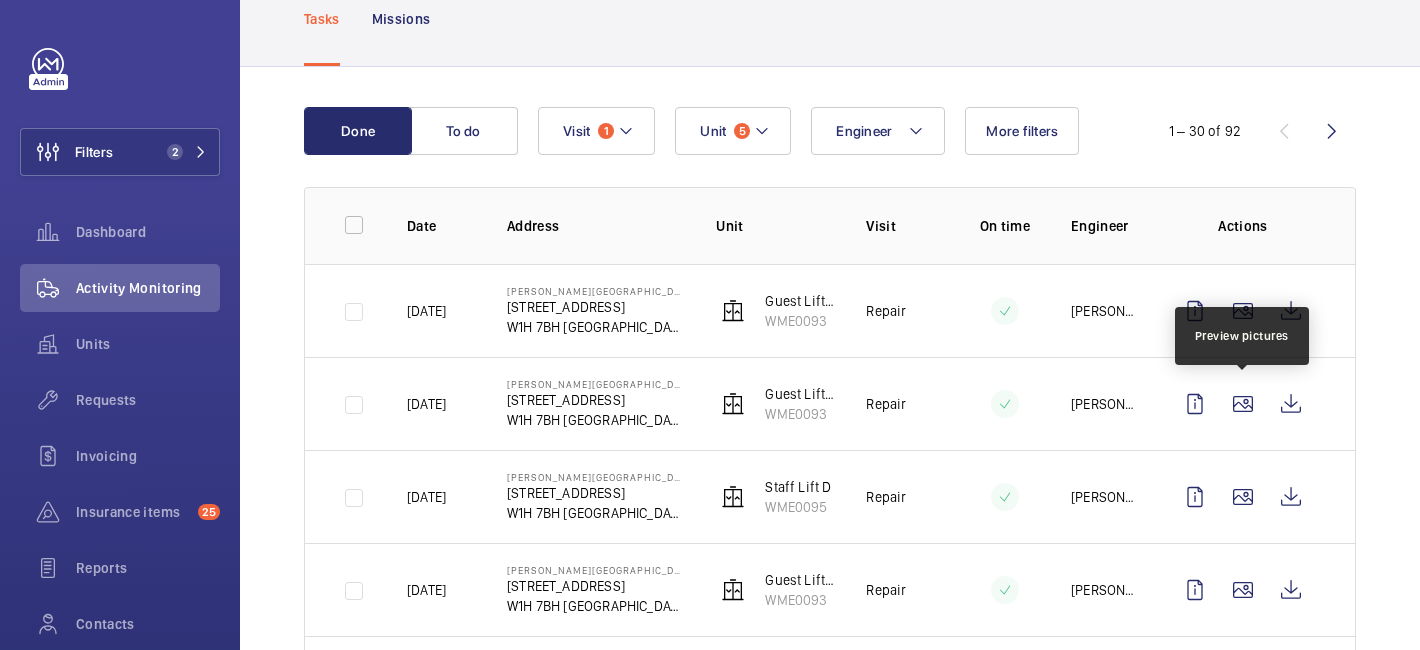 click 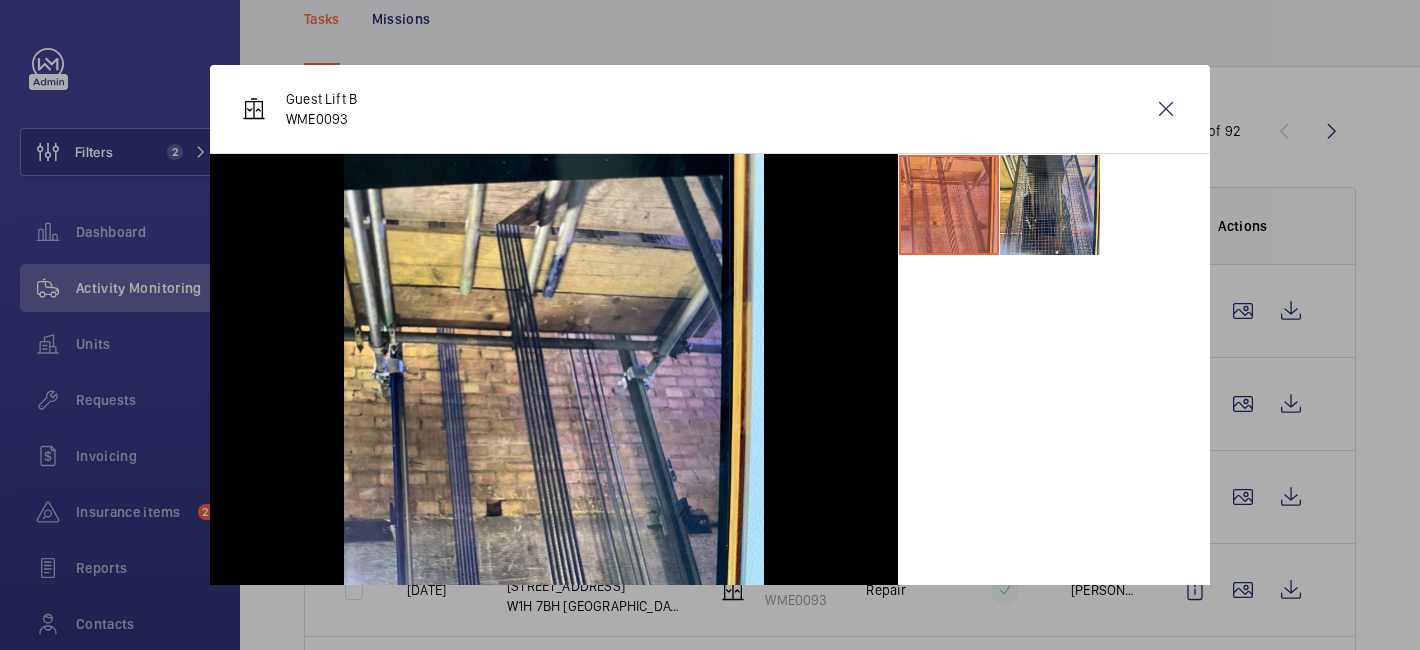 click at bounding box center (710, 325) 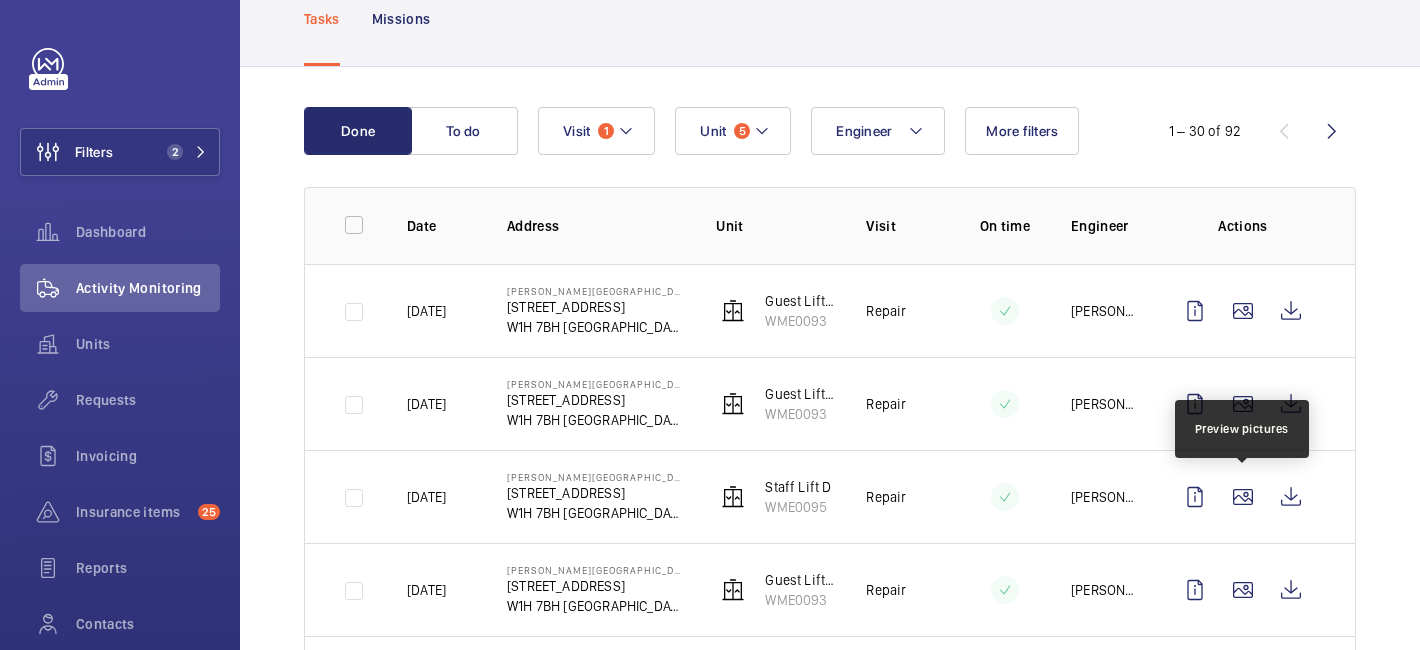 click 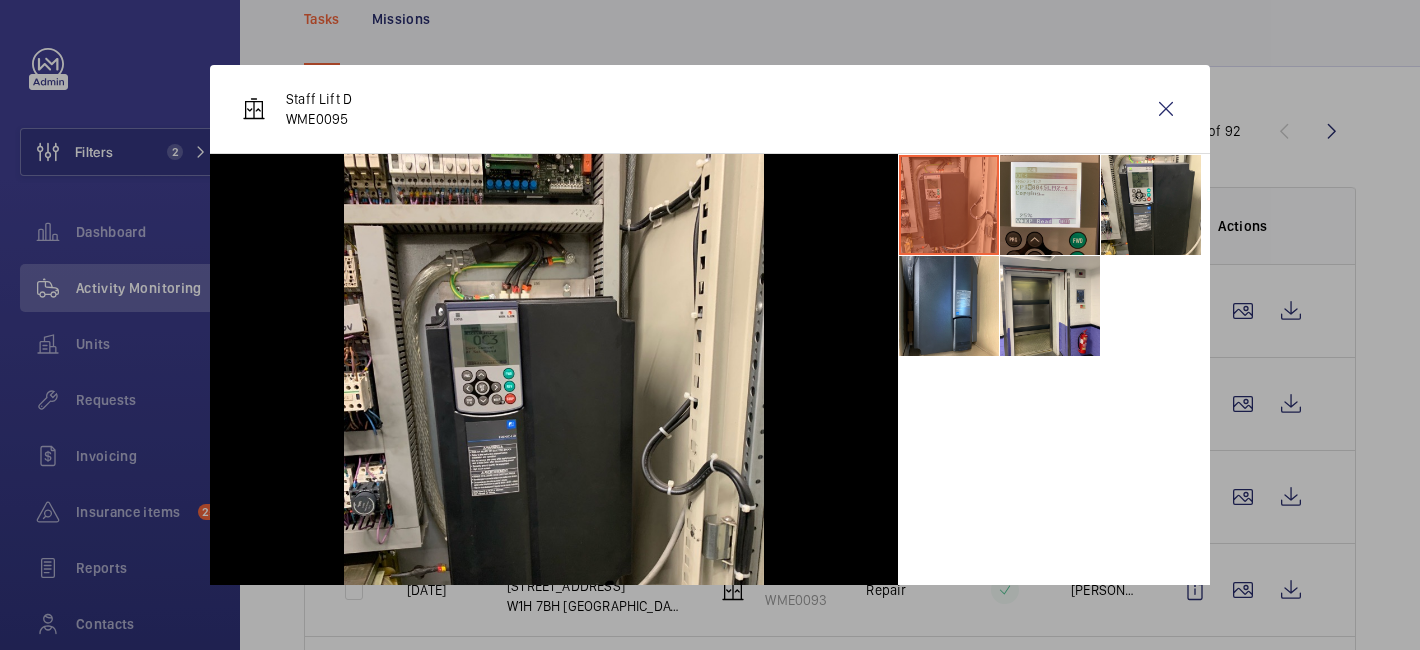 click at bounding box center (710, 325) 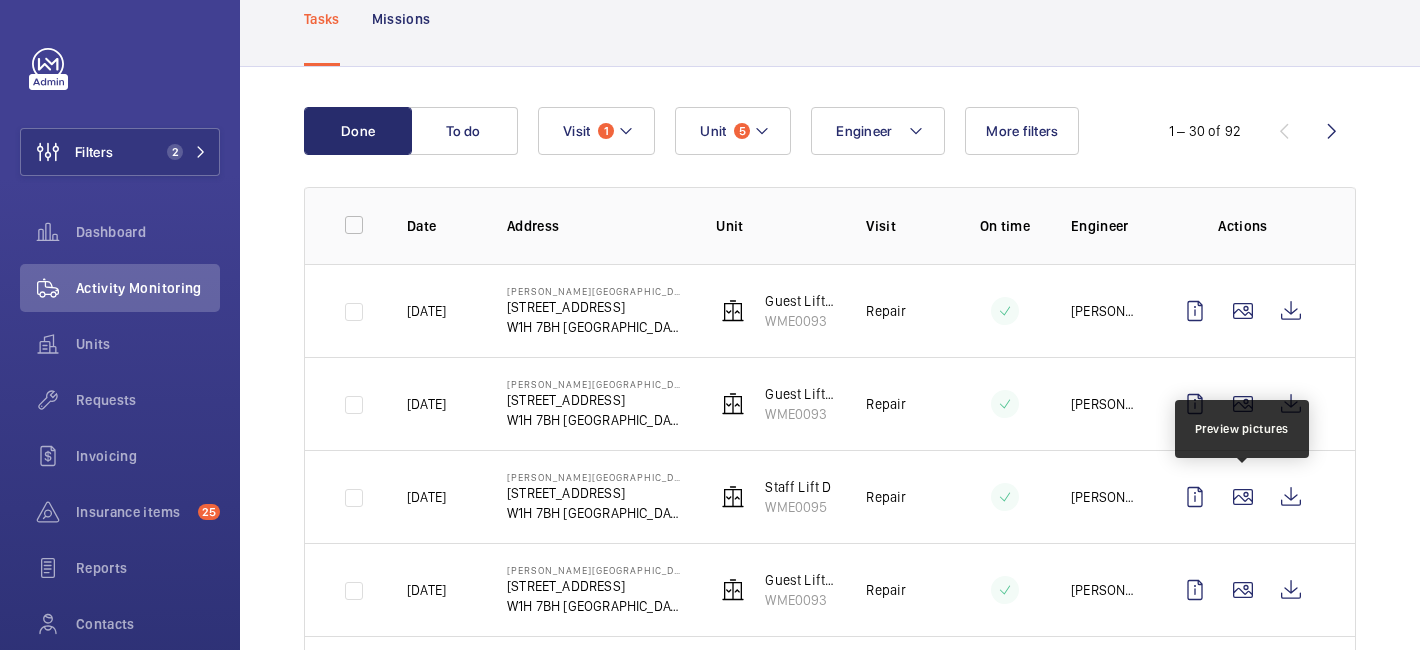 click 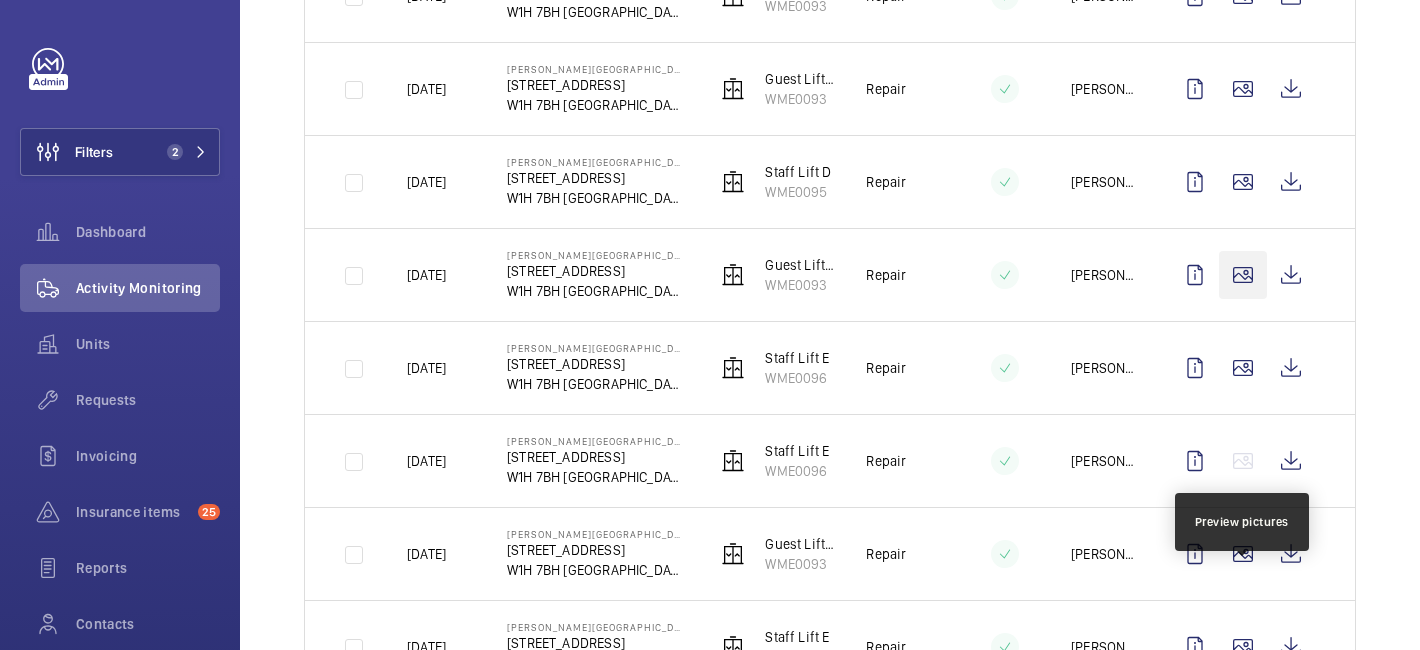 scroll, scrollTop: 489, scrollLeft: 0, axis: vertical 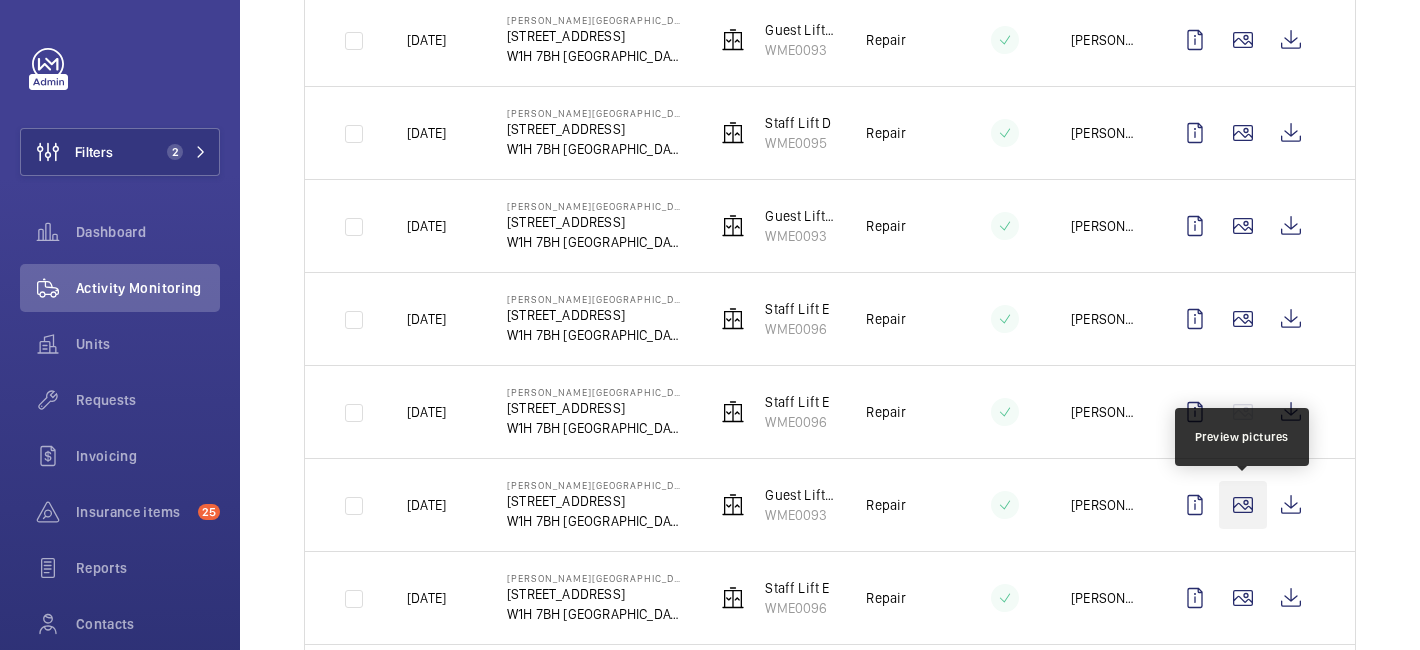click 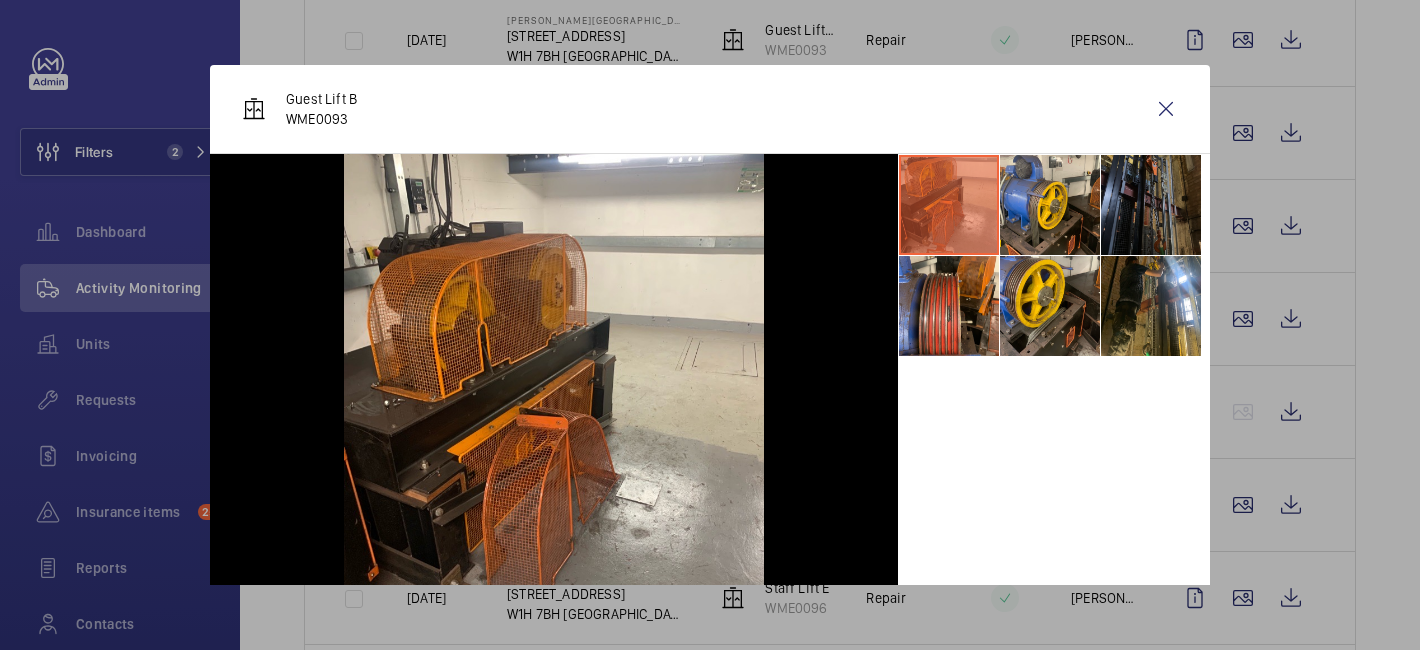 click at bounding box center [1151, 205] 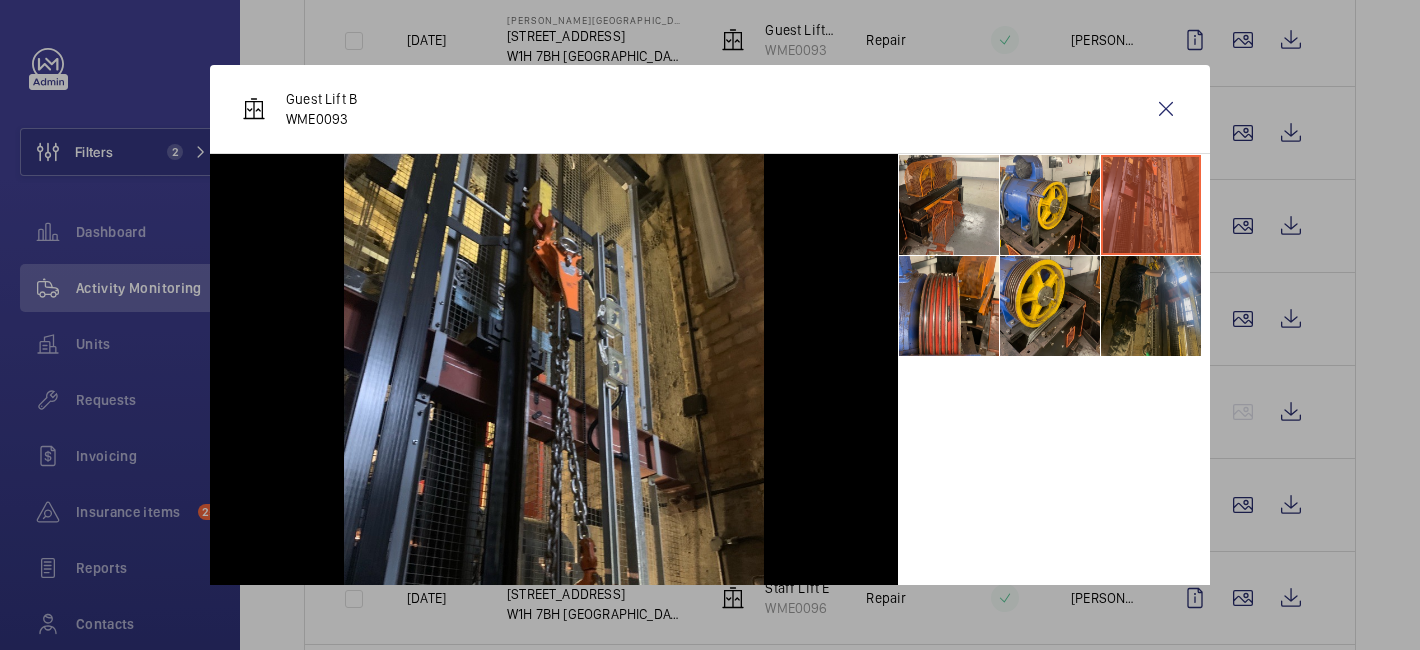 click at bounding box center [1151, 306] 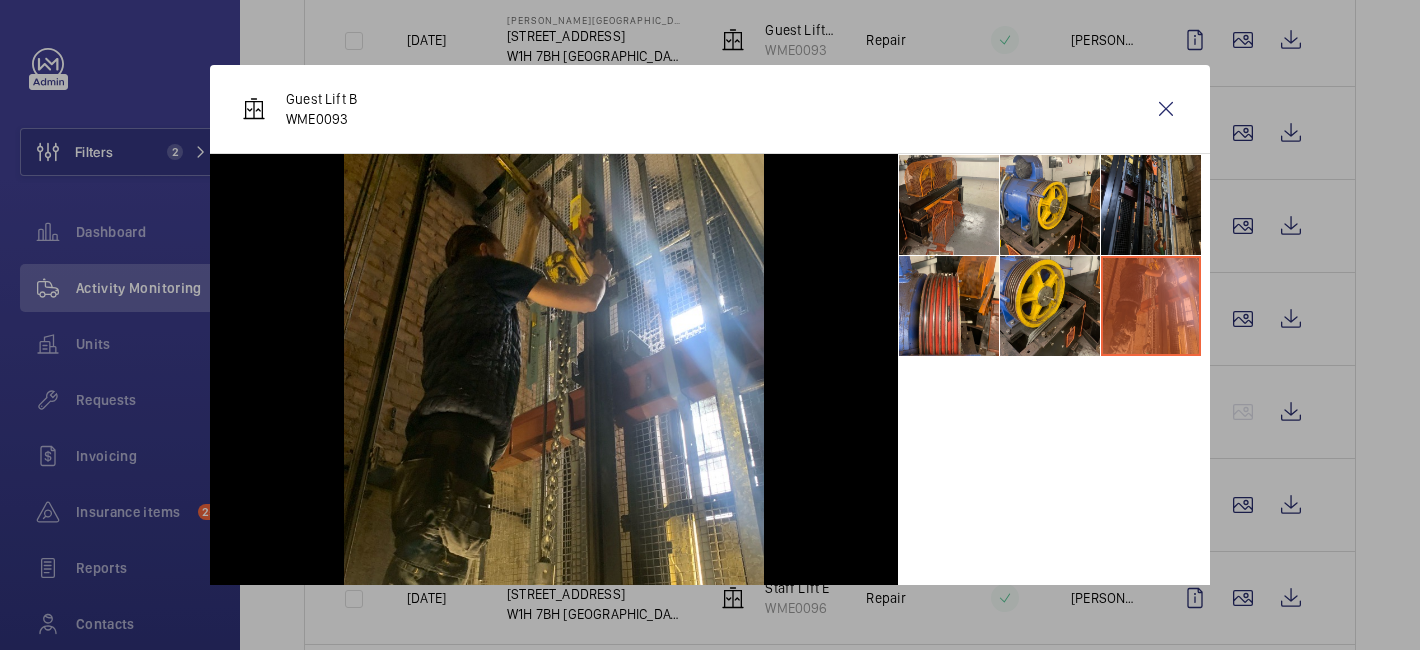 click at bounding box center (710, 325) 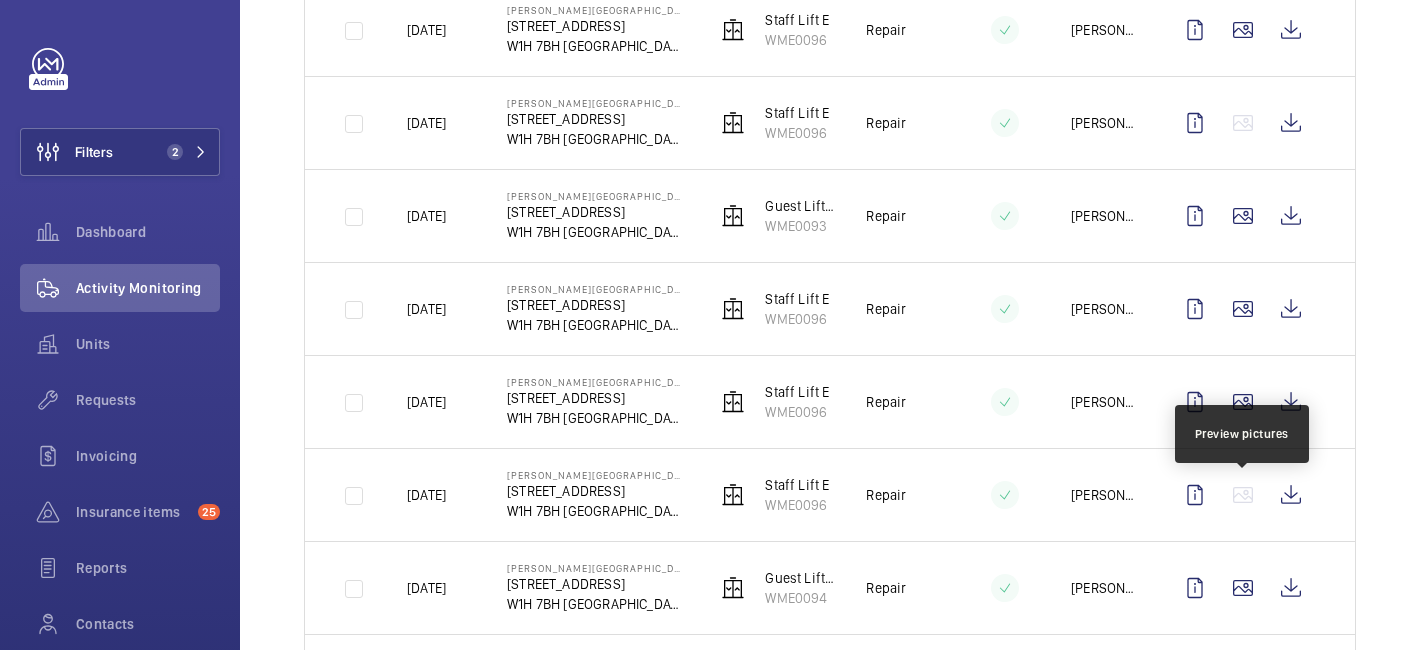 scroll, scrollTop: 1203, scrollLeft: 0, axis: vertical 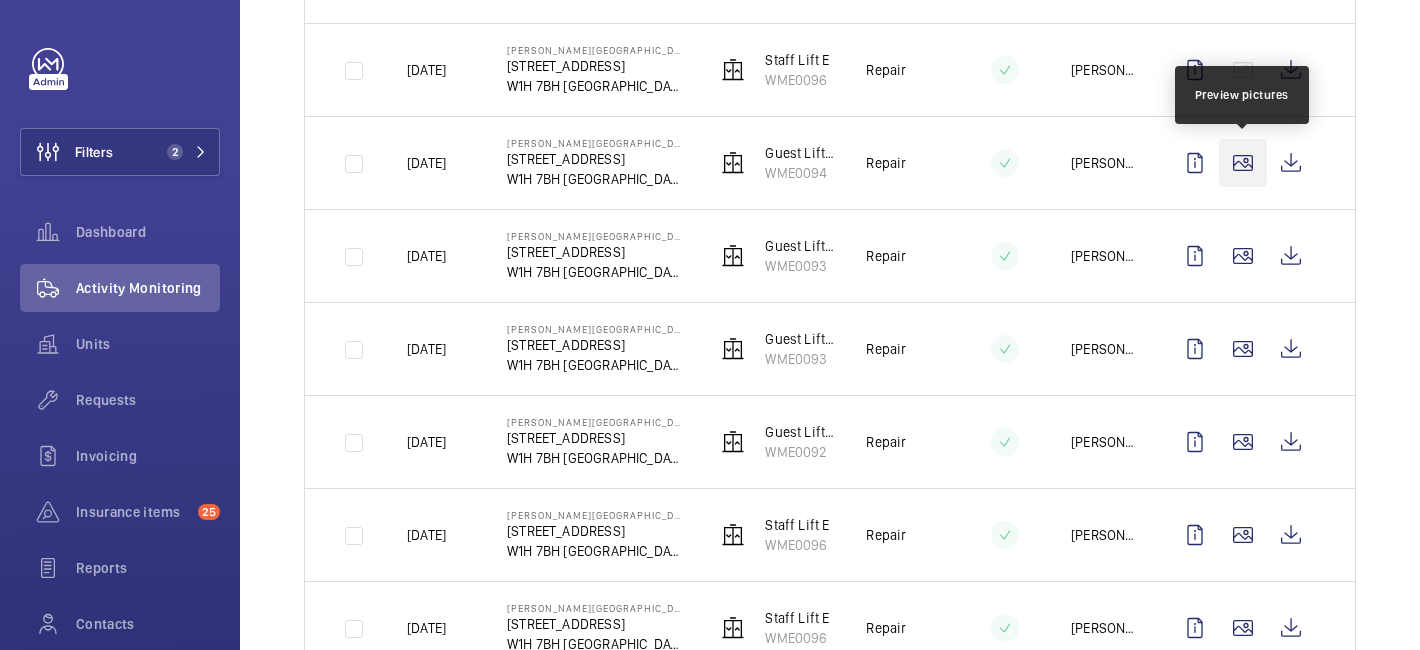 click 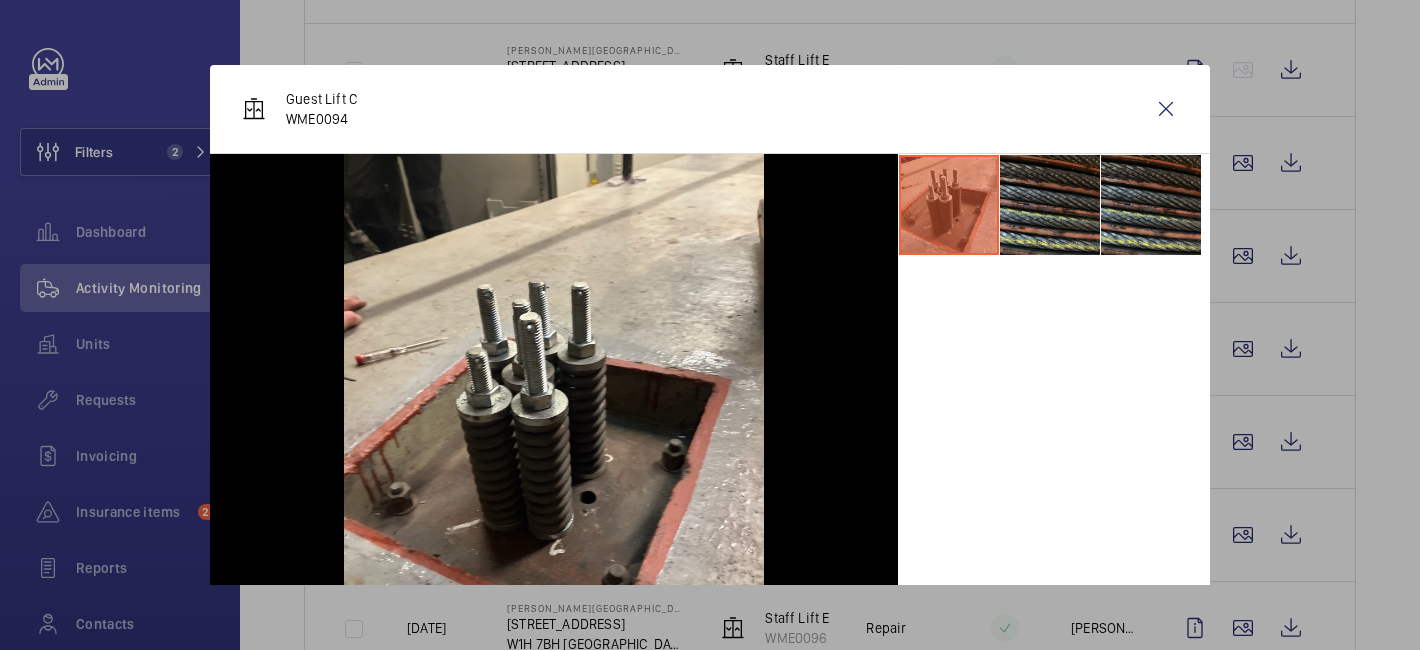 click at bounding box center [710, 325] 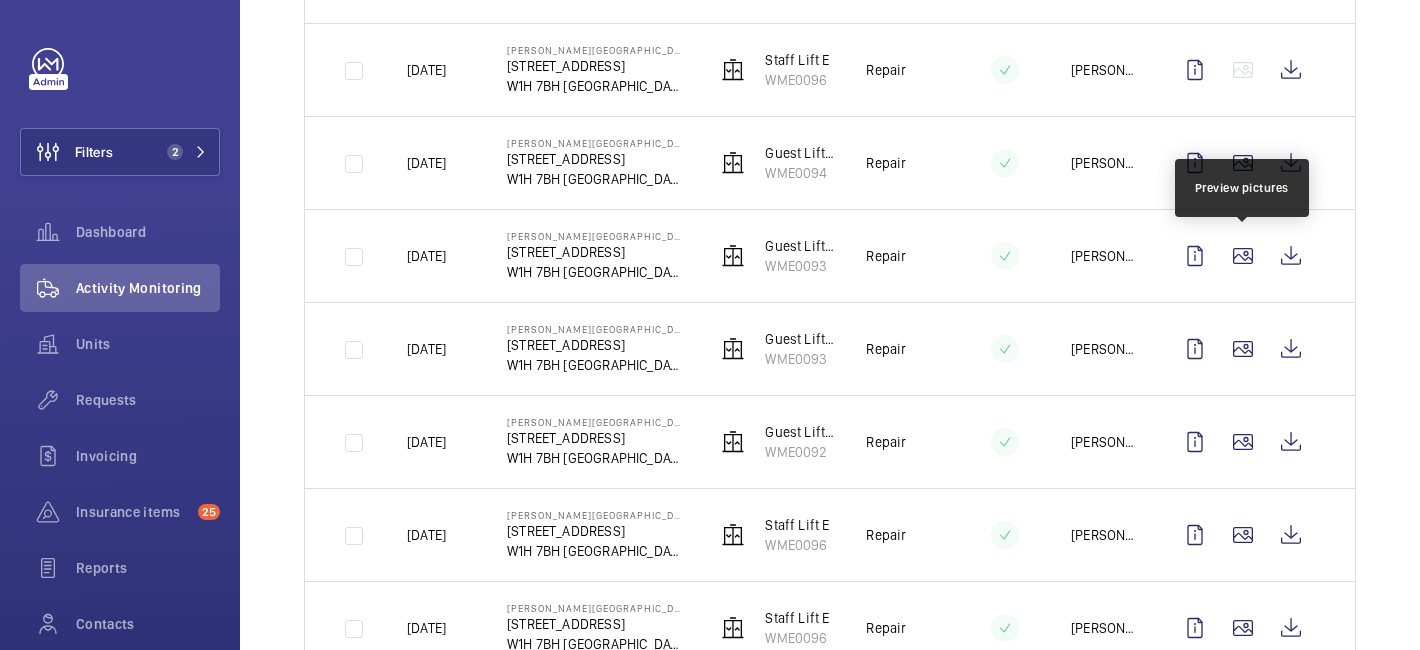 click 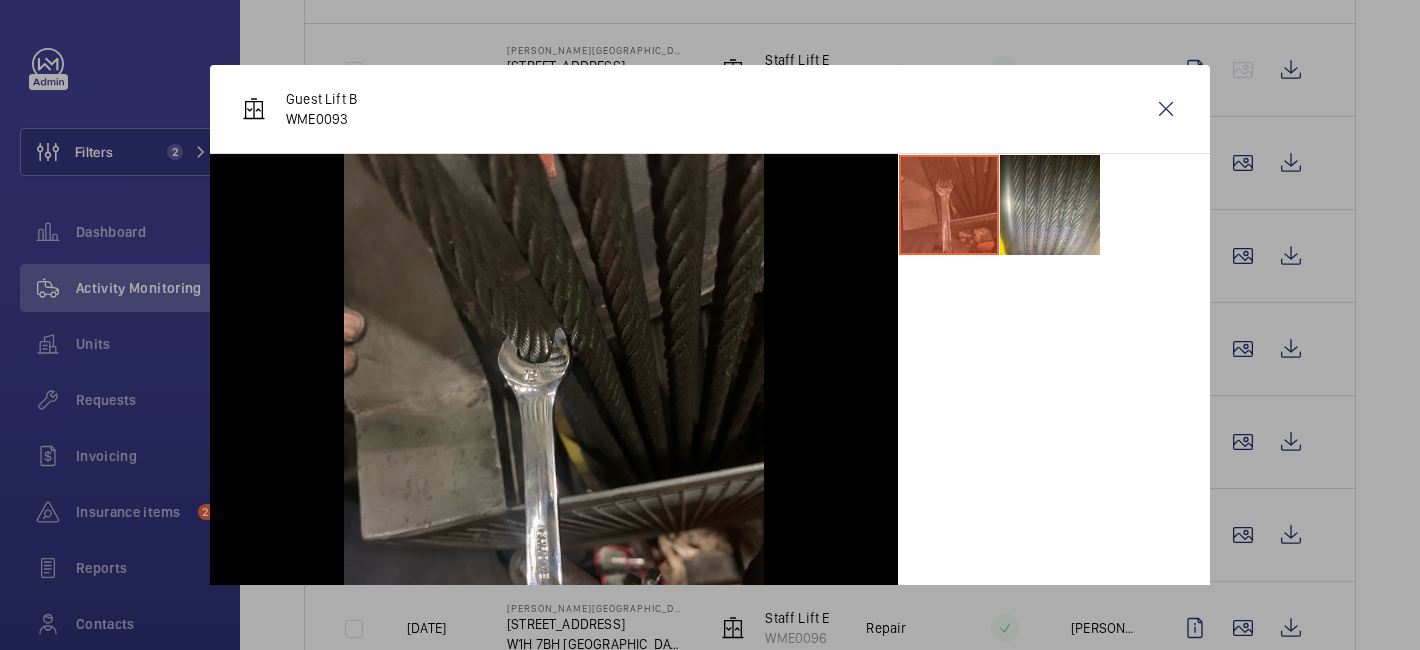 click at bounding box center [710, 325] 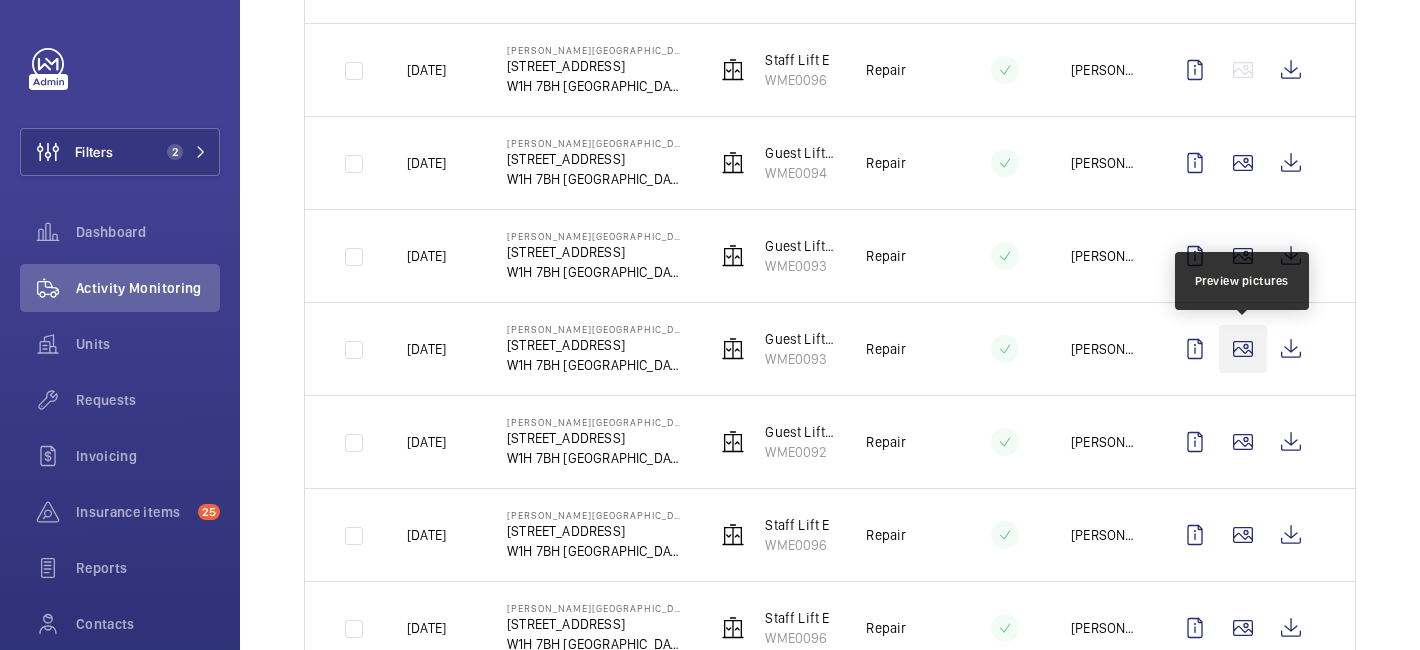click 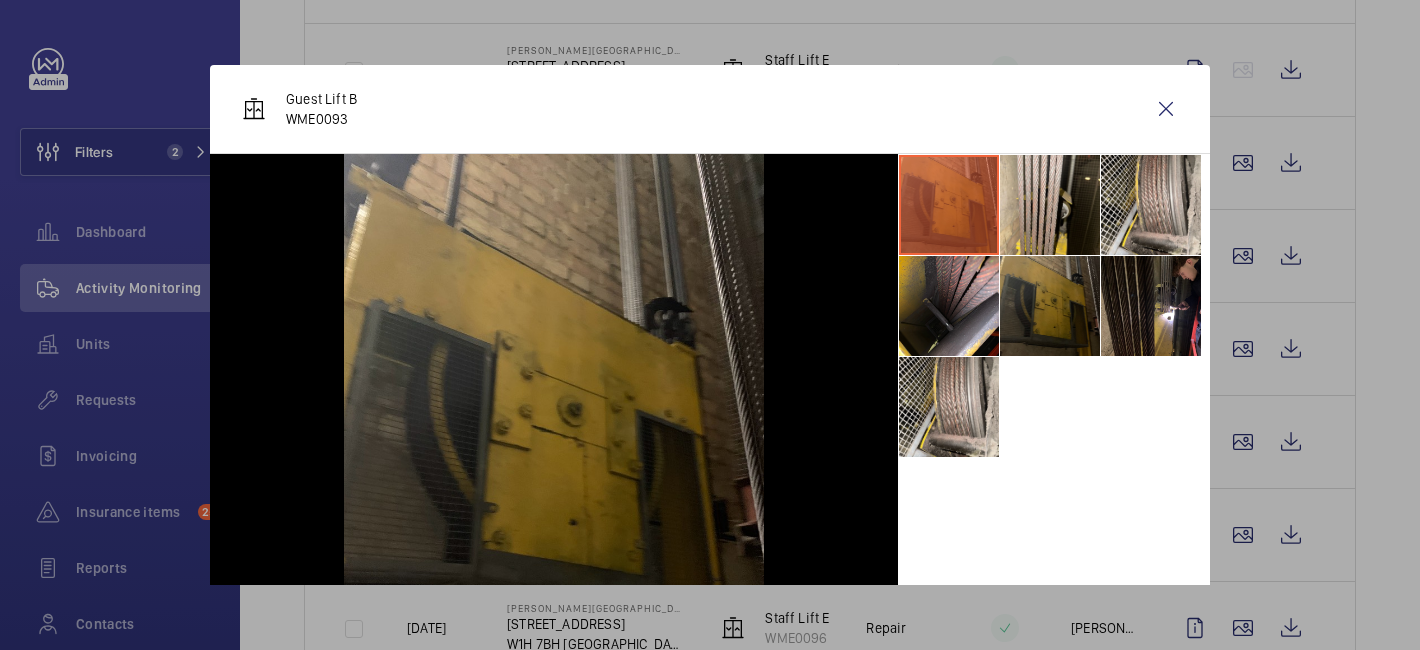 click at bounding box center [710, 325] 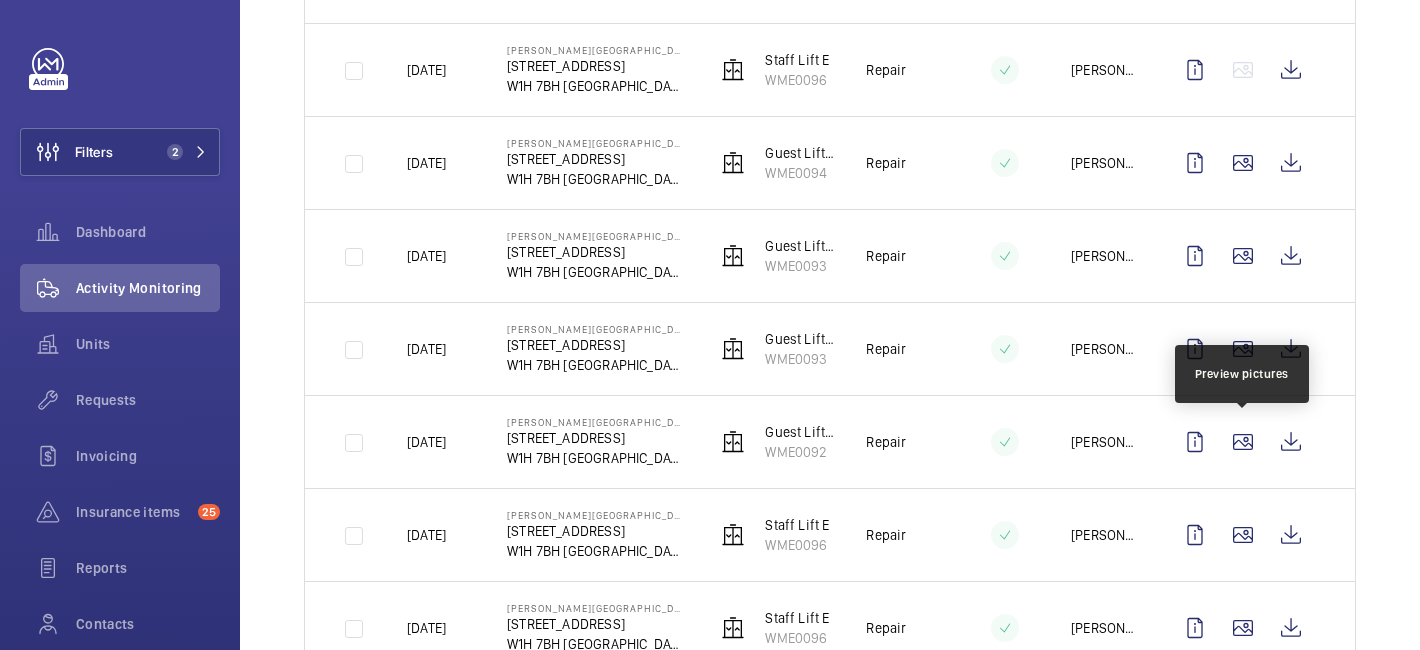 click 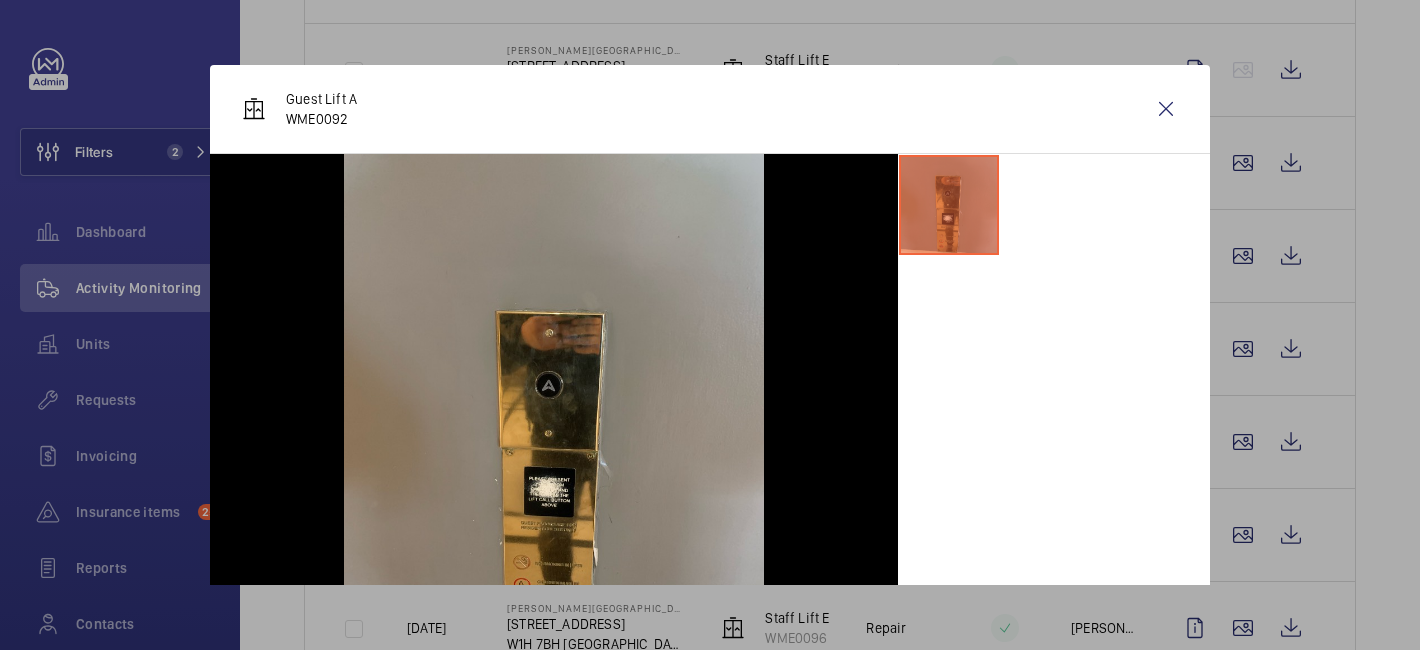 click at bounding box center (710, 325) 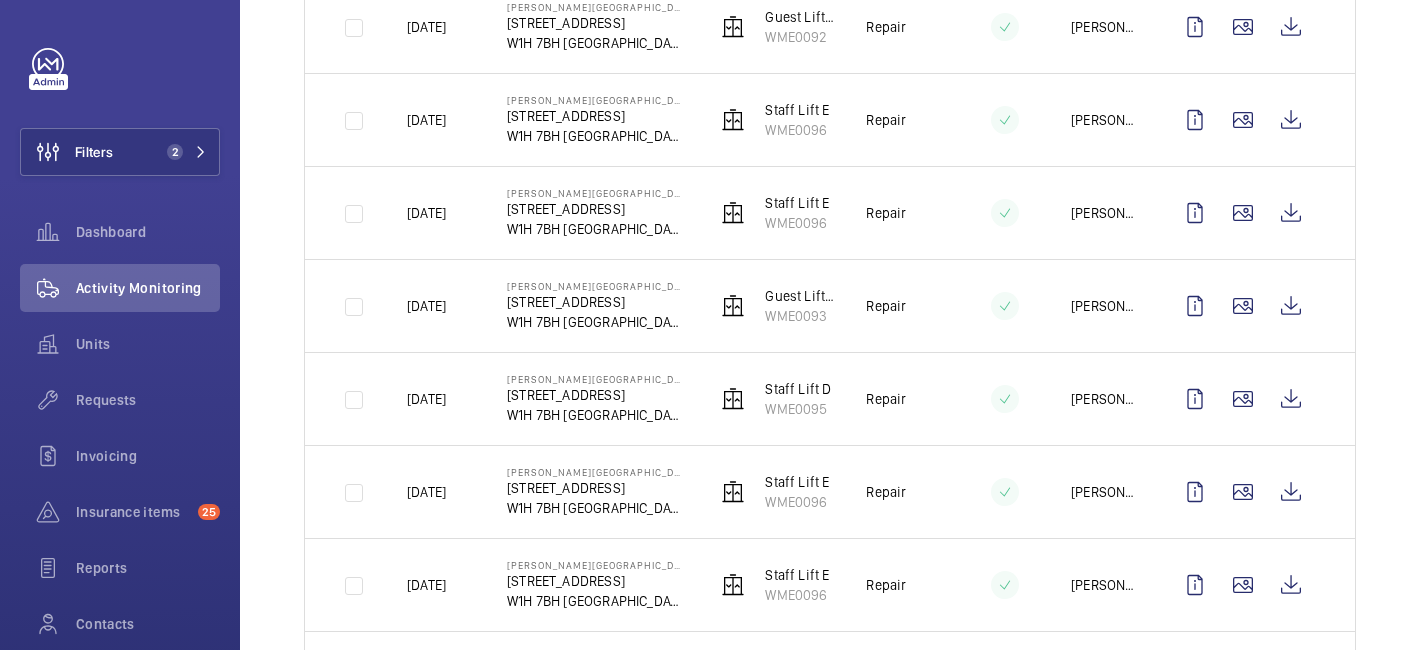 scroll, scrollTop: 1647, scrollLeft: 0, axis: vertical 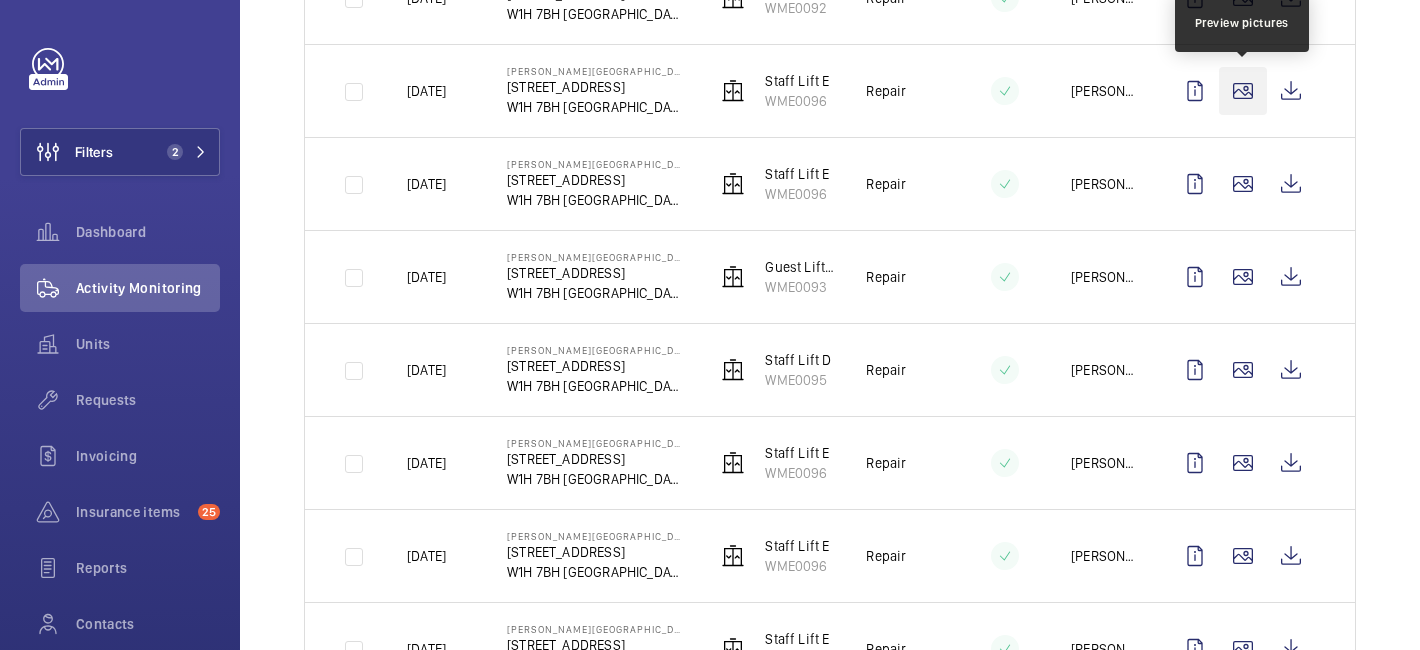 click 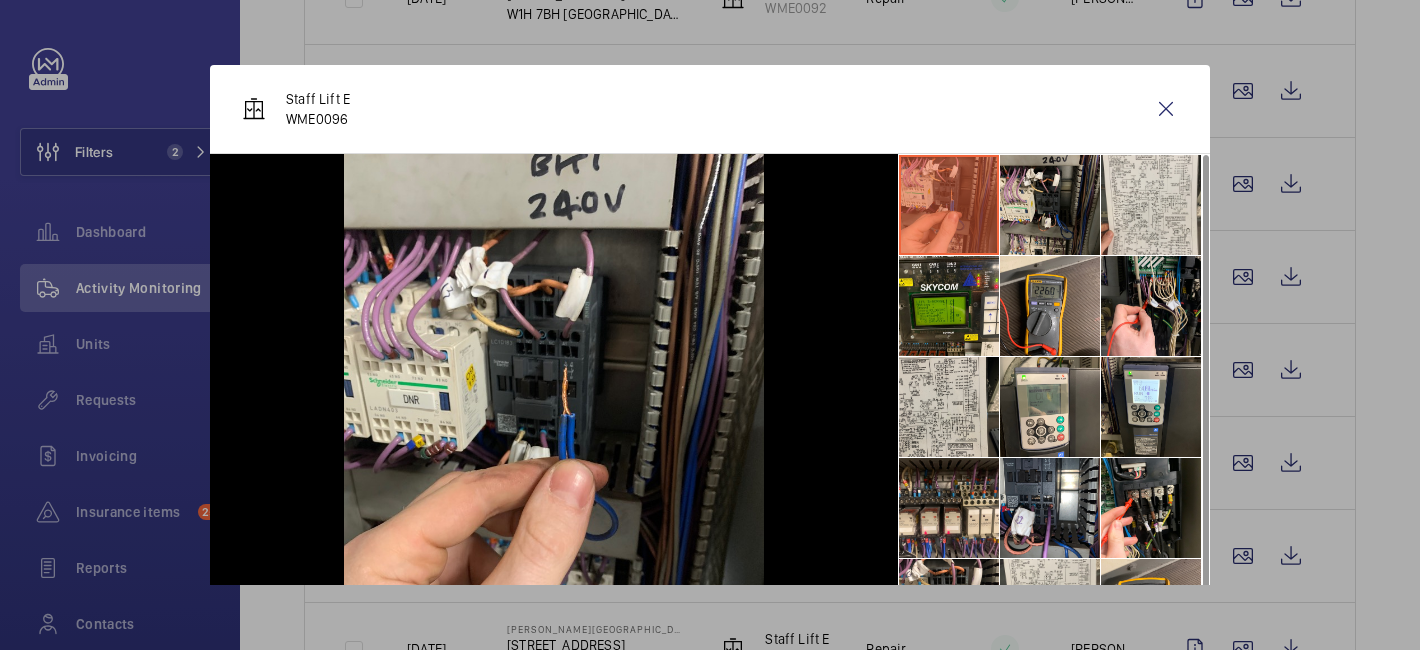 click at bounding box center (710, 325) 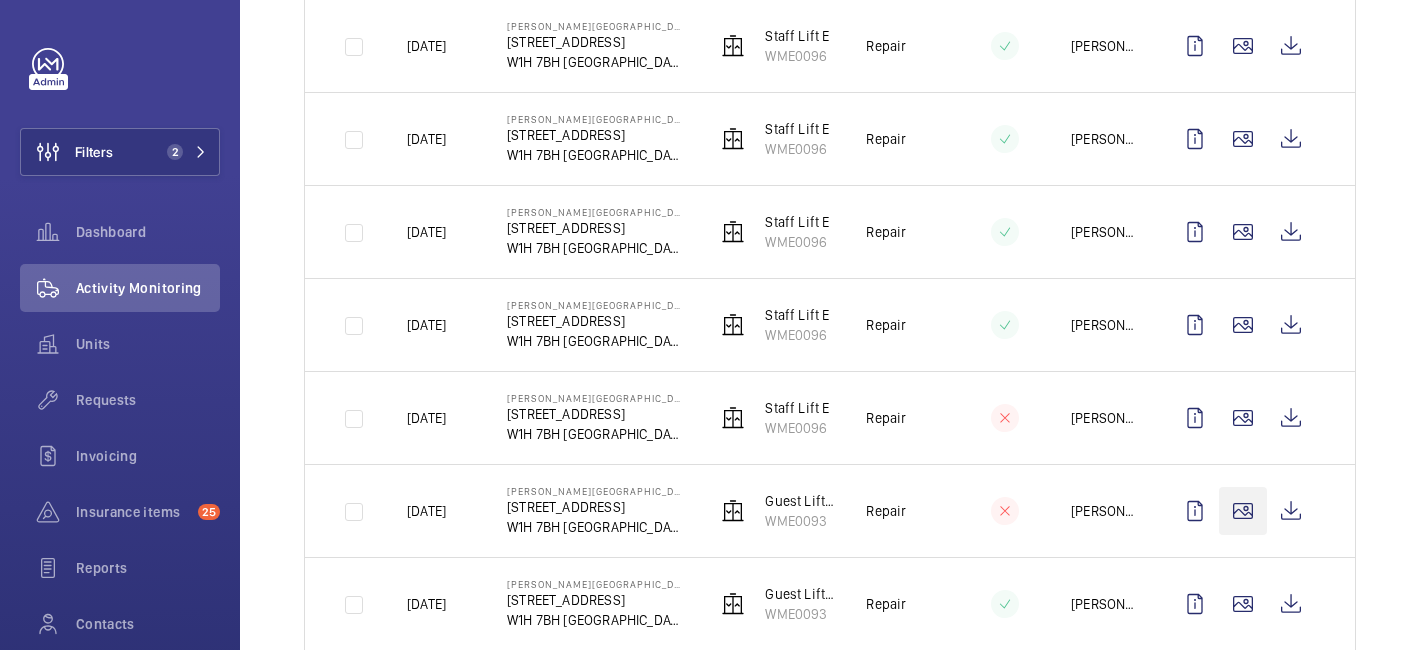 scroll, scrollTop: 2207, scrollLeft: 0, axis: vertical 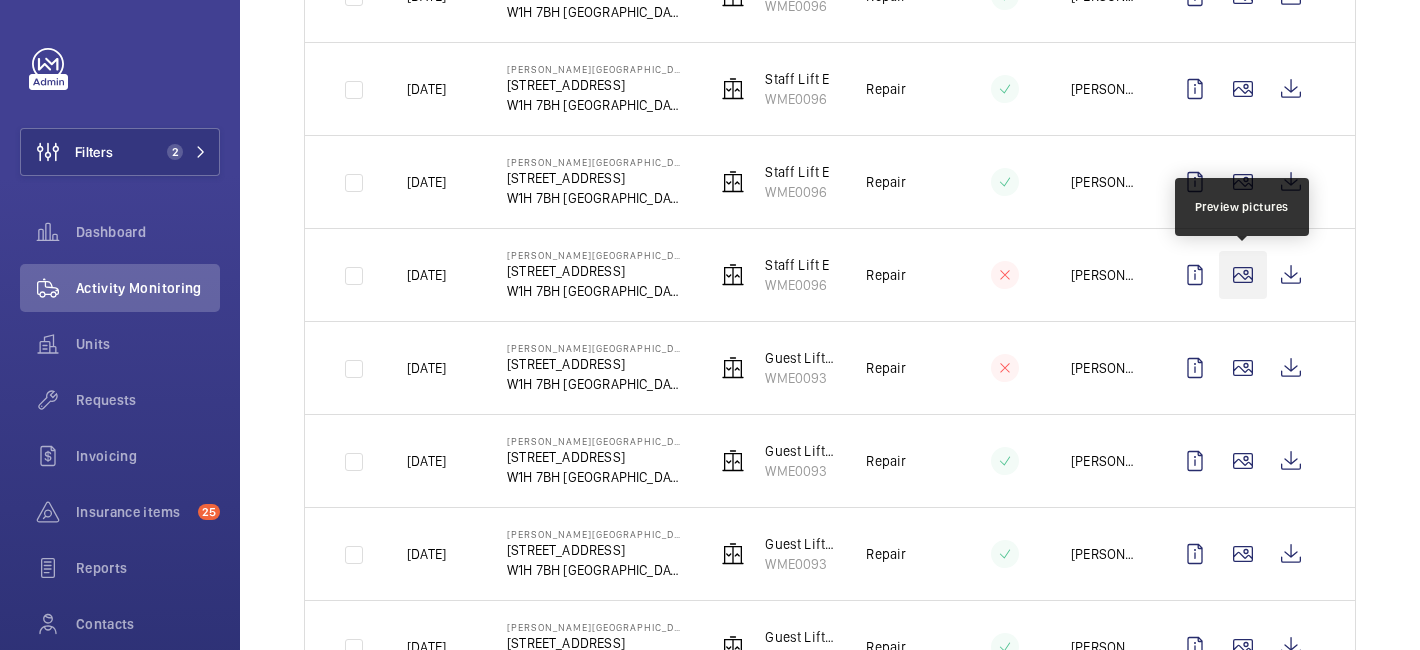 click 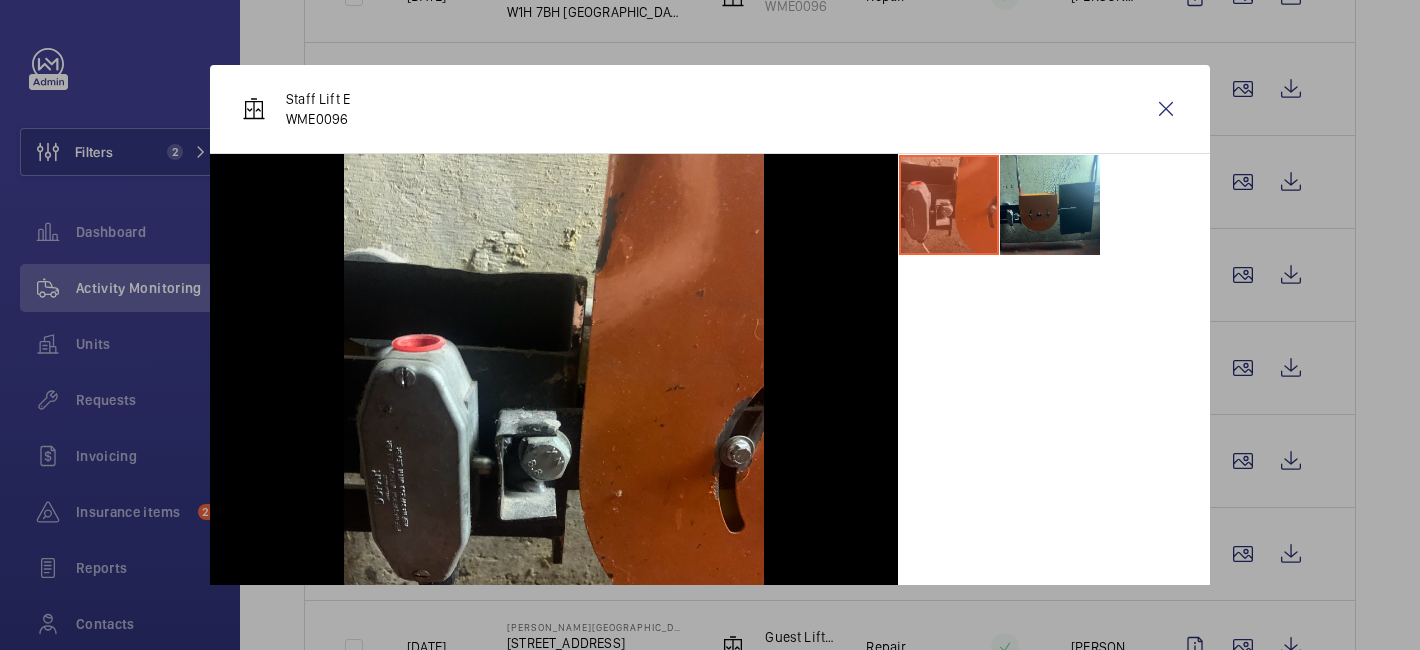click at bounding box center (710, 325) 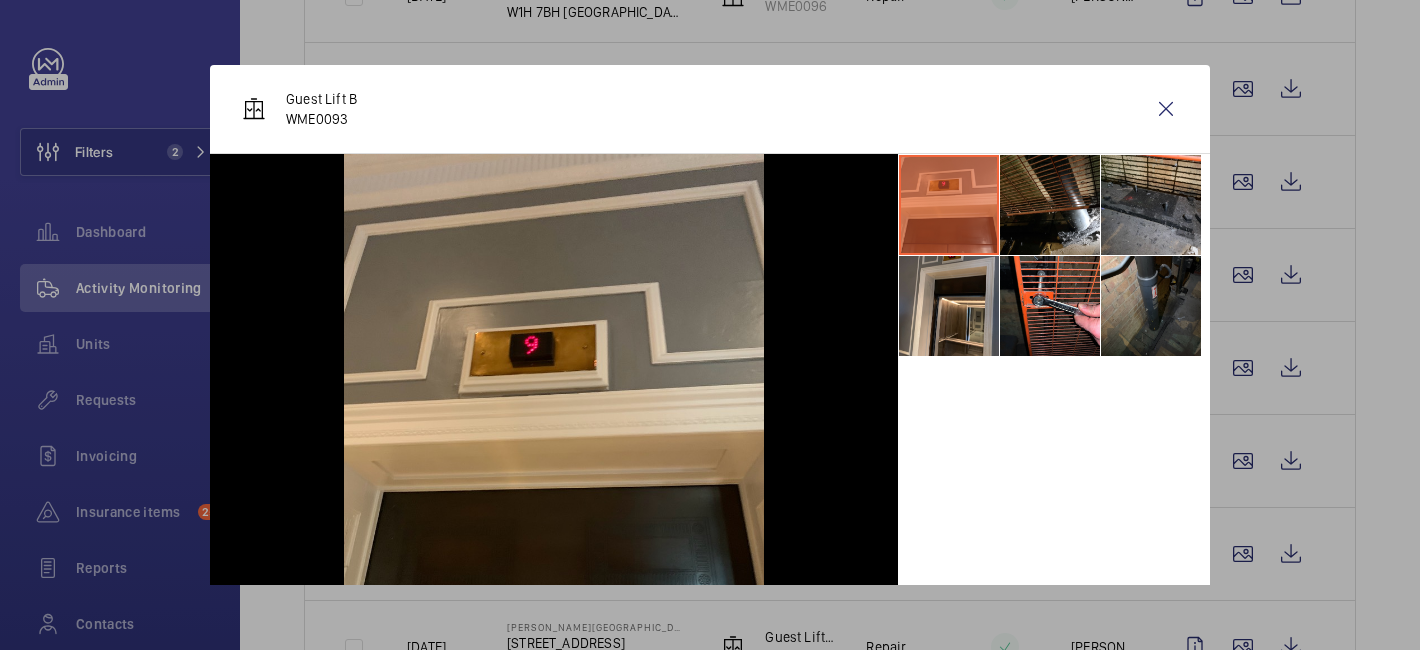 click at bounding box center (710, 325) 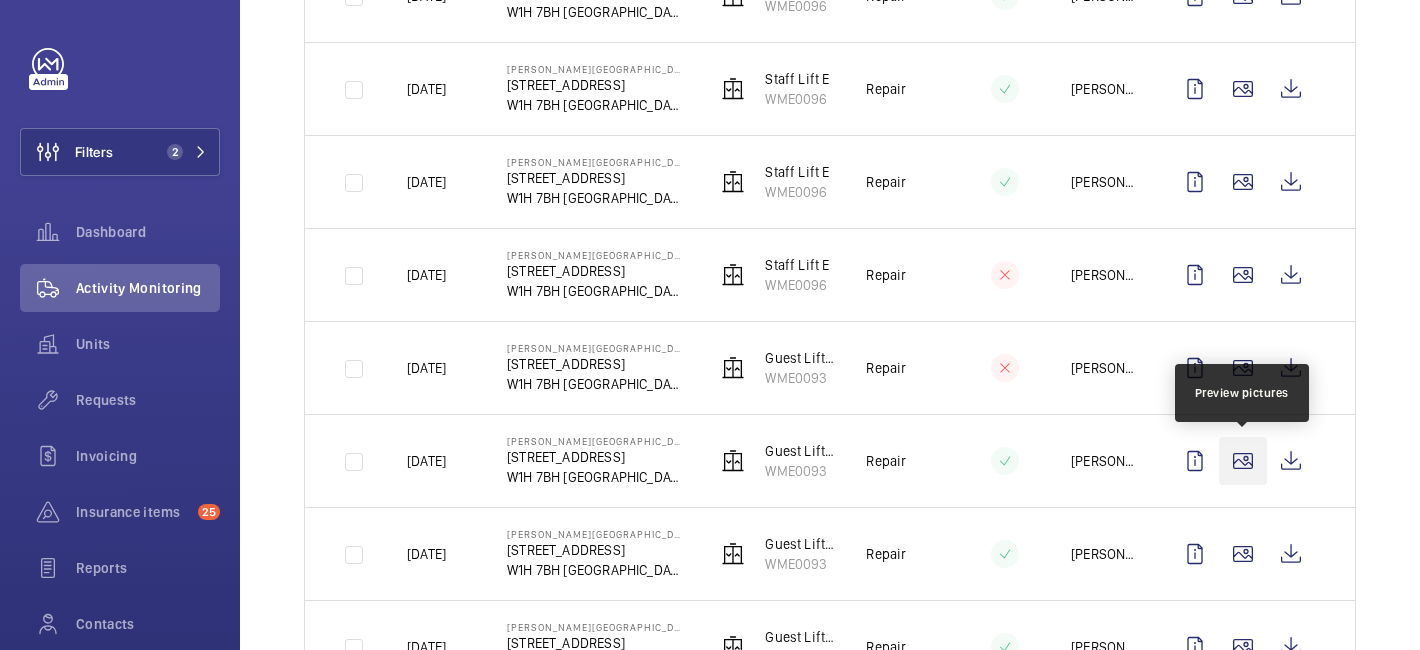 click 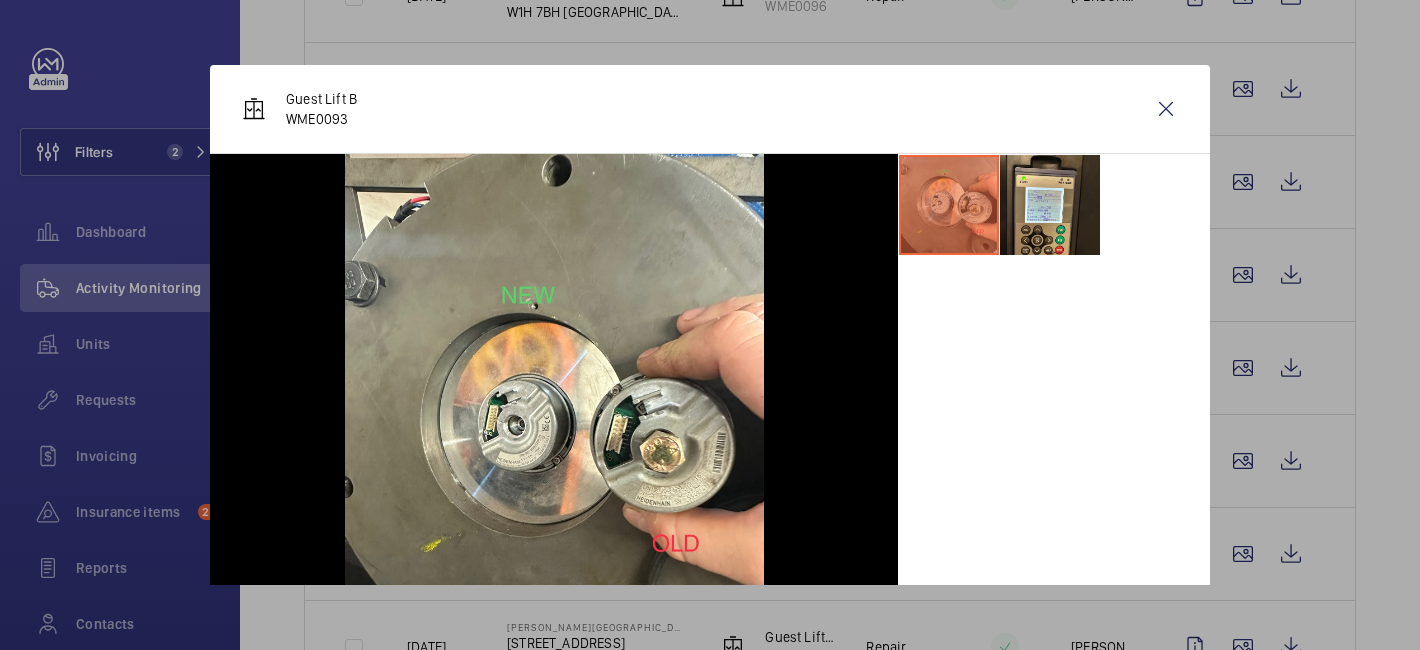 click at bounding box center [710, 325] 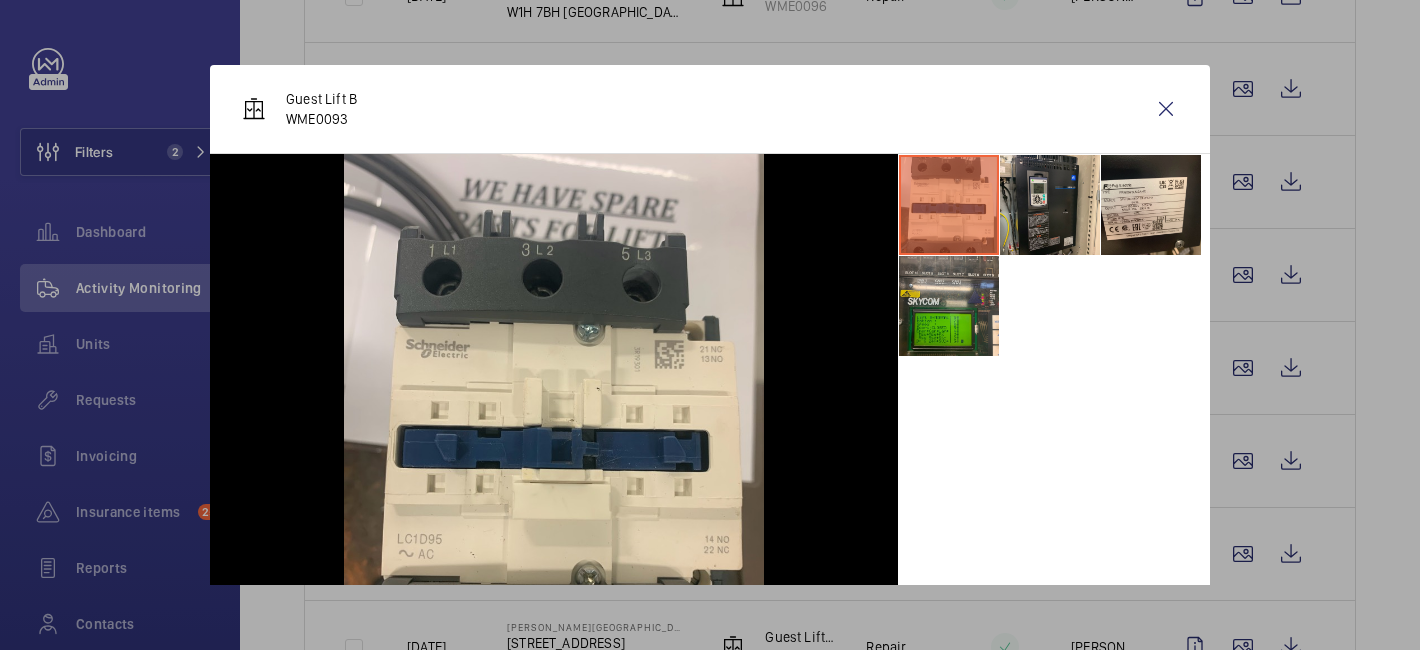 click at bounding box center (710, 325) 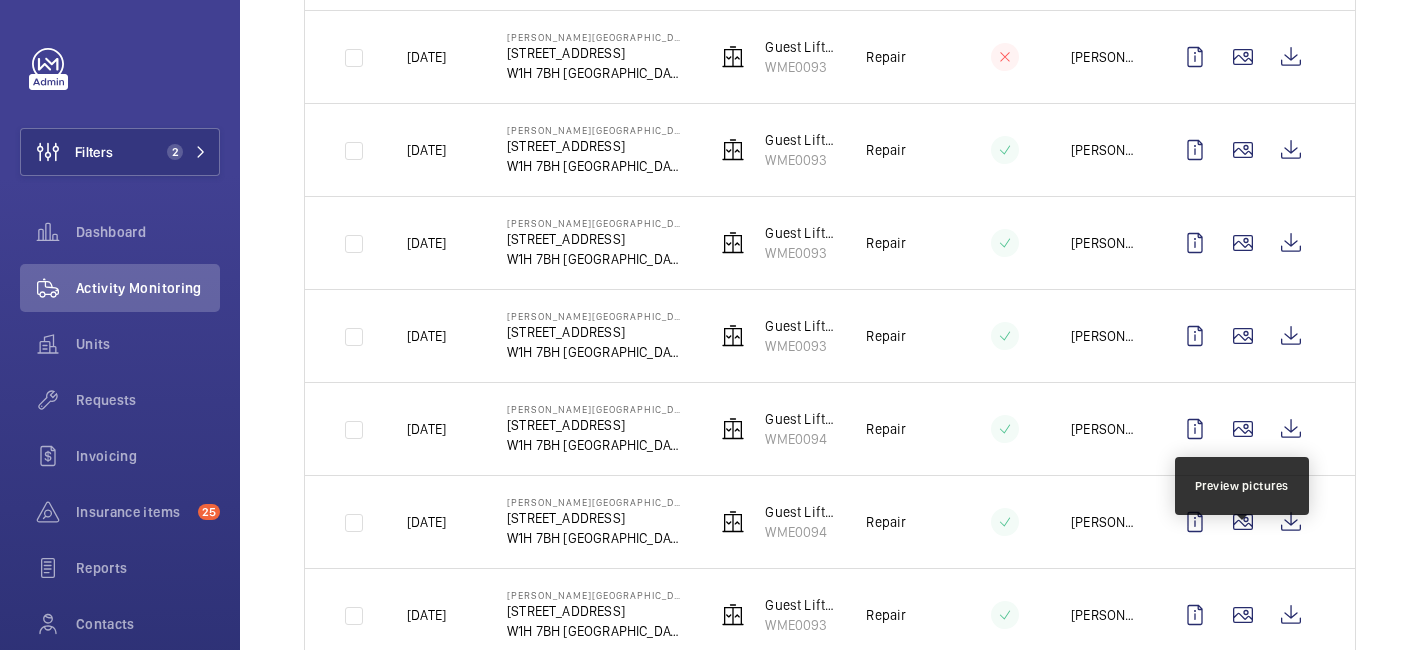 scroll, scrollTop: 2578, scrollLeft: 0, axis: vertical 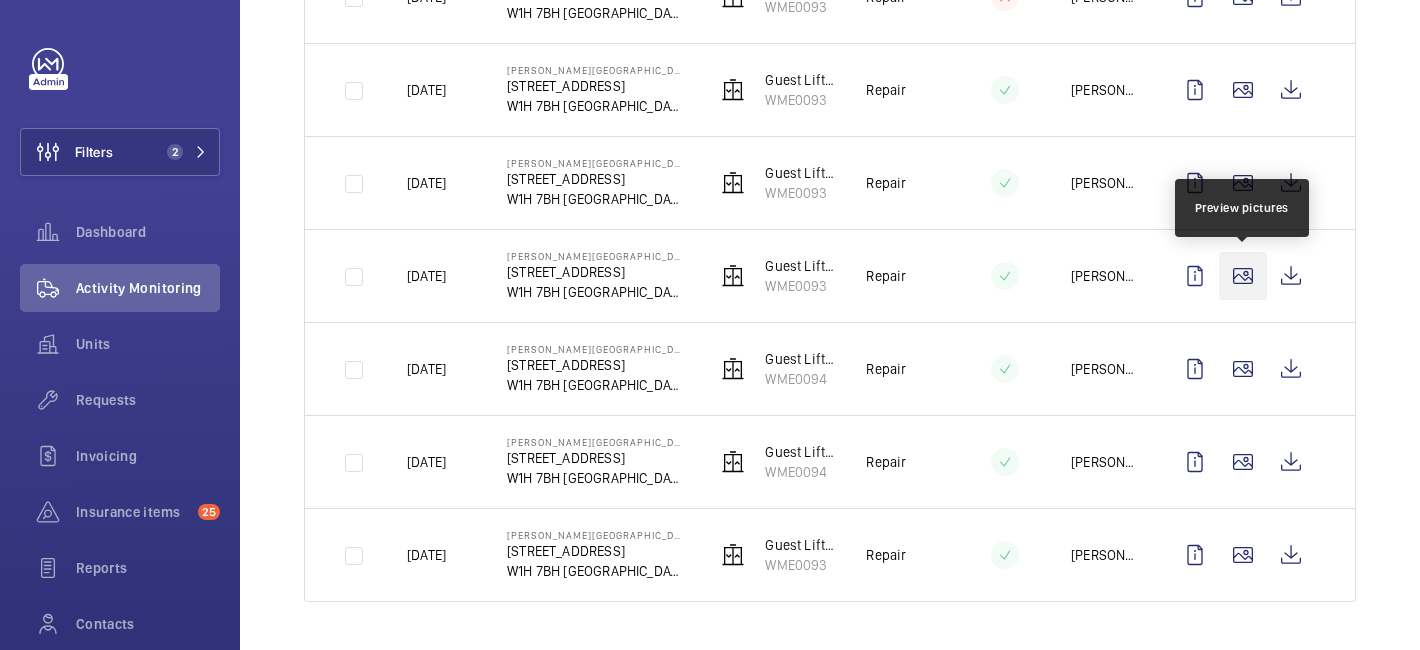 click 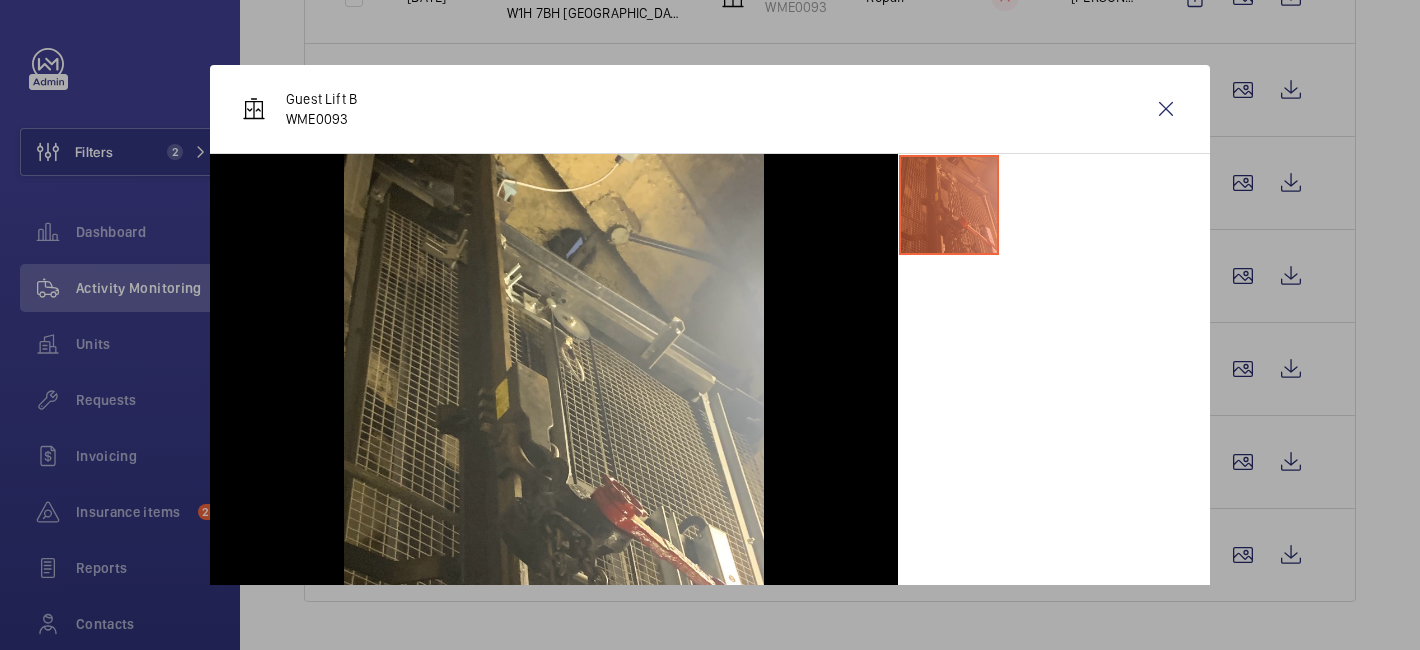 click at bounding box center [710, 325] 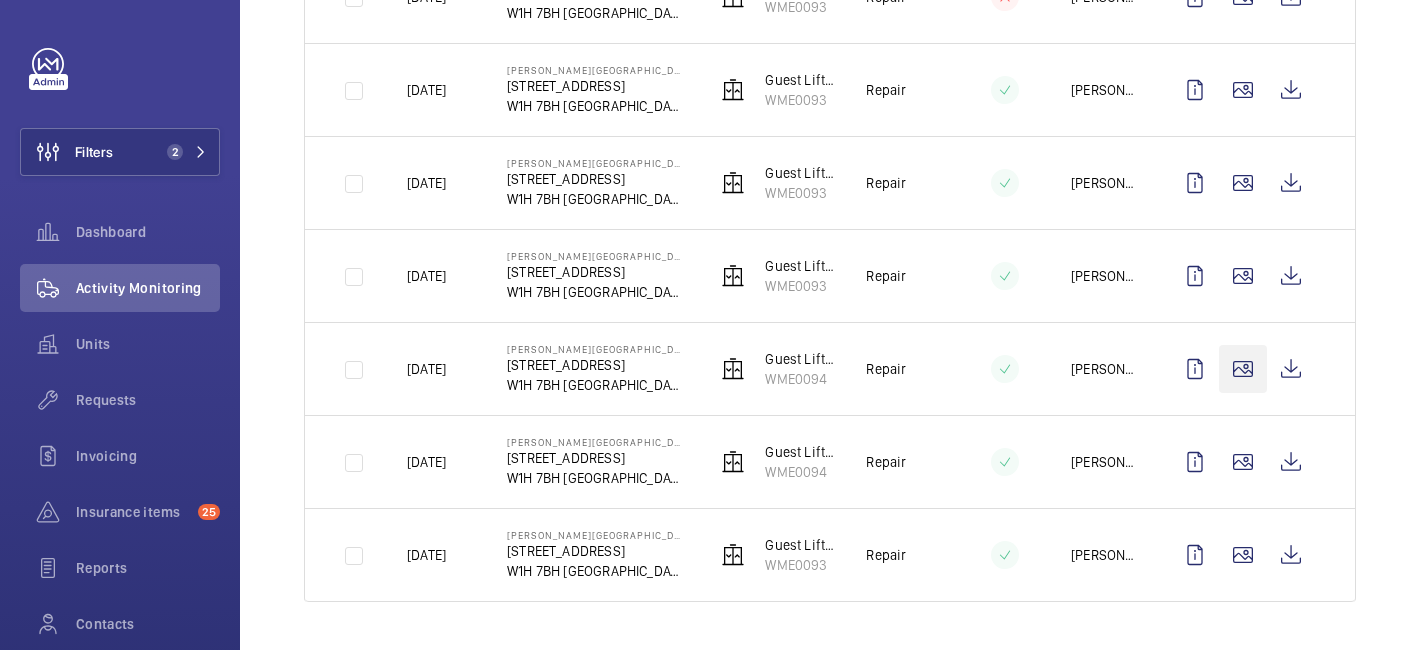 click 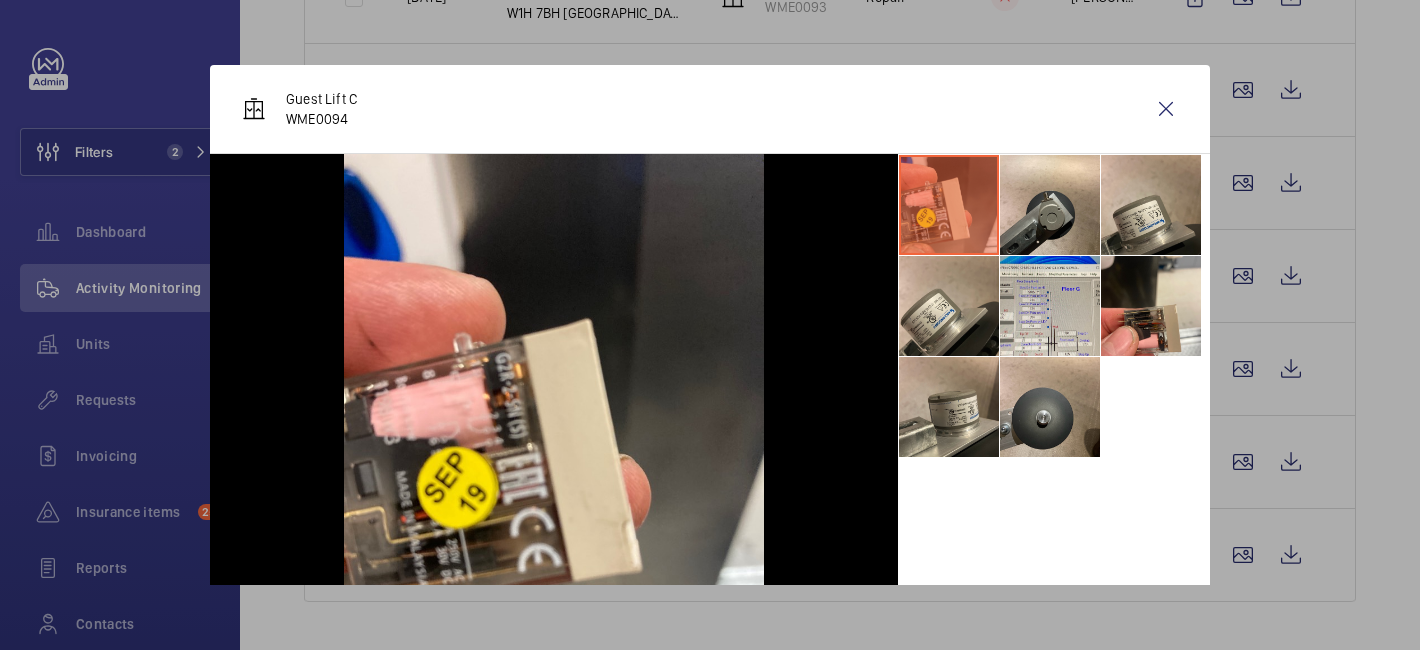 click at bounding box center (710, 325) 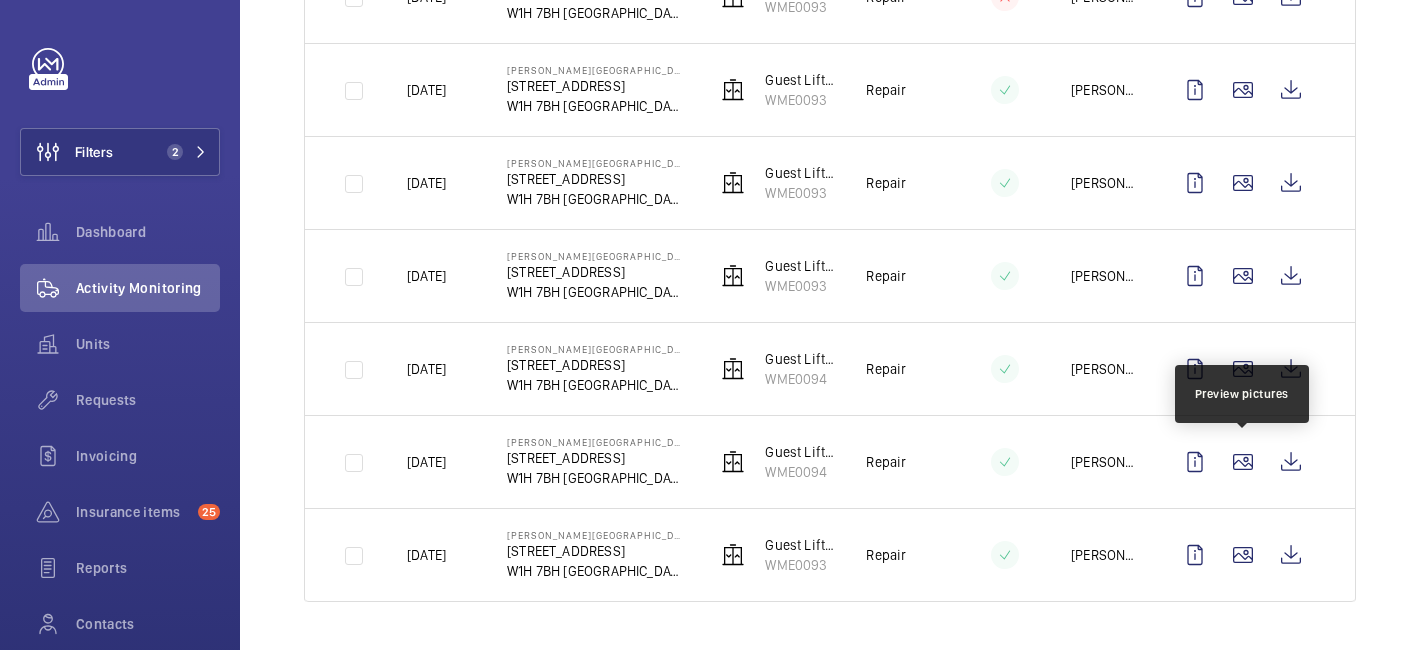 click 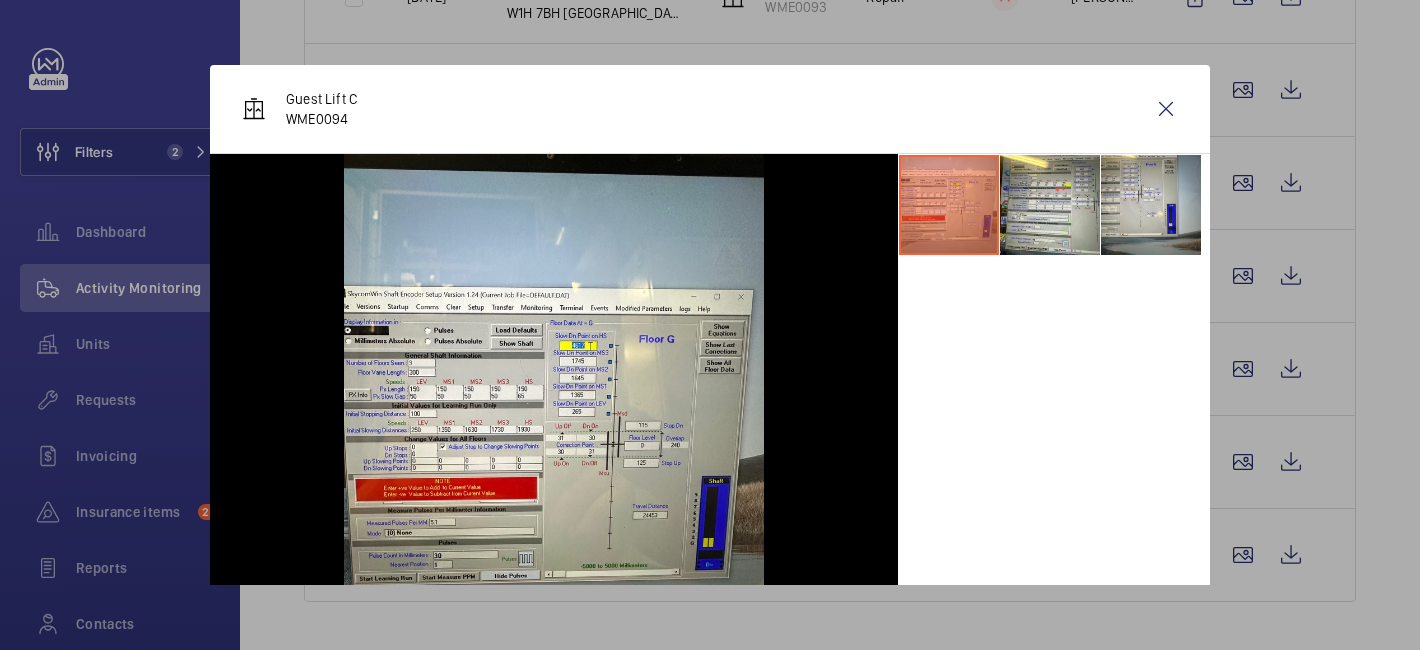 click at bounding box center (710, 325) 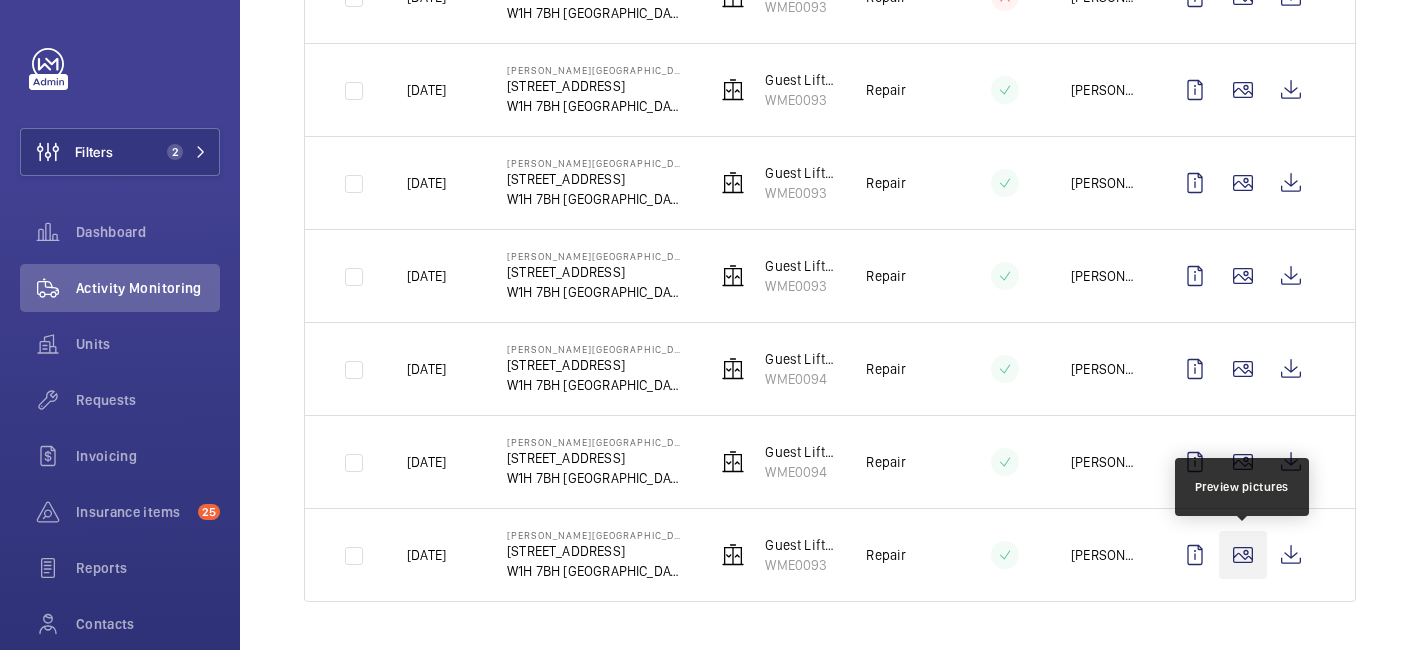 click 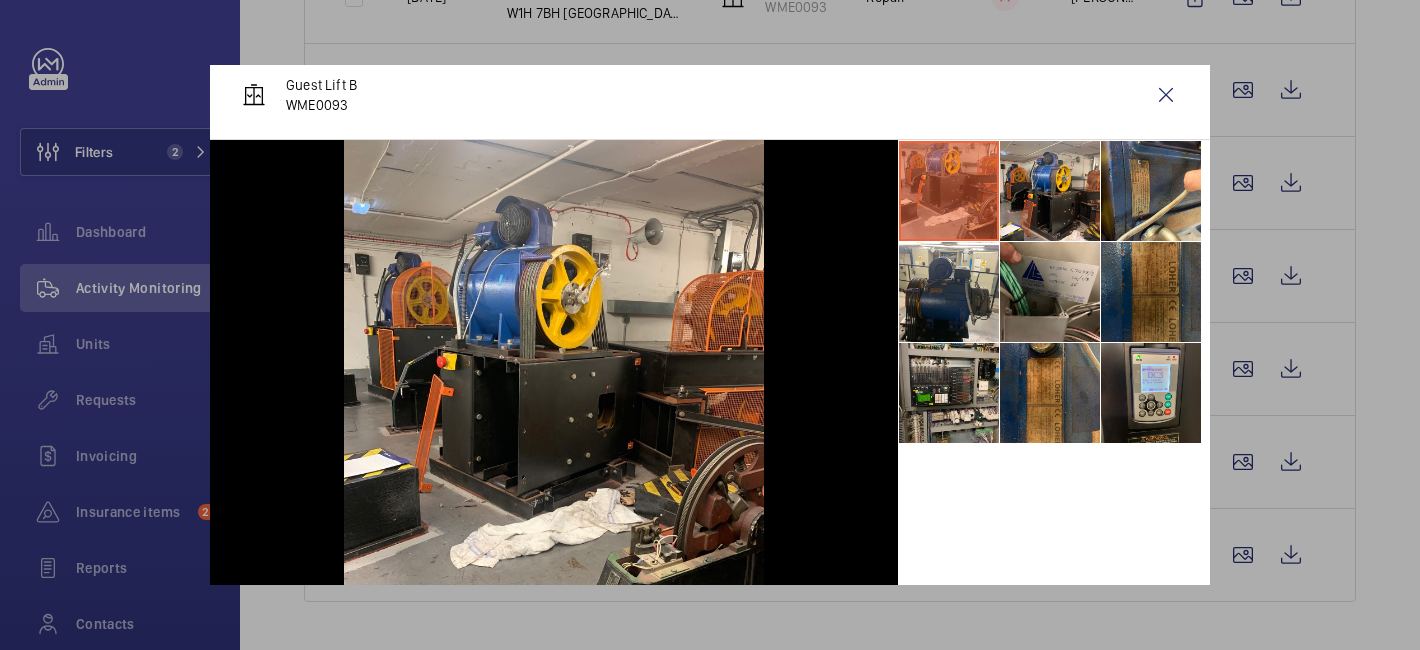 scroll, scrollTop: 0, scrollLeft: 0, axis: both 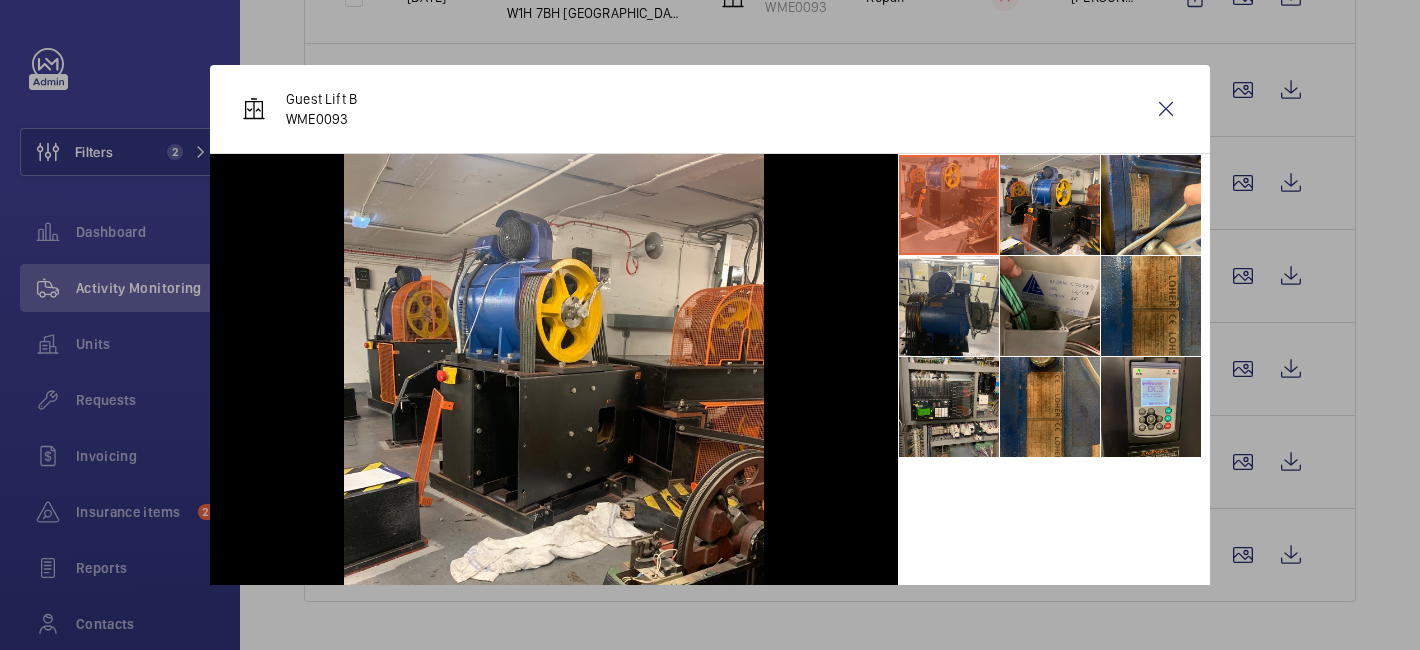 click at bounding box center (710, 325) 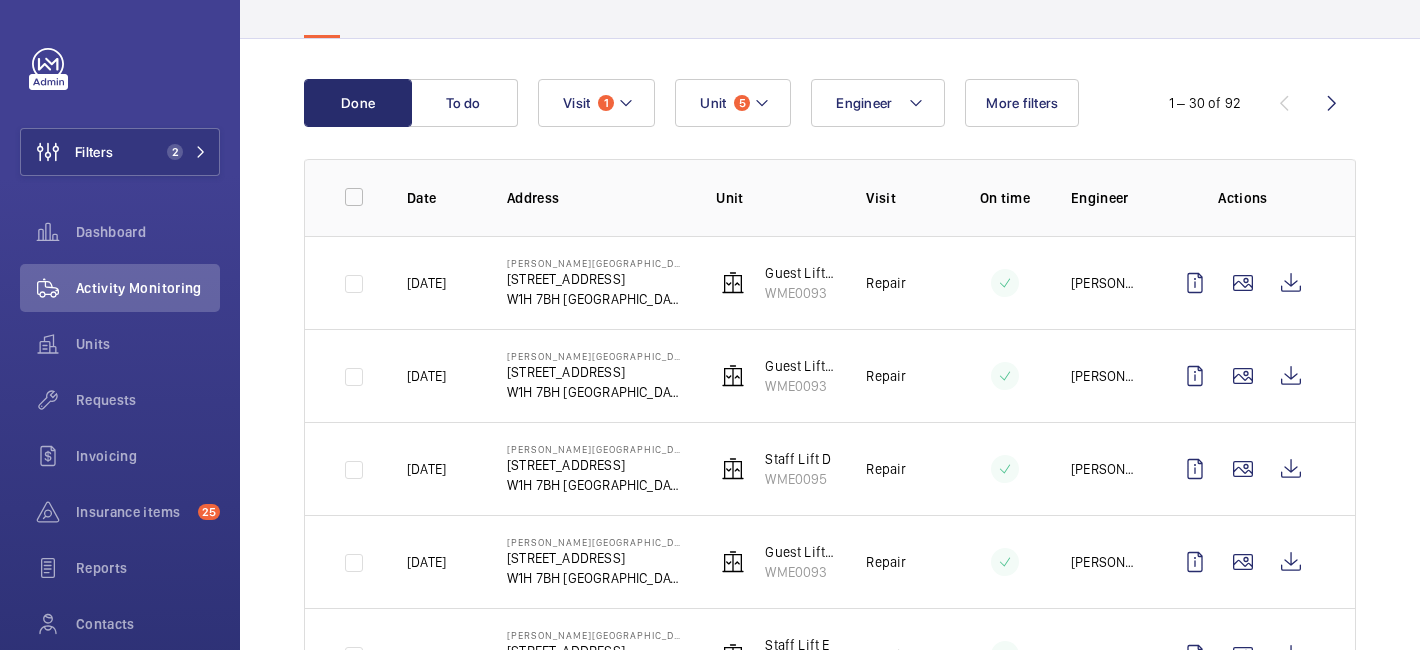 scroll, scrollTop: 0, scrollLeft: 0, axis: both 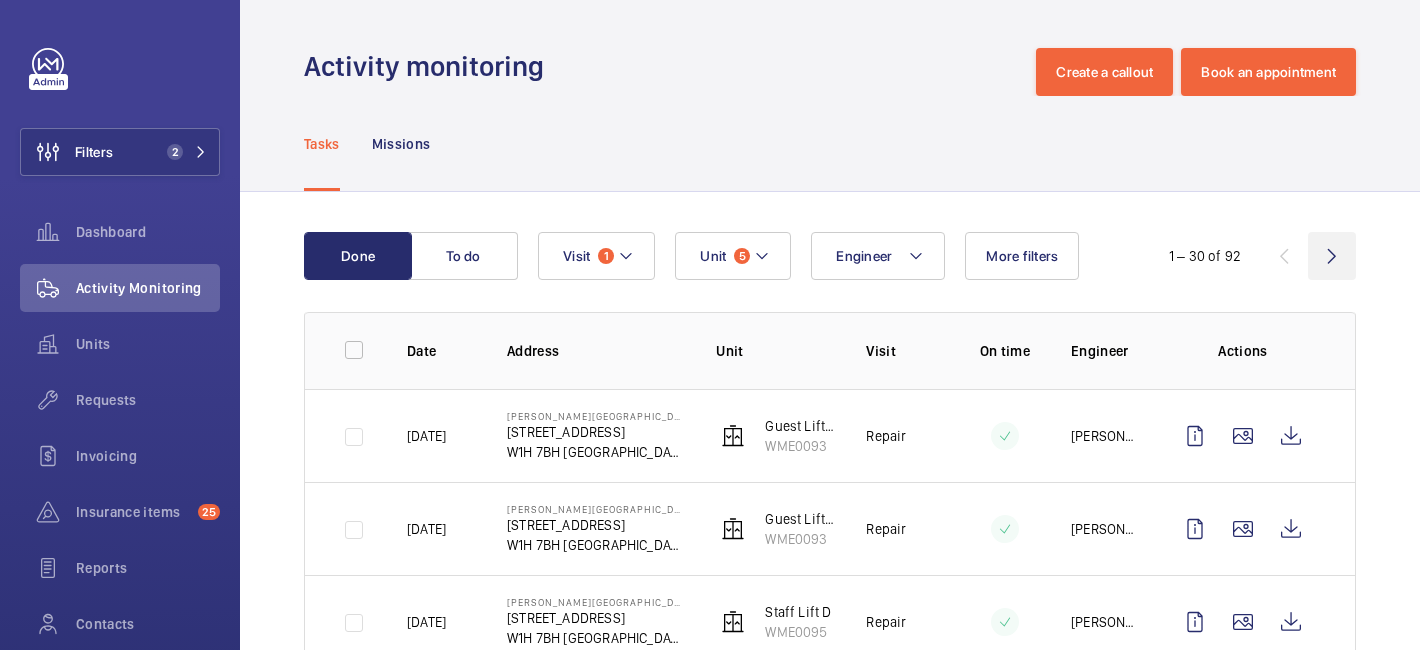 click 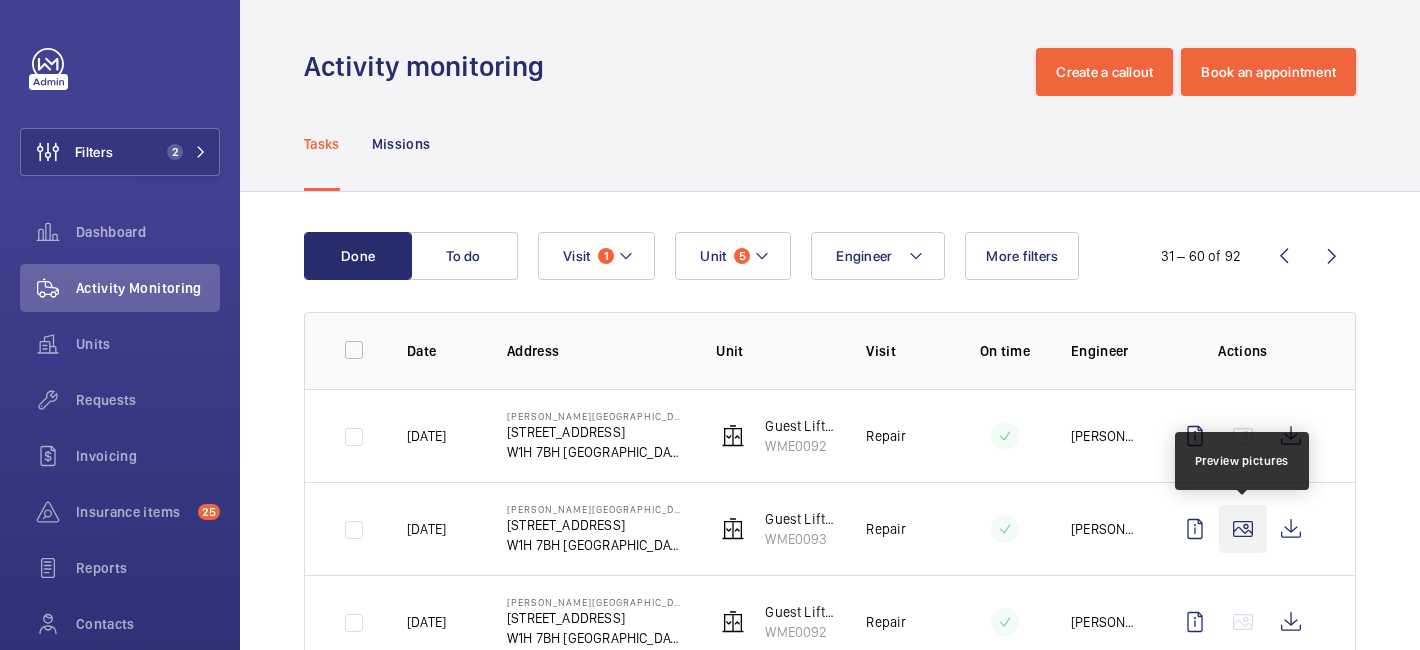 click 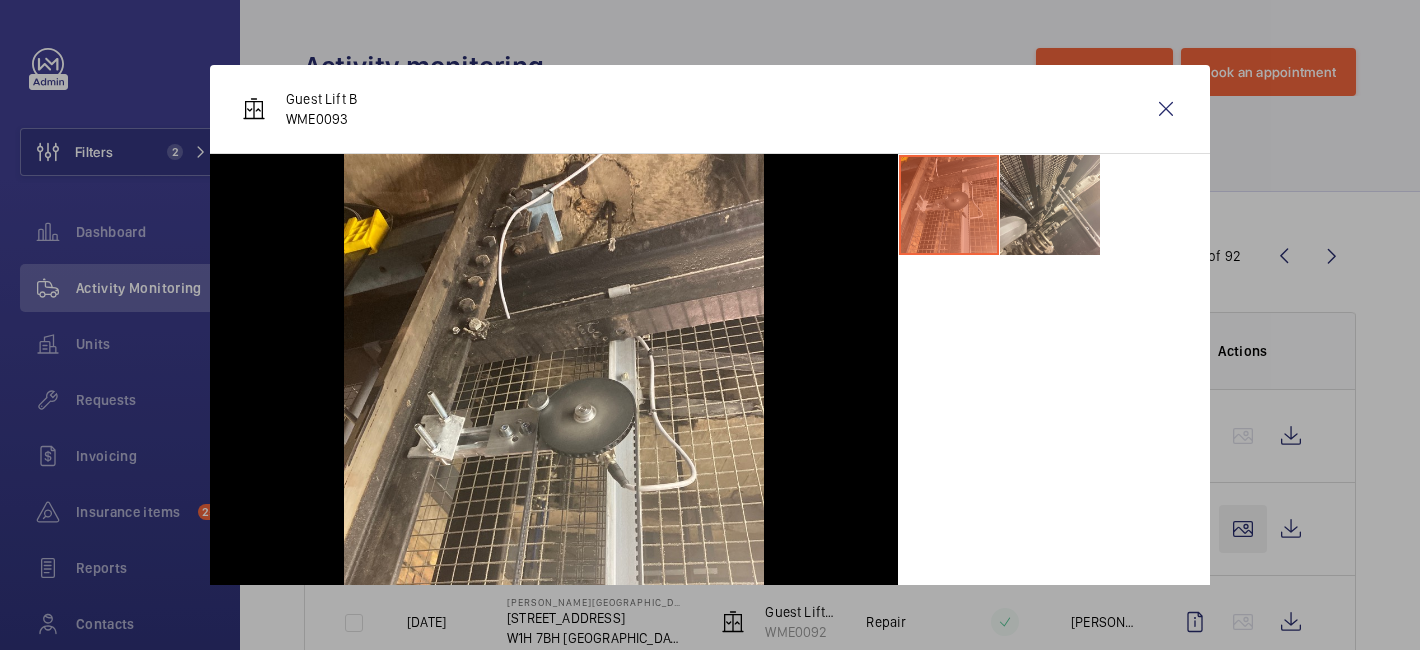 click at bounding box center [710, 325] 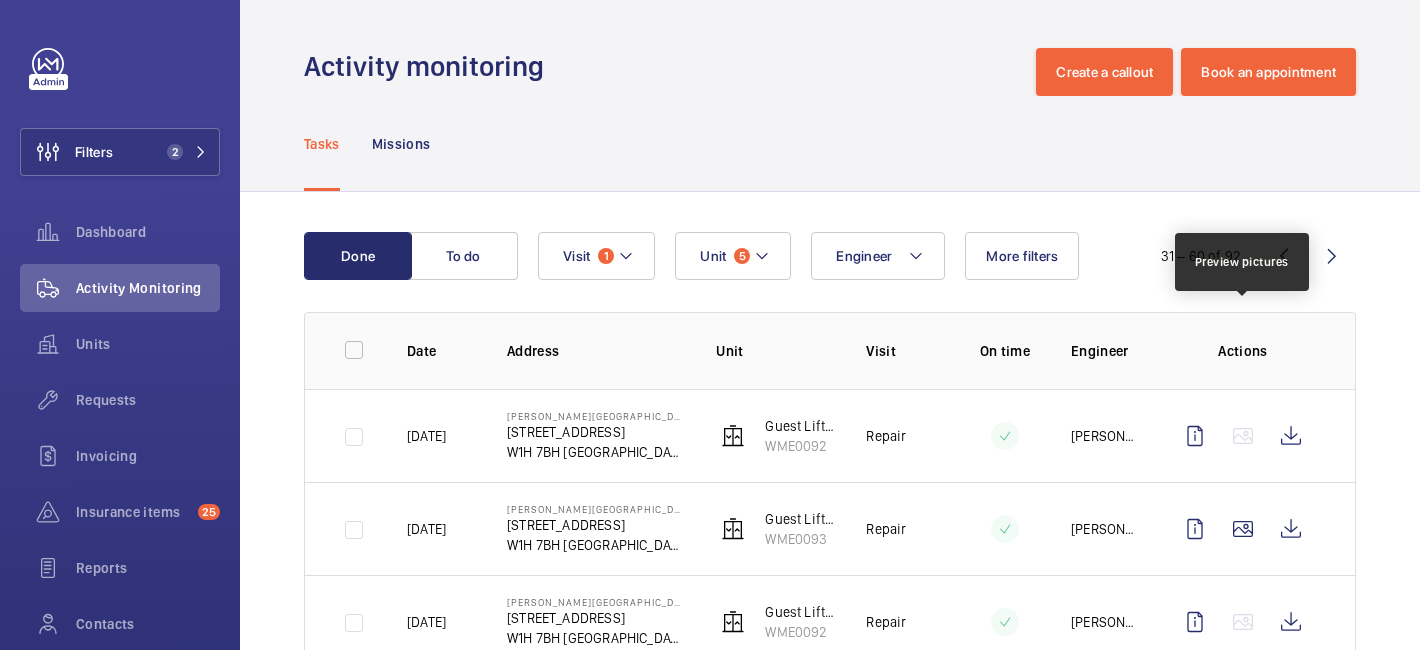 scroll, scrollTop: 478, scrollLeft: 0, axis: vertical 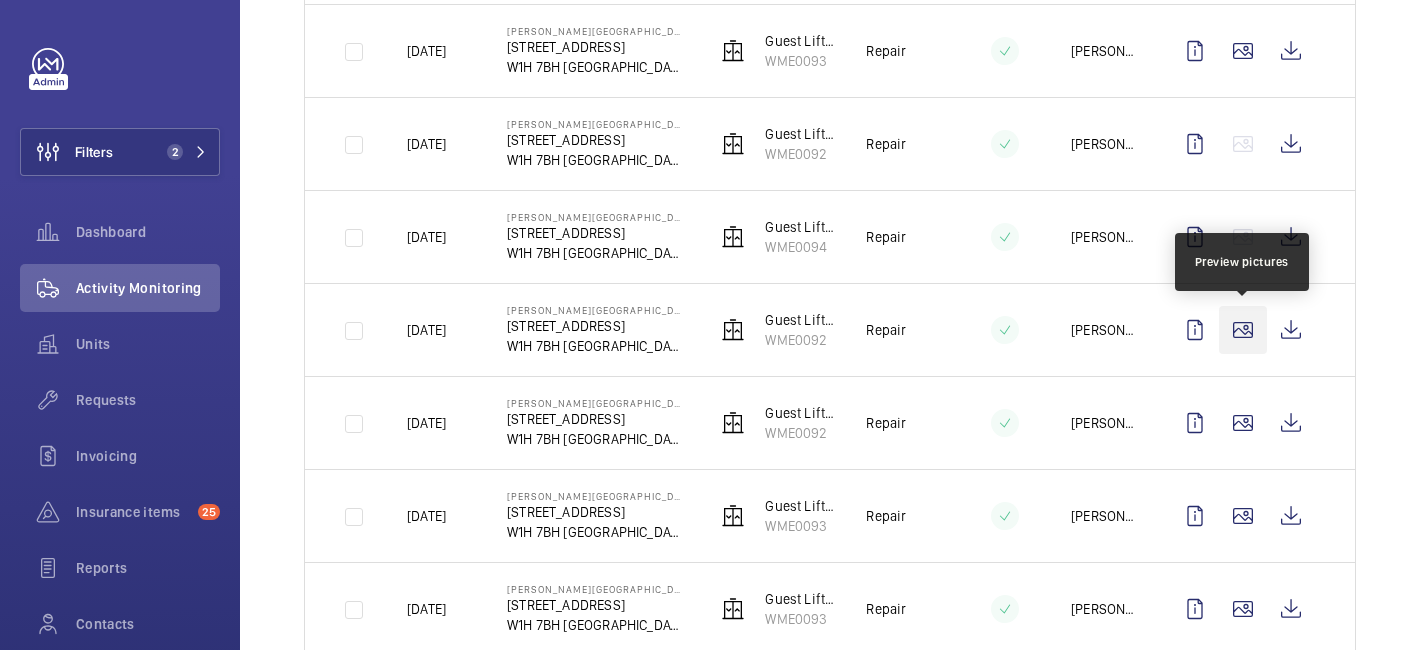 click 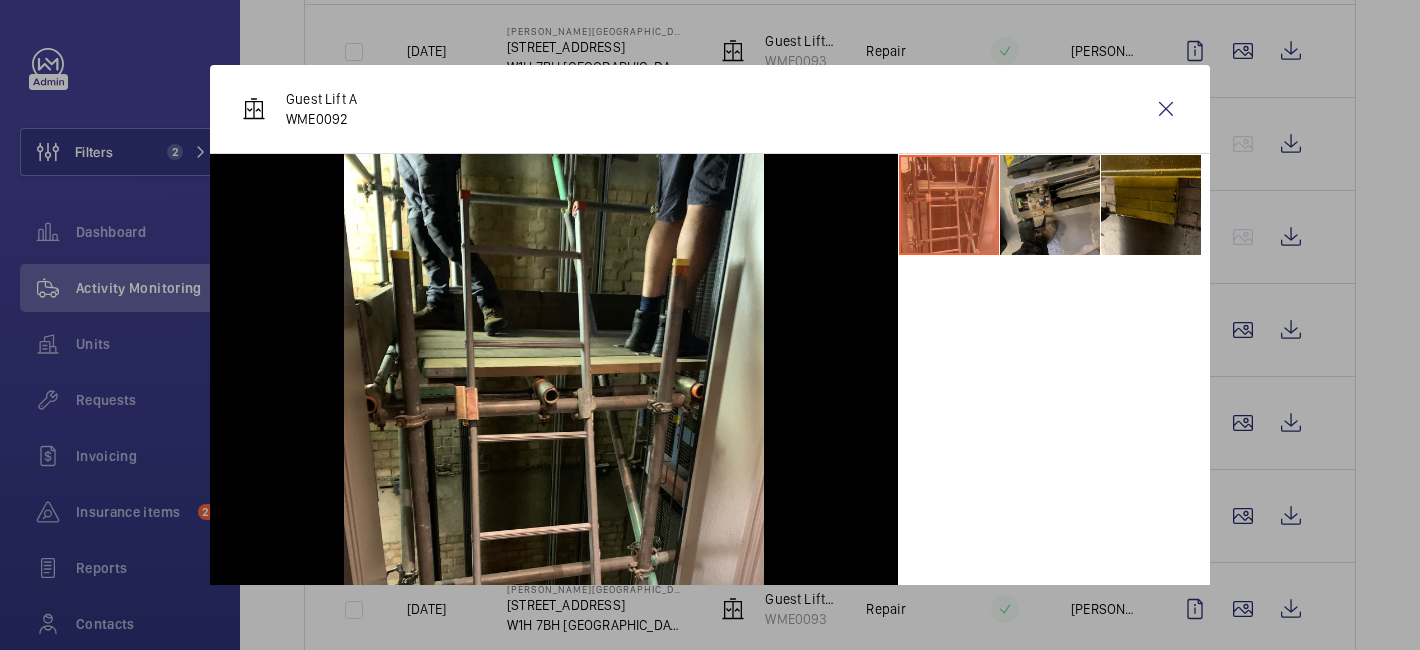click at bounding box center [1050, 205] 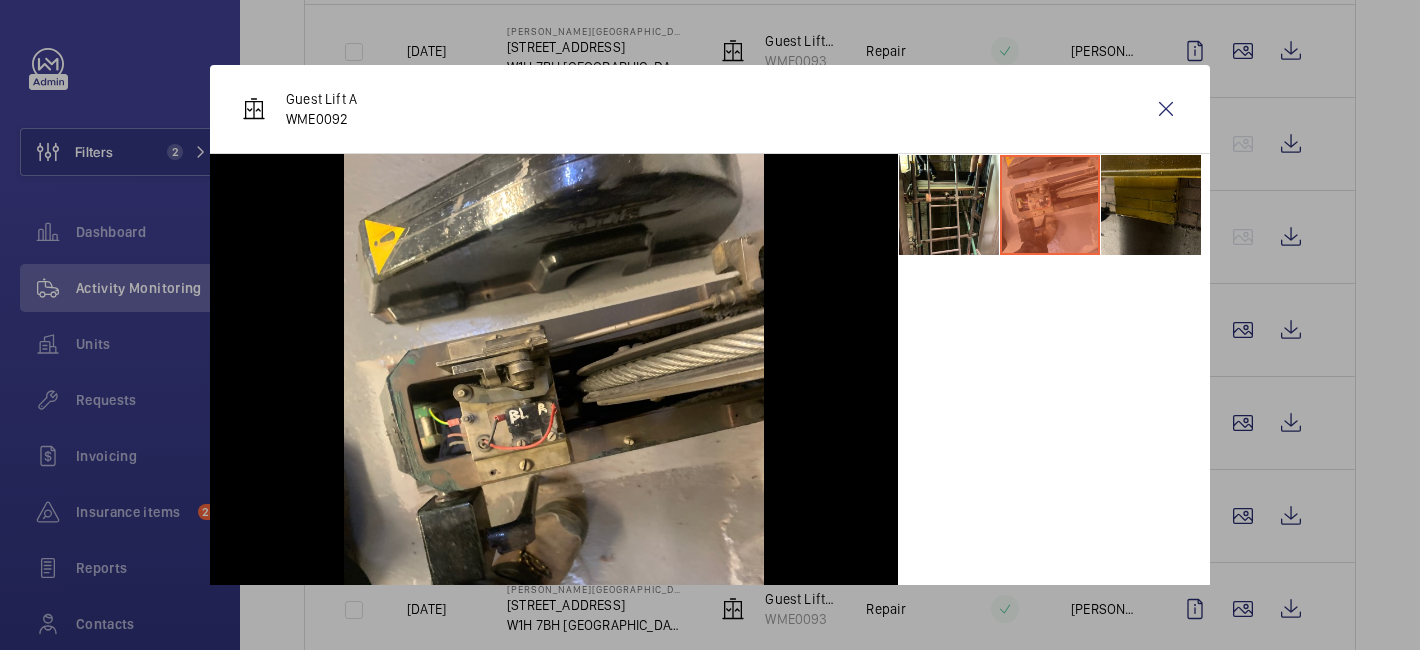 click at bounding box center [1151, 205] 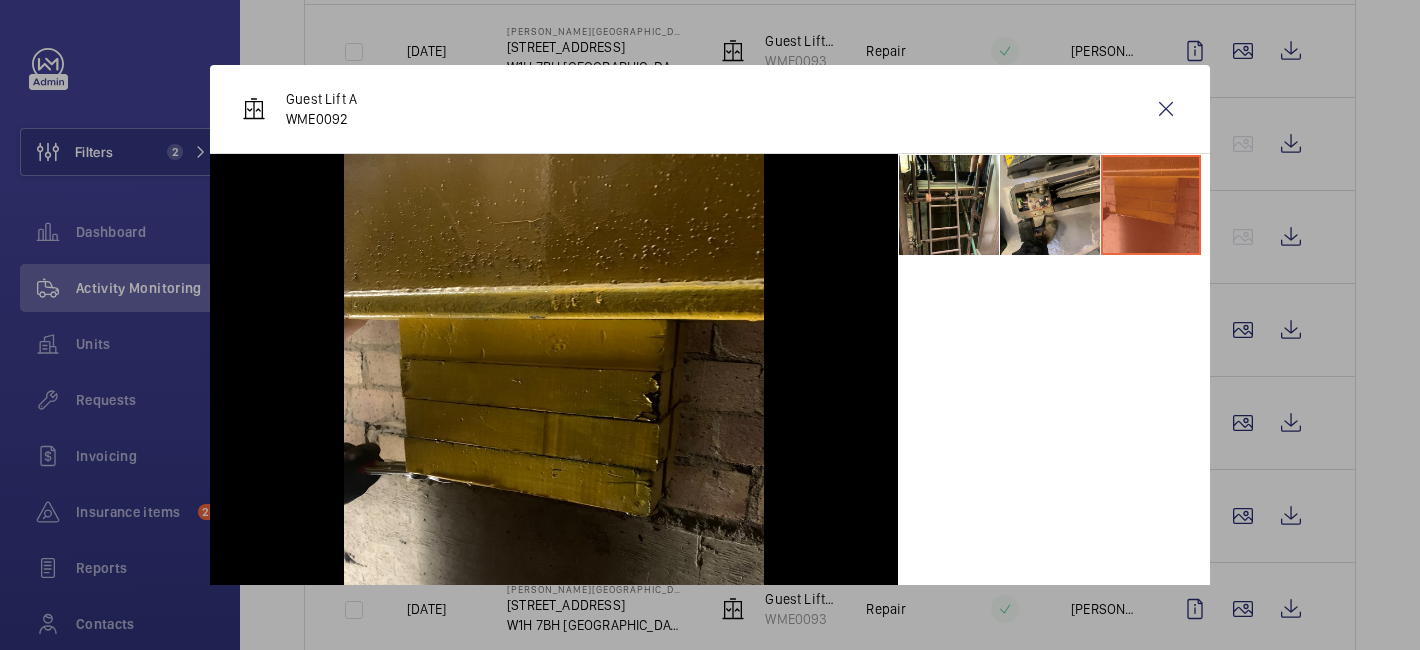 click at bounding box center (710, 325) 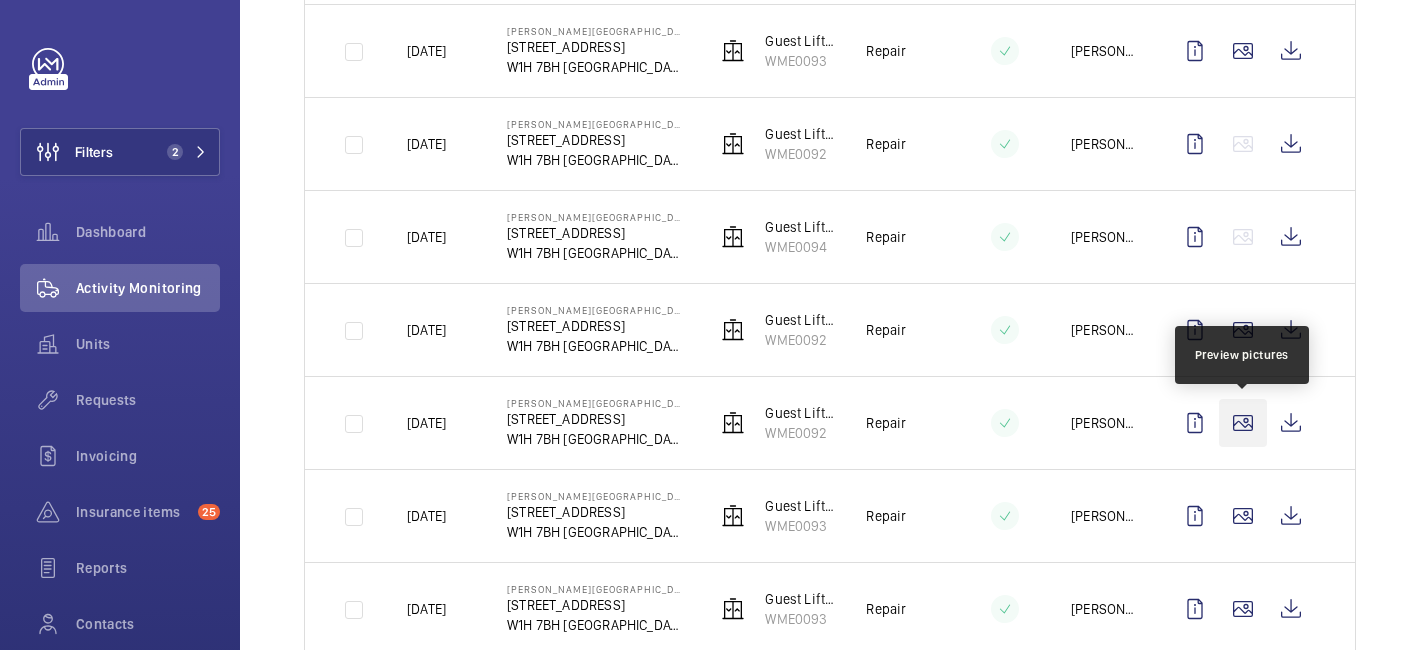 click 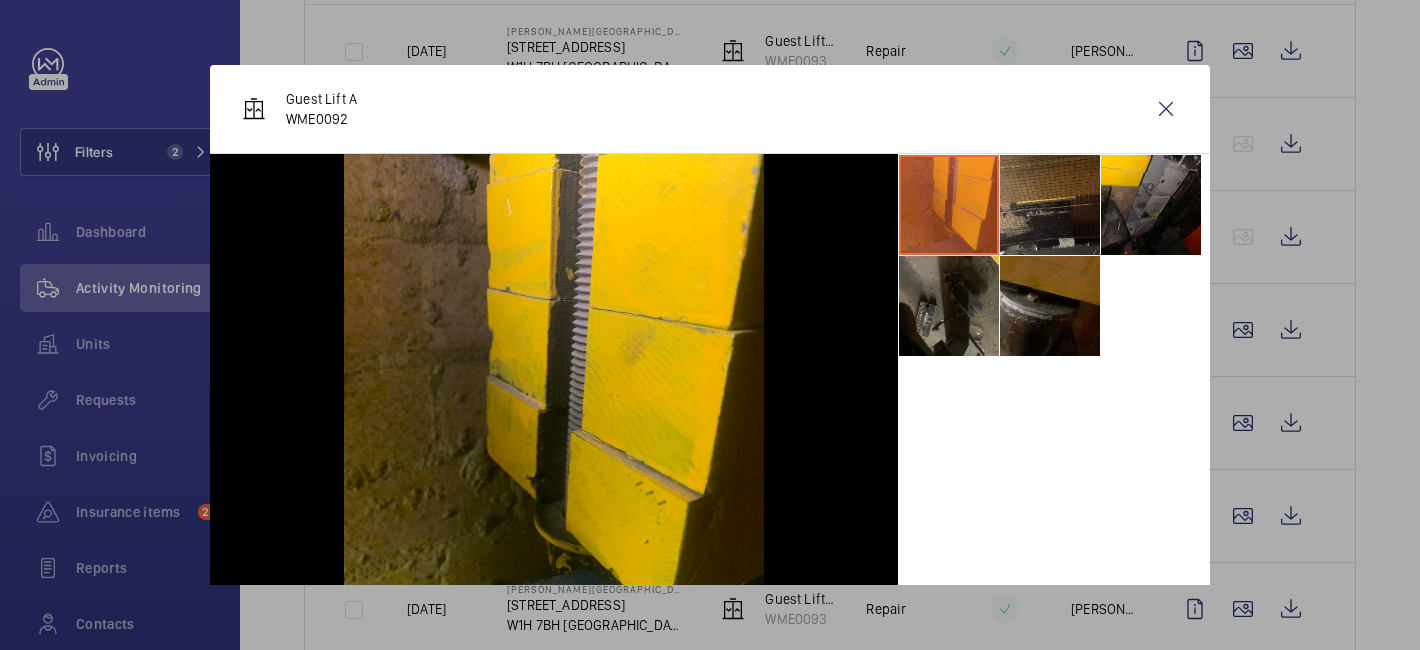 click at bounding box center [710, 325] 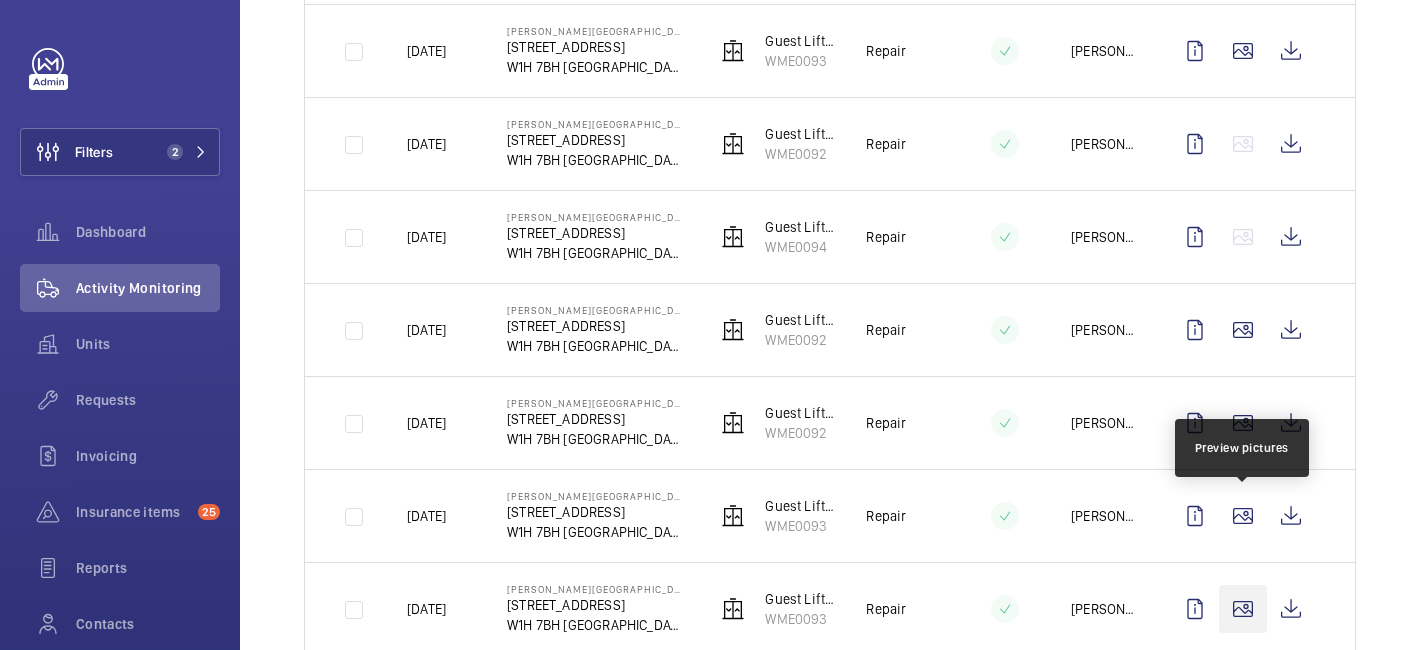 click 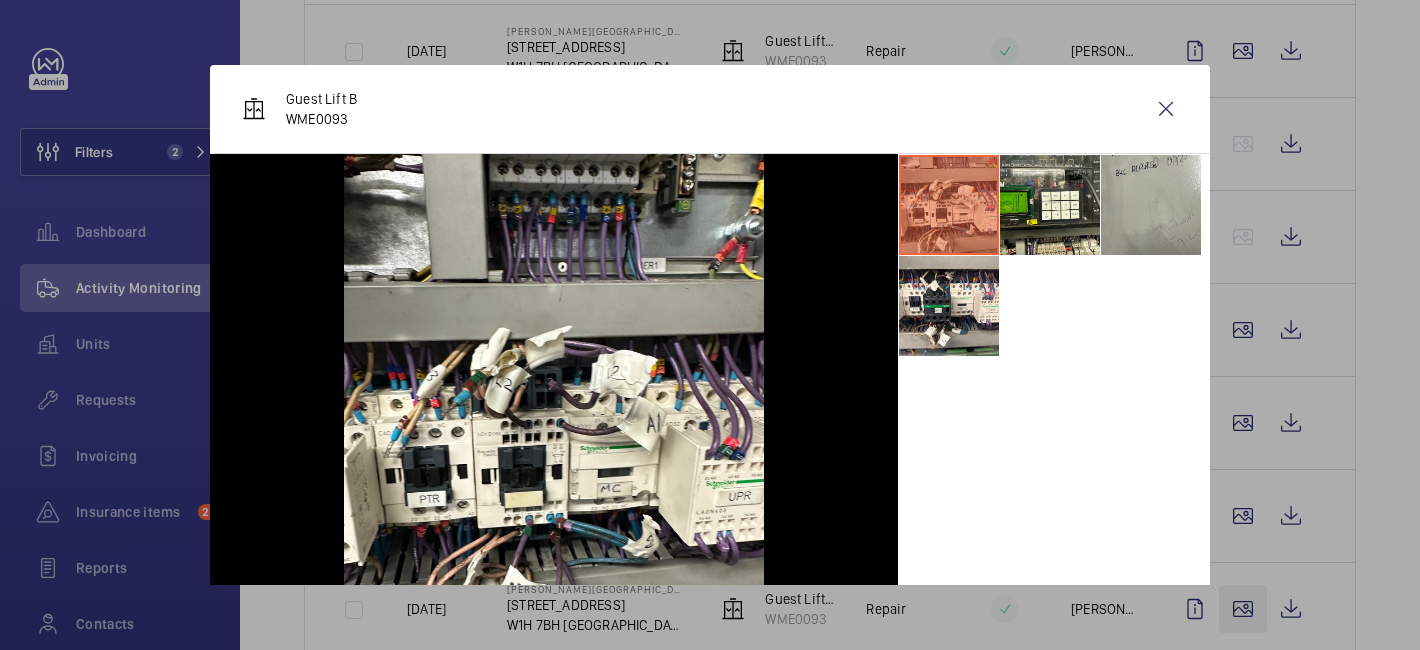 click at bounding box center (710, 325) 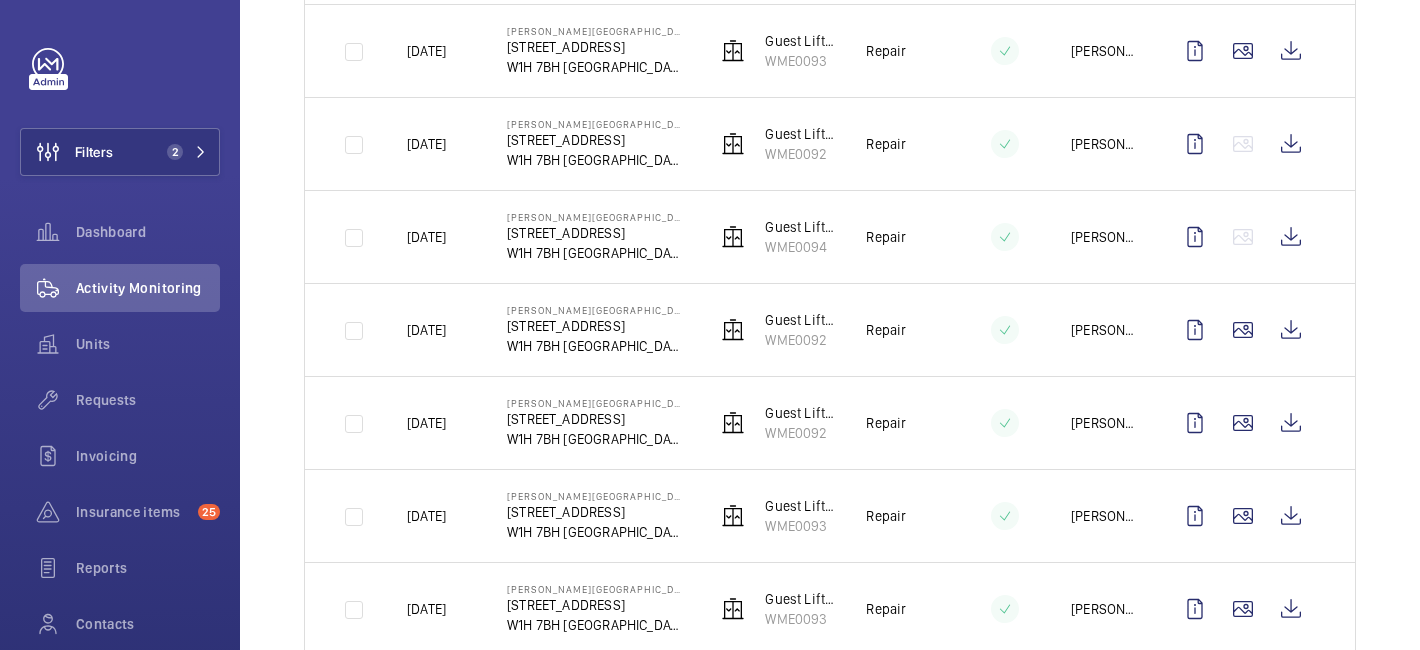 scroll, scrollTop: 863, scrollLeft: 0, axis: vertical 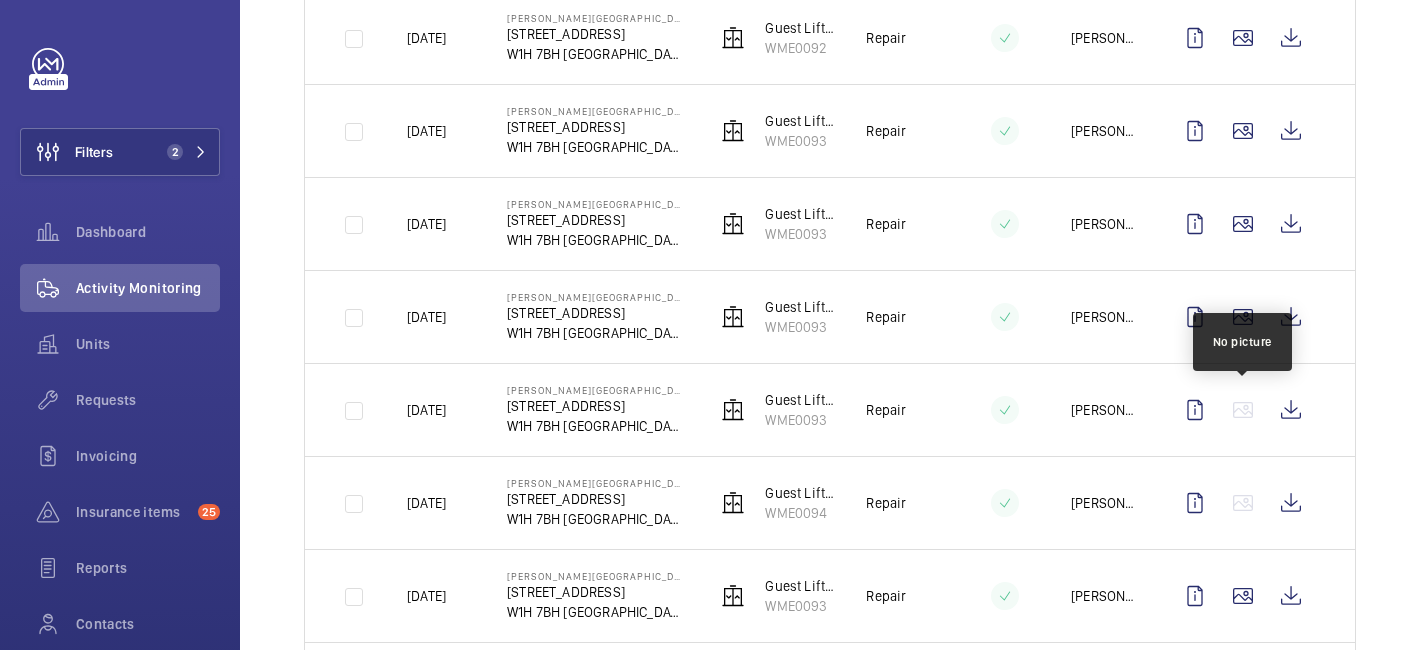 click 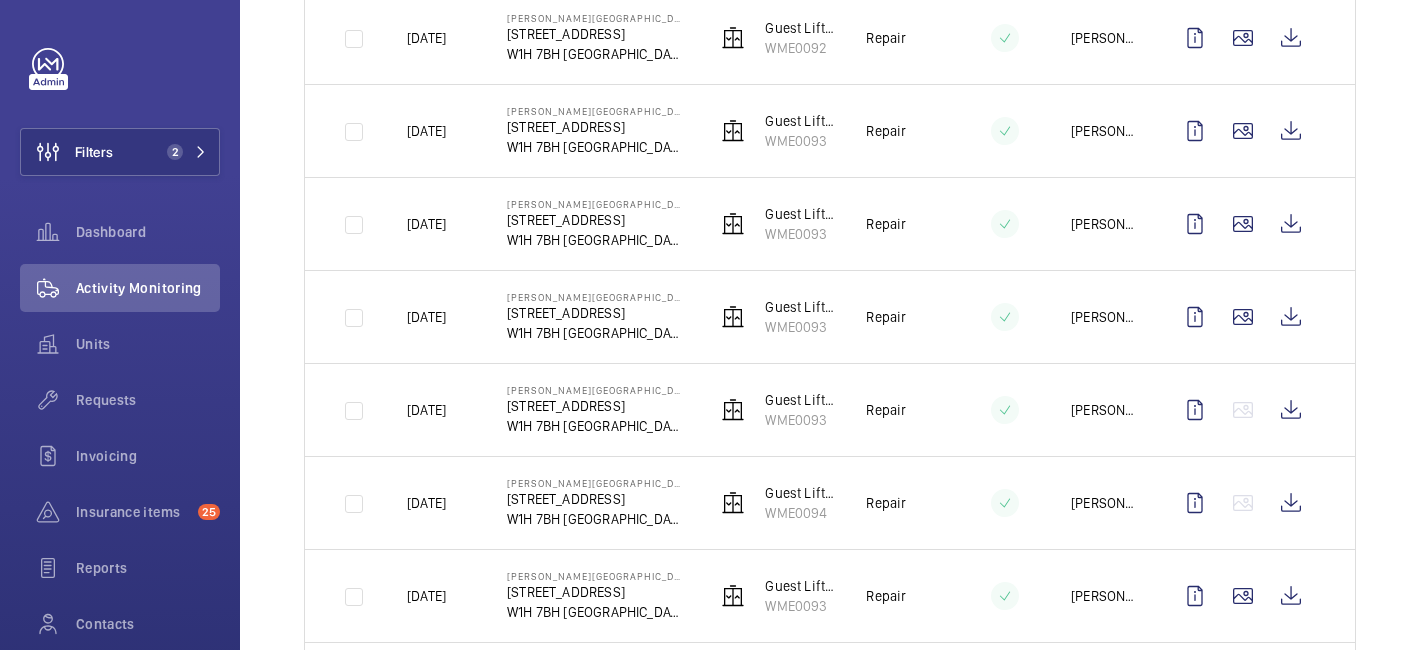 click 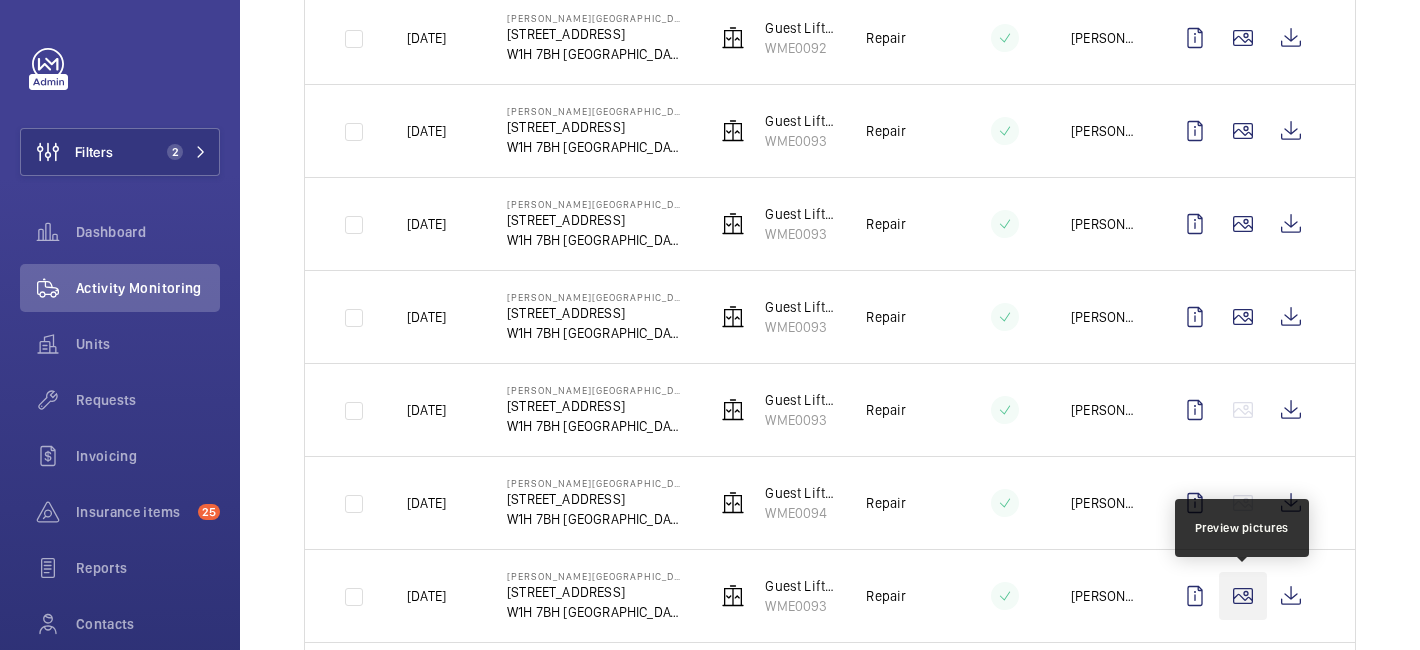 click 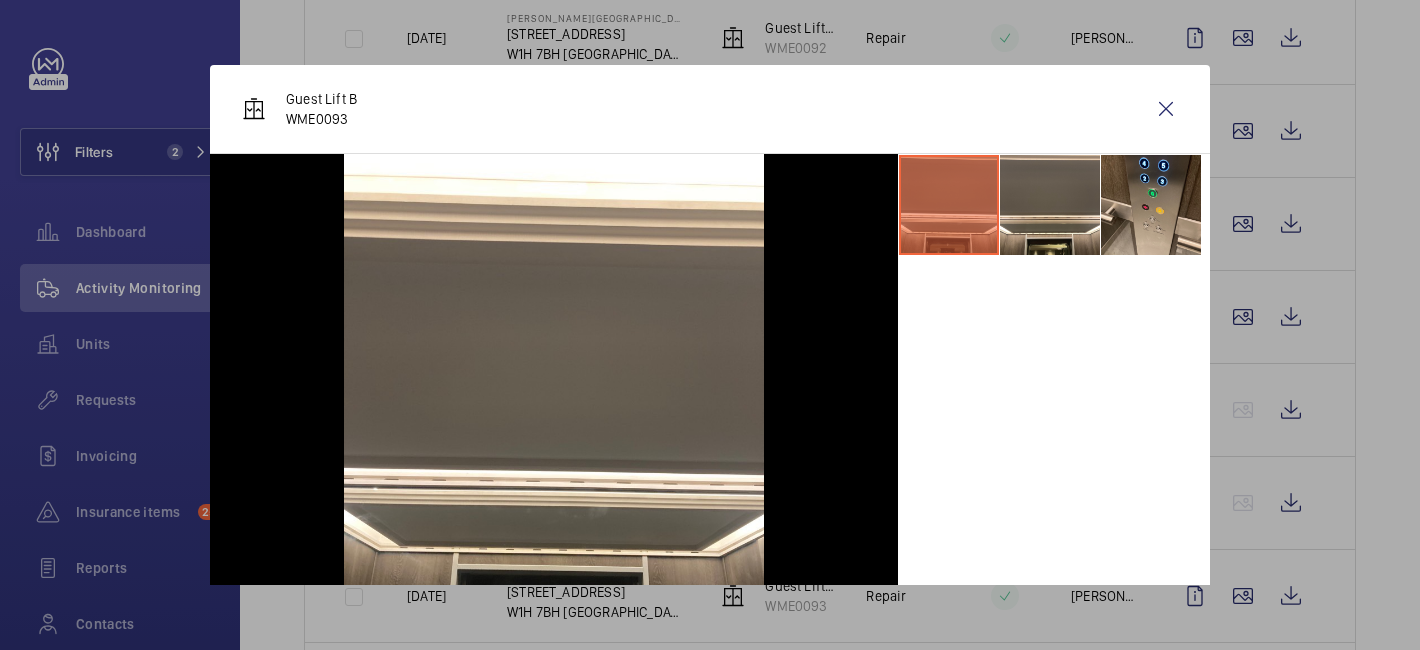 click at bounding box center (710, 325) 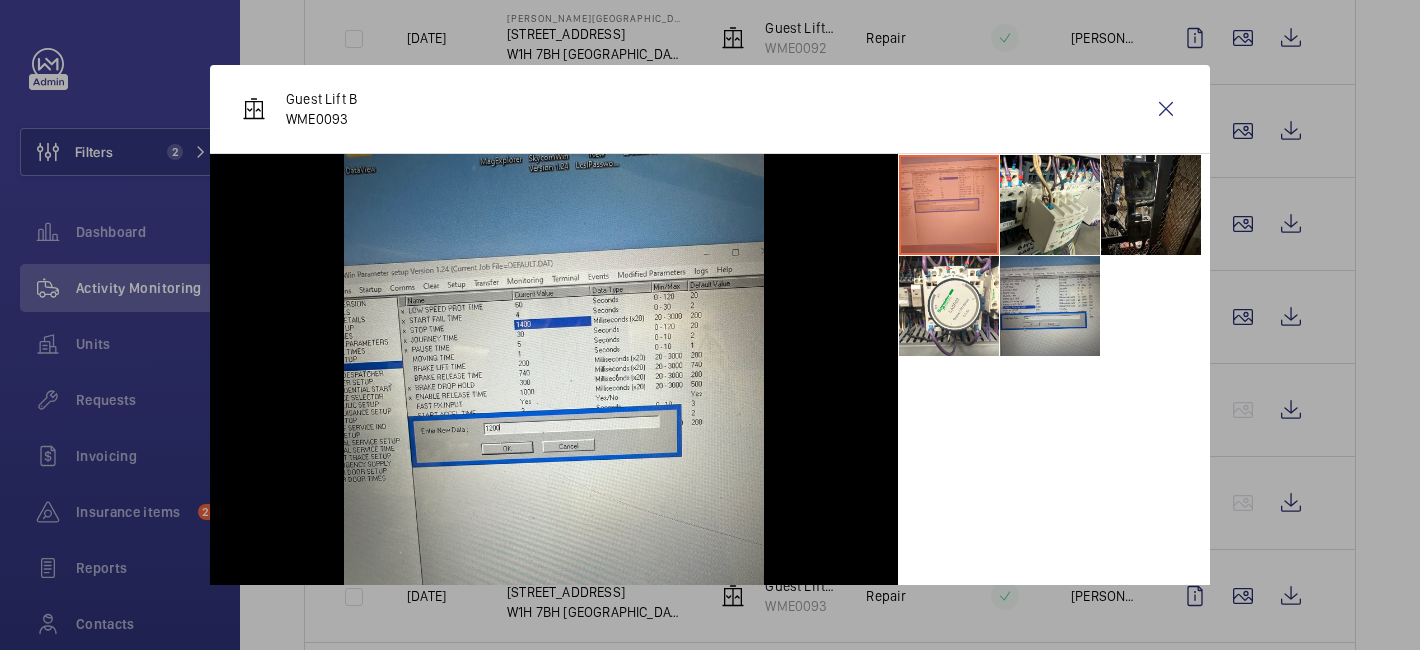 click at bounding box center (710, 325) 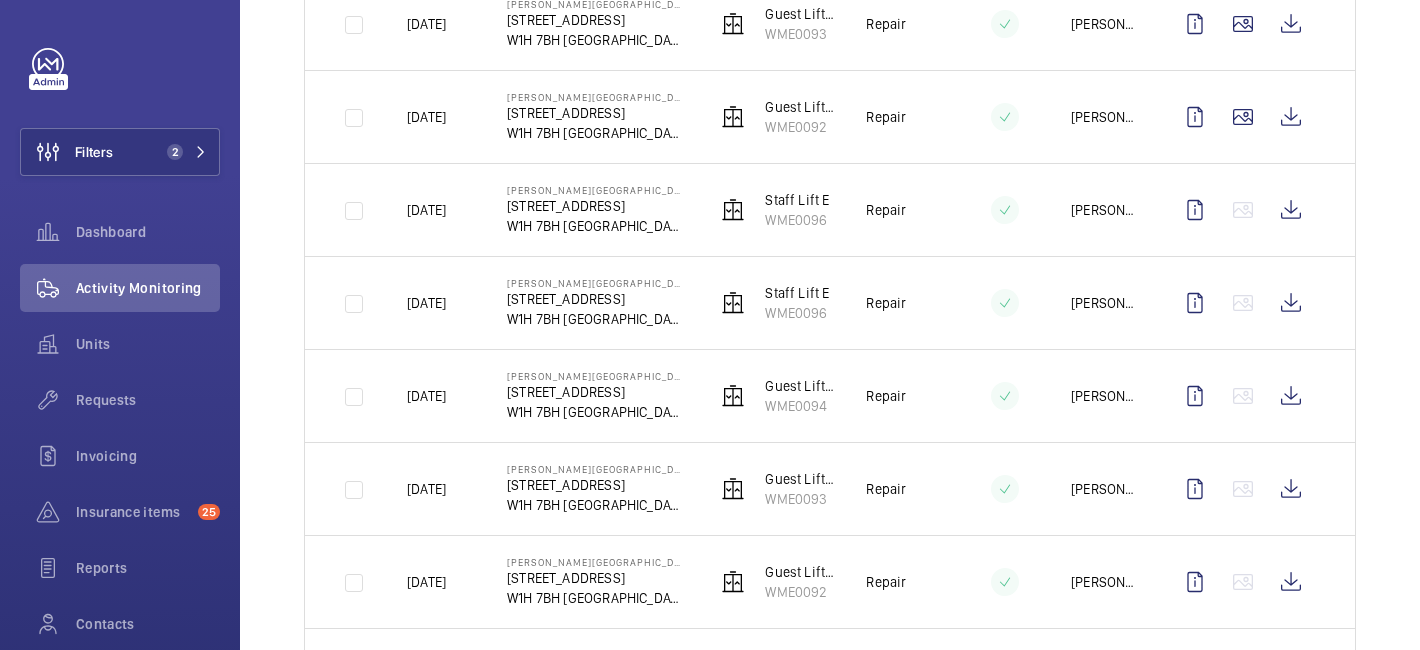 scroll, scrollTop: 1589, scrollLeft: 0, axis: vertical 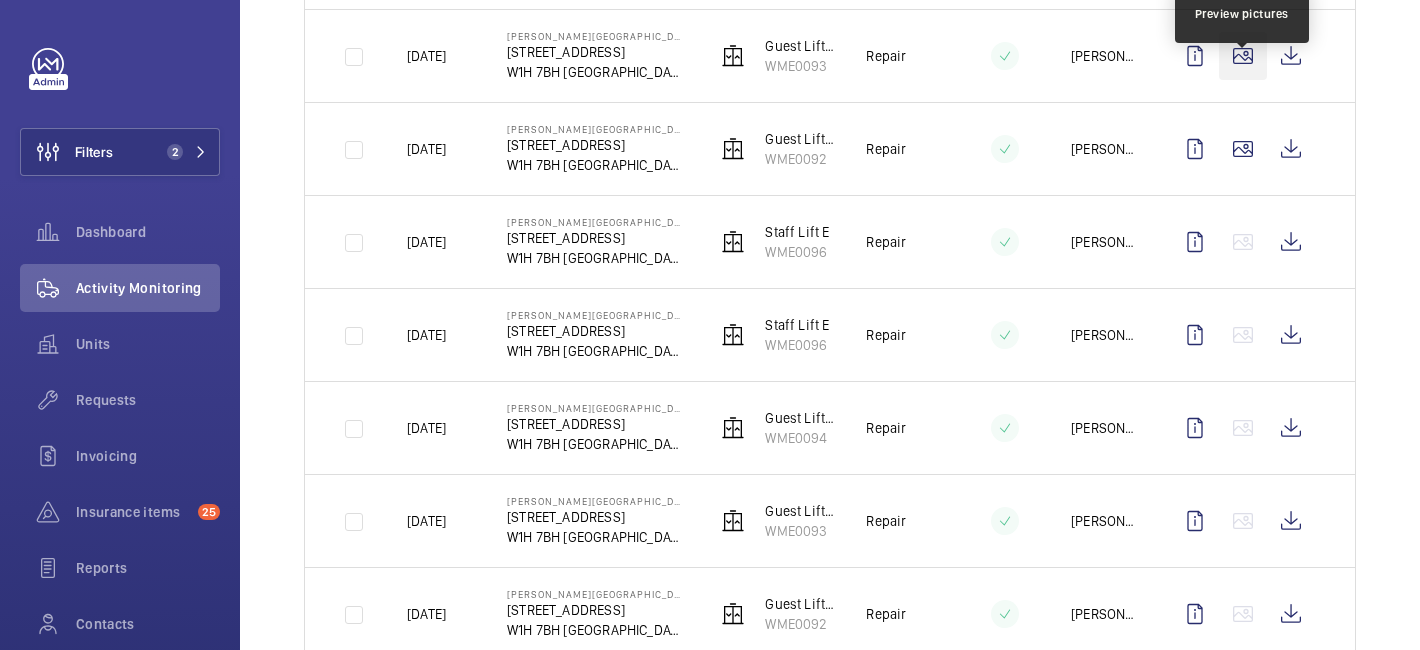 click 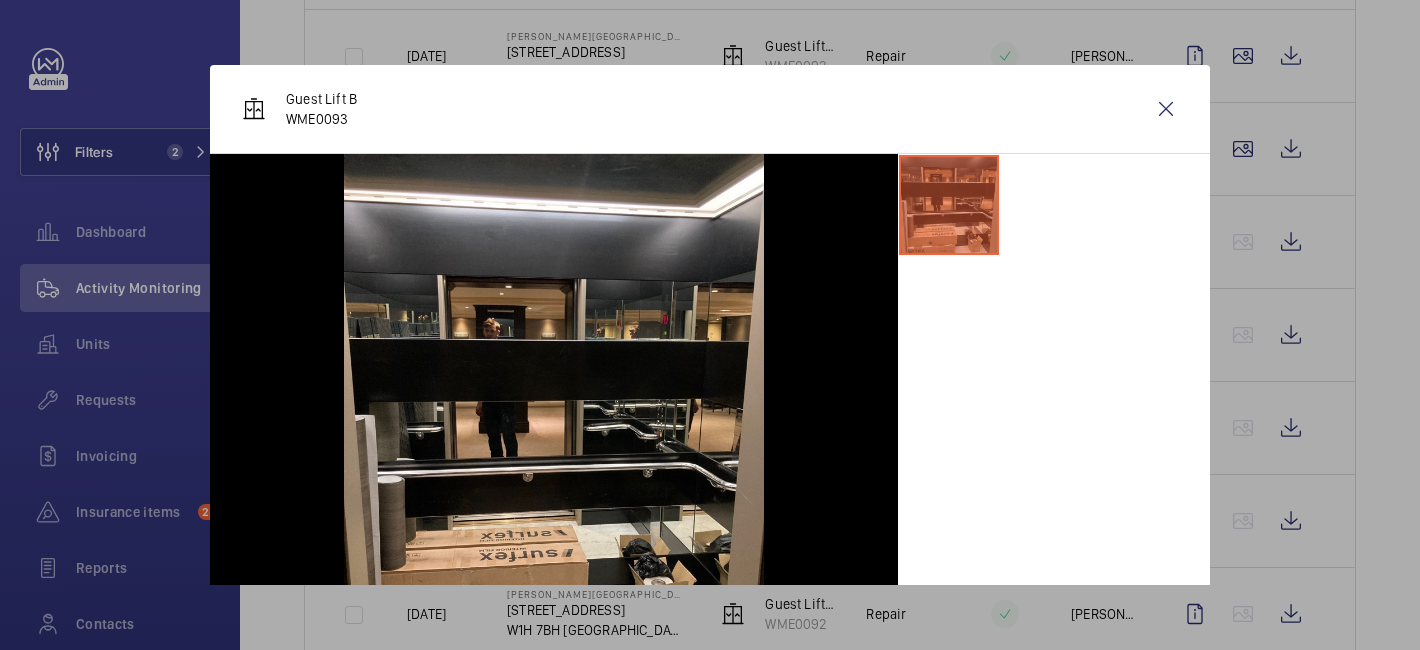 click at bounding box center (710, 325) 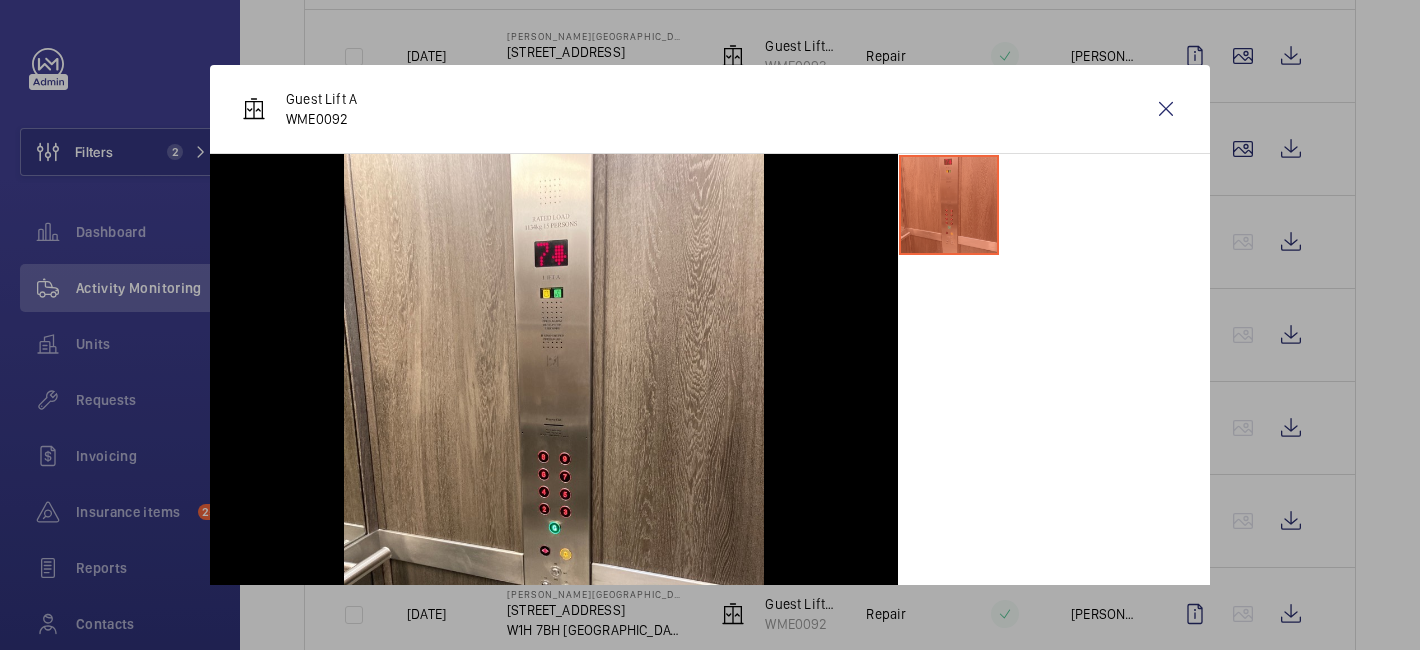click at bounding box center [710, 325] 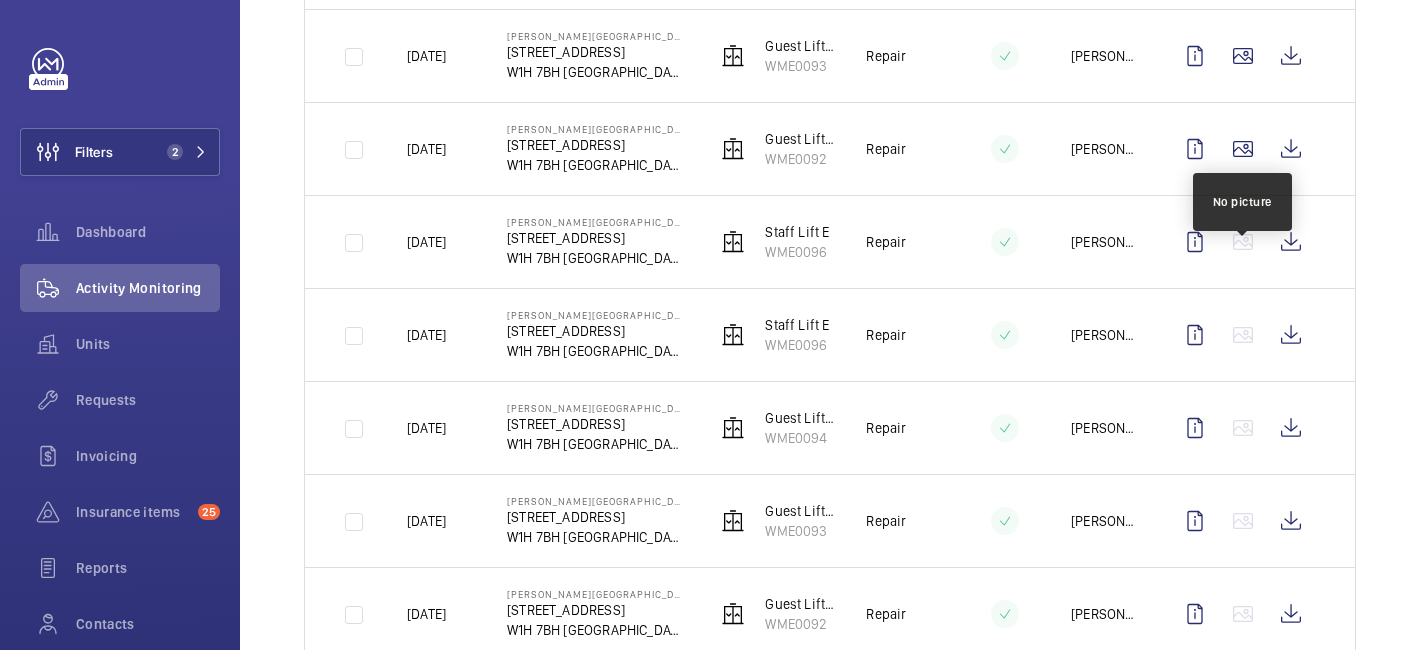 scroll, scrollTop: 2212, scrollLeft: 0, axis: vertical 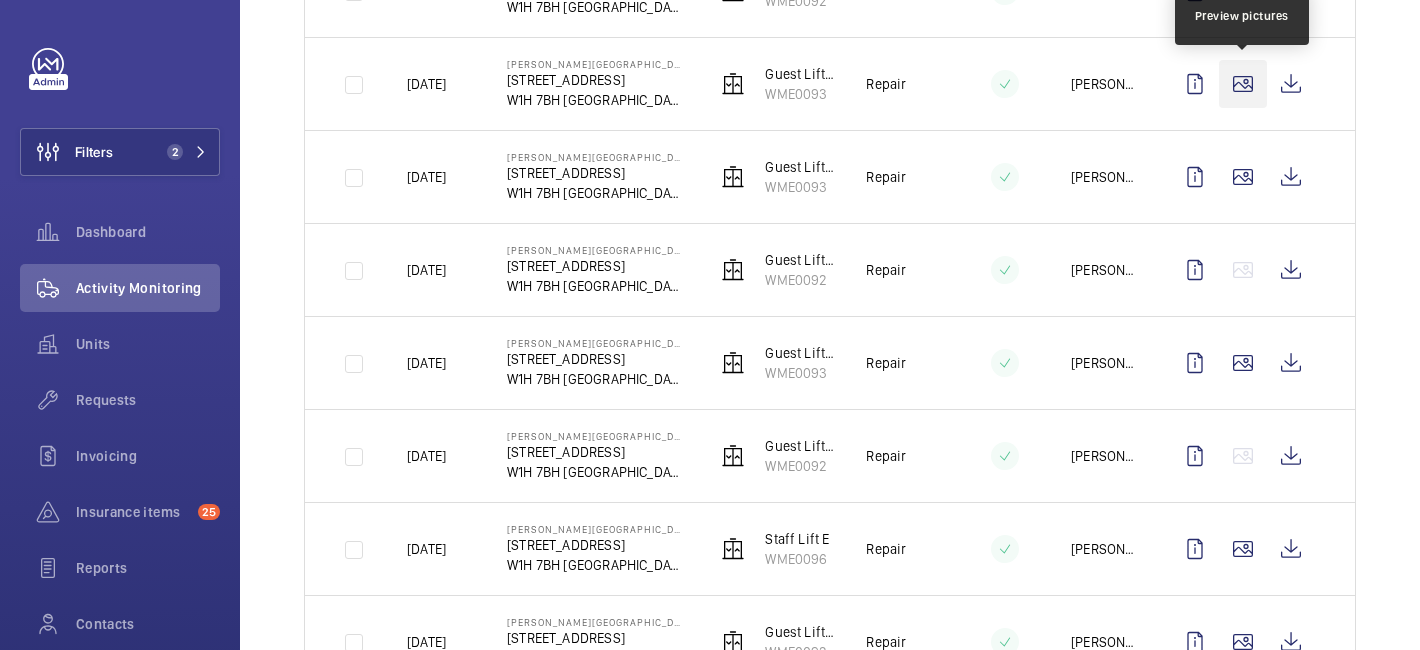 click 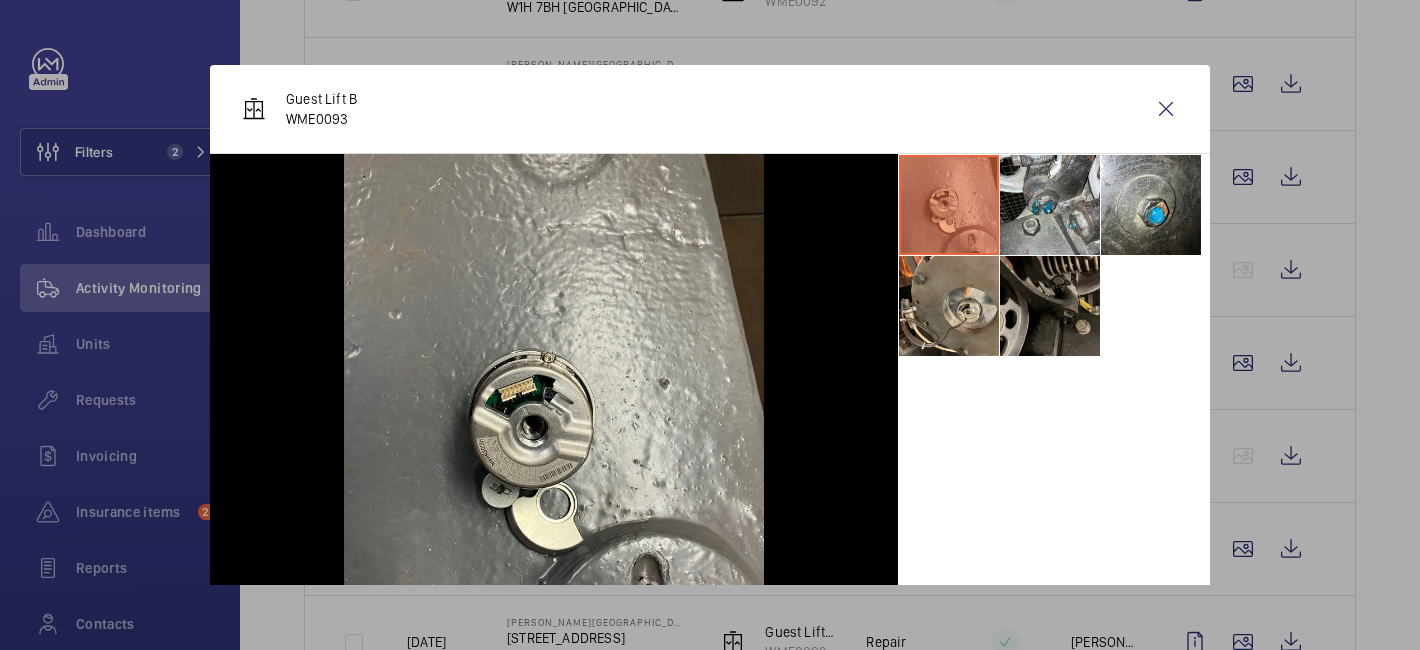 click at bounding box center (1050, 306) 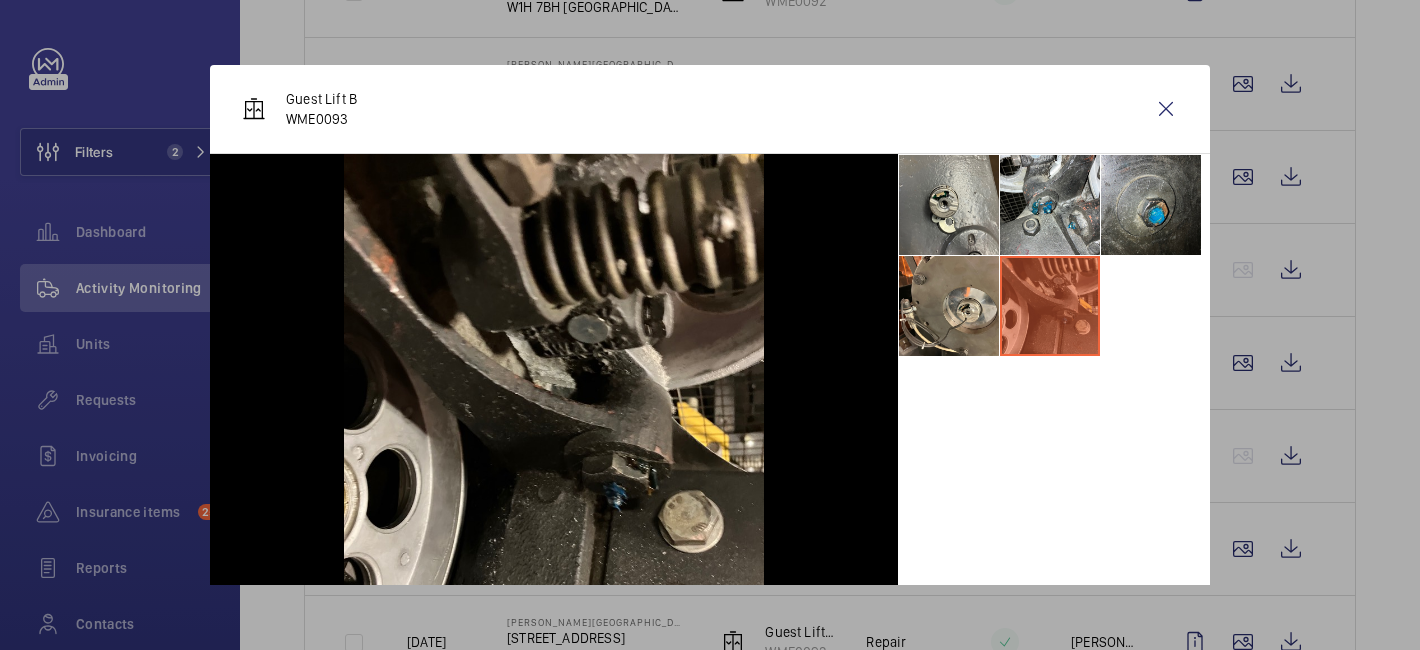 click at bounding box center [1151, 205] 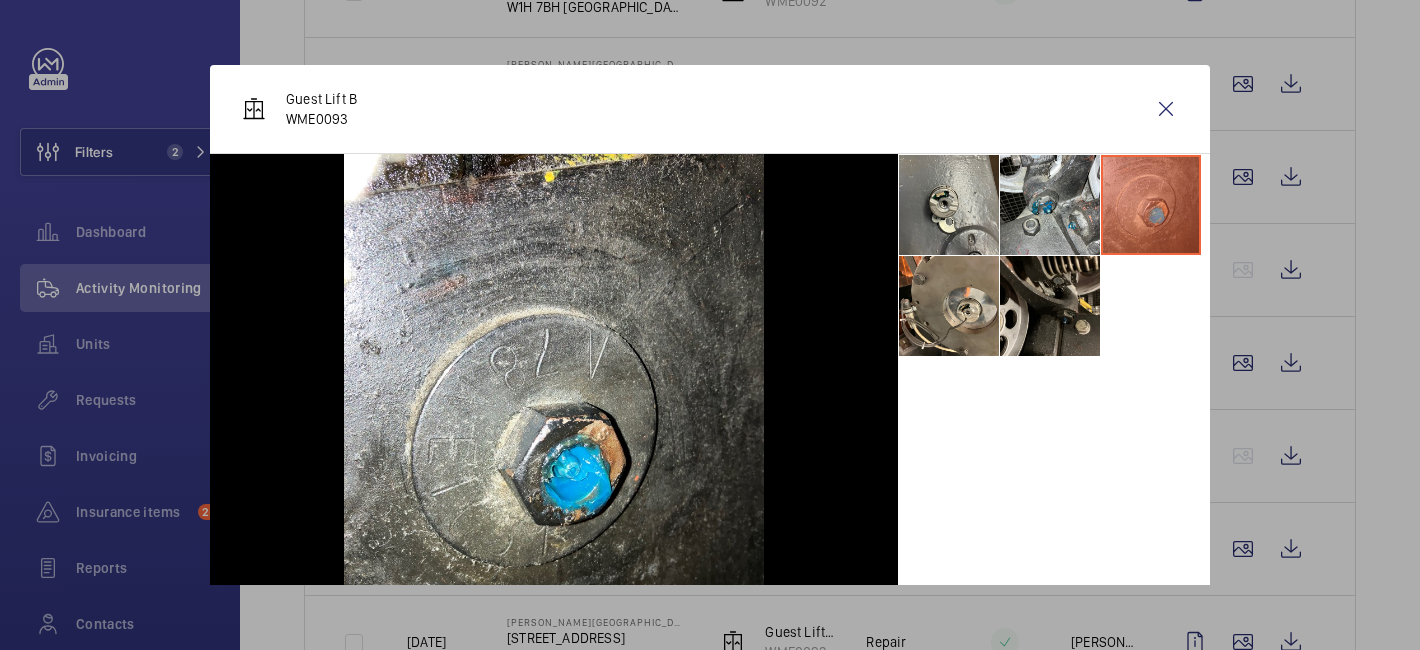 click at bounding box center [710, 325] 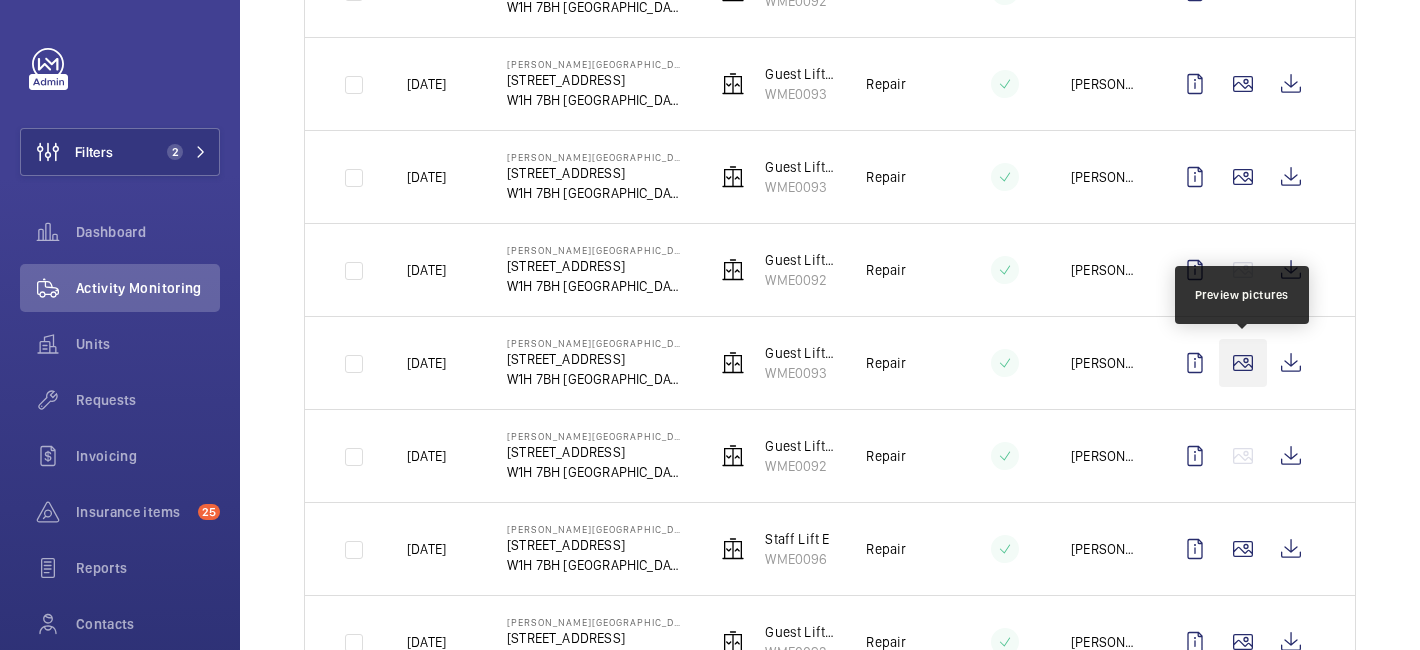 click 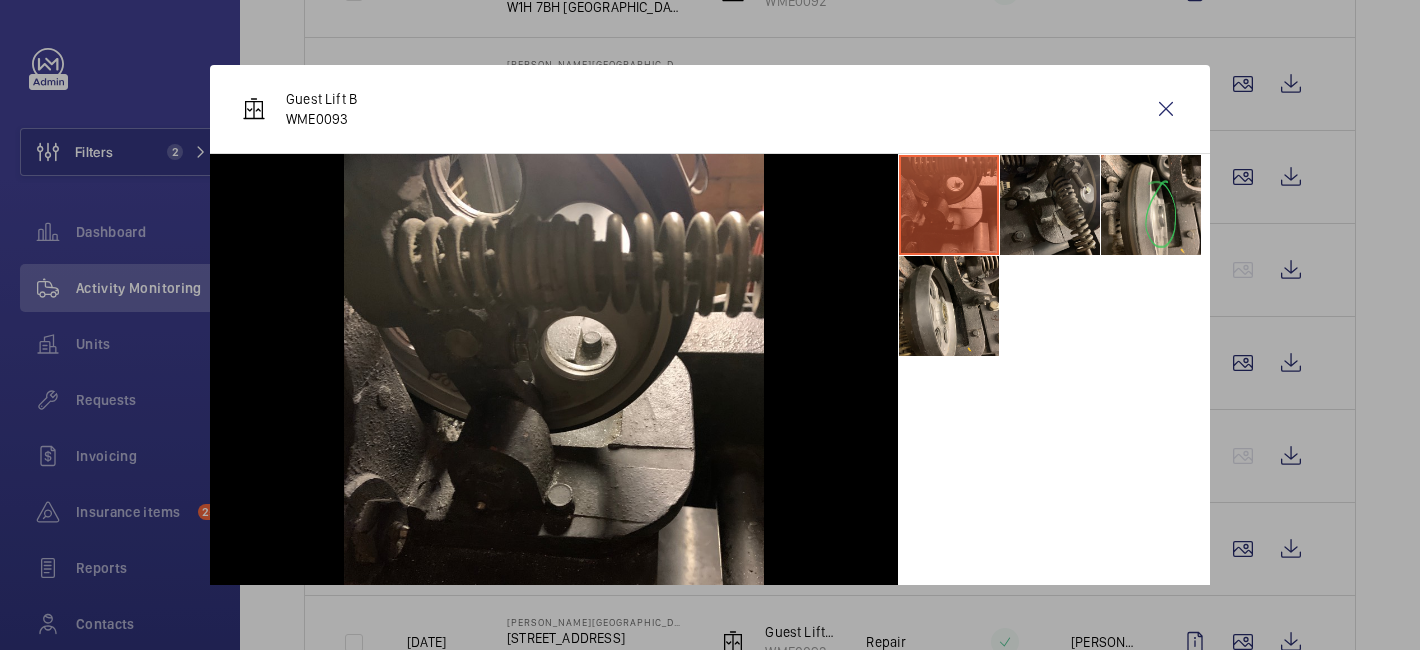 click at bounding box center (1050, 205) 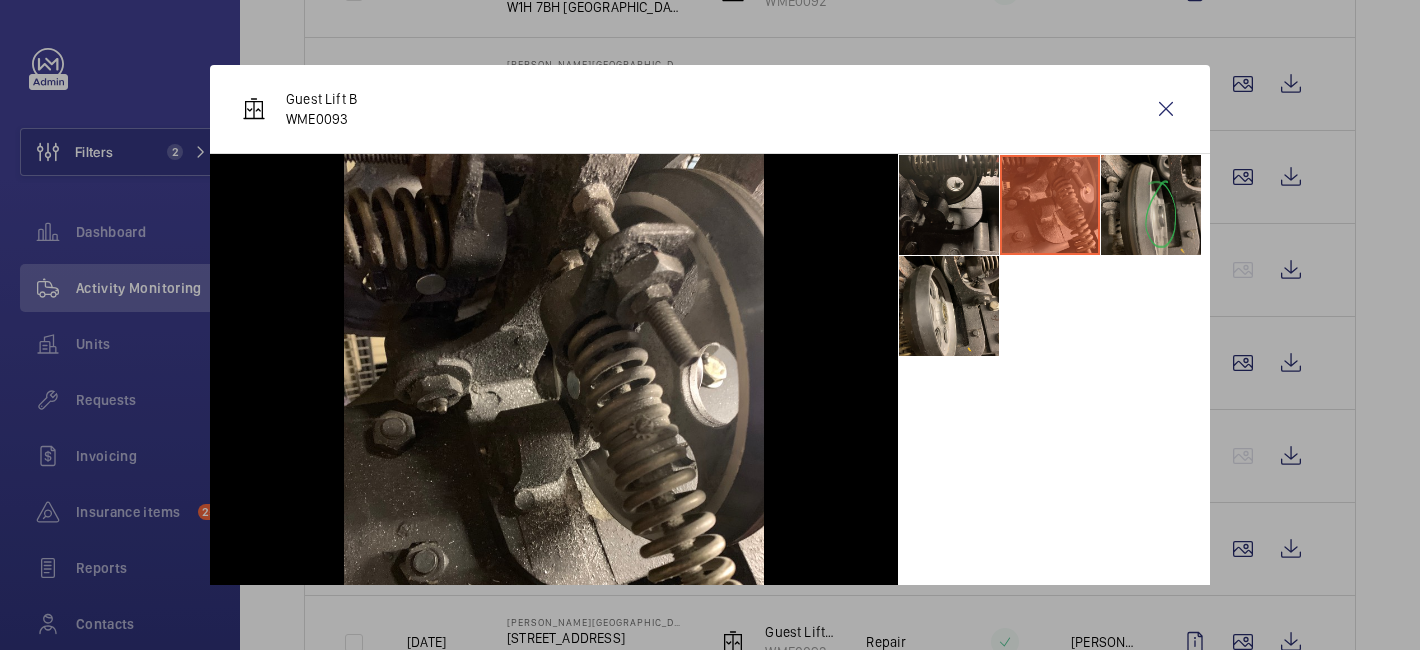 click at bounding box center [1151, 205] 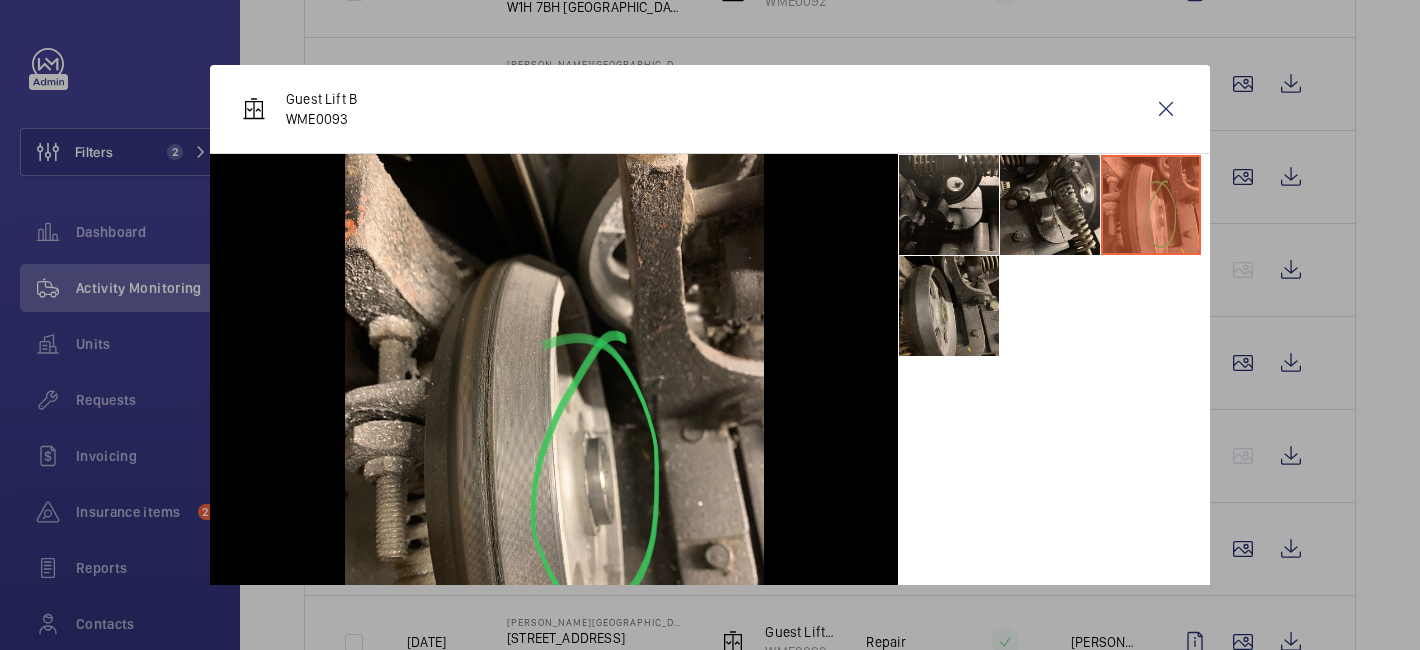 click at bounding box center (949, 306) 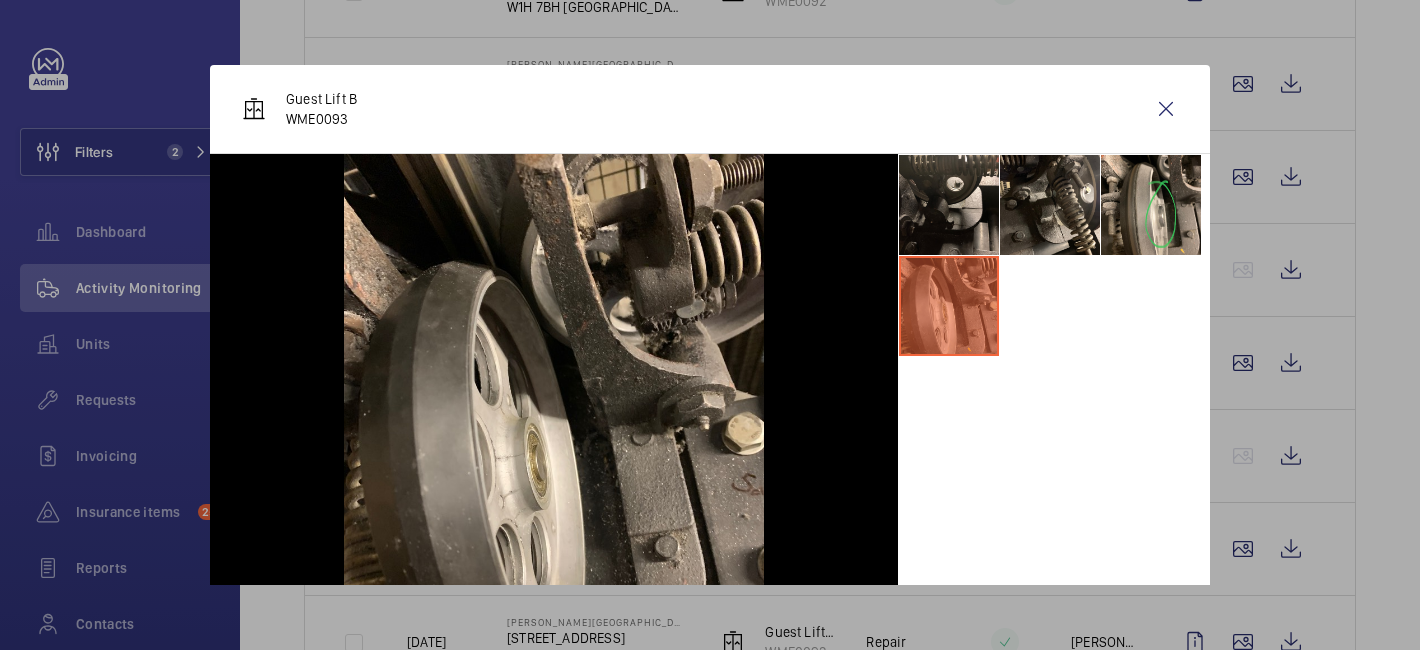 click at bounding box center [710, 325] 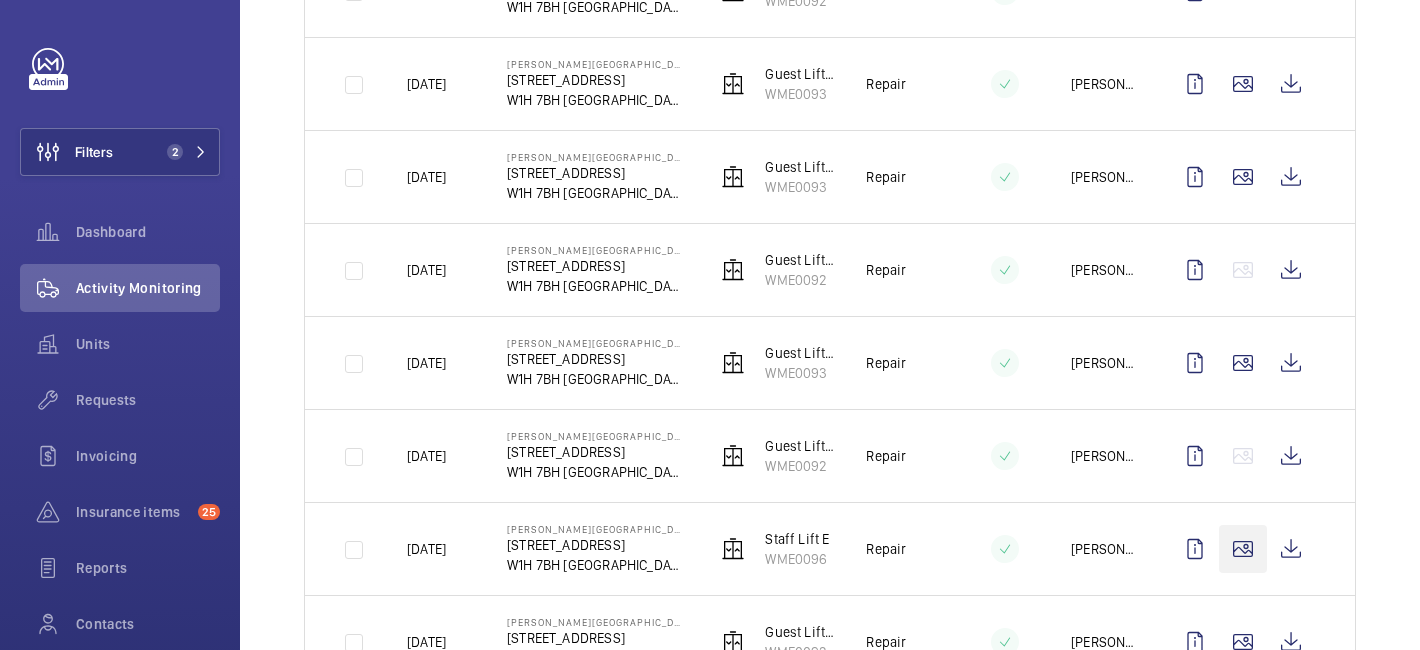 scroll, scrollTop: 2493, scrollLeft: 0, axis: vertical 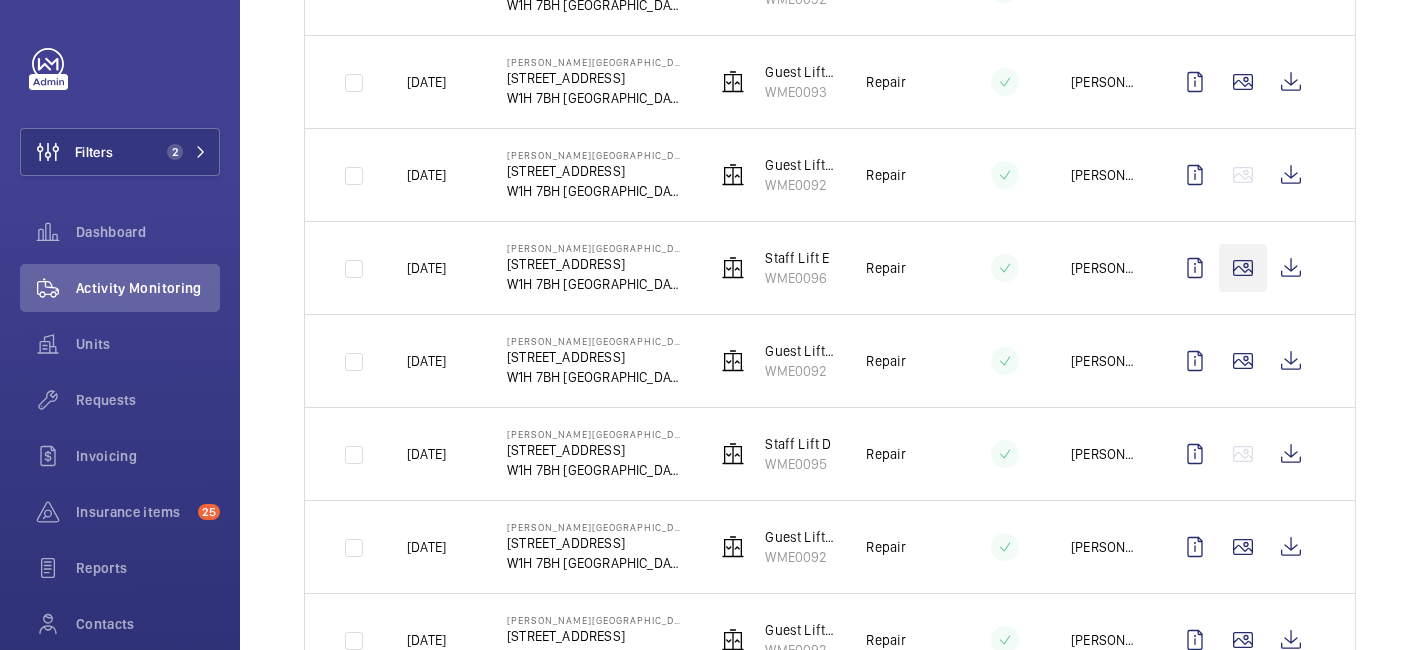 click 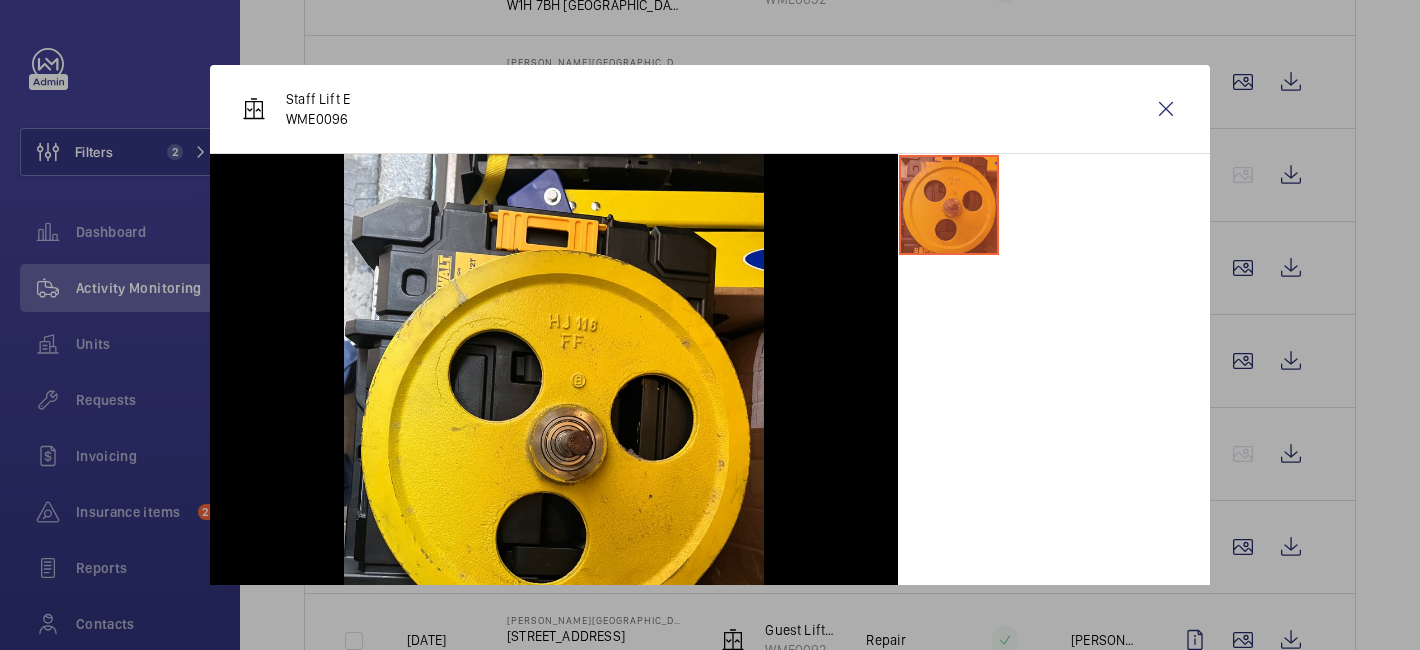 click at bounding box center [710, 325] 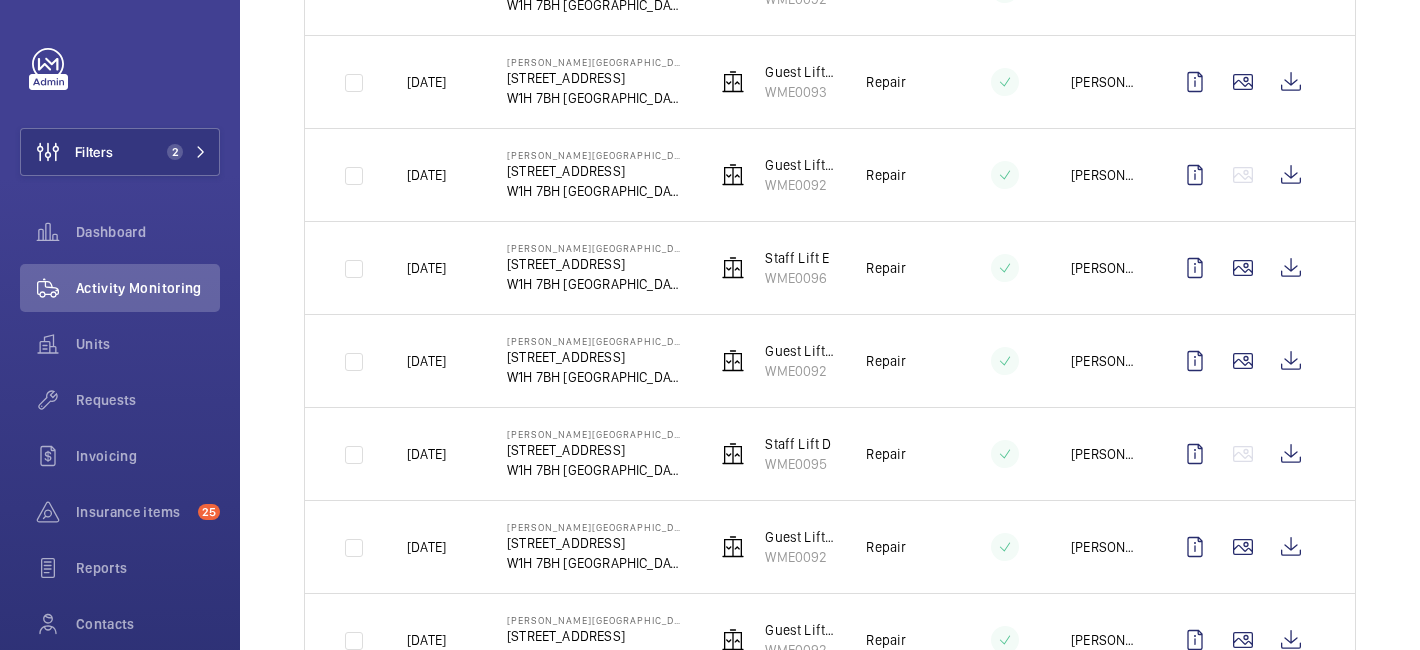 click 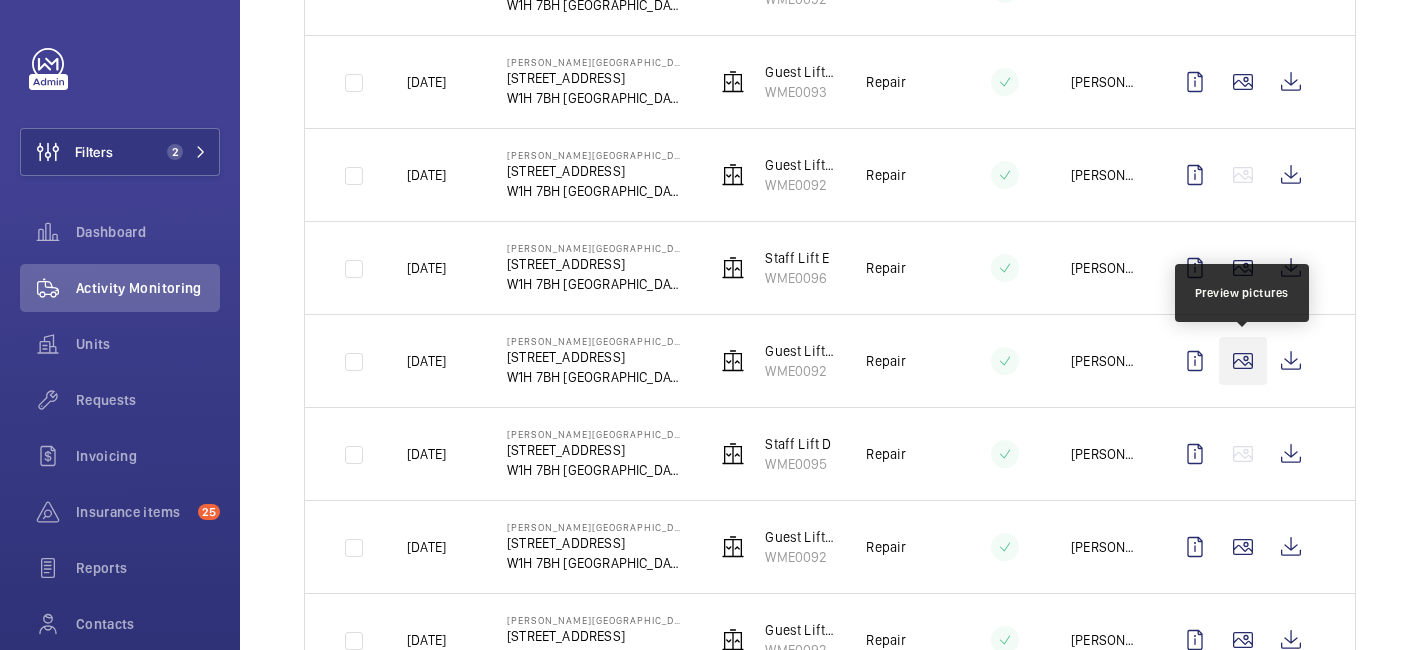 click 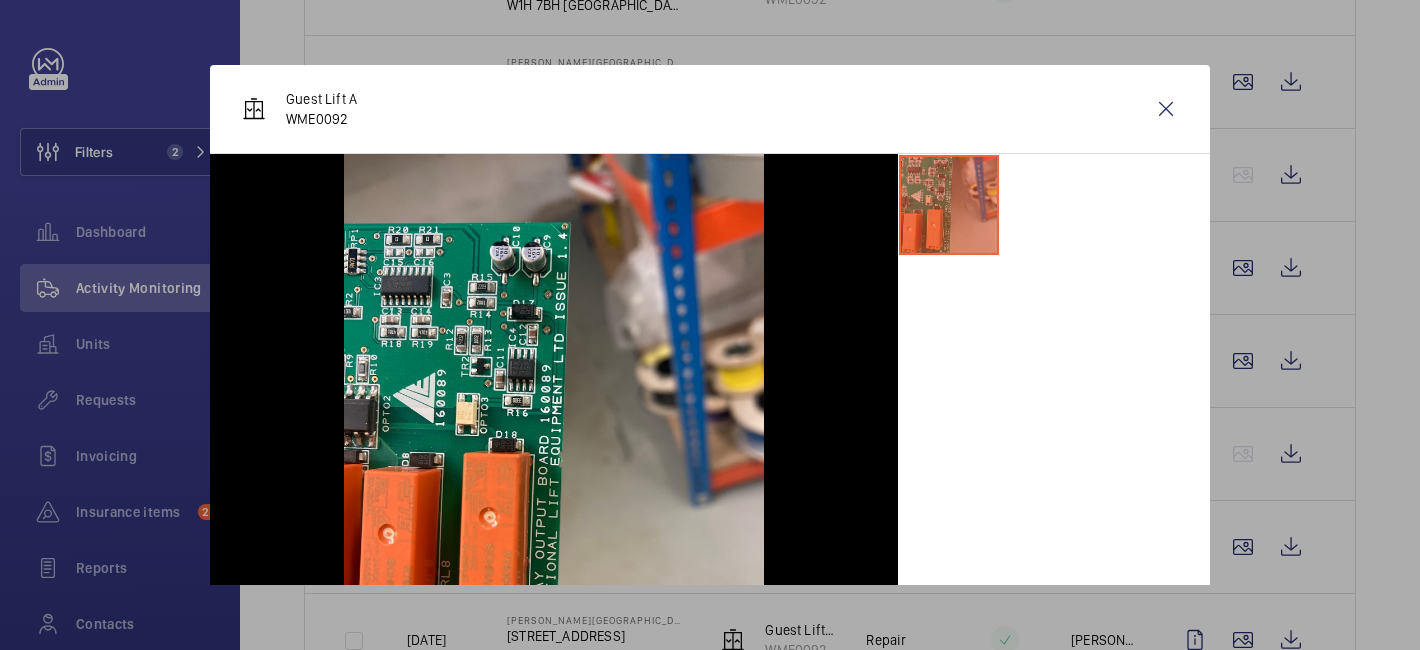 click at bounding box center [710, 325] 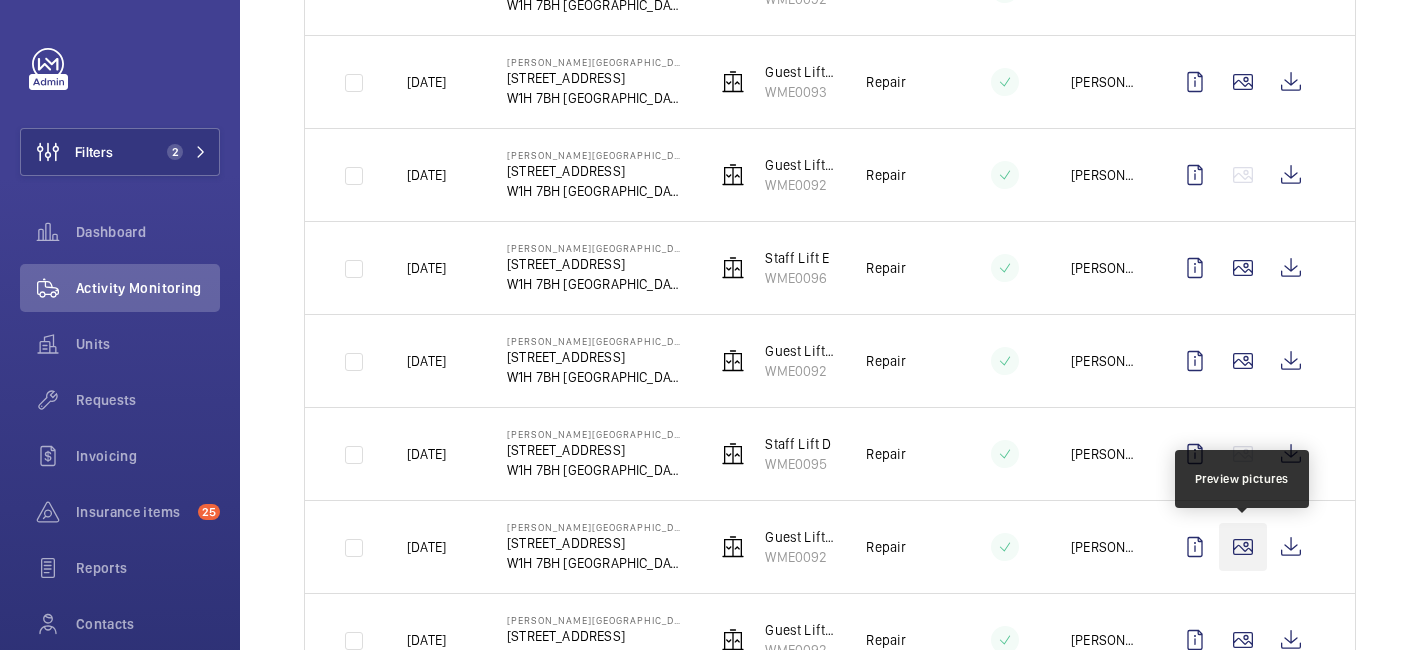 click 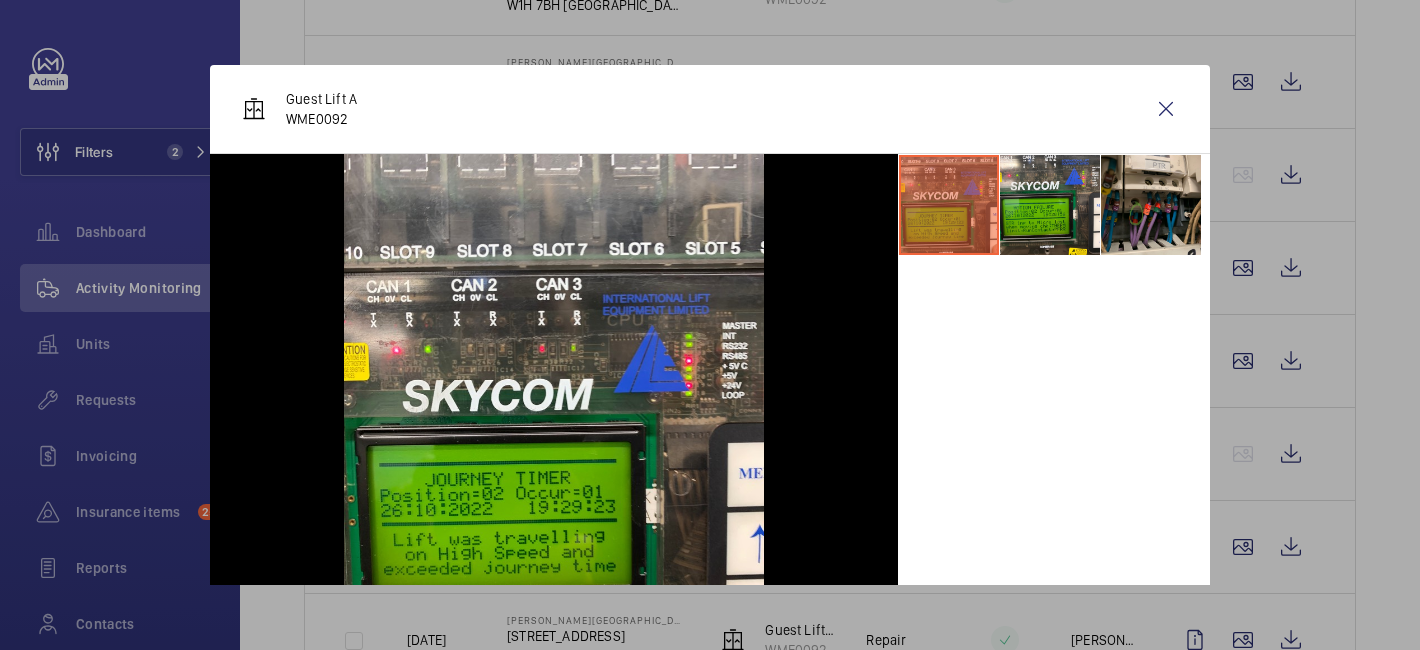 click at bounding box center [710, 325] 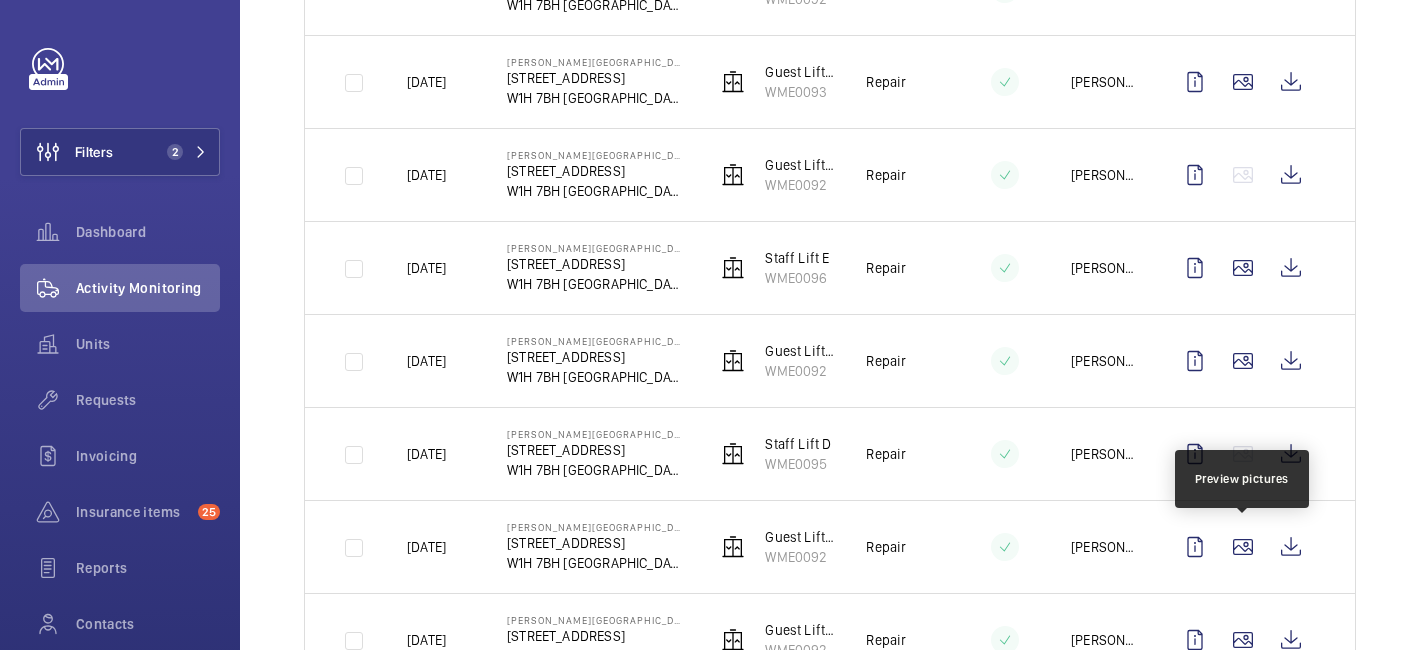 scroll, scrollTop: 2578, scrollLeft: 0, axis: vertical 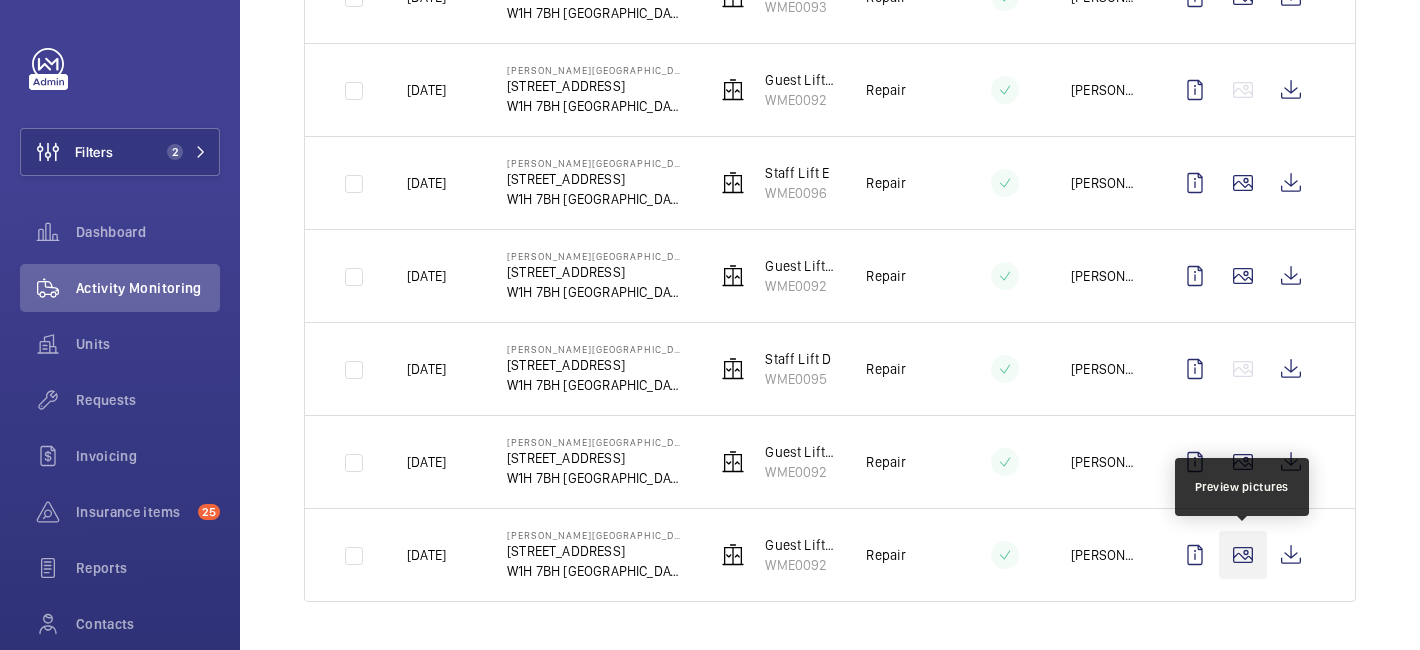 click 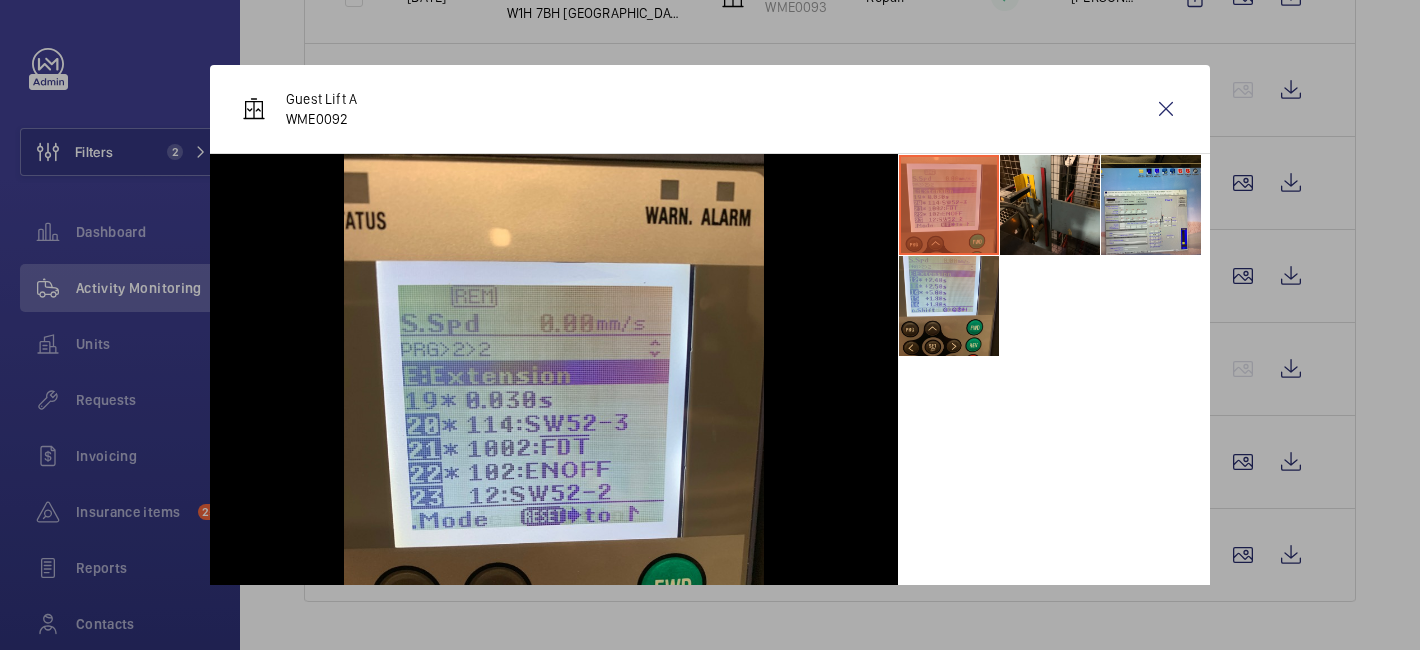 click at bounding box center (710, 325) 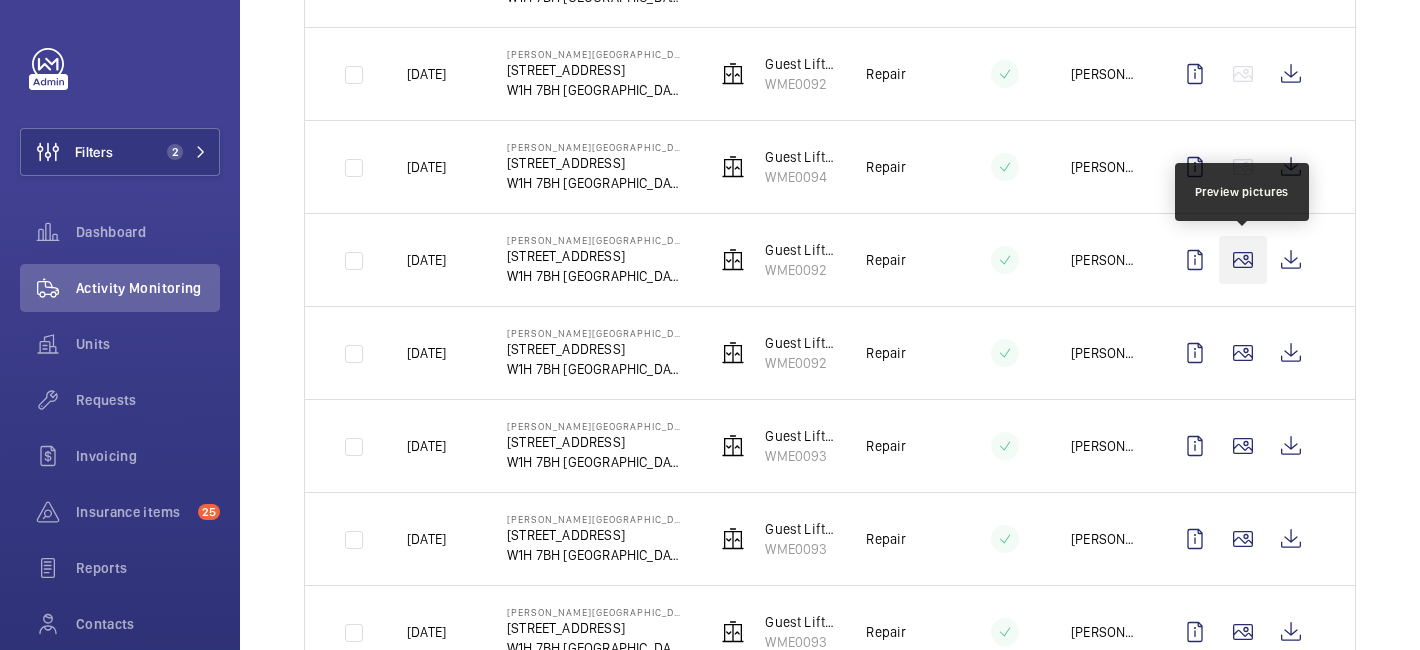 scroll, scrollTop: 0, scrollLeft: 0, axis: both 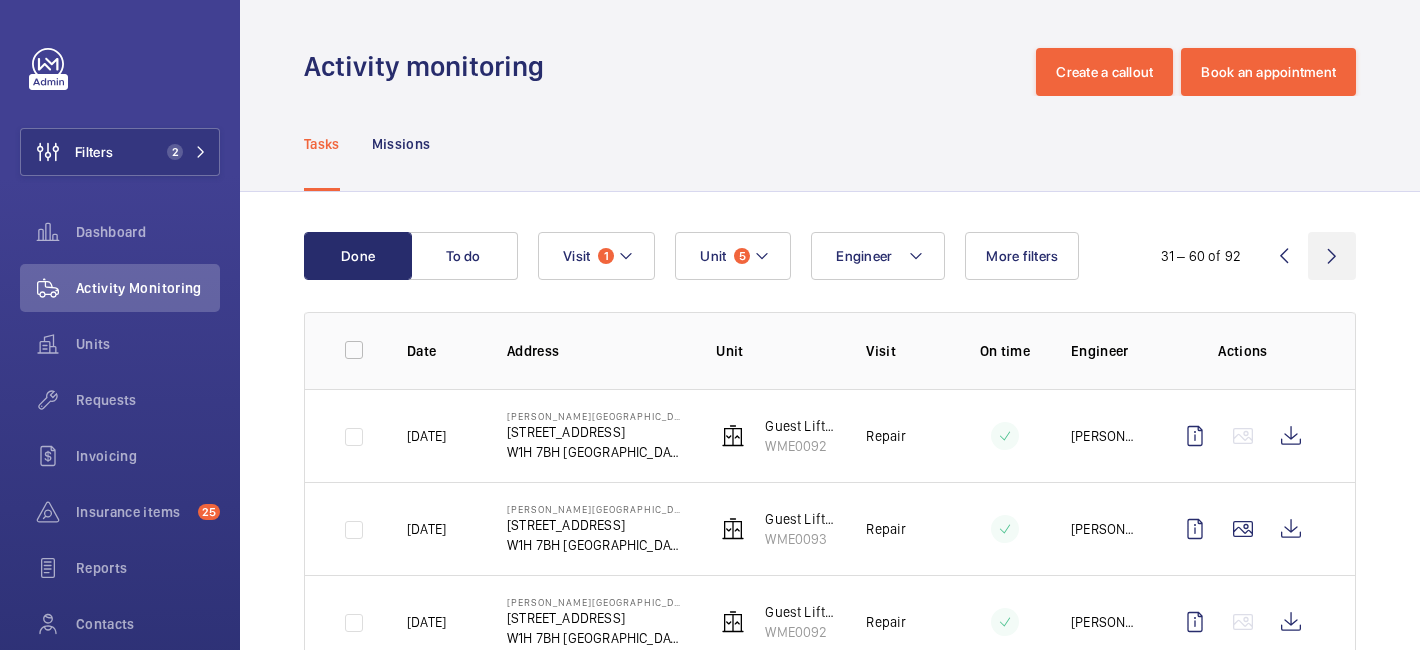 click 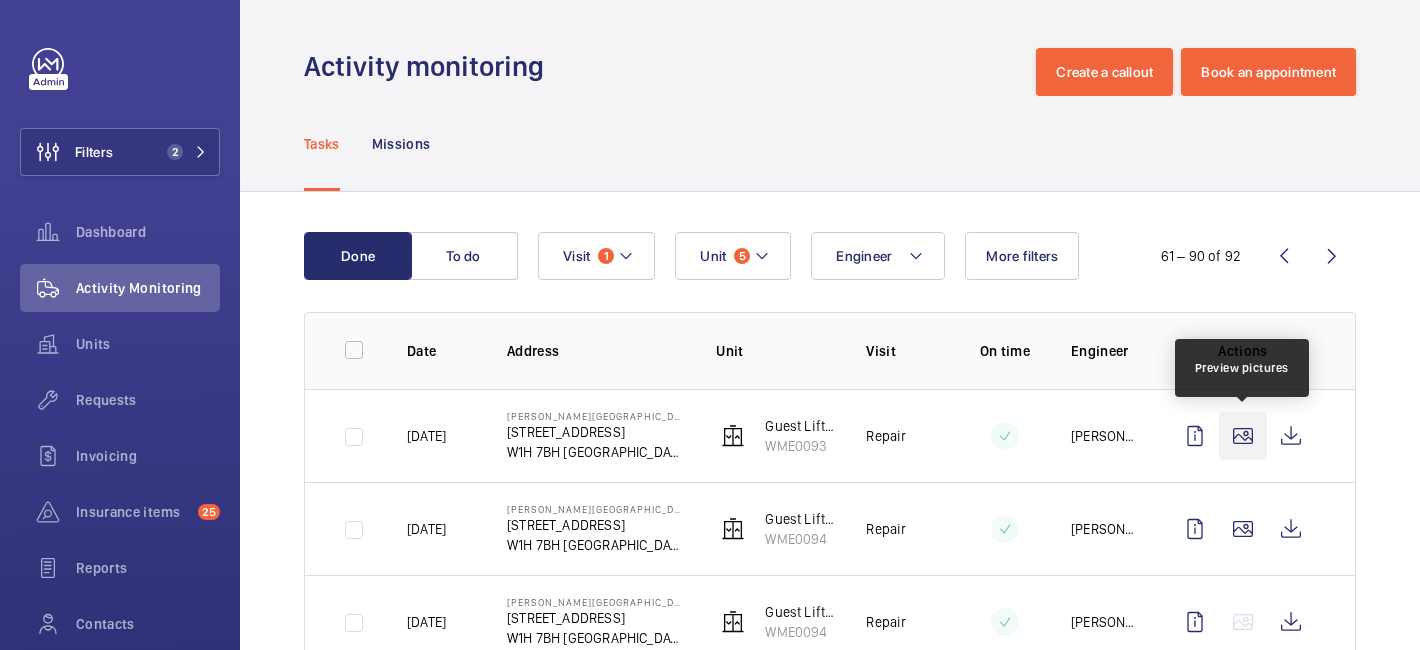 click 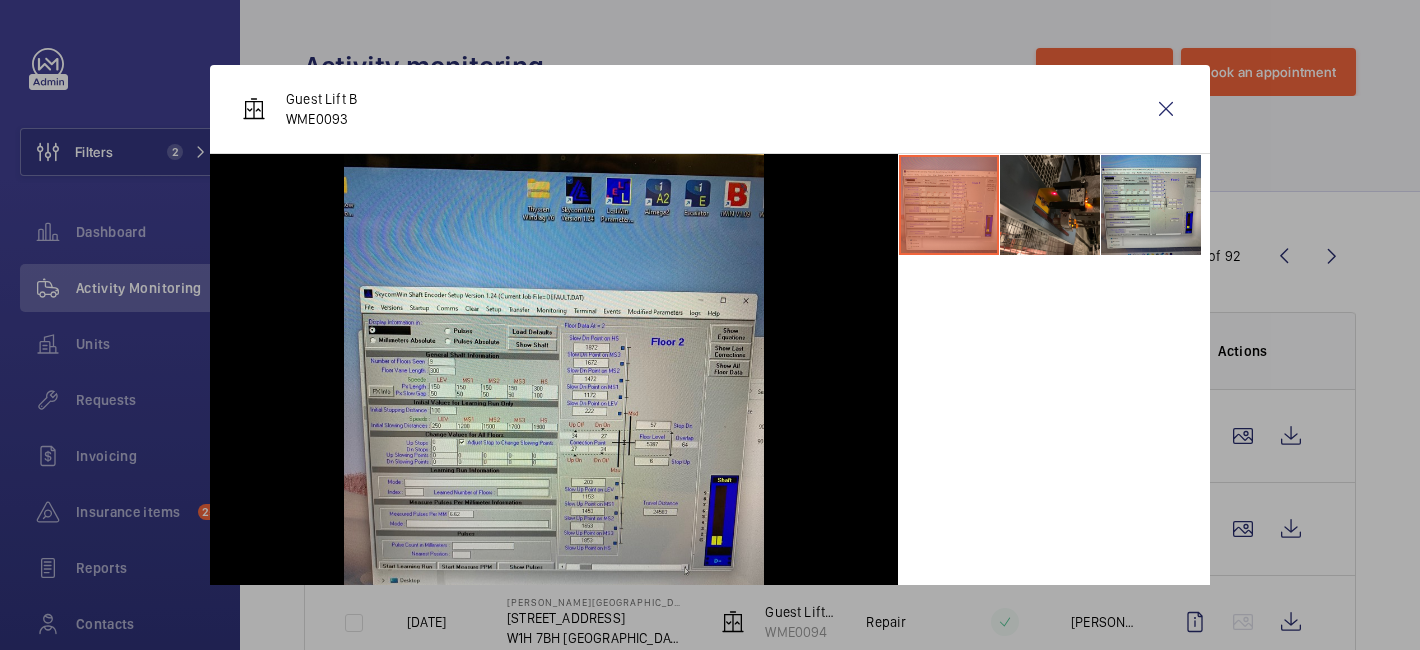 click at bounding box center (710, 325) 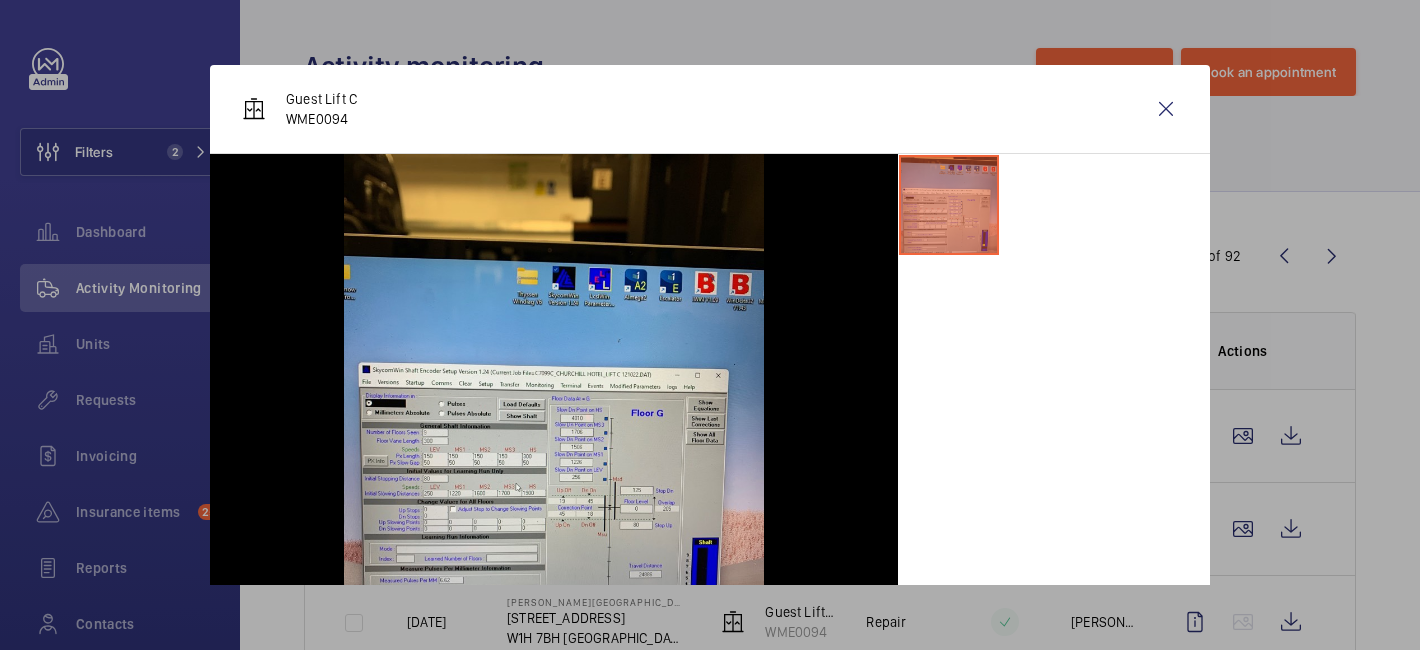 click at bounding box center [710, 325] 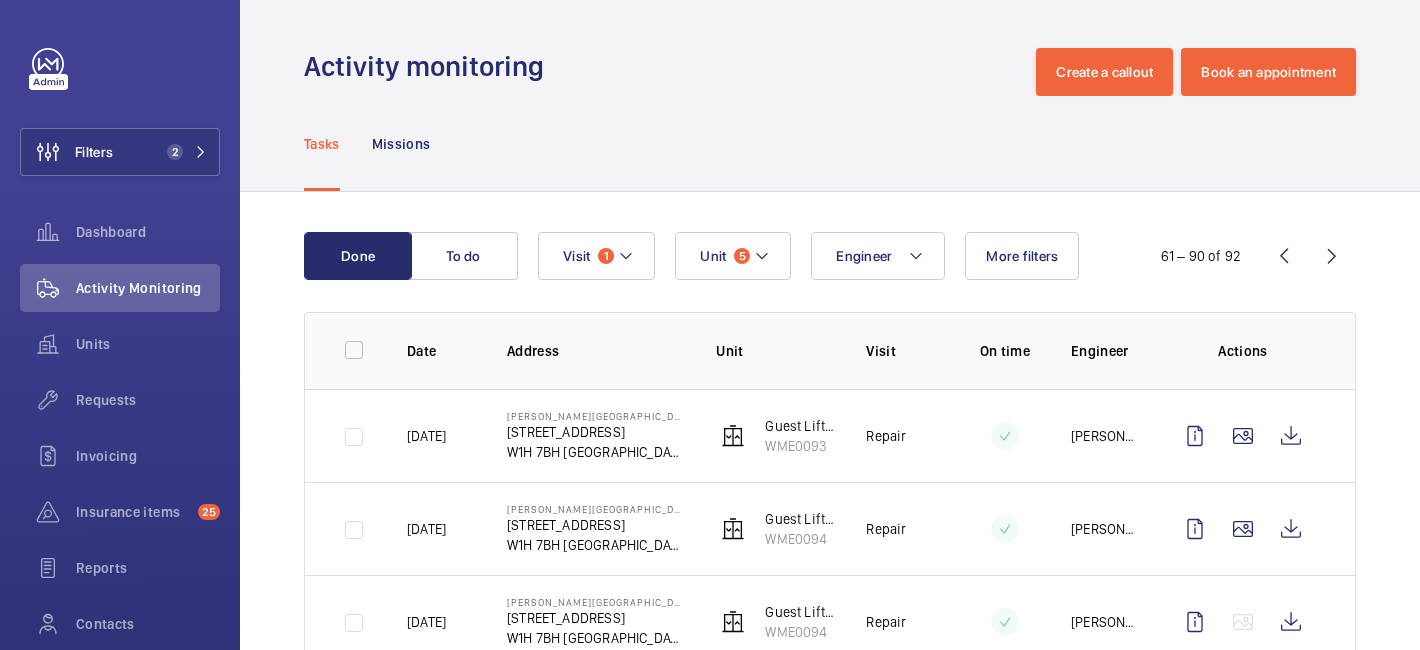scroll, scrollTop: 633, scrollLeft: 0, axis: vertical 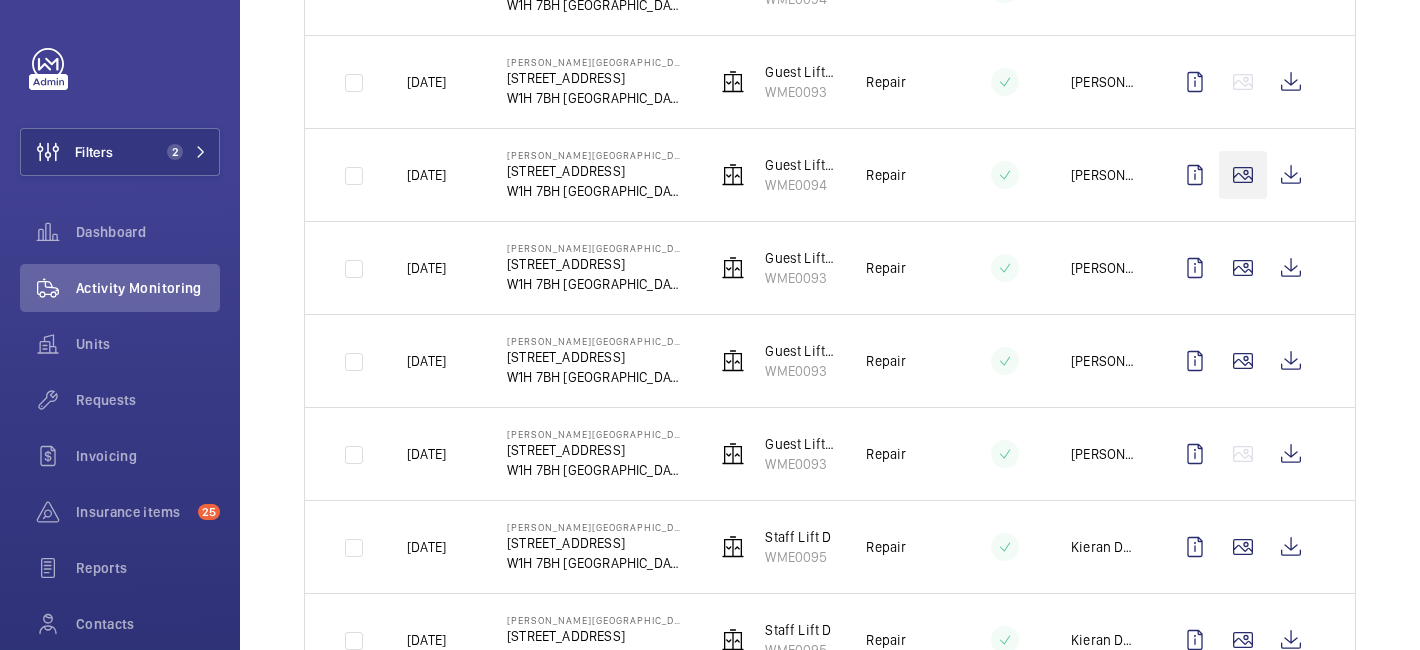 click 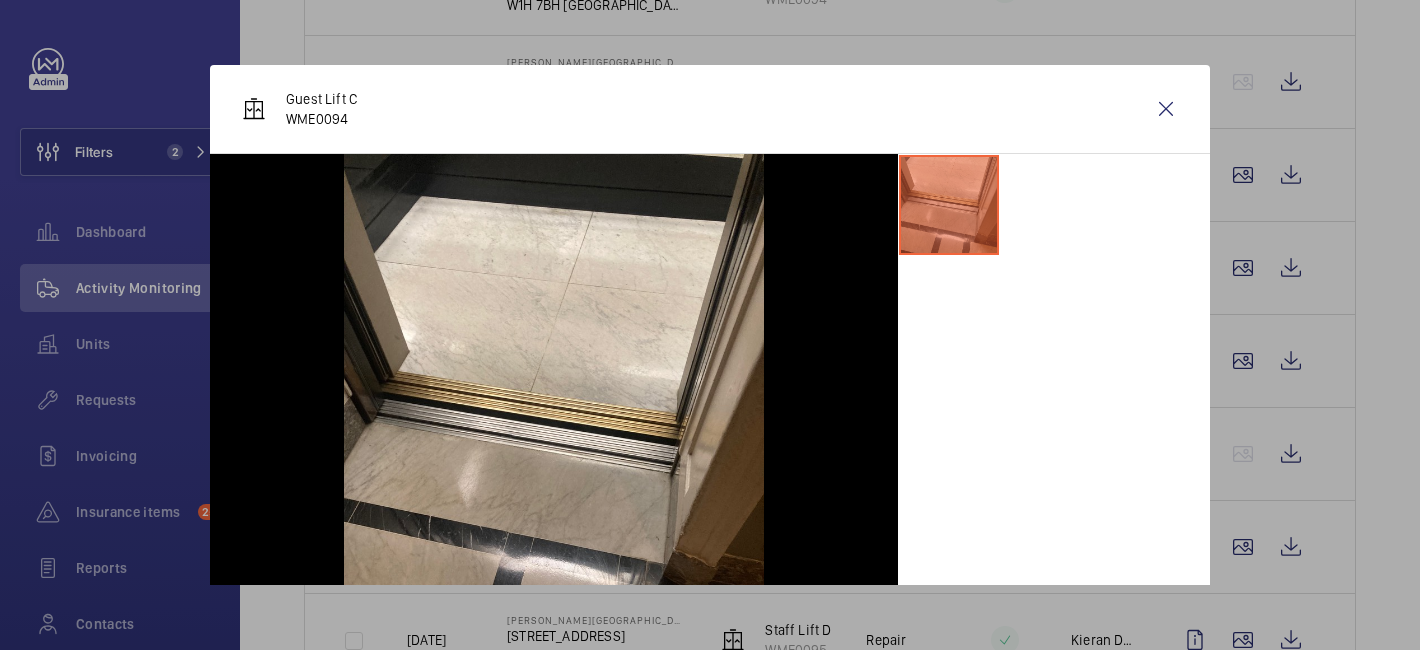 click at bounding box center (710, 325) 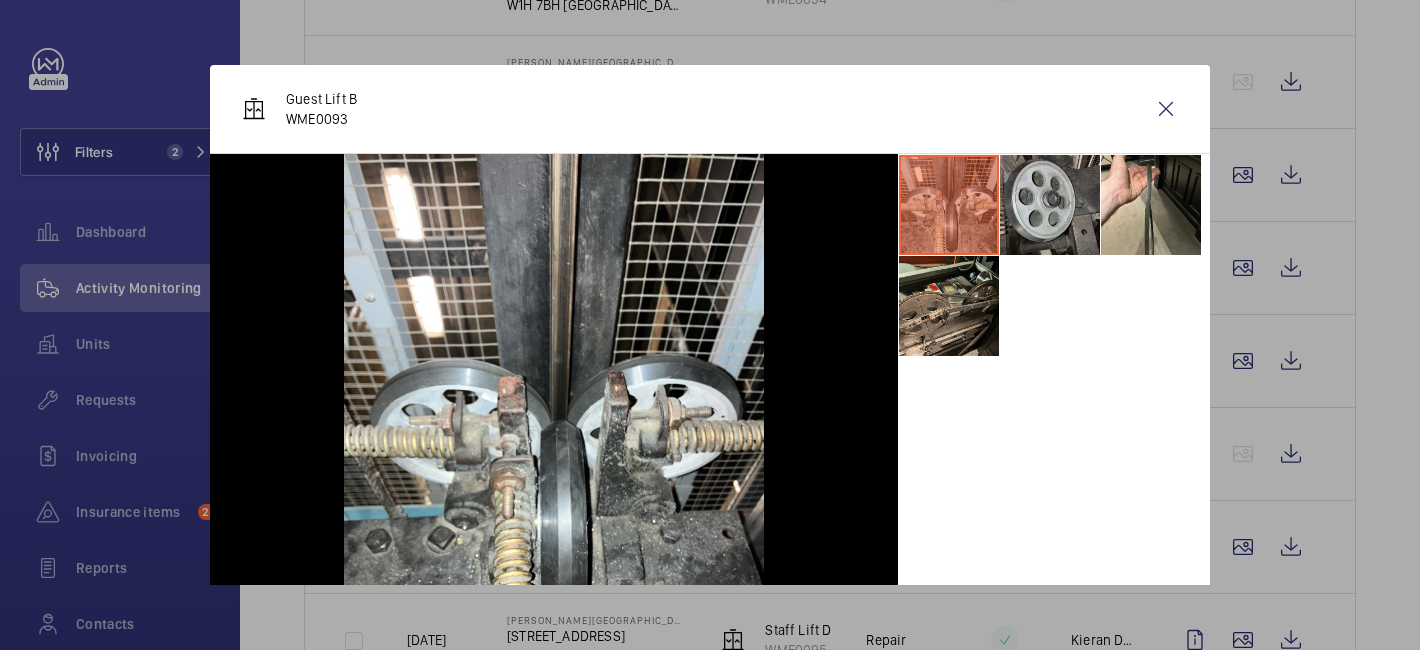 click at bounding box center (1050, 205) 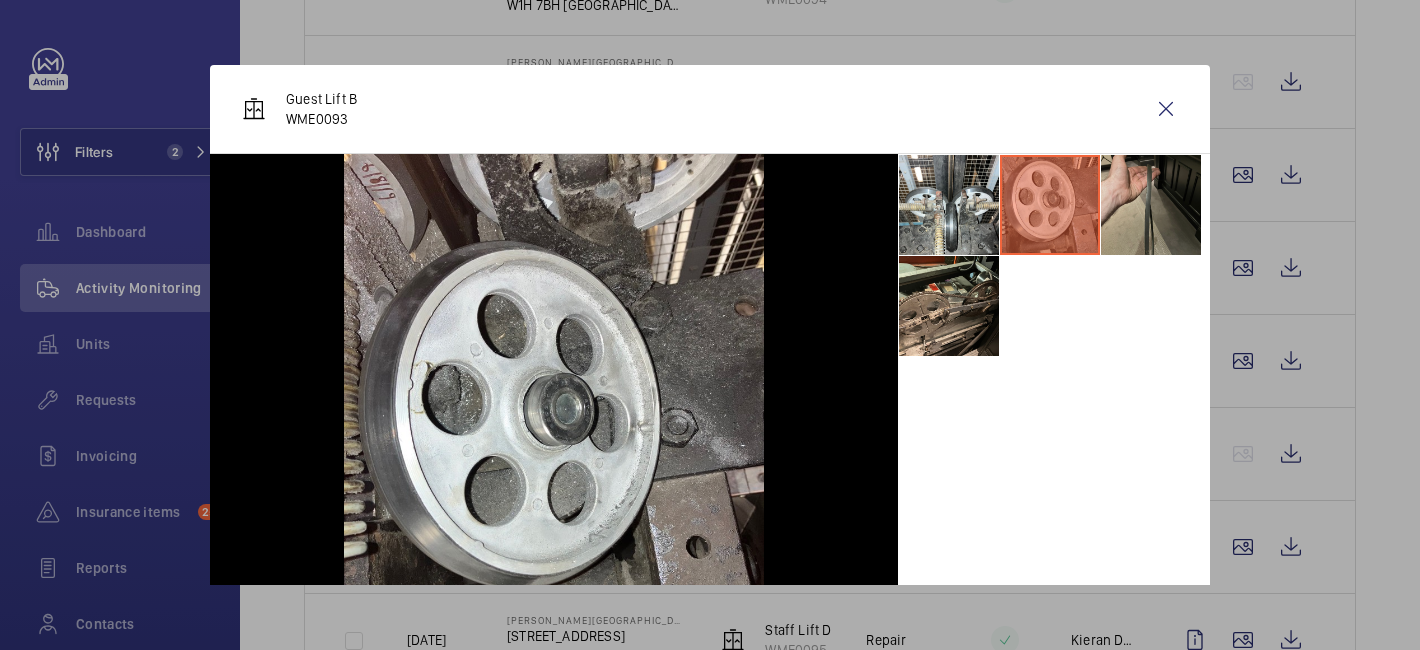 click at bounding box center (1151, 205) 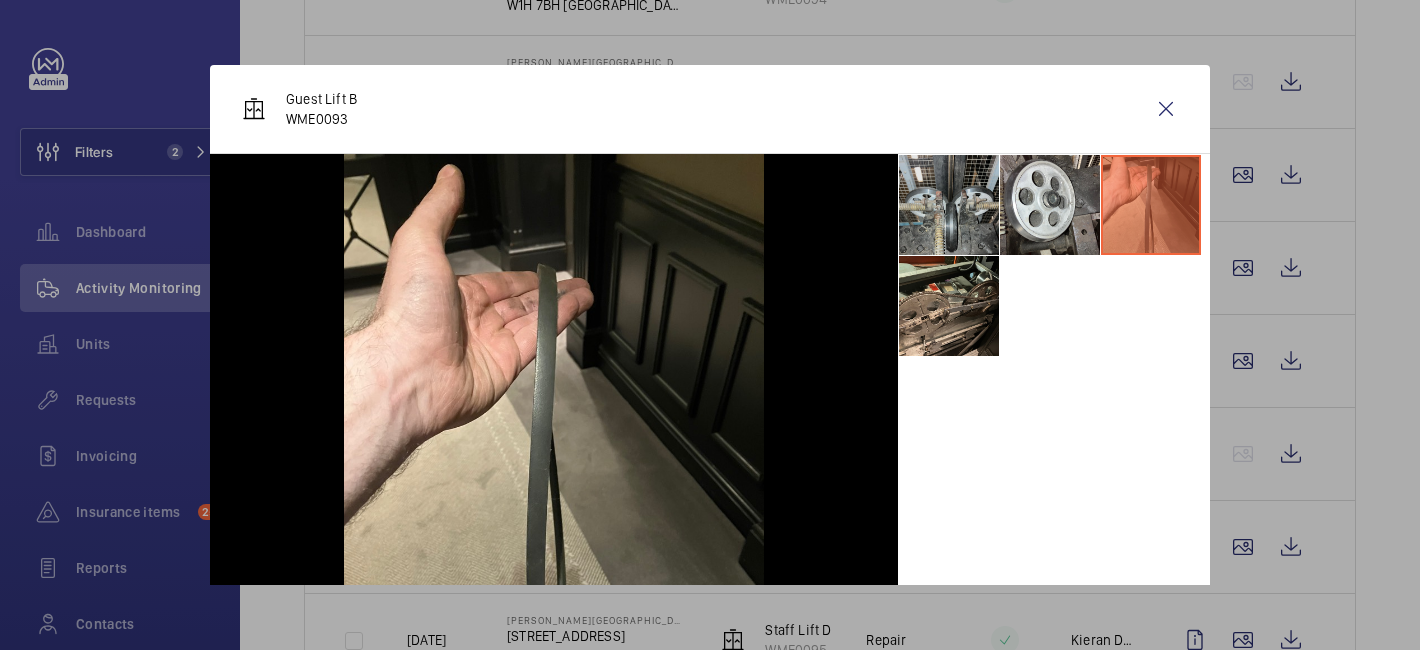 click at bounding box center [949, 205] 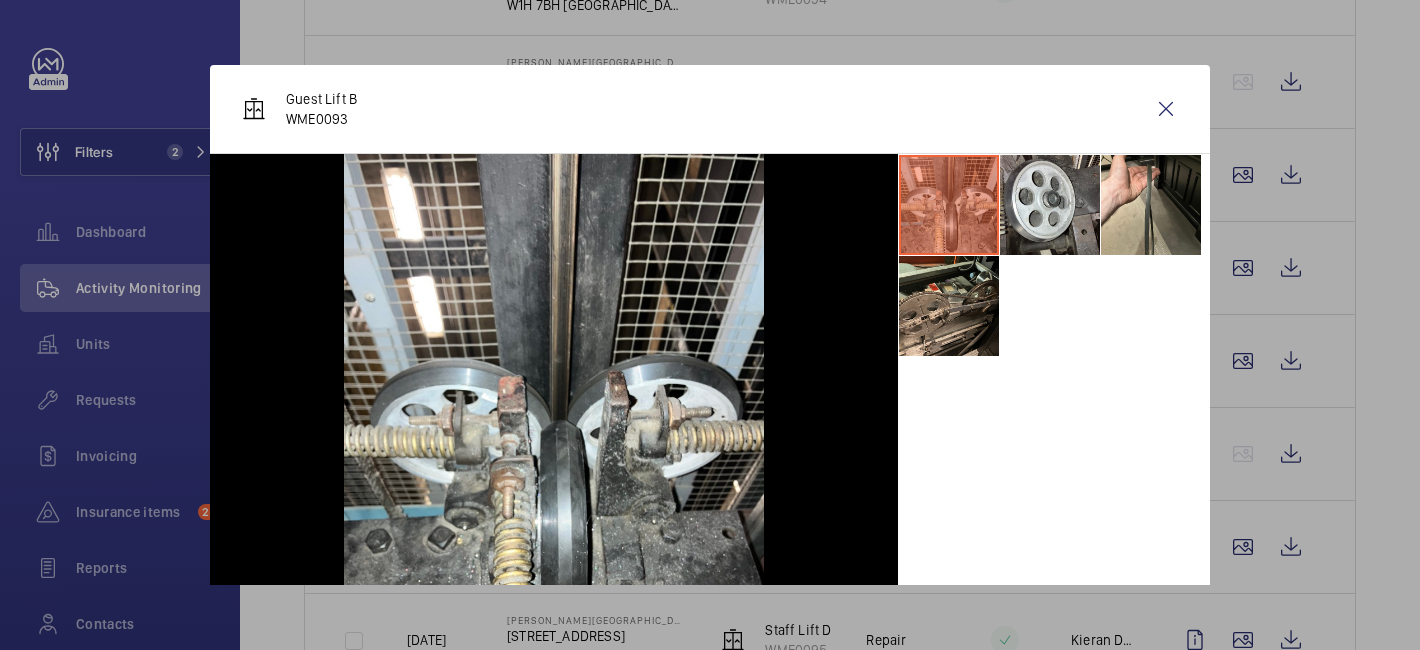click at bounding box center [710, 325] 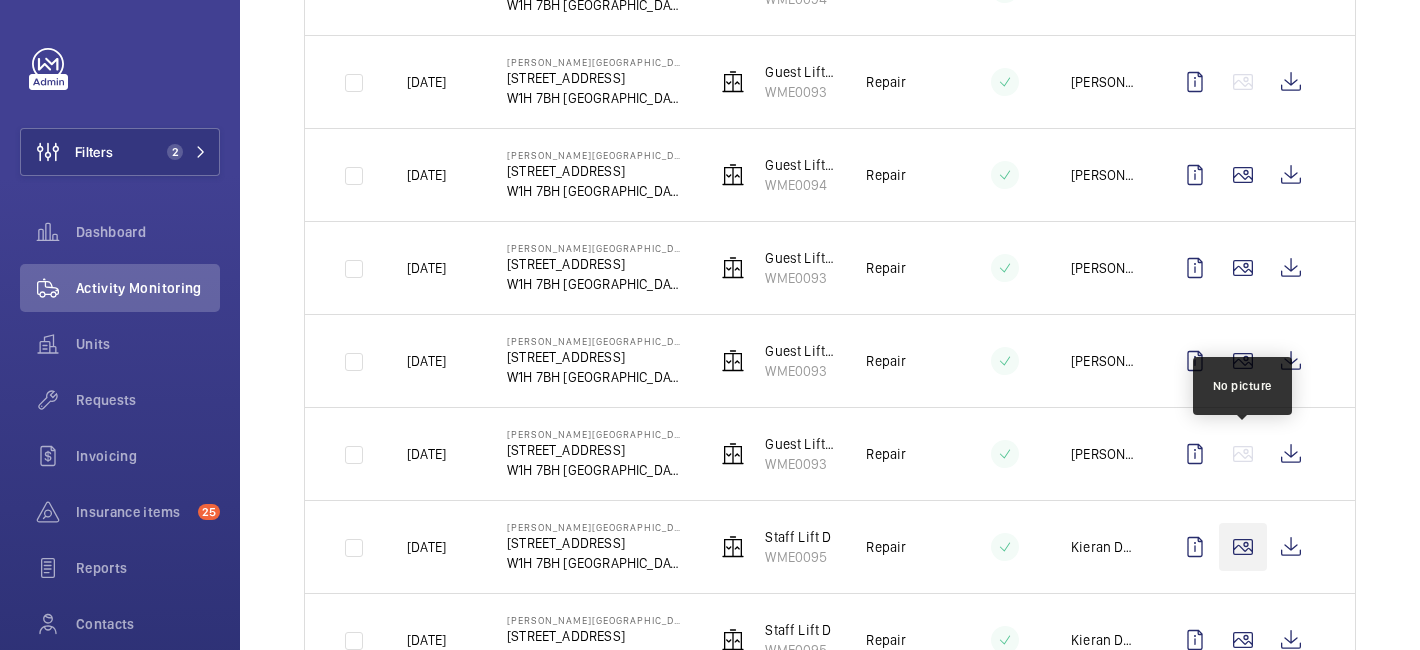 click 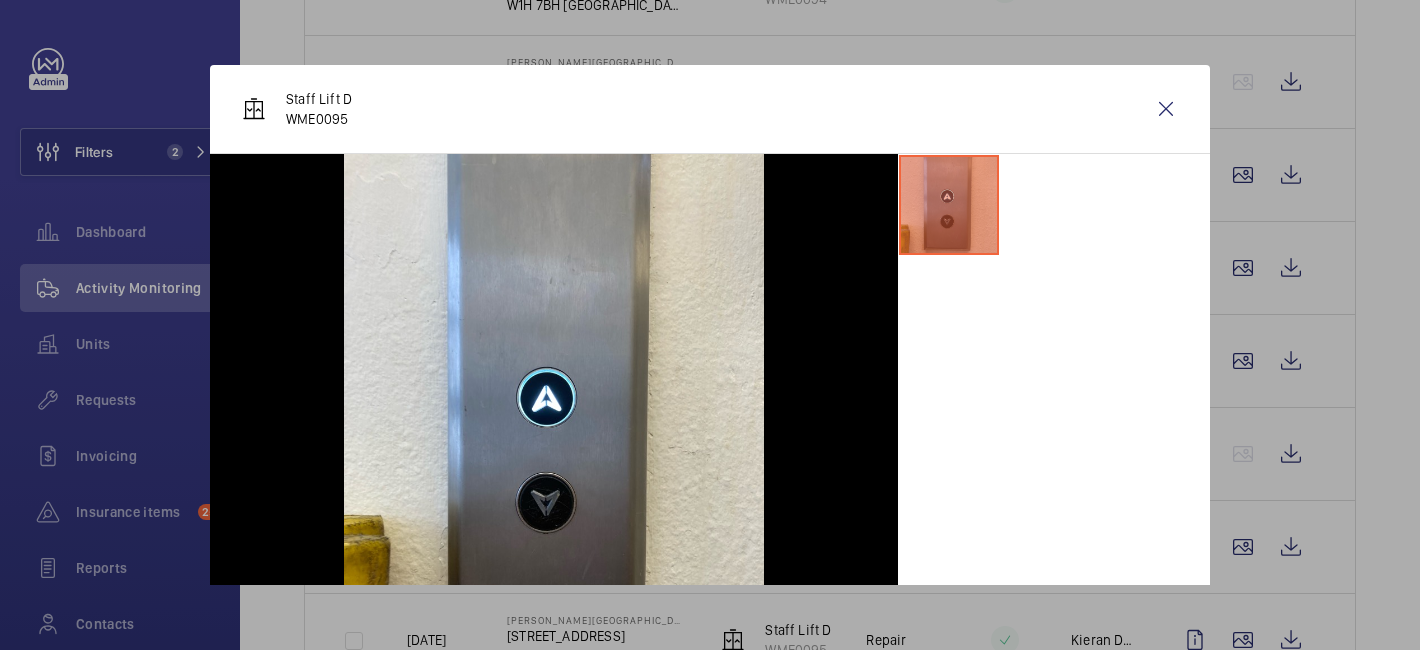 click at bounding box center (710, 325) 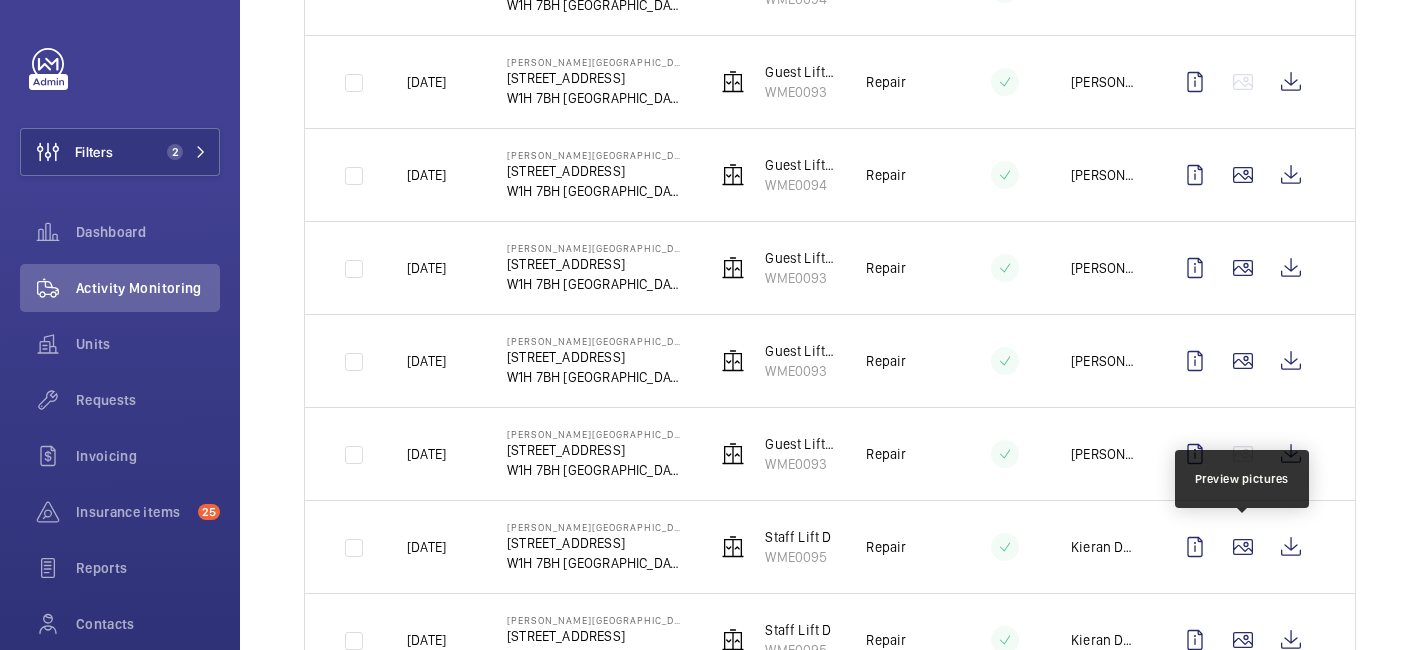 scroll, scrollTop: 825, scrollLeft: 0, axis: vertical 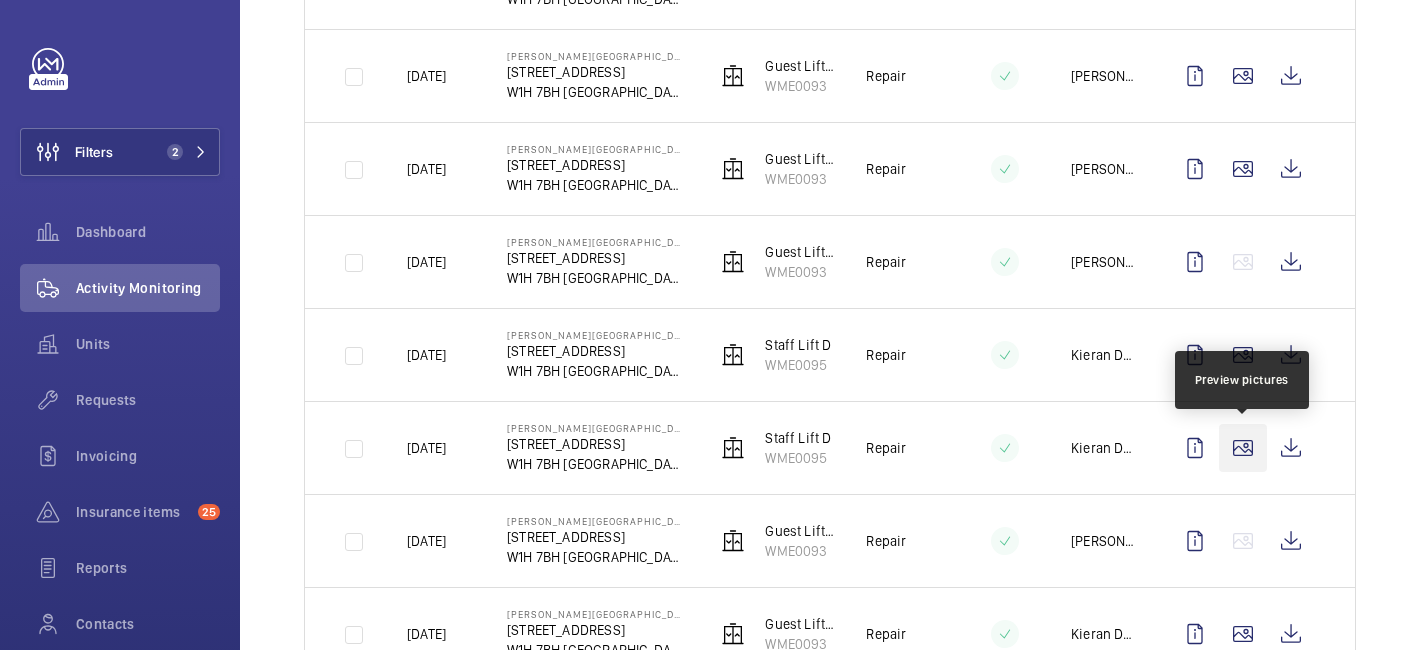 click 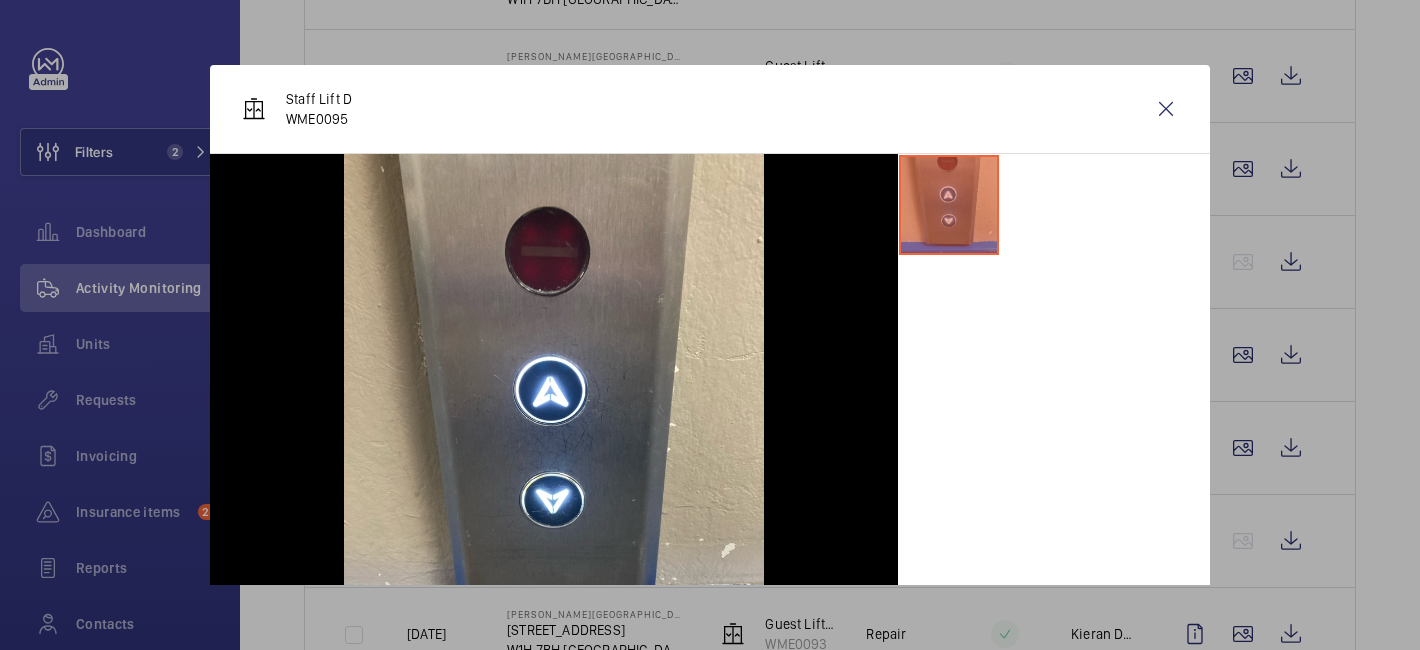 click at bounding box center [710, 325] 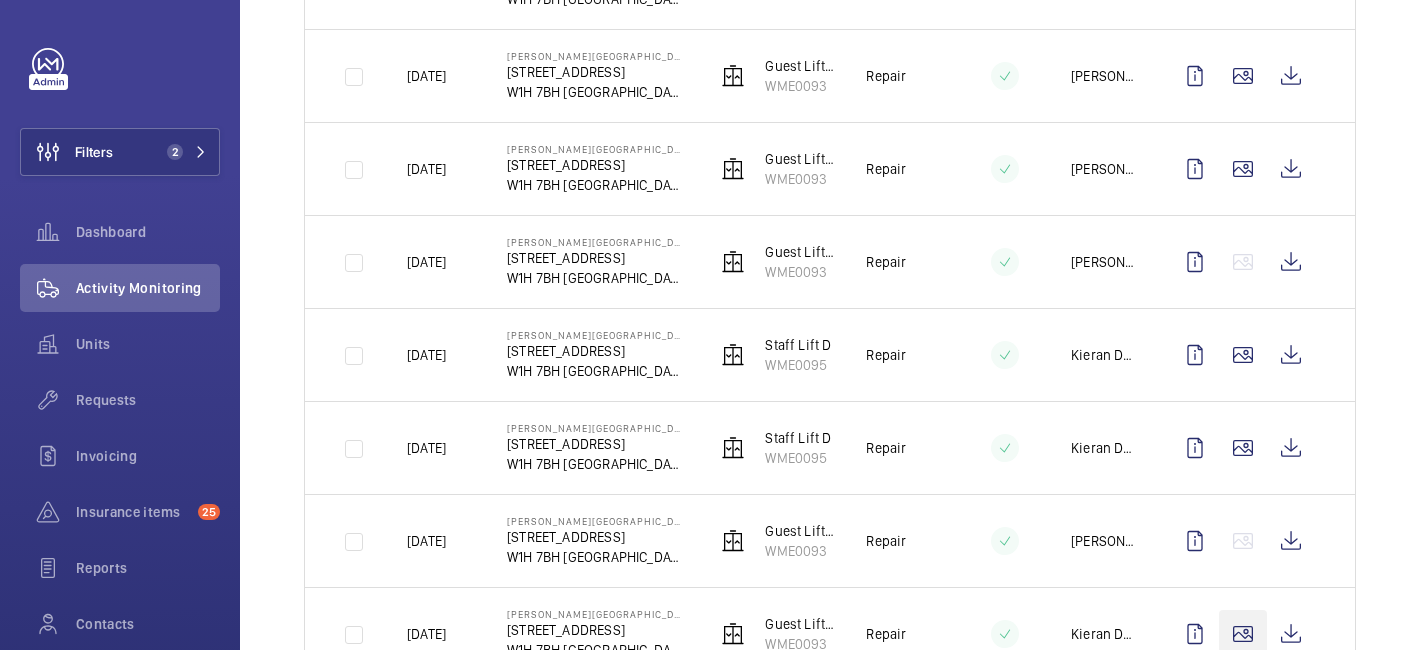 click 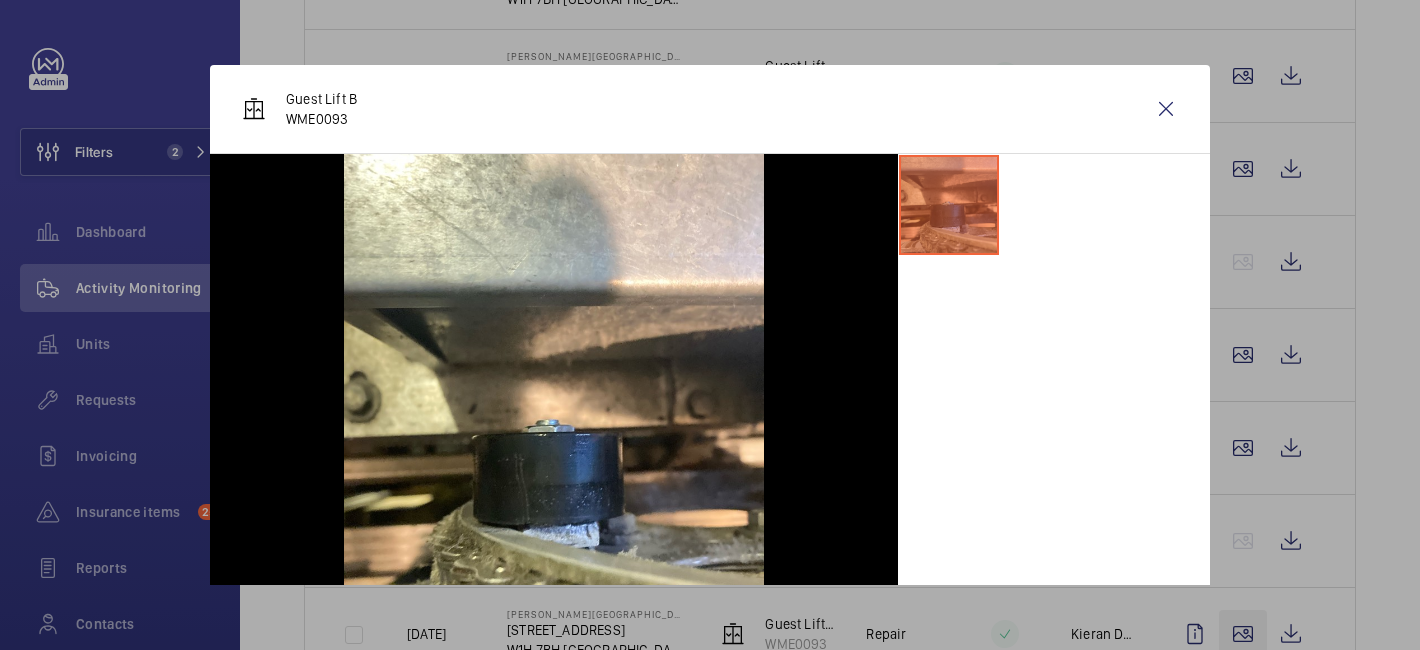 click at bounding box center (710, 325) 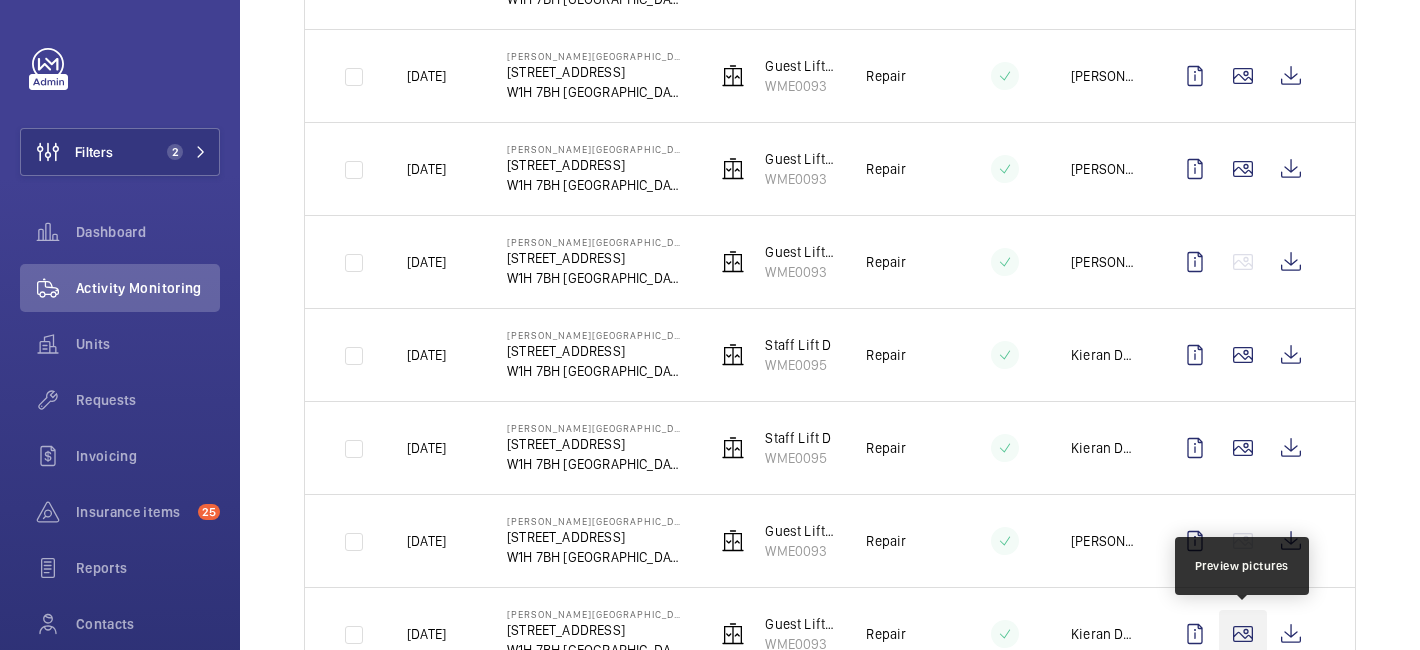 scroll, scrollTop: 1182, scrollLeft: 0, axis: vertical 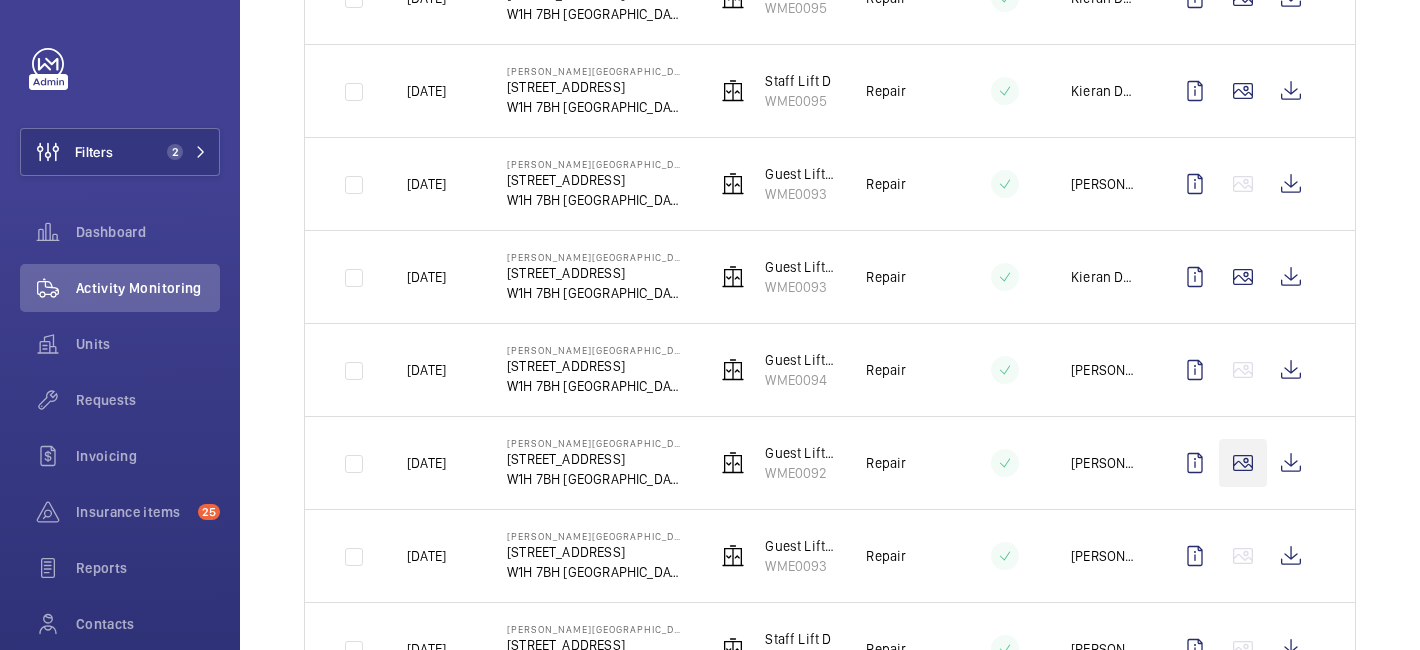 click 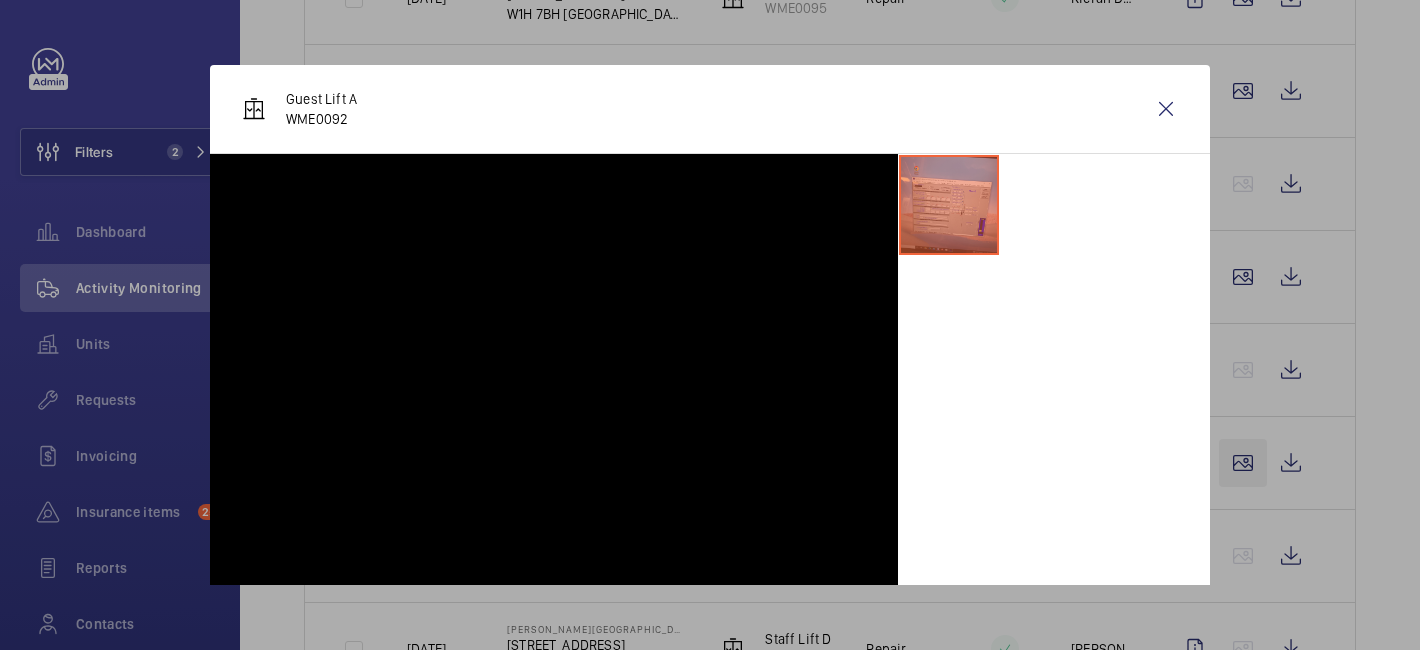 scroll, scrollTop: 1236, scrollLeft: 0, axis: vertical 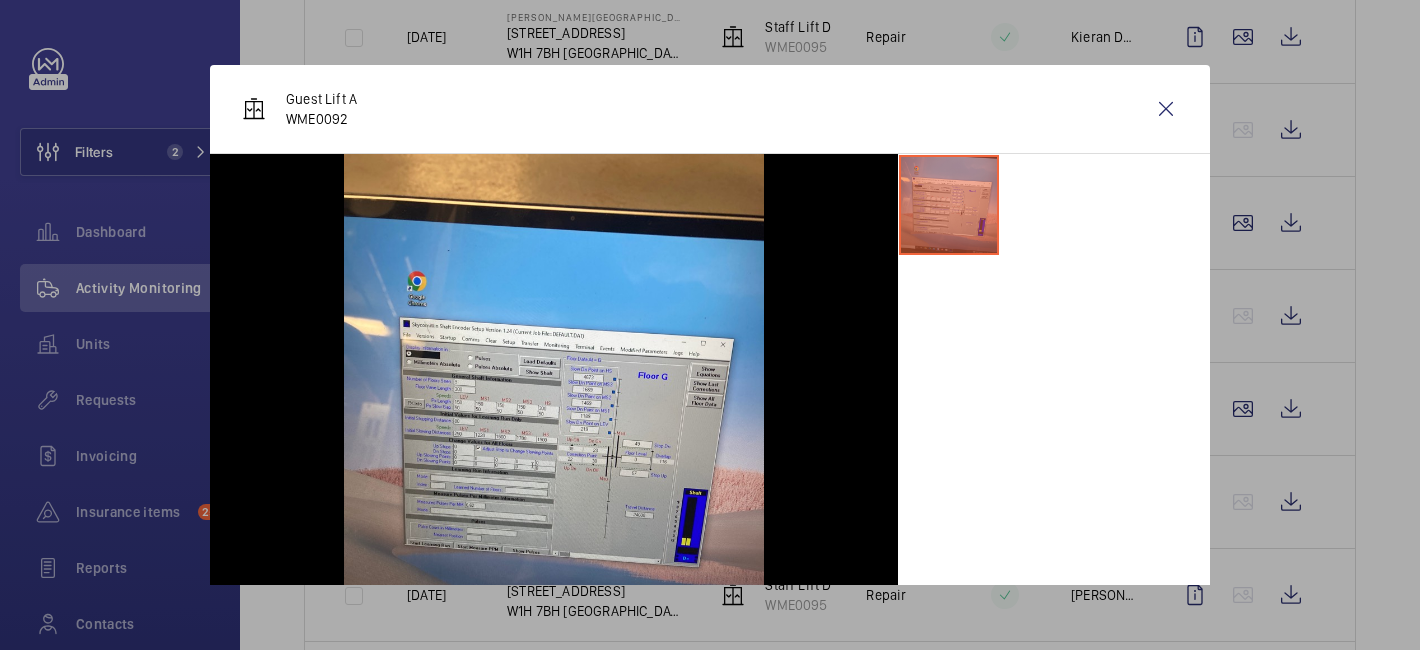 click at bounding box center [710, 325] 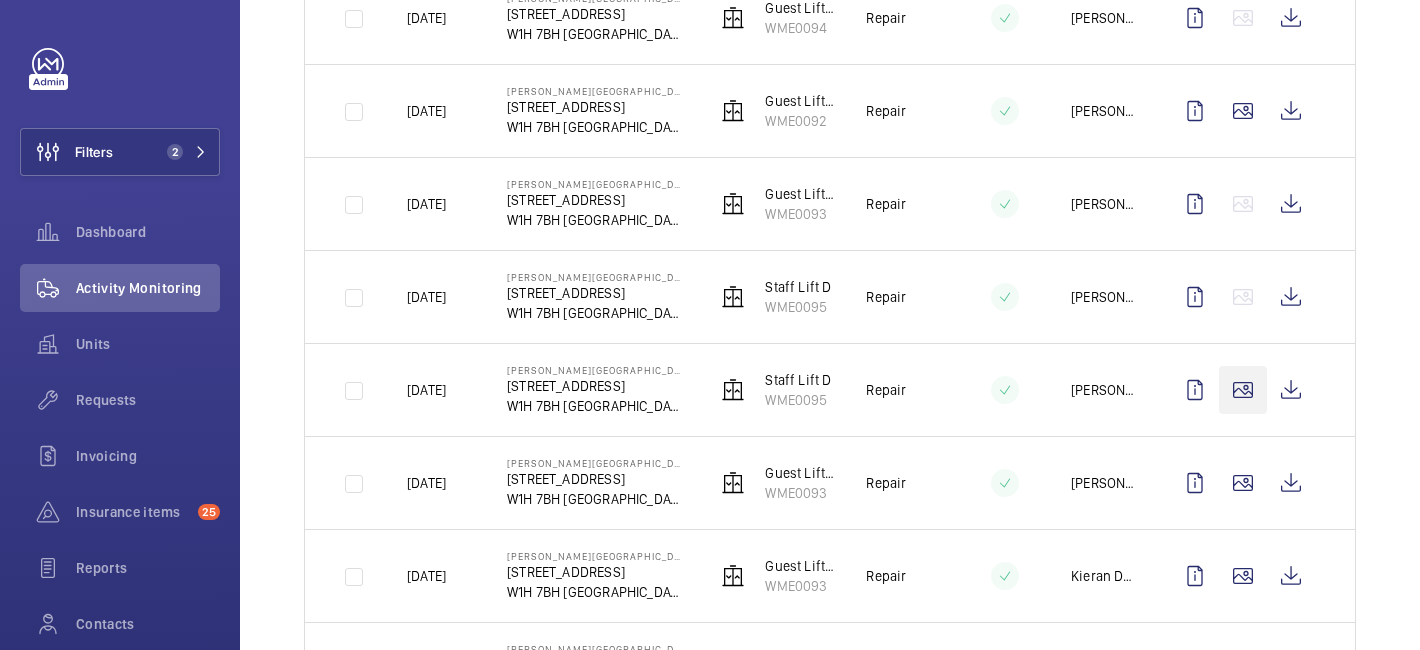 scroll, scrollTop: 1596, scrollLeft: 0, axis: vertical 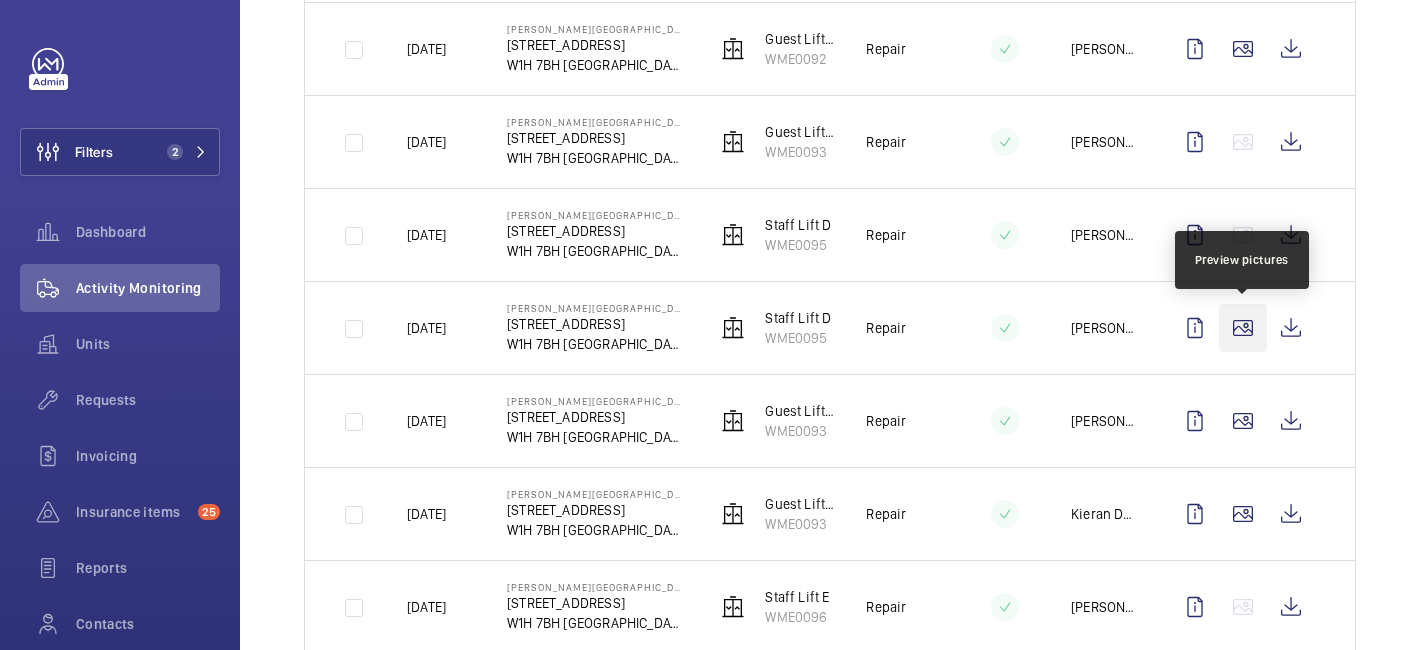 click 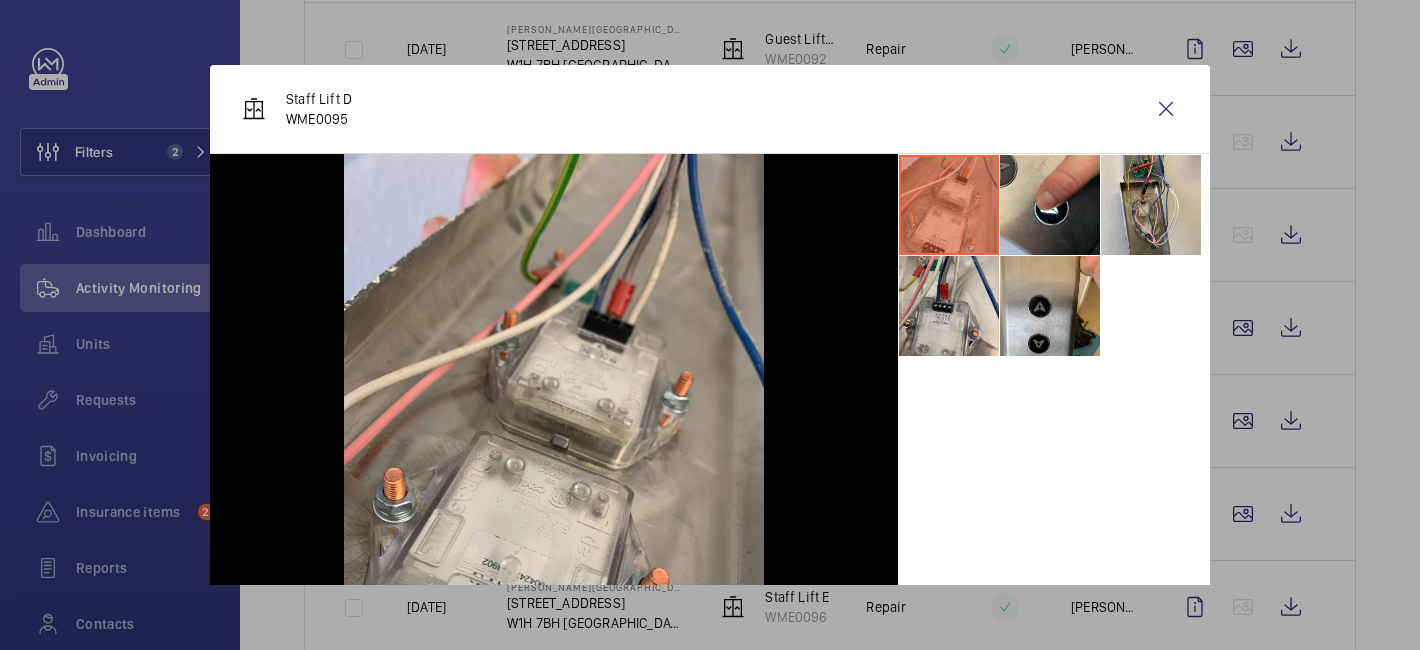 click at bounding box center (710, 325) 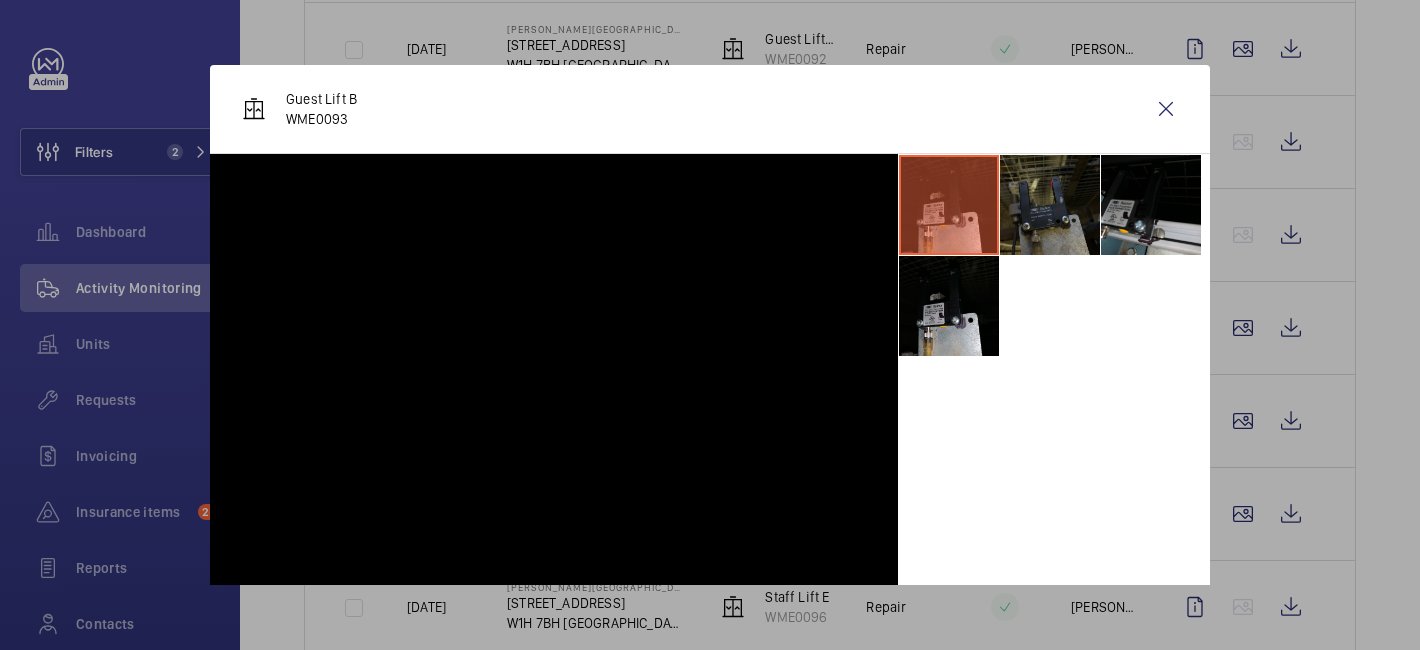 click at bounding box center (710, 325) 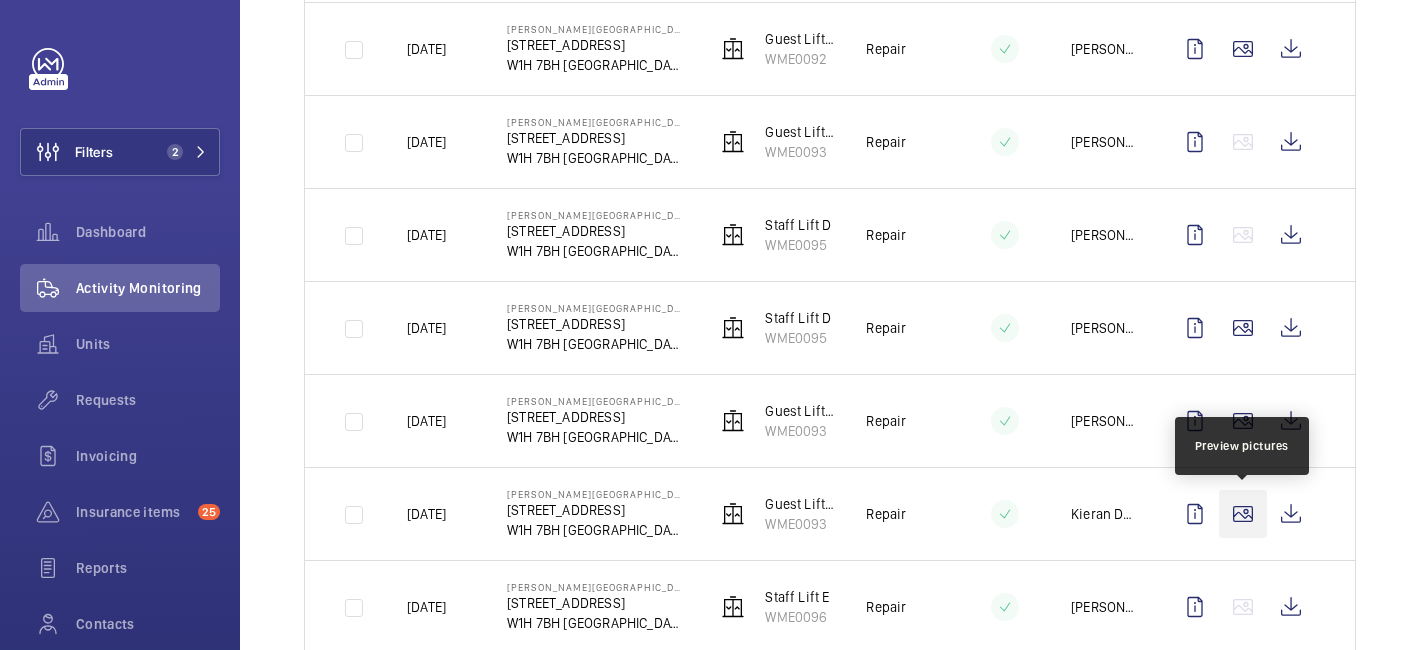 click 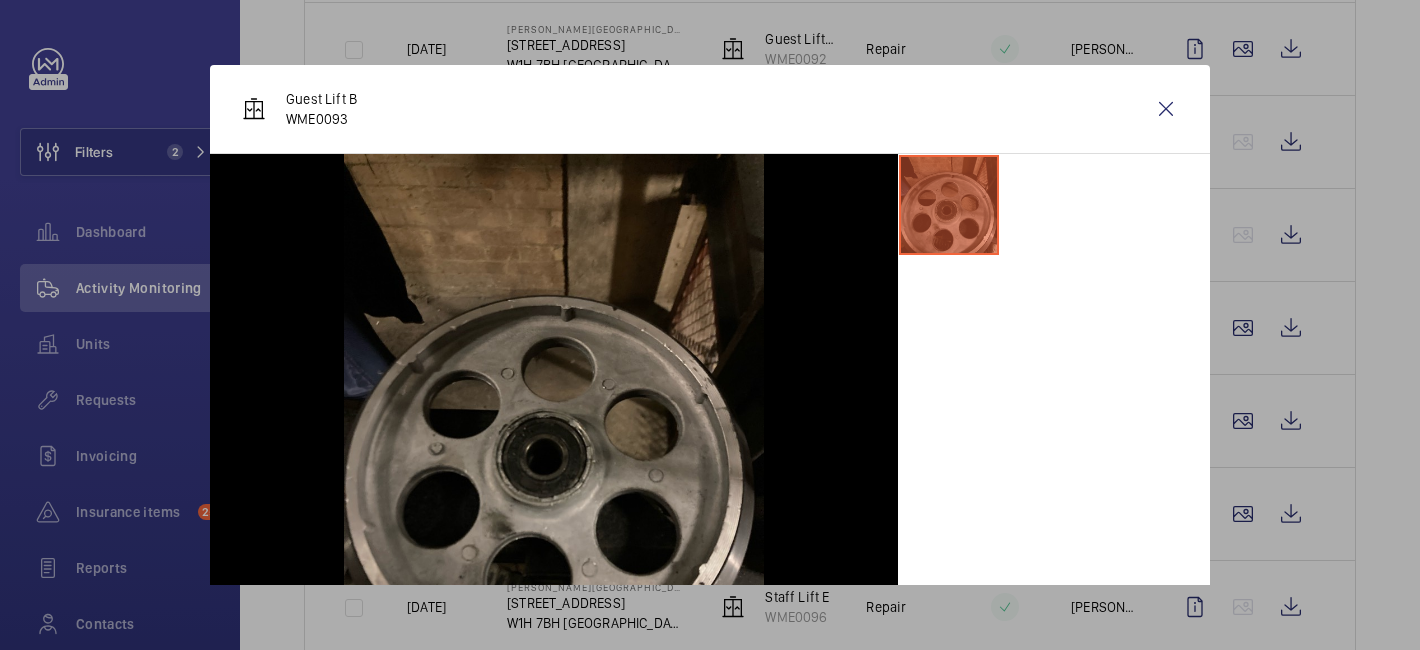 click at bounding box center [710, 325] 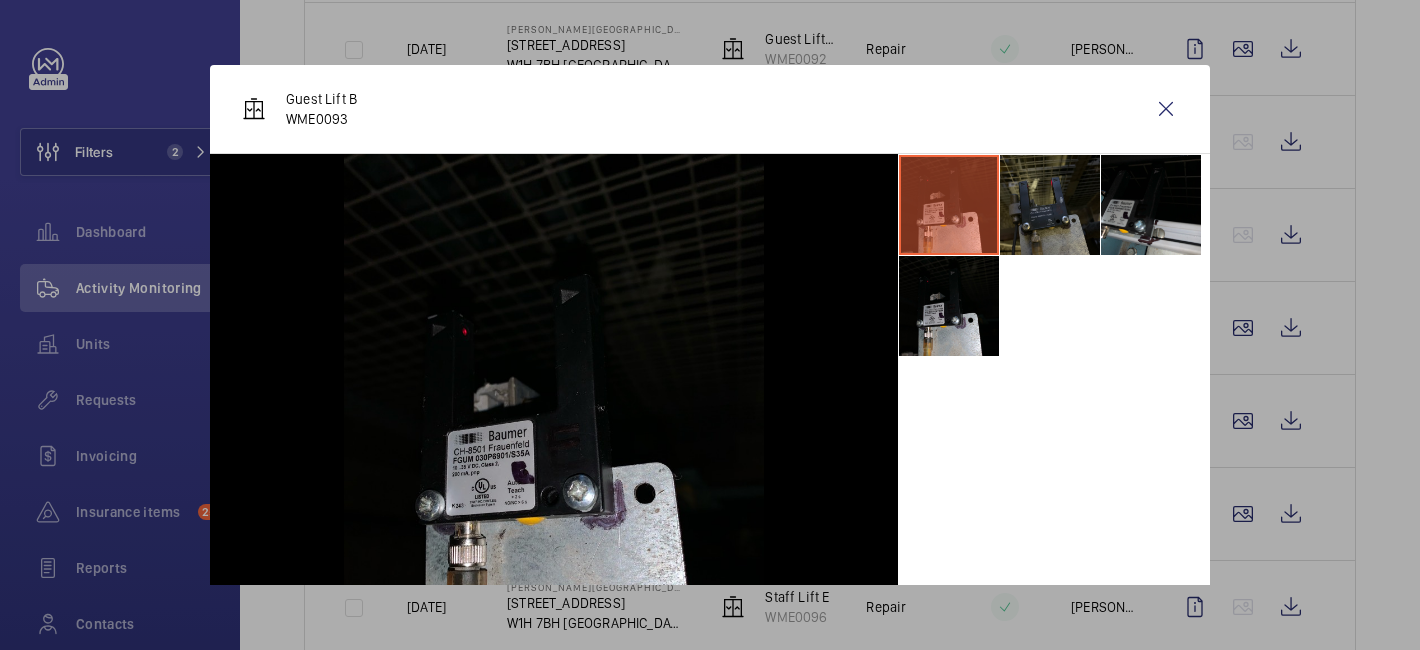 click at bounding box center (710, 325) 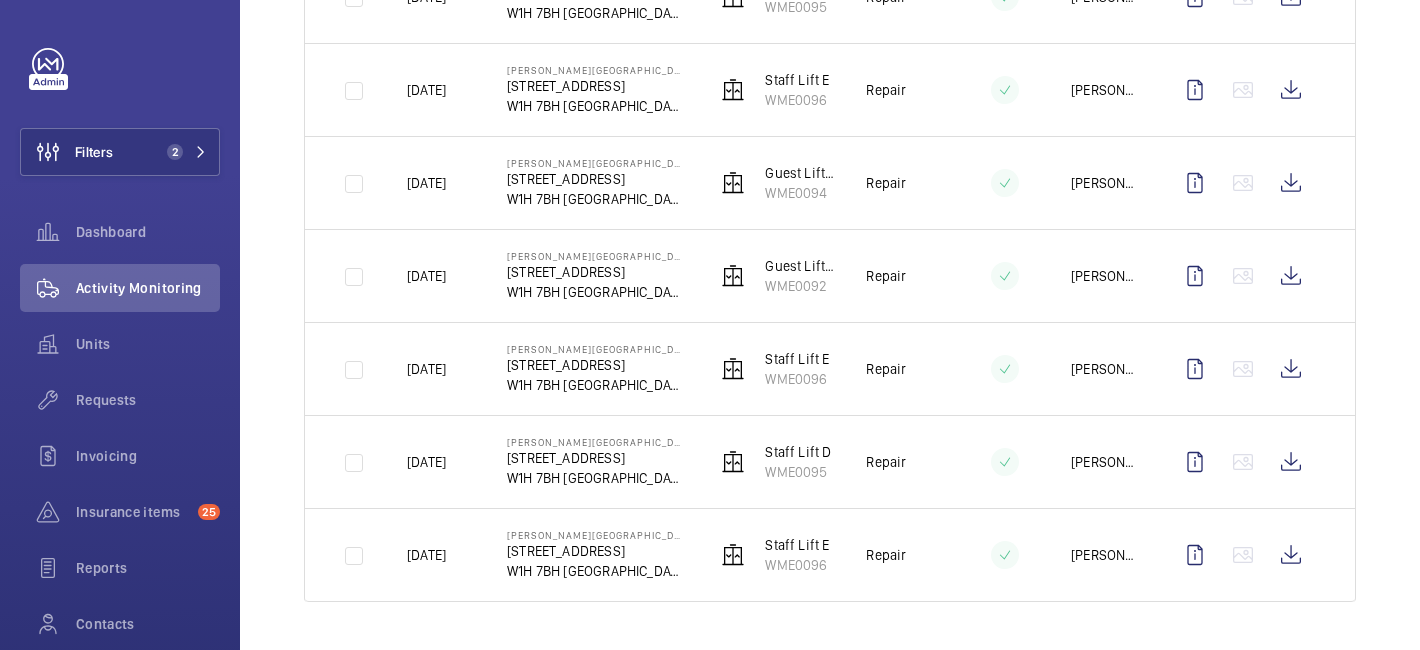 scroll, scrollTop: 14, scrollLeft: 0, axis: vertical 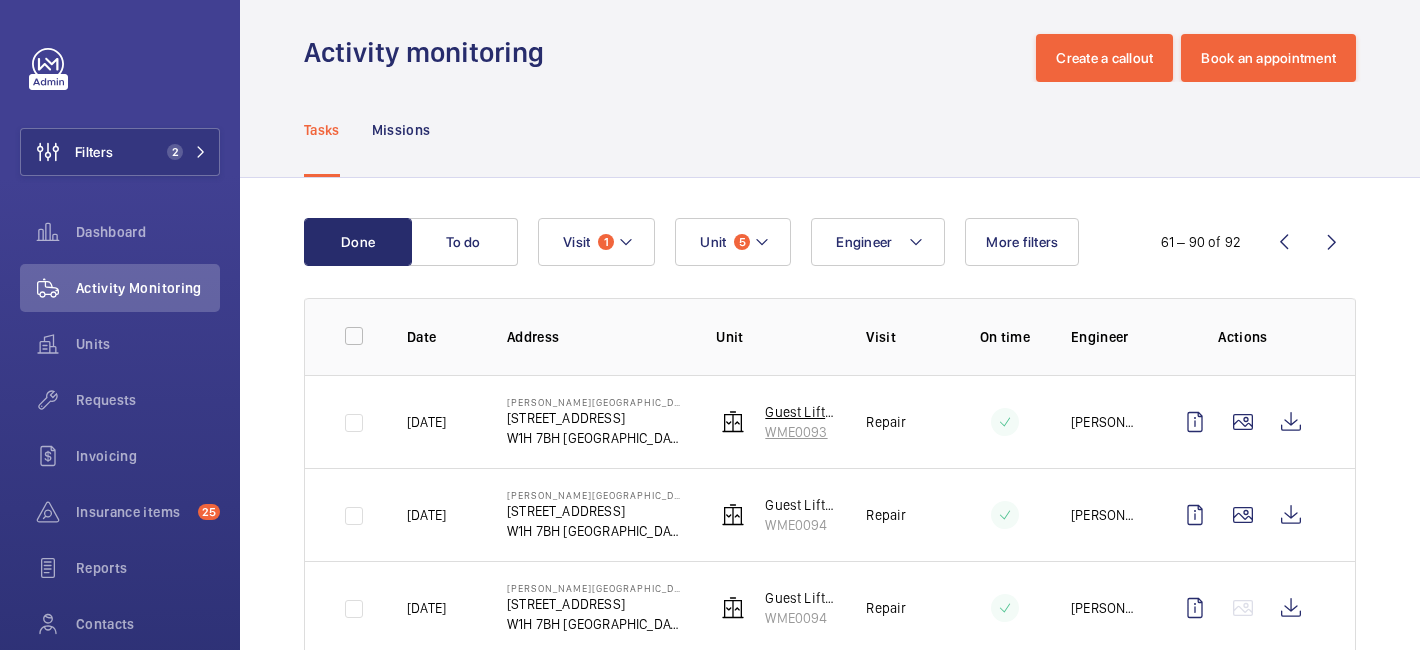 click 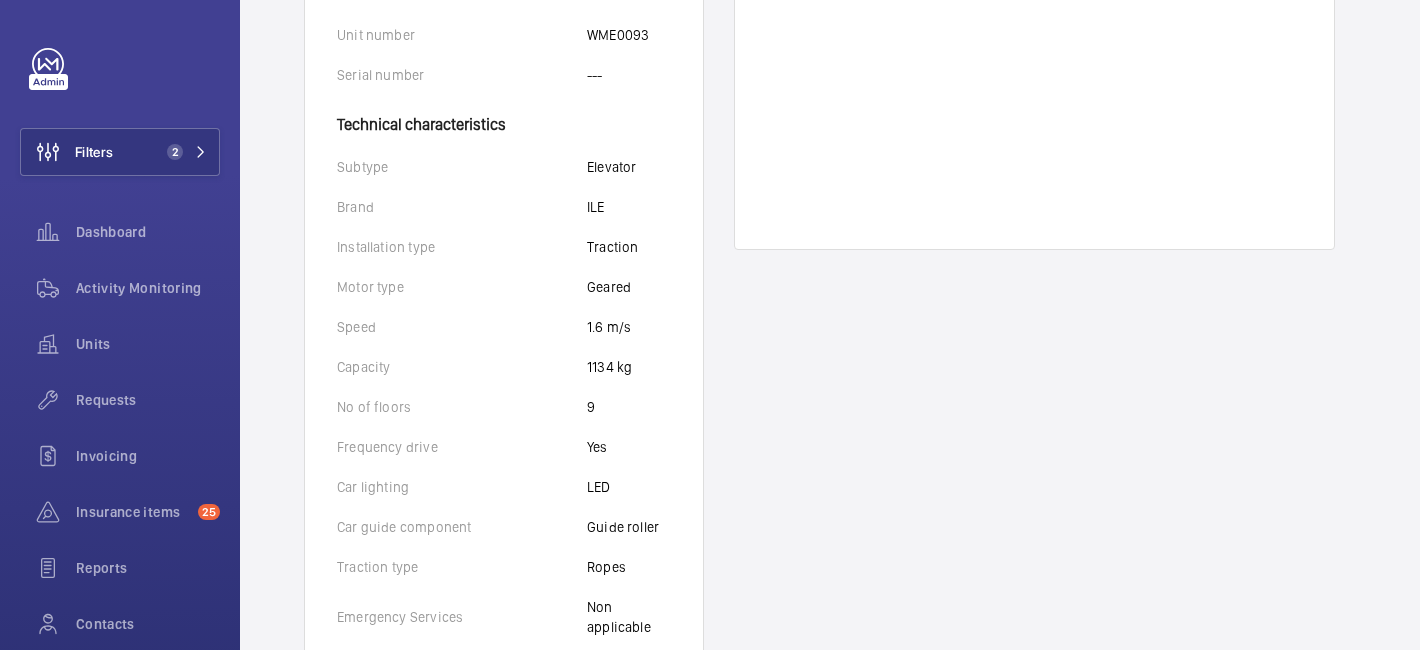 scroll, scrollTop: 0, scrollLeft: 0, axis: both 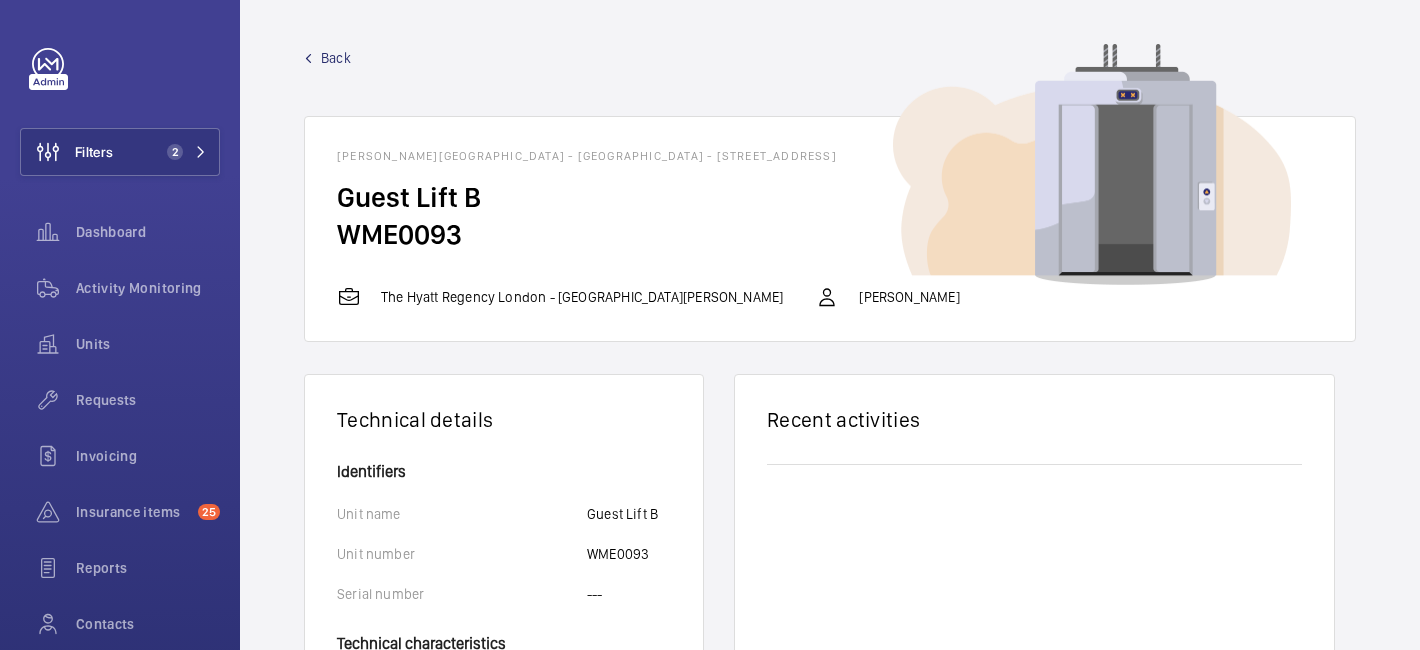click on "Back" 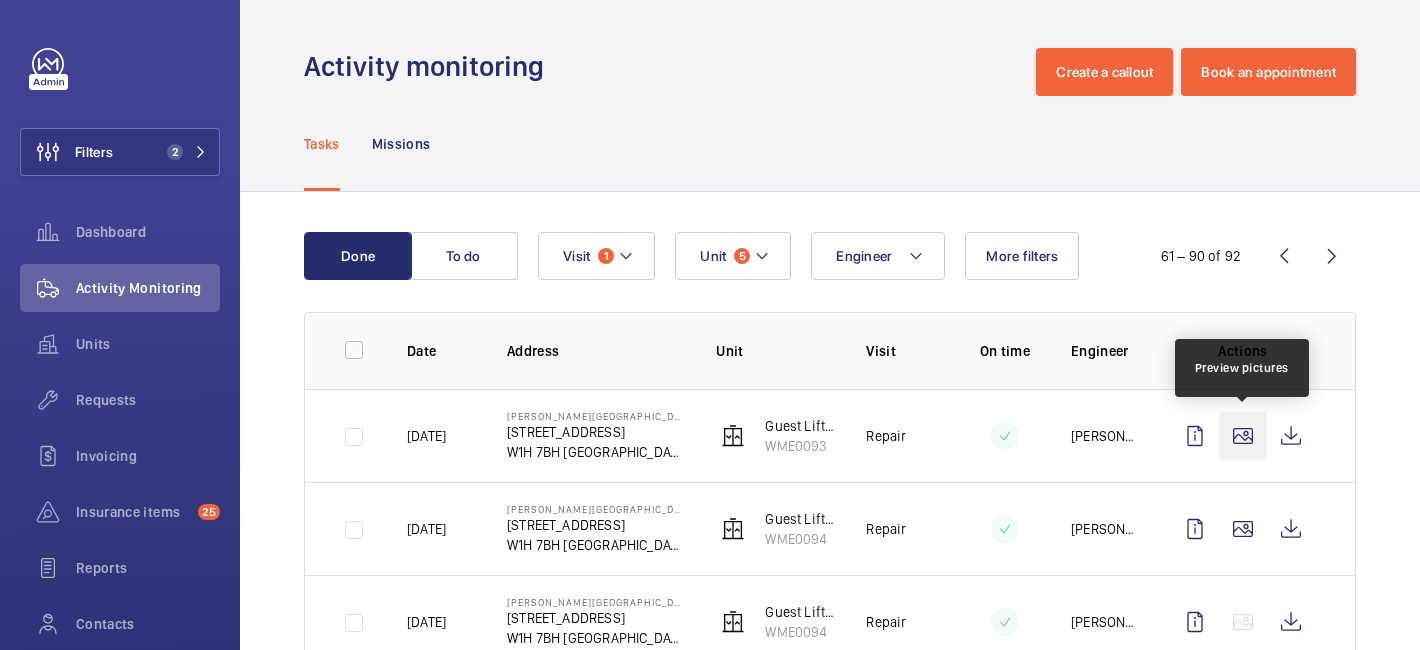 click 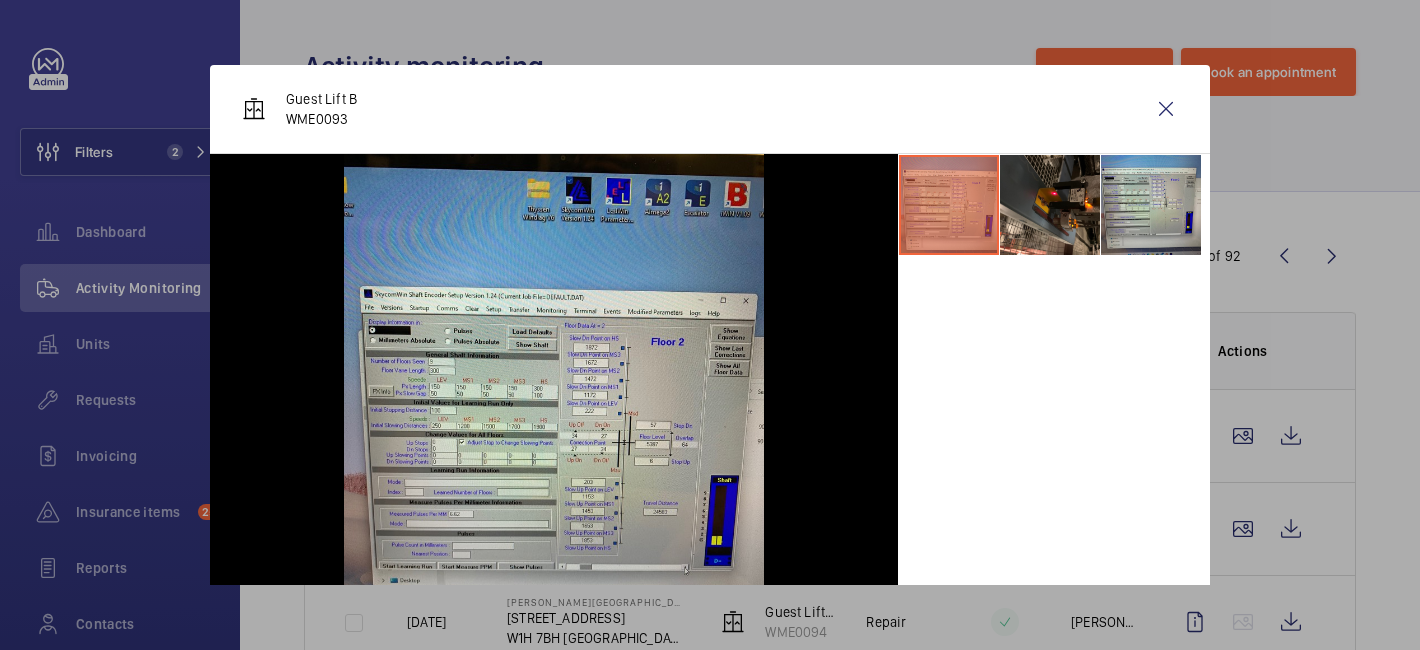 click at bounding box center (710, 325) 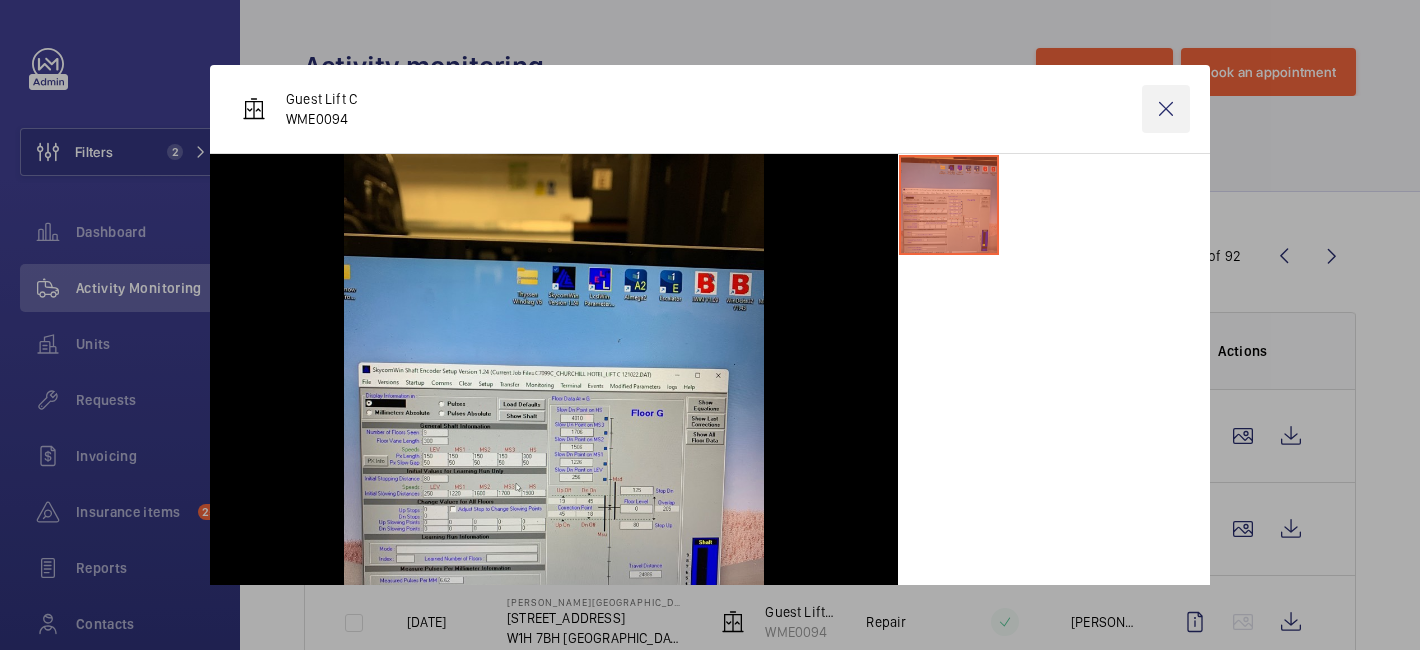 click at bounding box center (1166, 109) 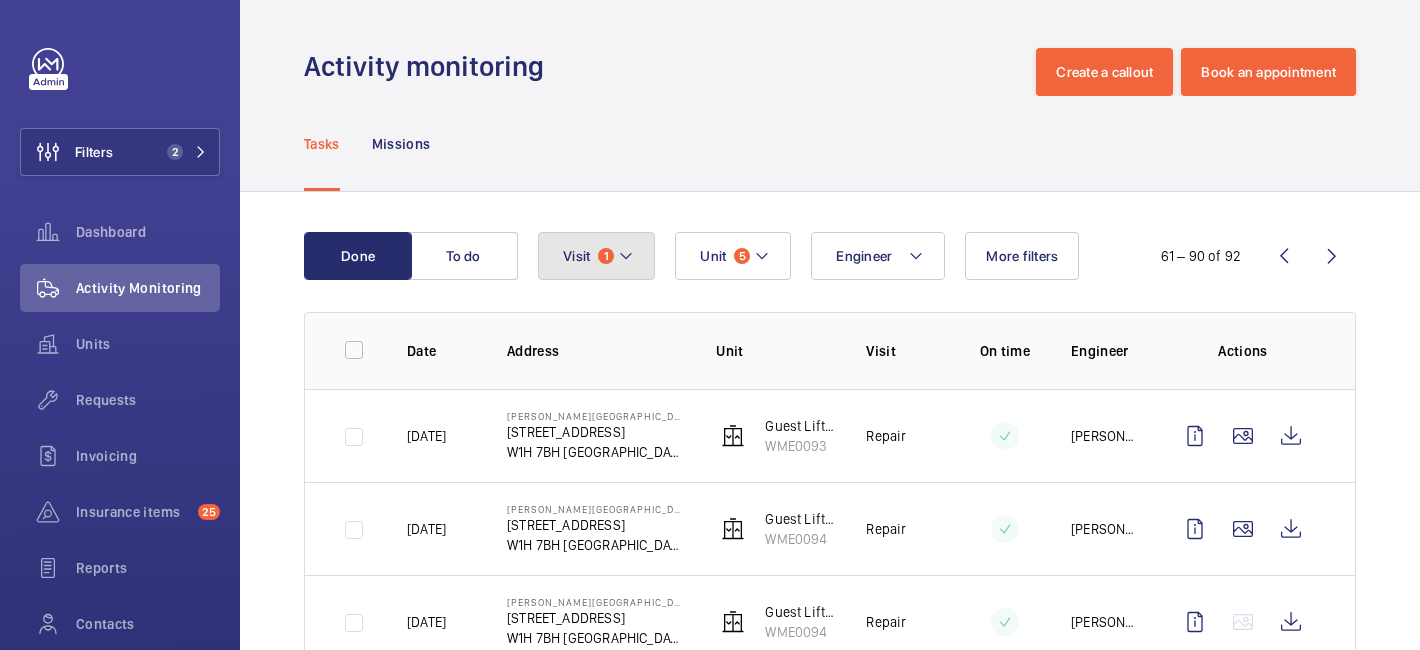 click 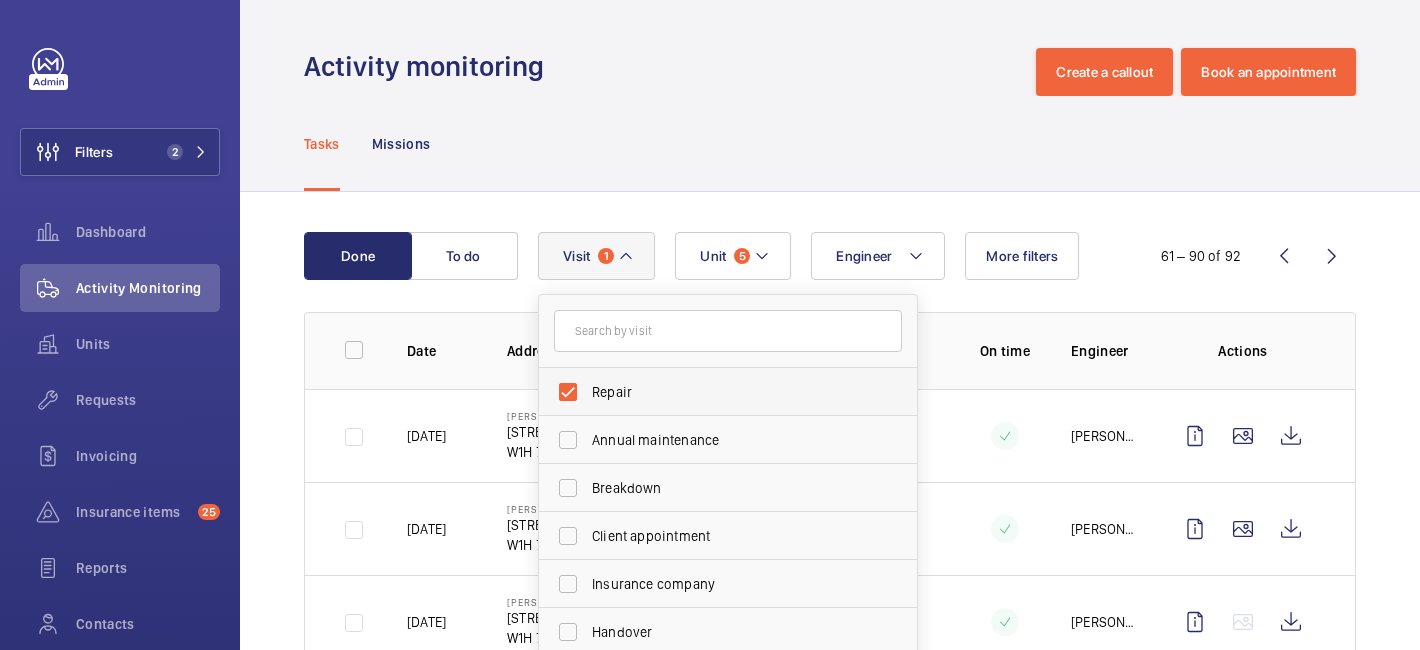 click on "Repair" at bounding box center [713, 392] 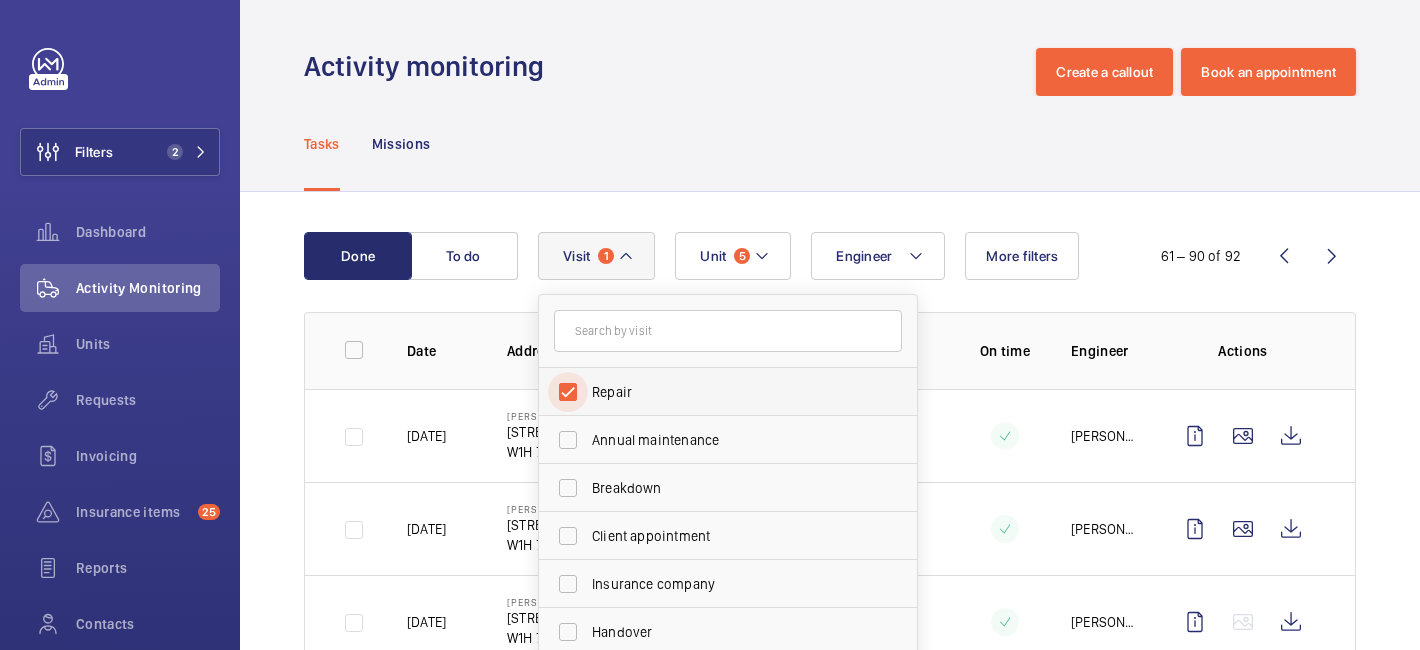click on "Repair" at bounding box center (568, 392) 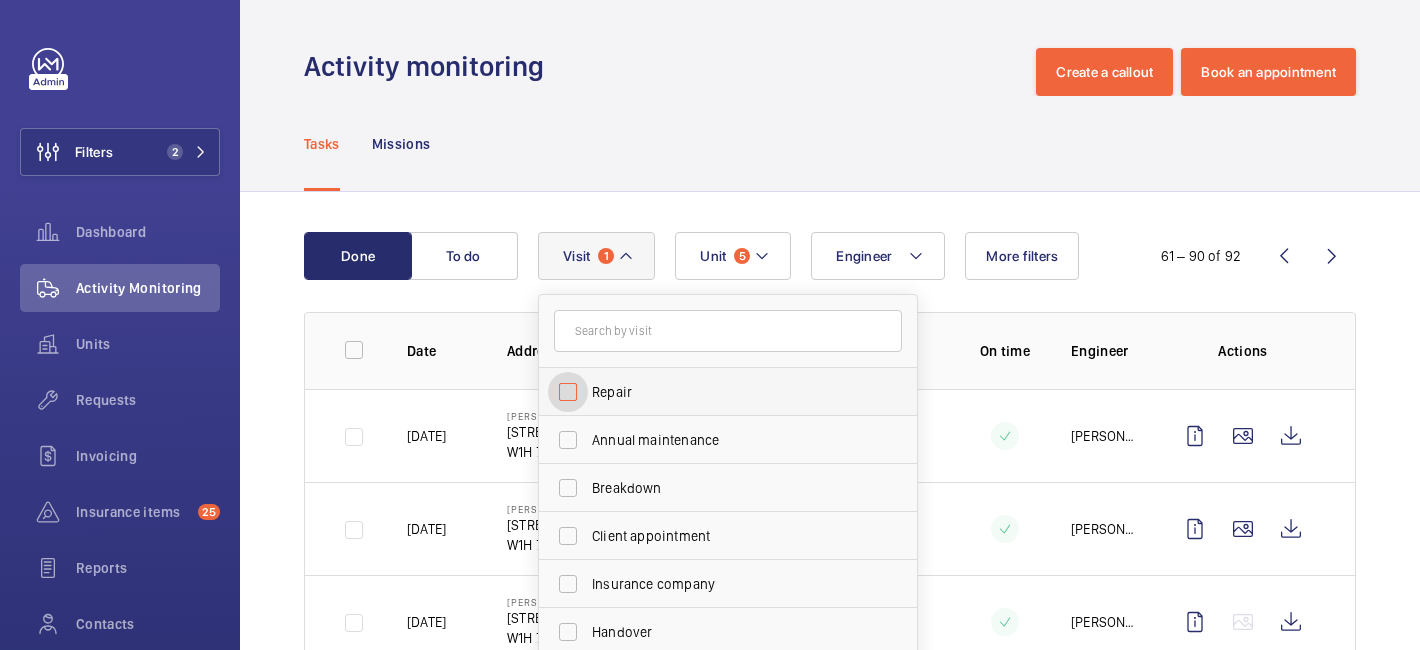 checkbox on "false" 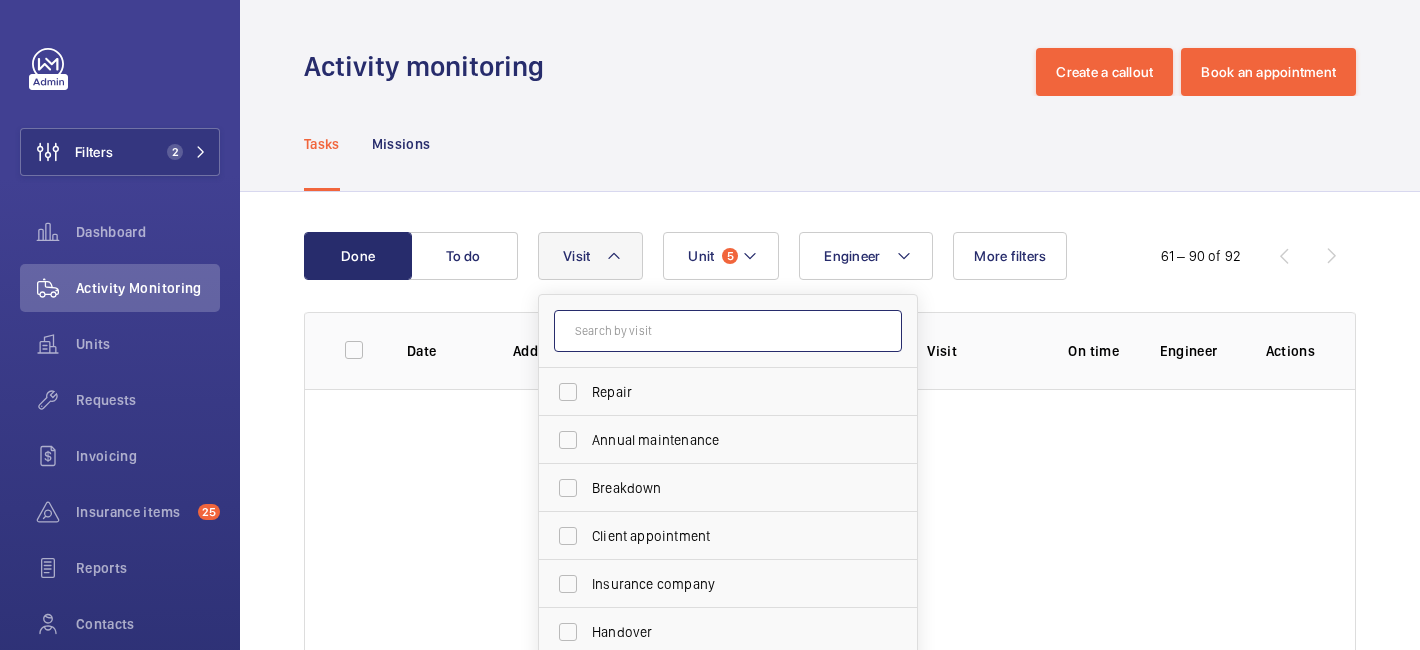 click 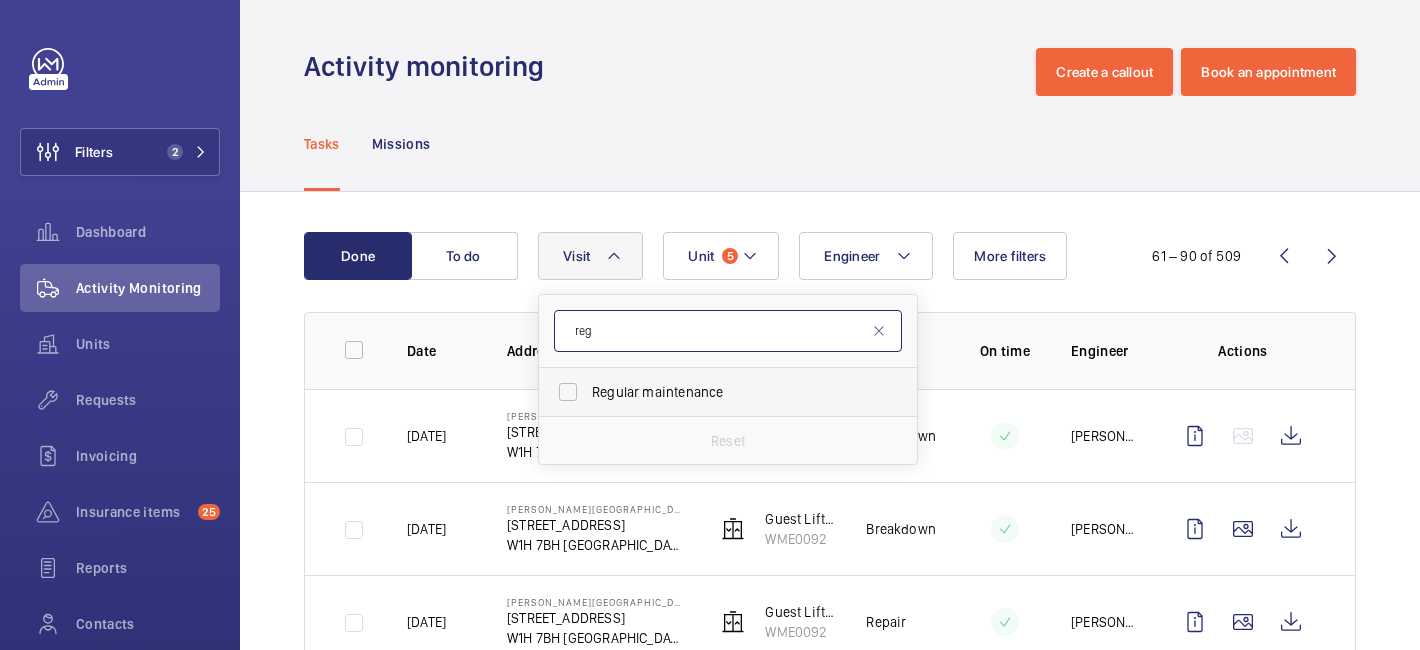 type on "reg" 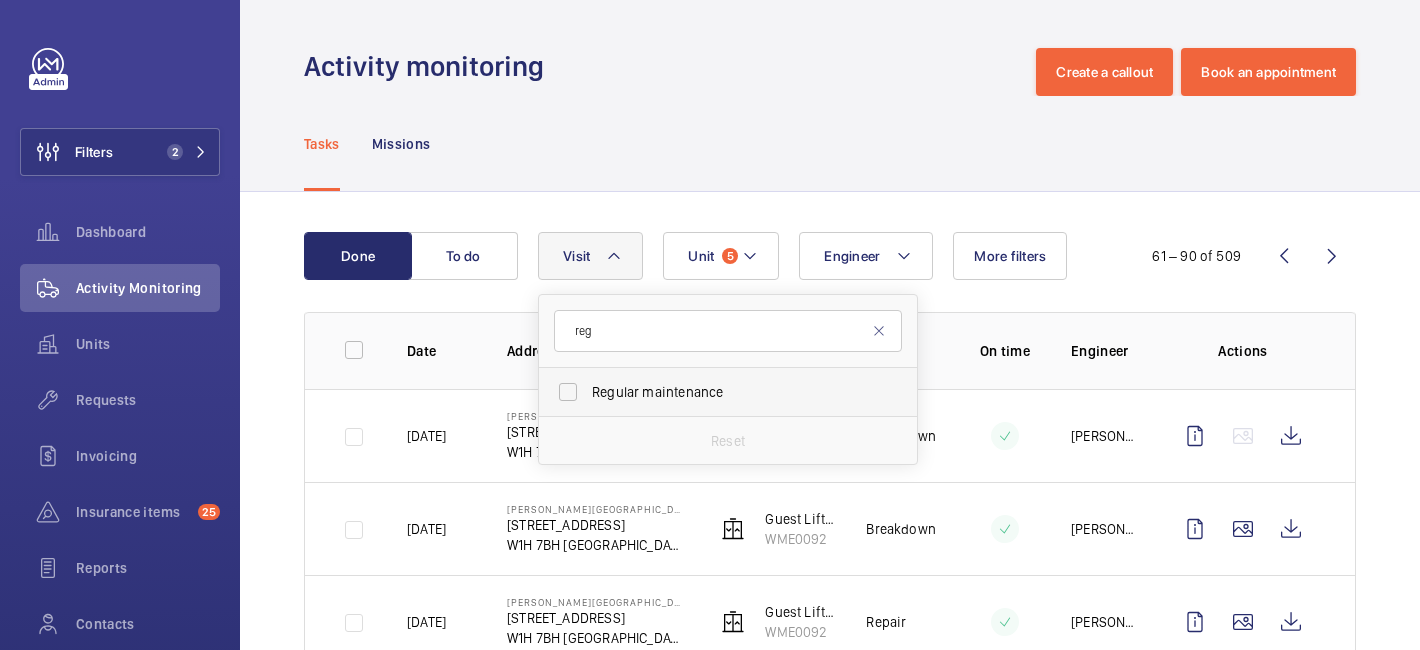 click on "Regular maintenance" at bounding box center [729, 392] 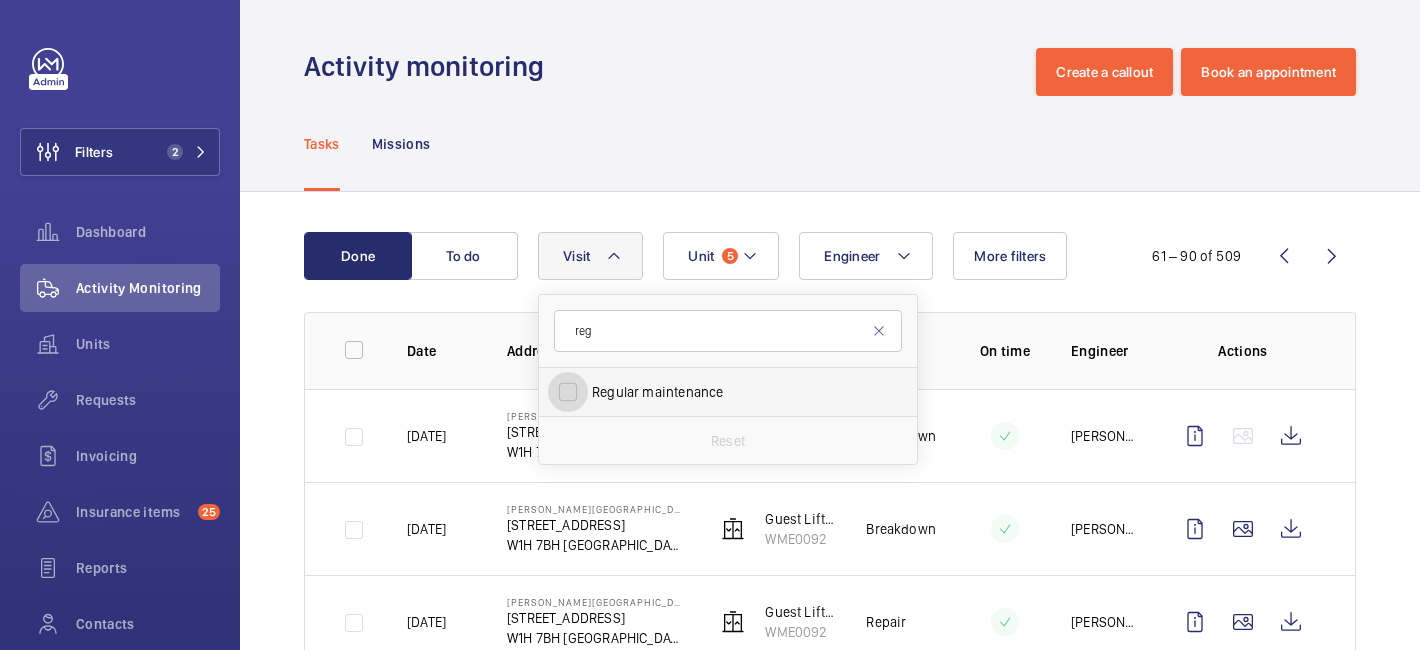 click on "Regular maintenance" at bounding box center (568, 392) 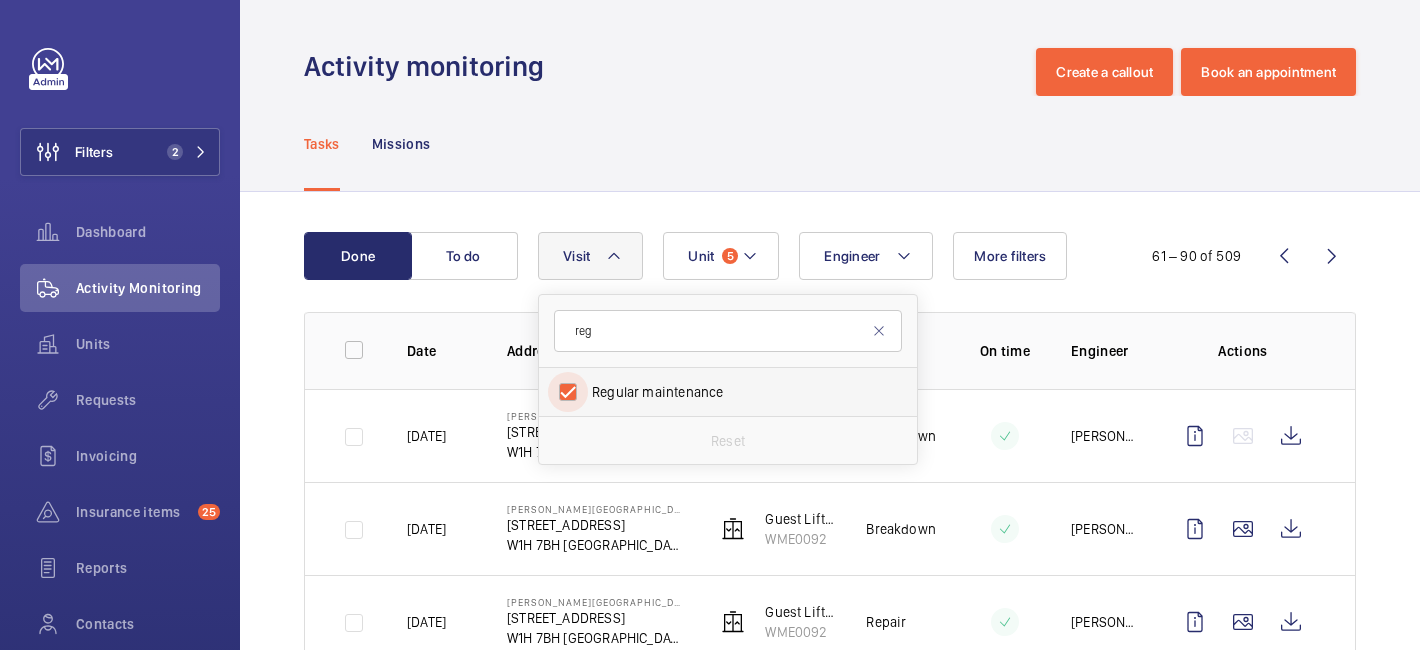 checkbox on "true" 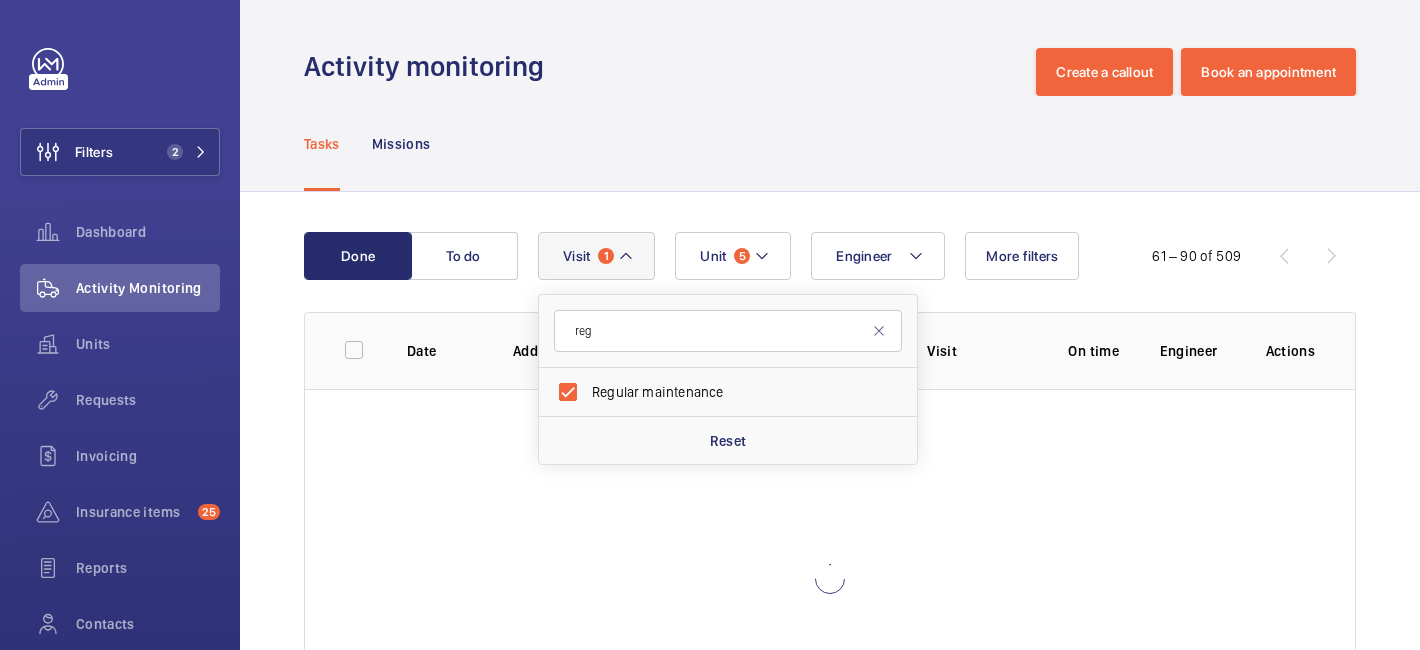 click on "Done To do Engineer Unit 5 Visit 1 reg Regular maintenance Reset More filters  61 – 90 of 509  Date Address Unit Visit On time Engineer Actions" 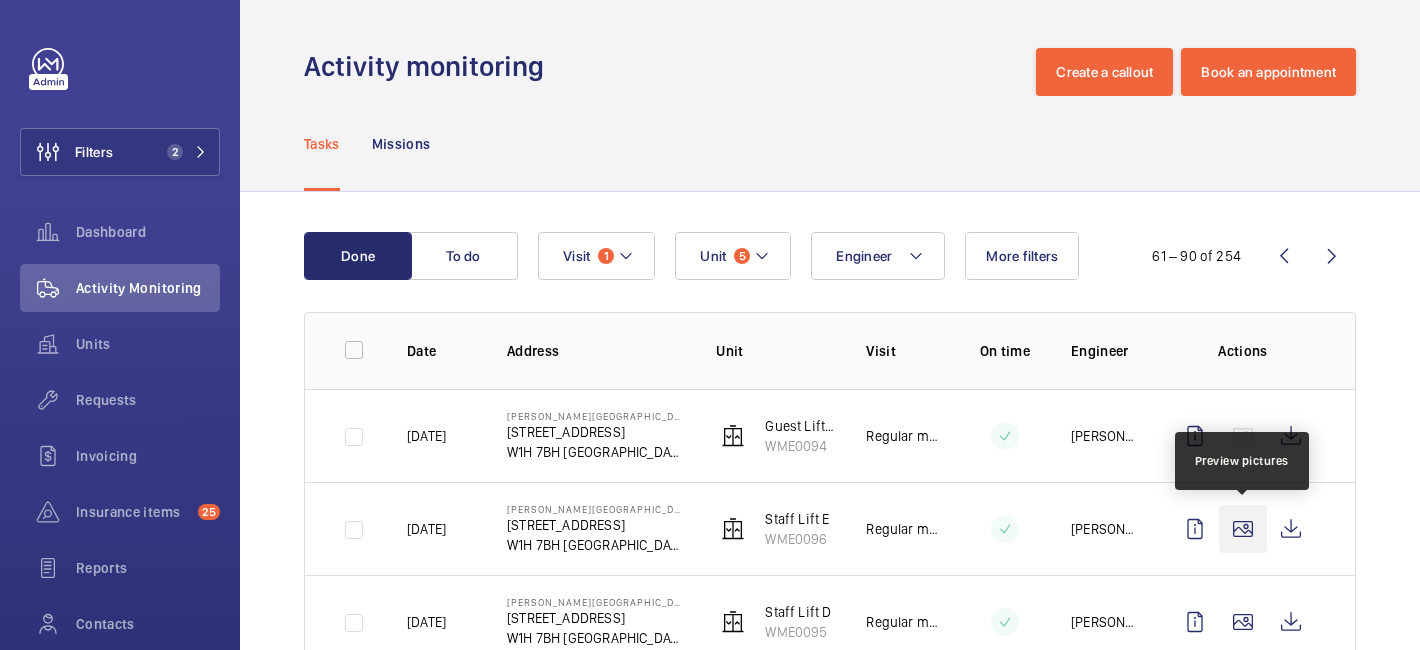 click 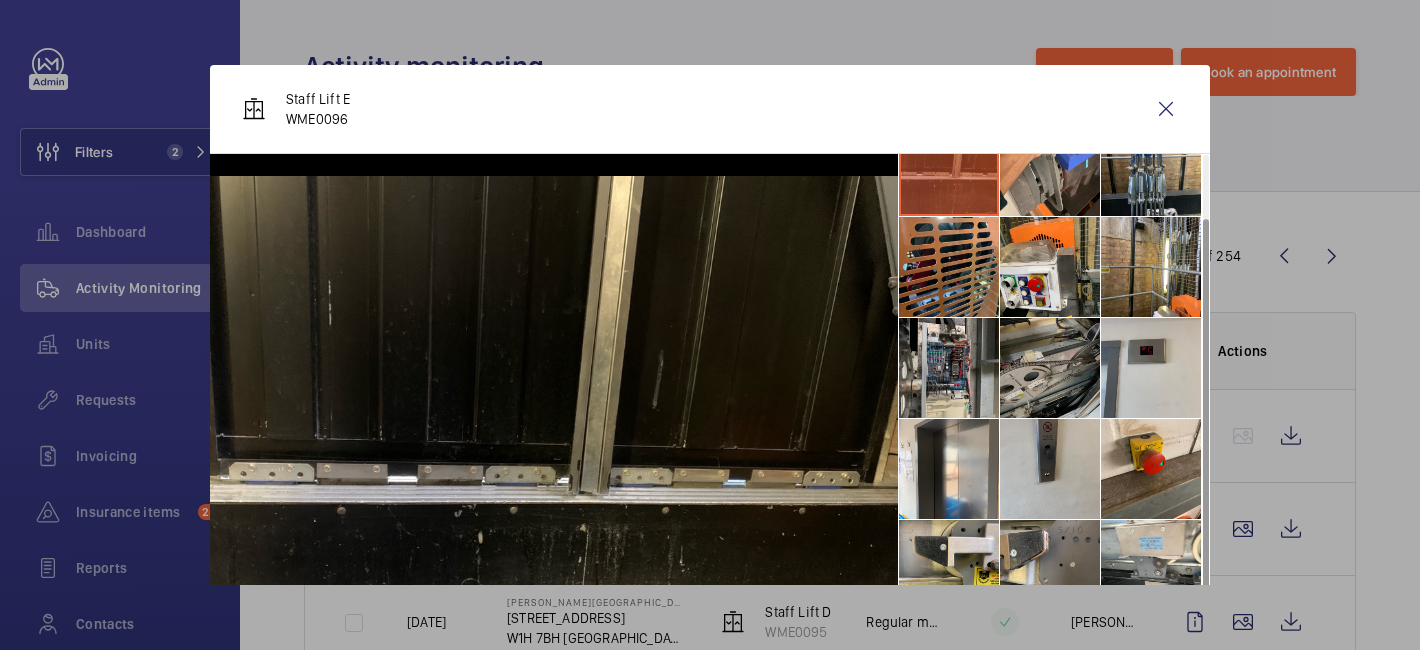 scroll, scrollTop: 148, scrollLeft: 0, axis: vertical 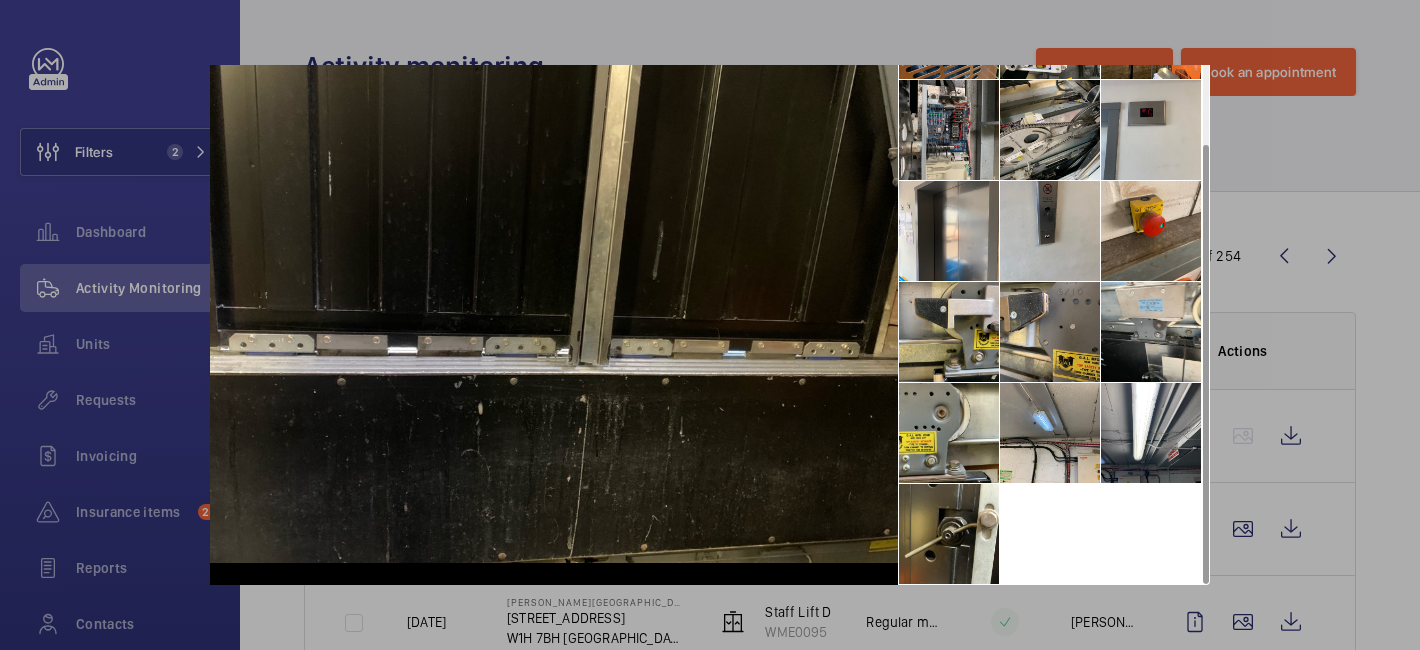 click at bounding box center [710, 325] 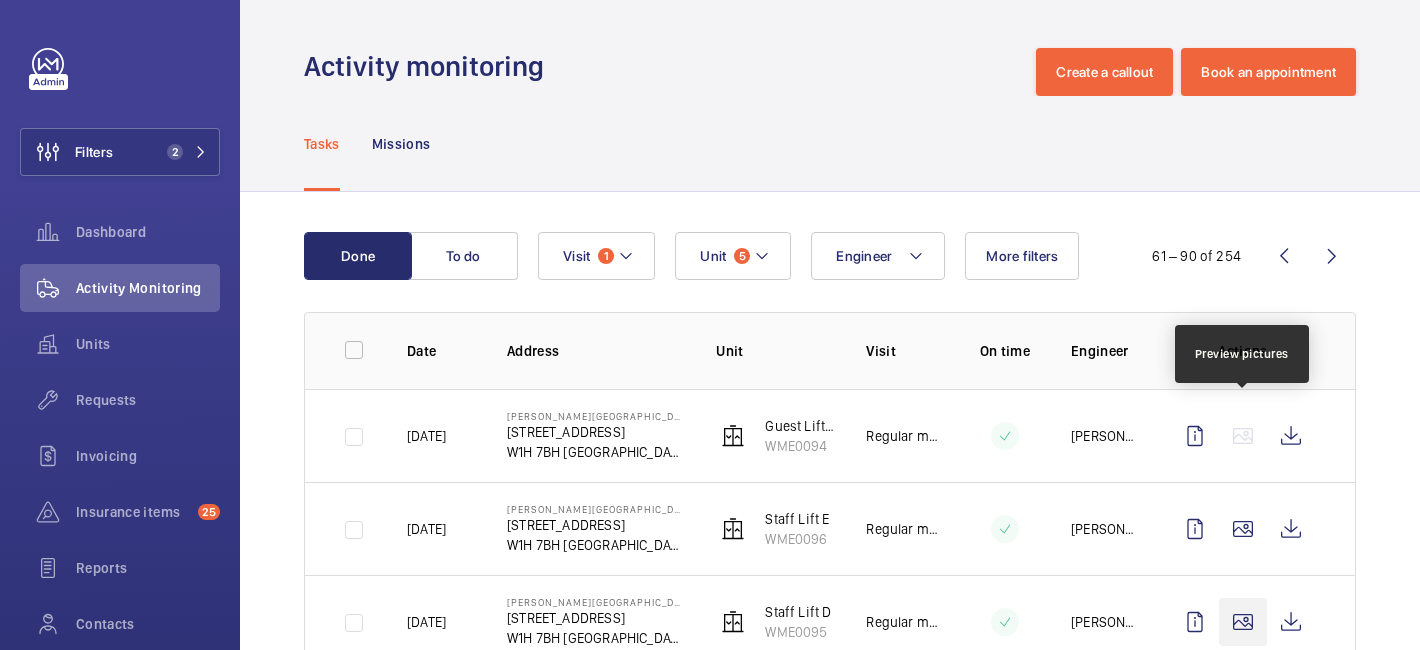 scroll, scrollTop: 200, scrollLeft: 0, axis: vertical 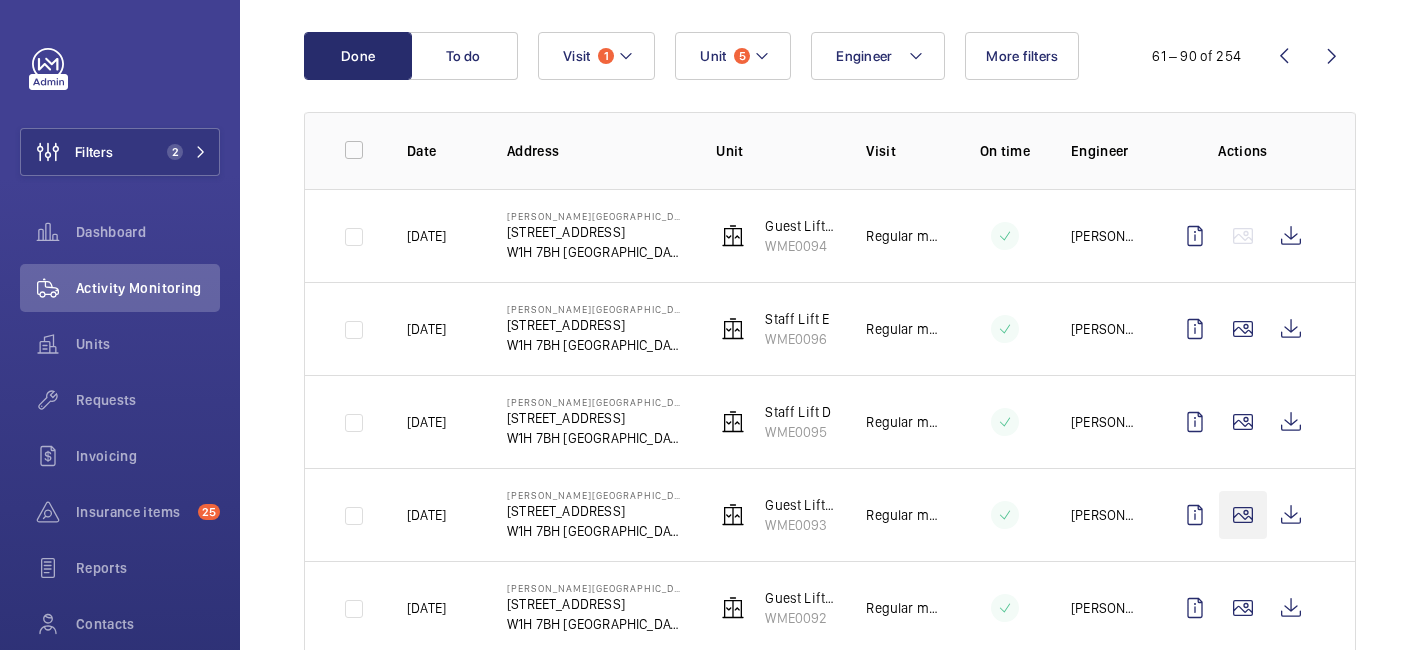 click 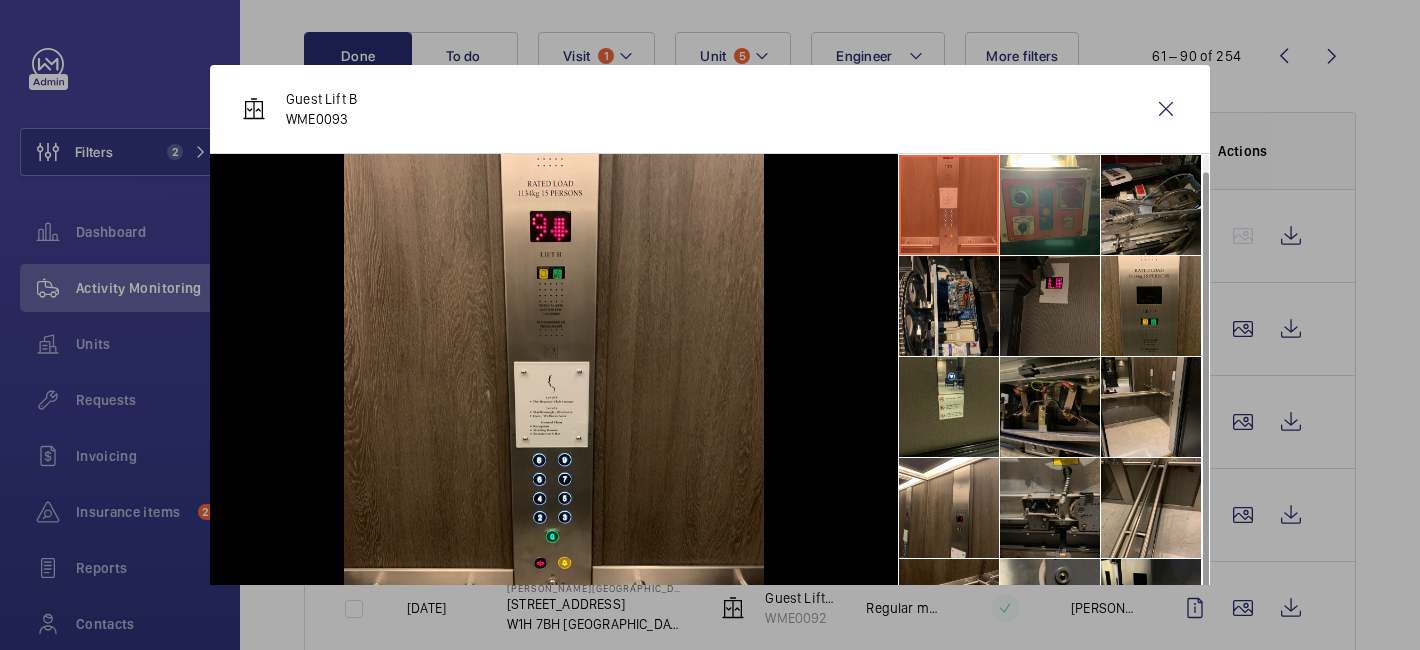scroll, scrollTop: 47, scrollLeft: 0, axis: vertical 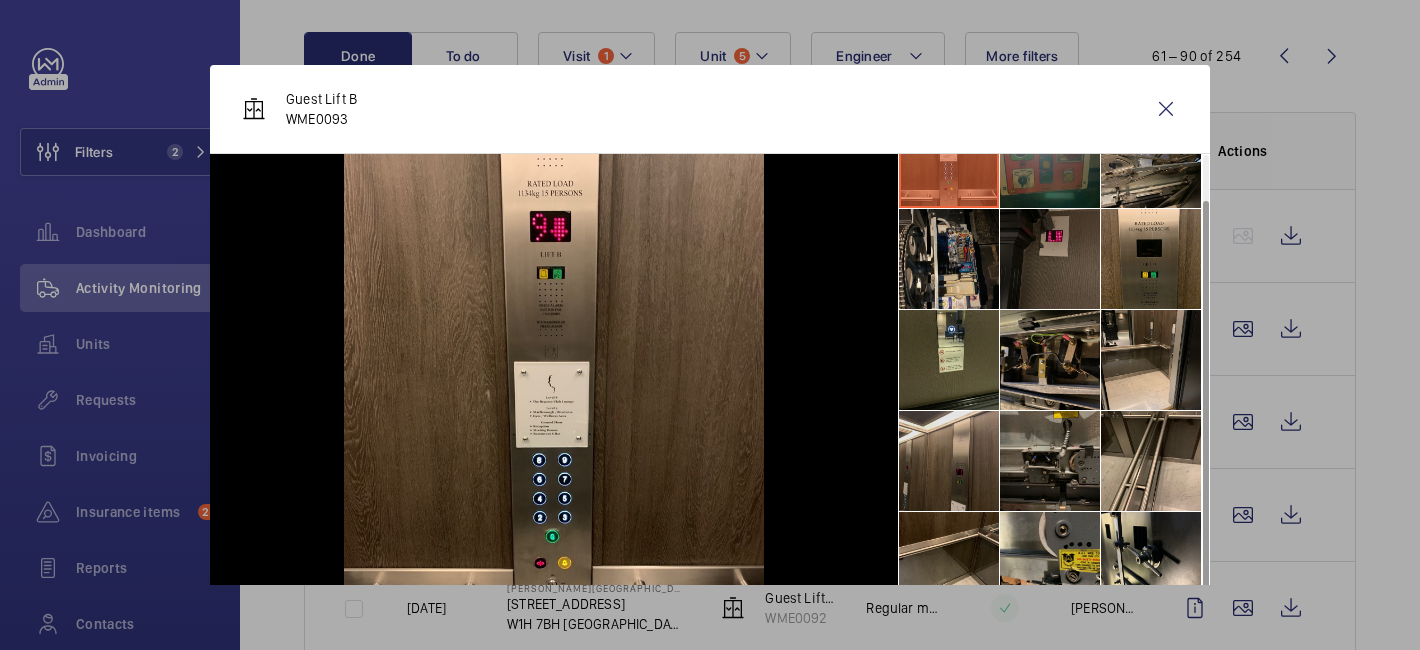 click at bounding box center [949, 461] 